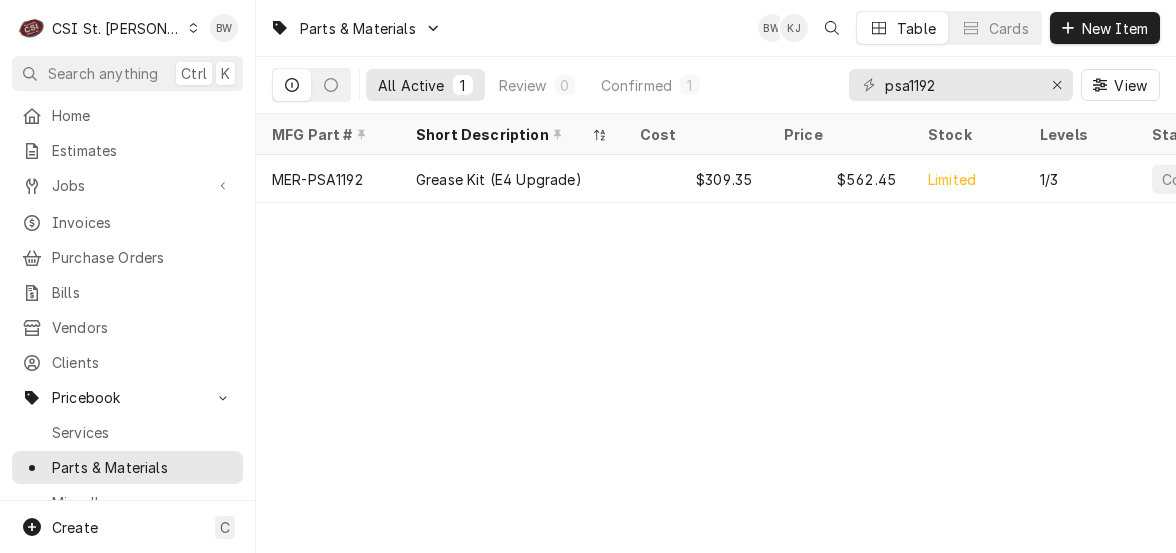 scroll, scrollTop: 0, scrollLeft: 0, axis: both 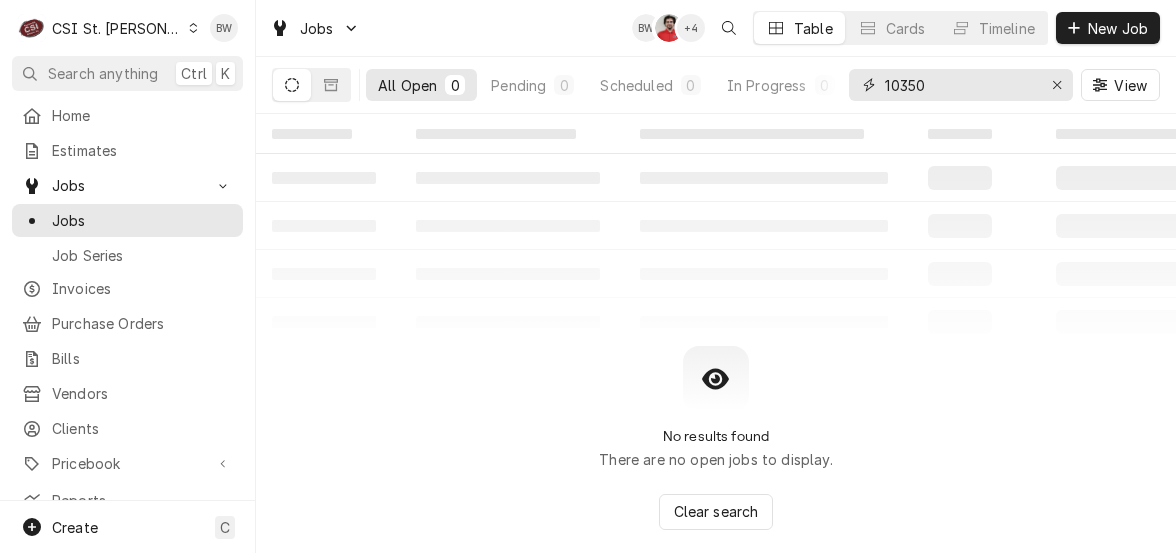 drag, startPoint x: 970, startPoint y: 80, endPoint x: 863, endPoint y: 79, distance: 107.00467 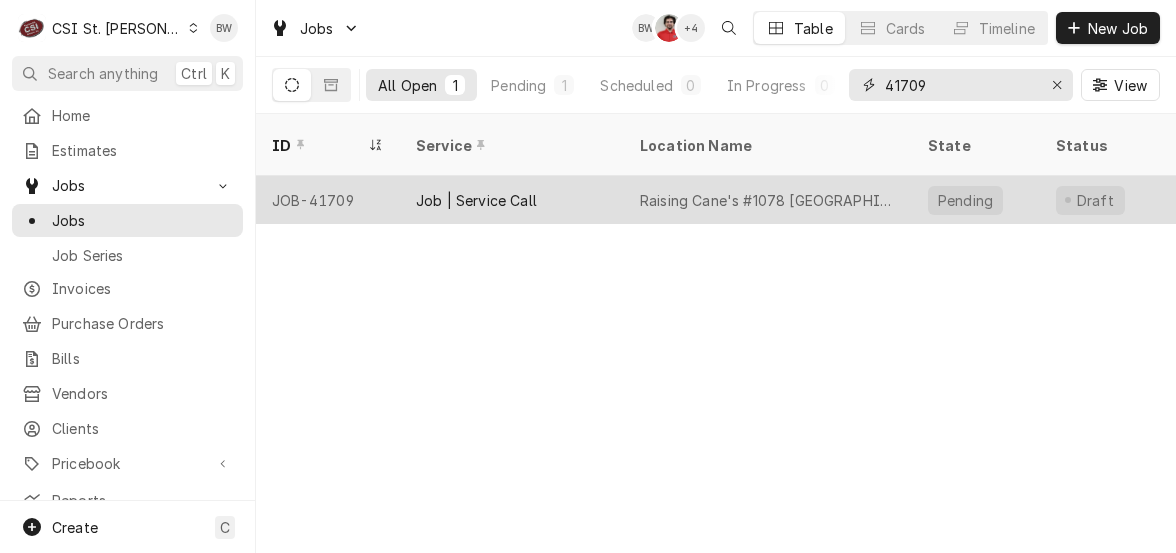 type on "41709" 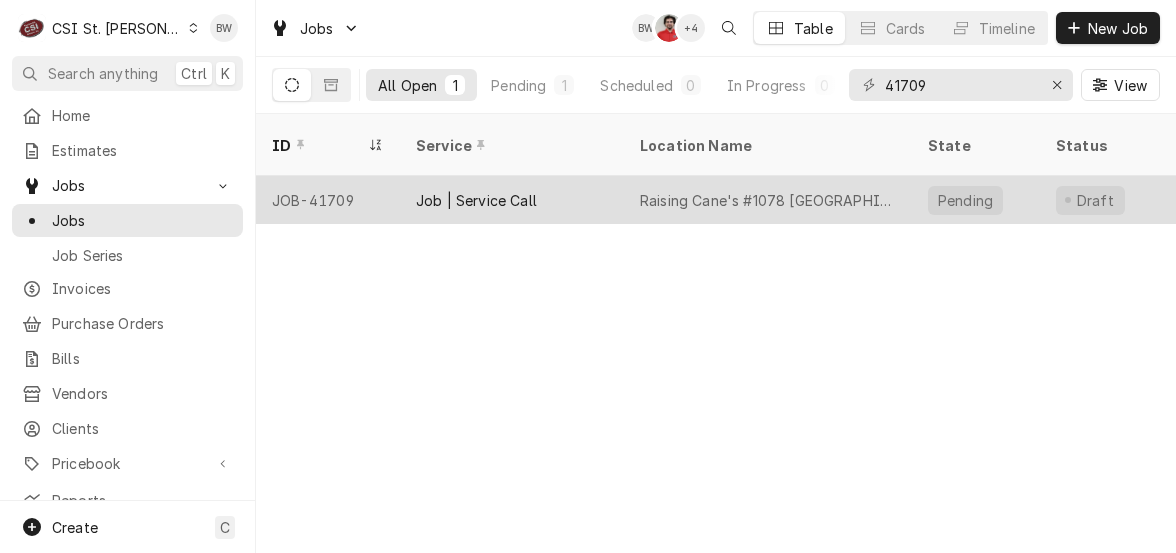 click on "JOB-41709" at bounding box center [328, 200] 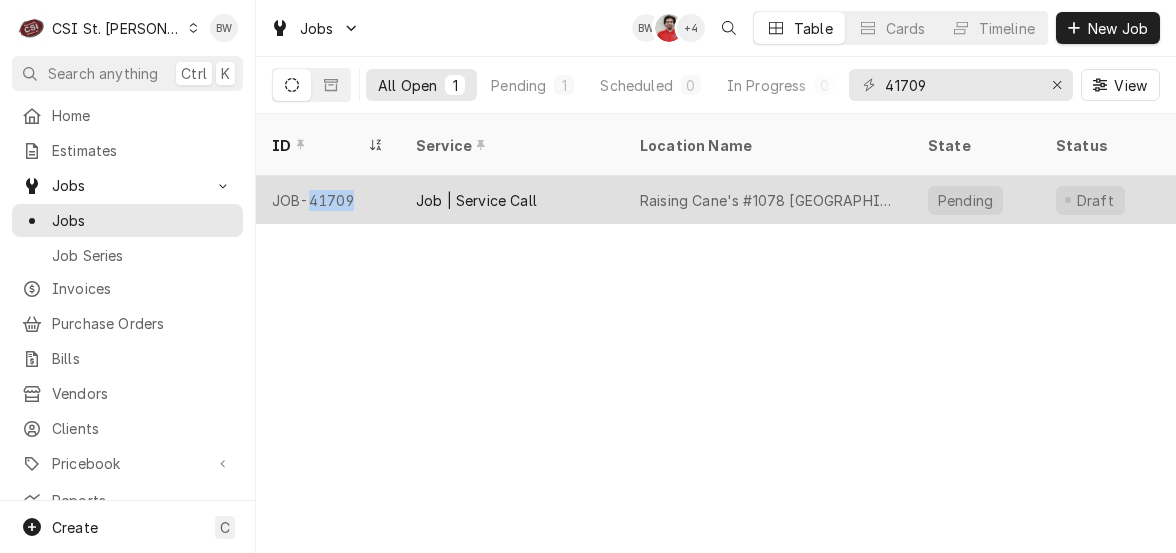 click on "JOB-41709" at bounding box center (328, 200) 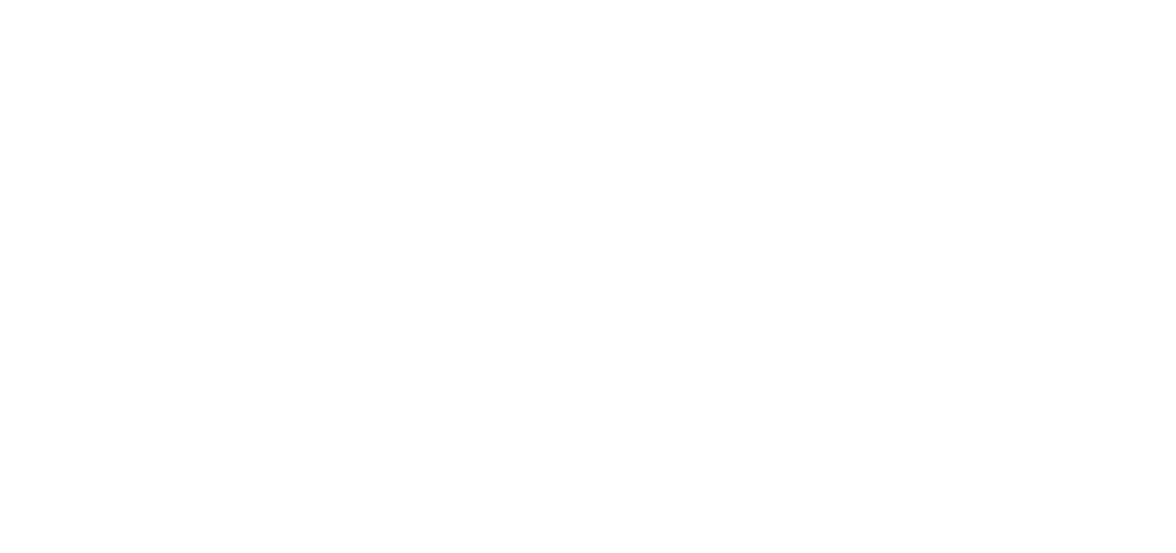 scroll, scrollTop: 0, scrollLeft: 0, axis: both 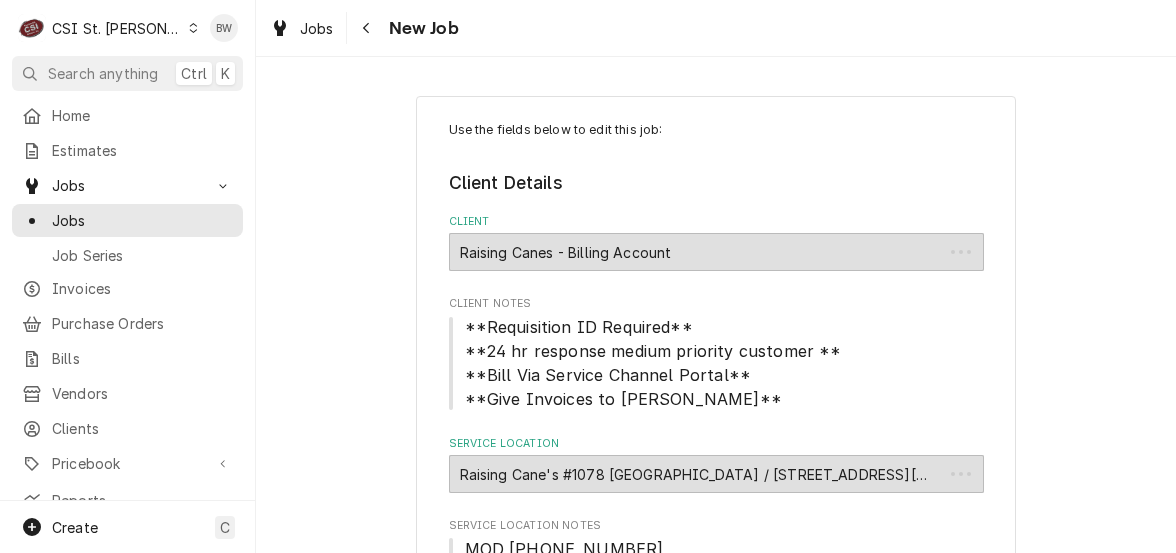 type on "x" 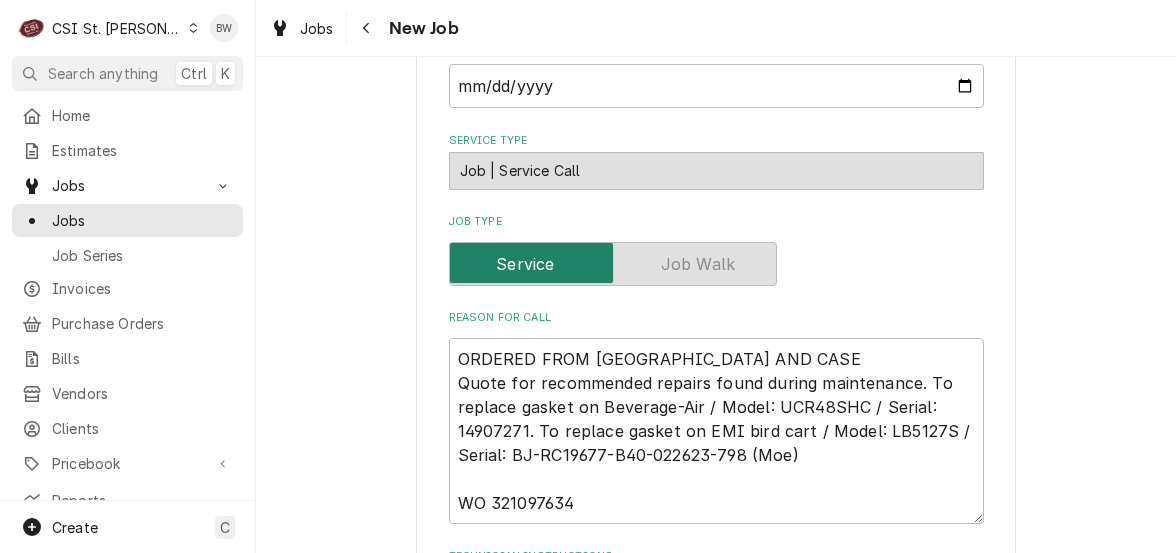 scroll, scrollTop: 1100, scrollLeft: 0, axis: vertical 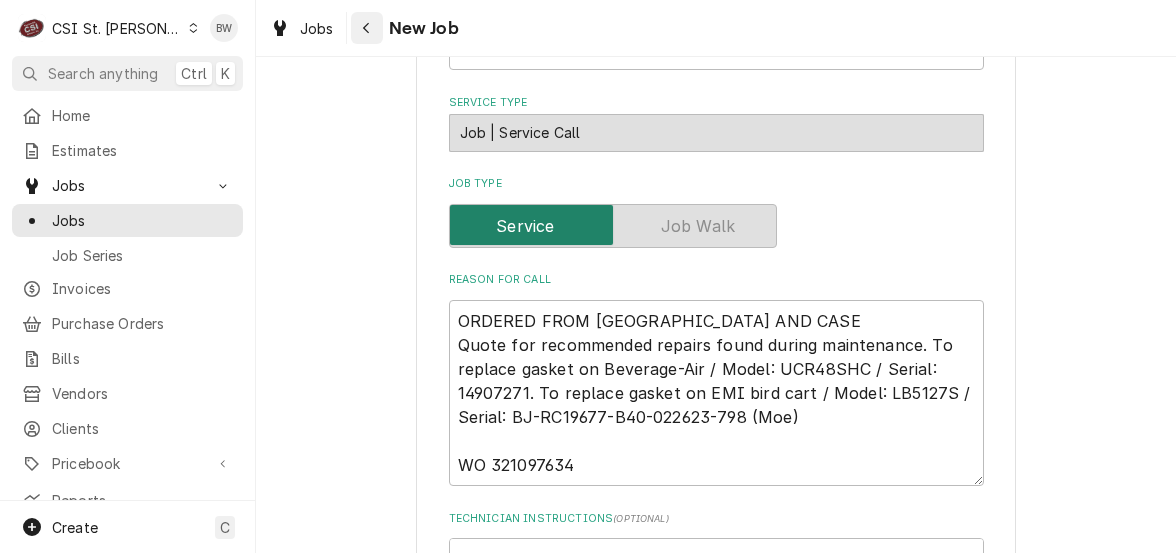 click at bounding box center (367, 28) 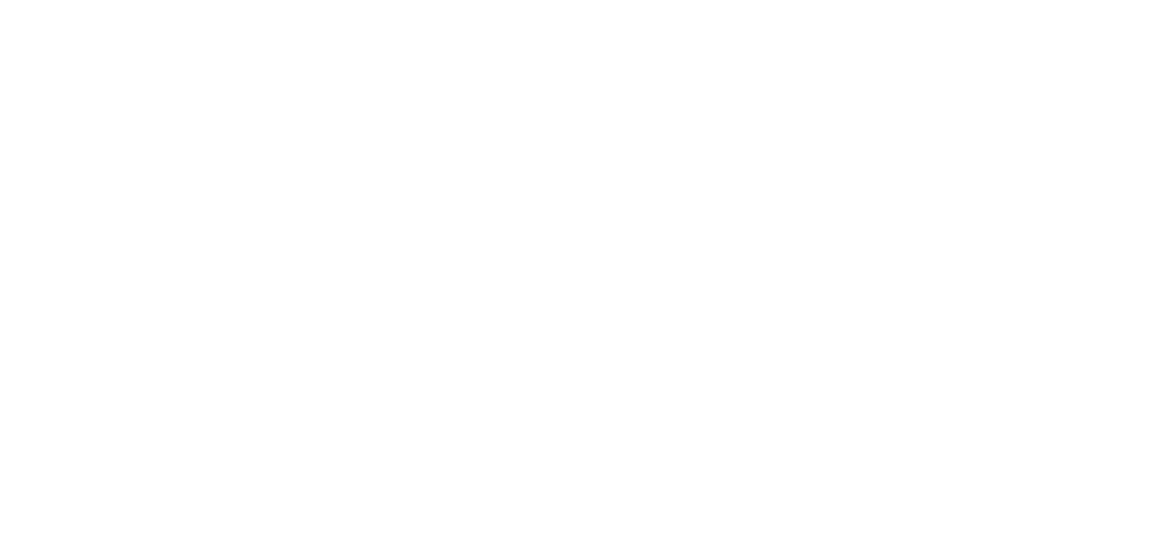 scroll, scrollTop: 0, scrollLeft: 0, axis: both 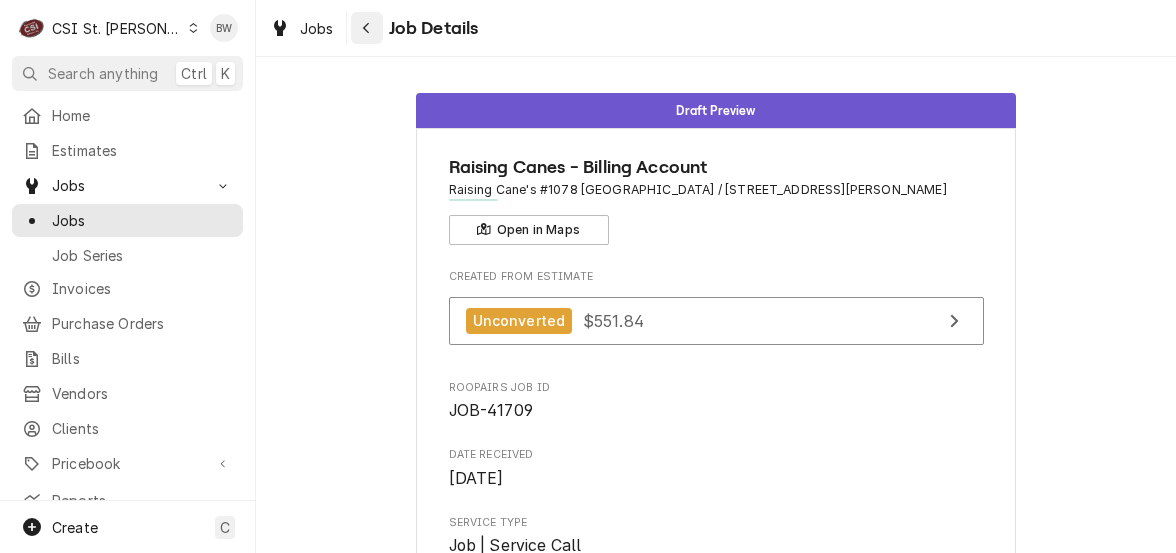 click at bounding box center [367, 28] 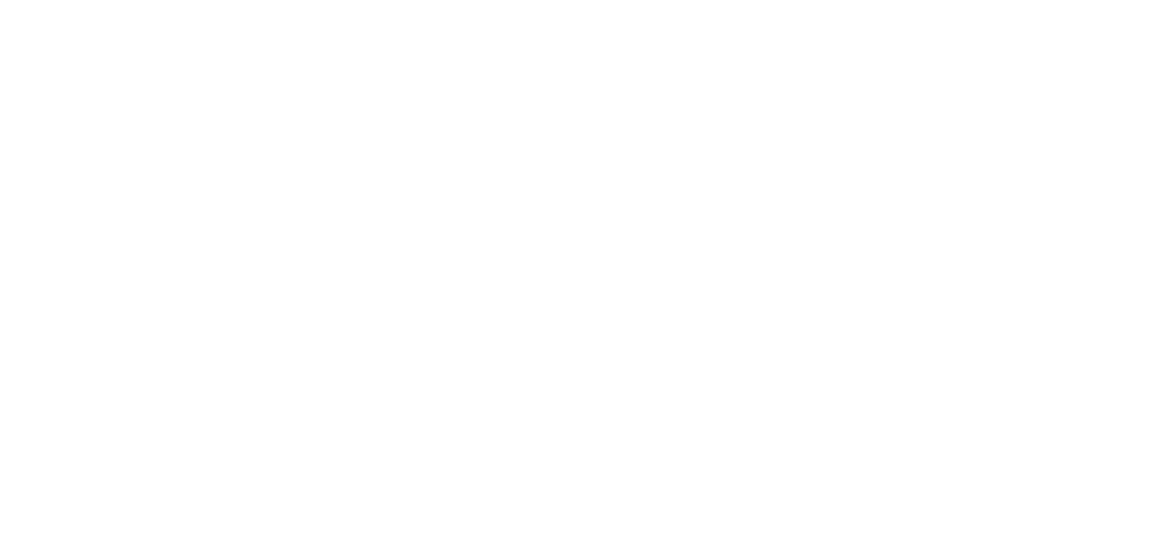 scroll, scrollTop: 0, scrollLeft: 0, axis: both 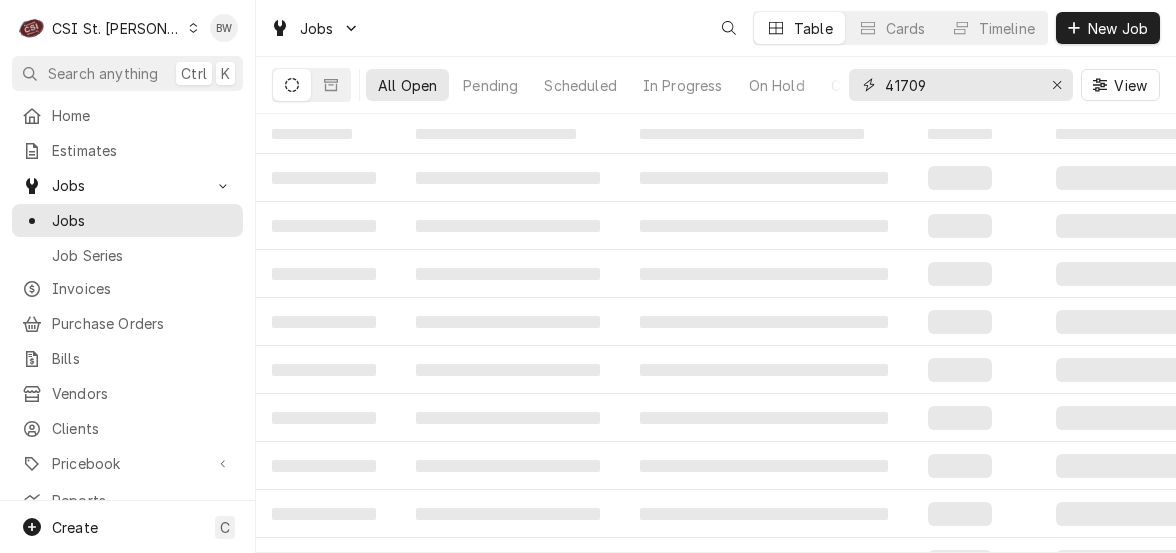 click on "41709" at bounding box center (960, 85) 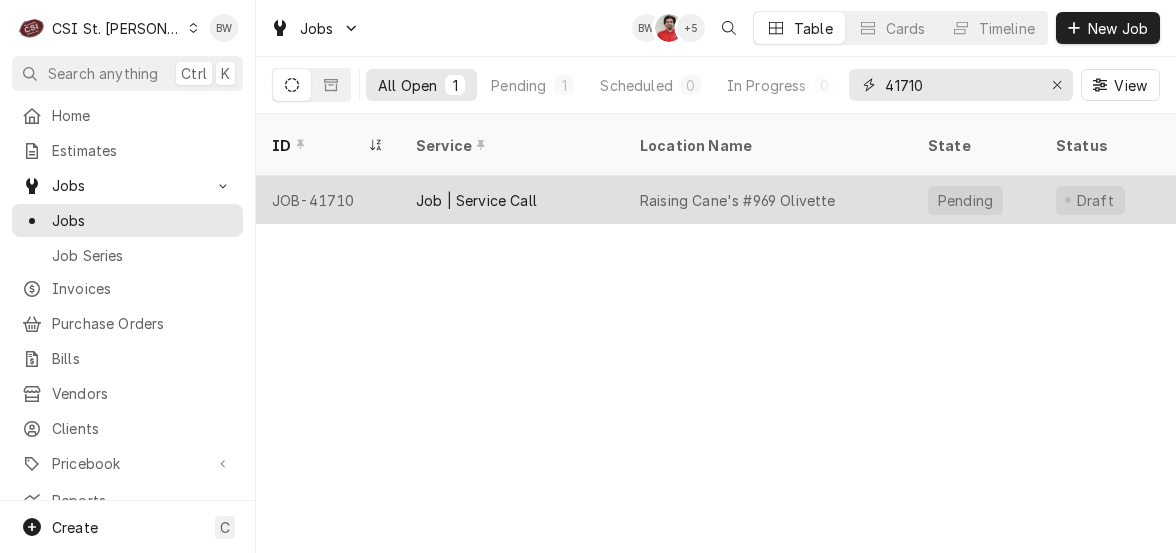 type on "41710" 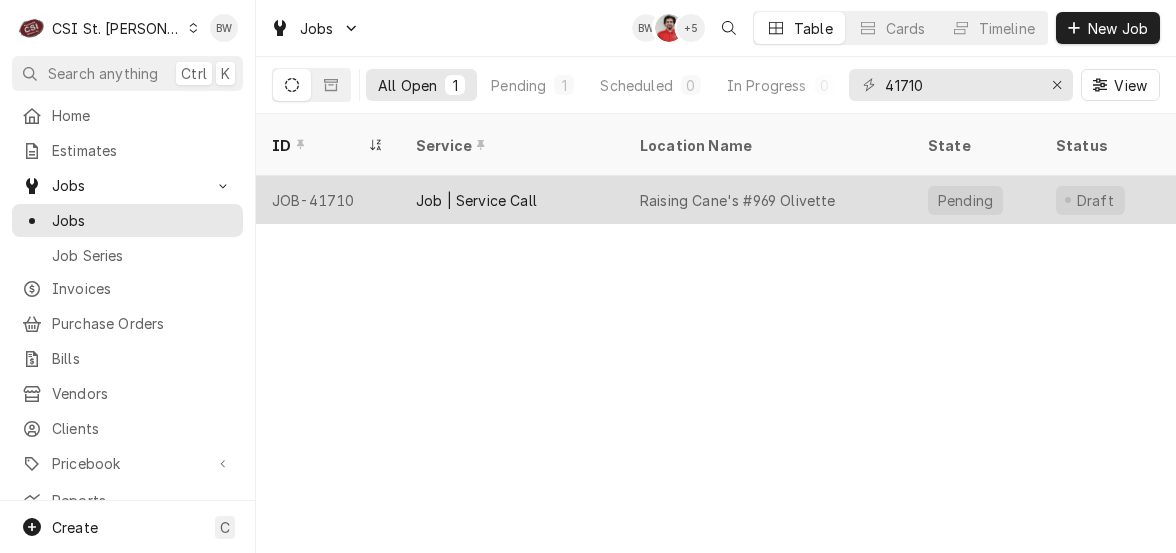 click on "JOB-41710" at bounding box center (328, 200) 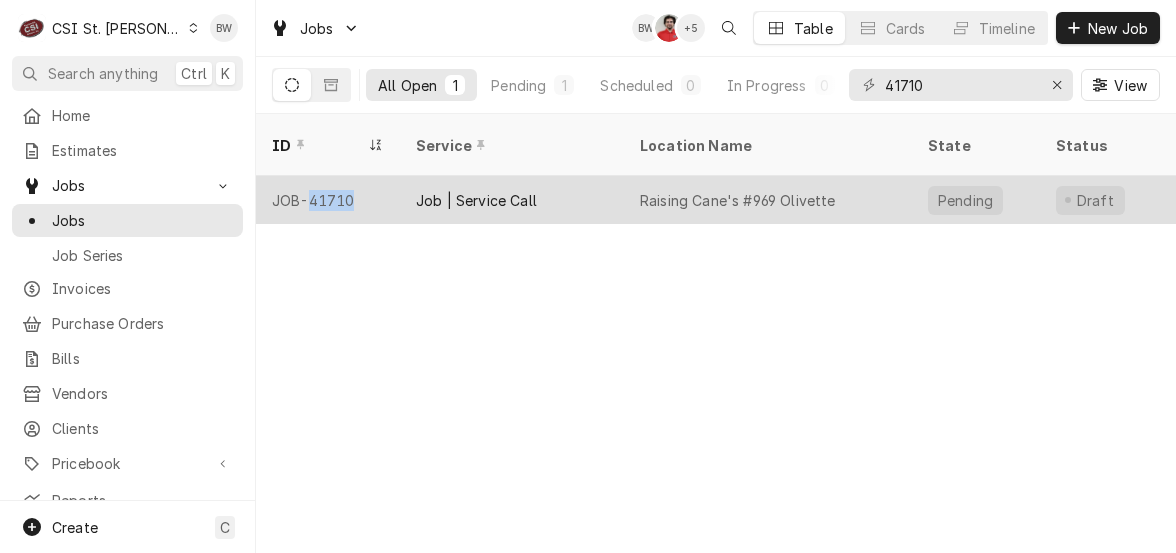 click on "JOB-41710" at bounding box center (328, 200) 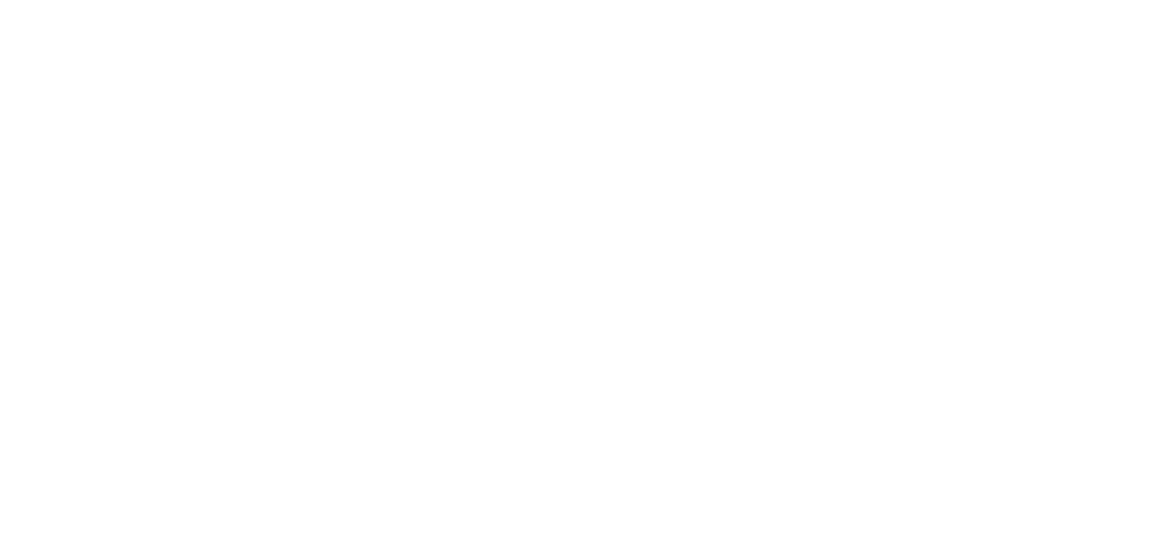 scroll, scrollTop: 0, scrollLeft: 0, axis: both 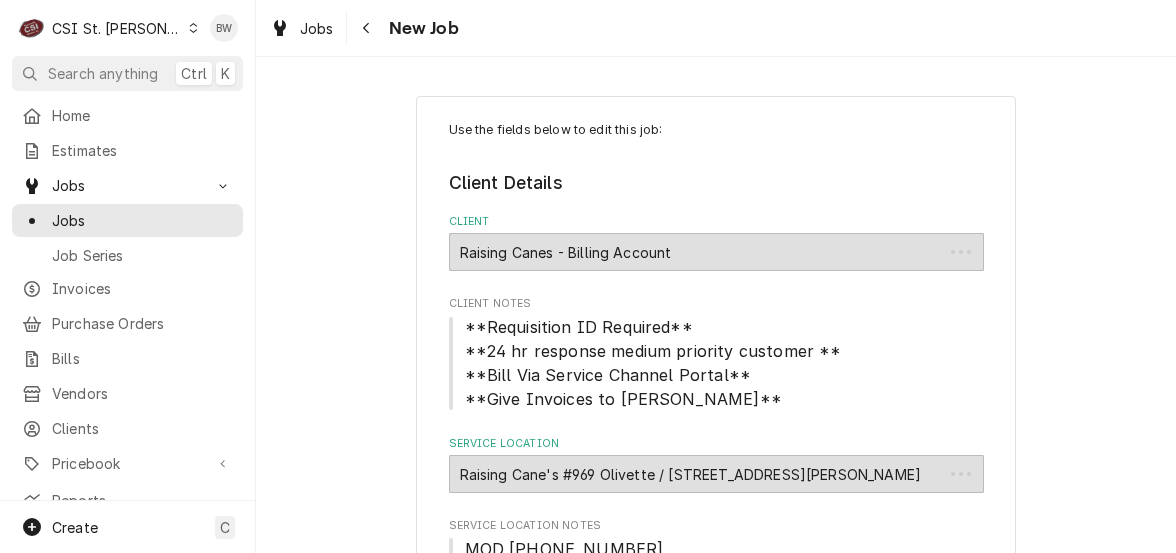 type on "x" 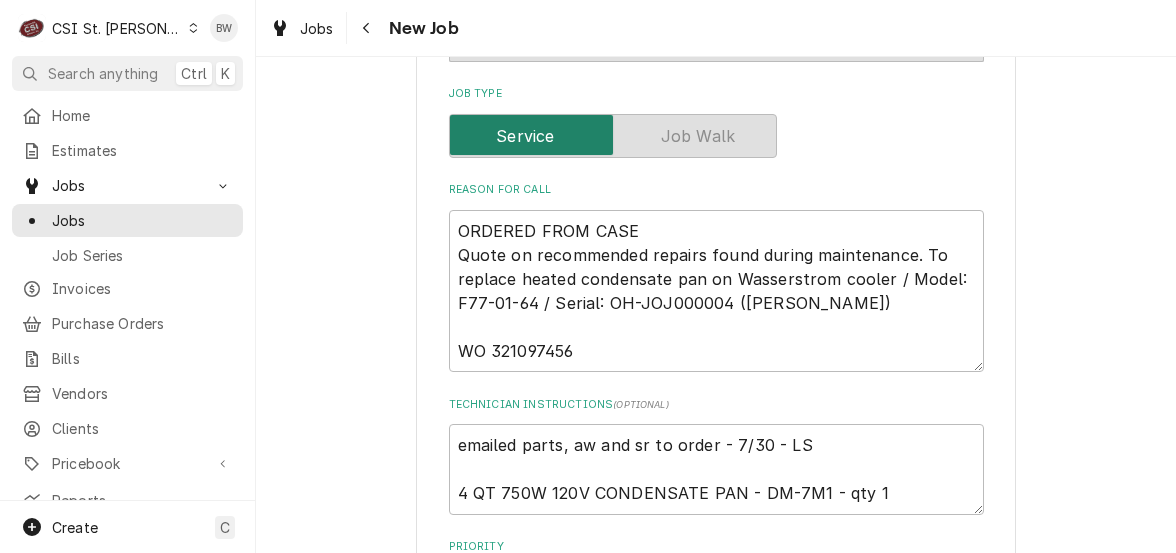 scroll, scrollTop: 1100, scrollLeft: 0, axis: vertical 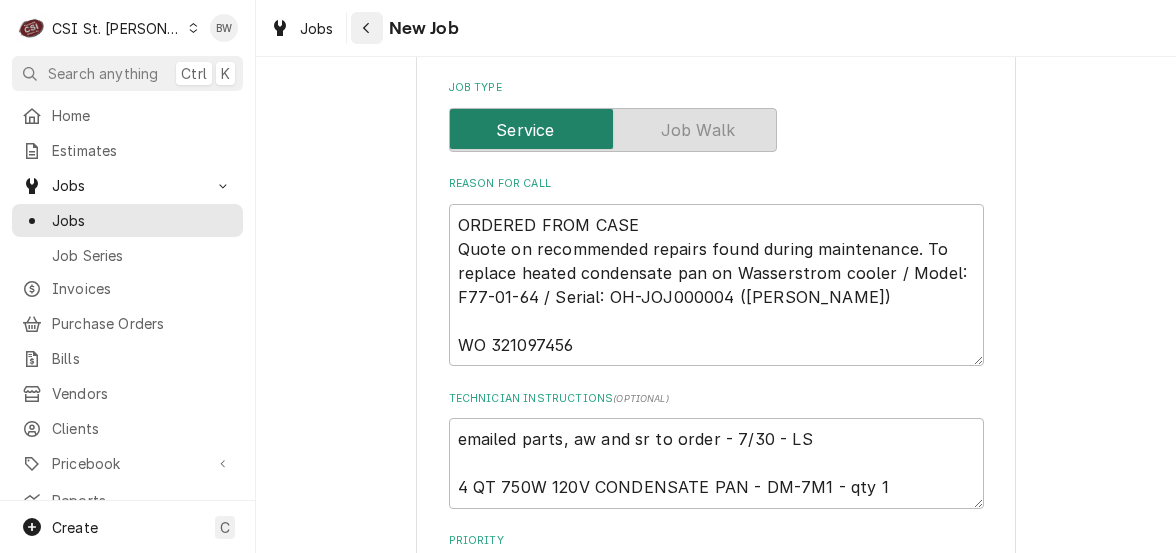 click at bounding box center [367, 28] 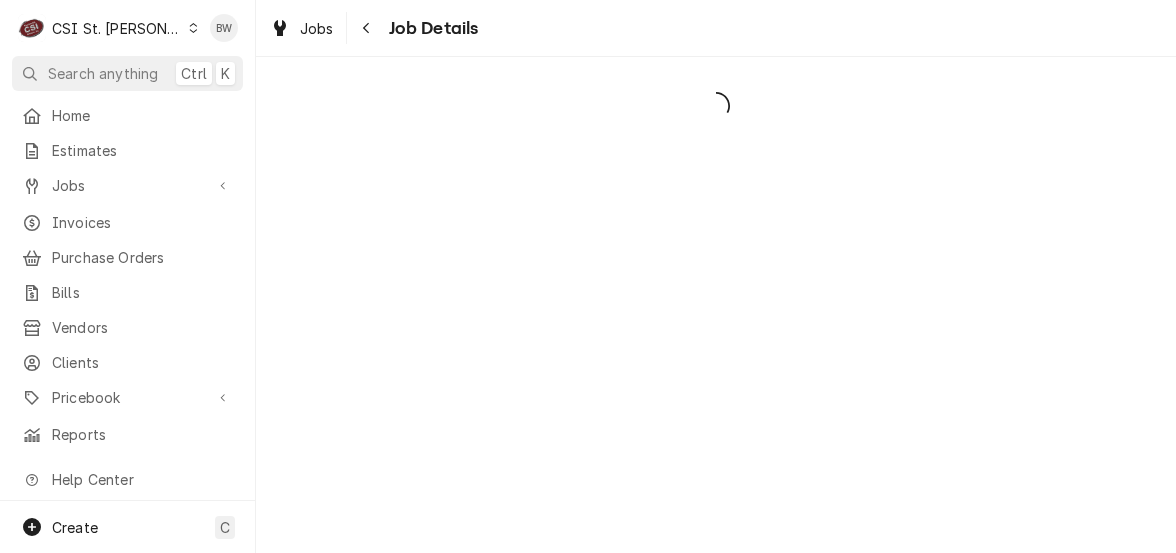scroll, scrollTop: 0, scrollLeft: 0, axis: both 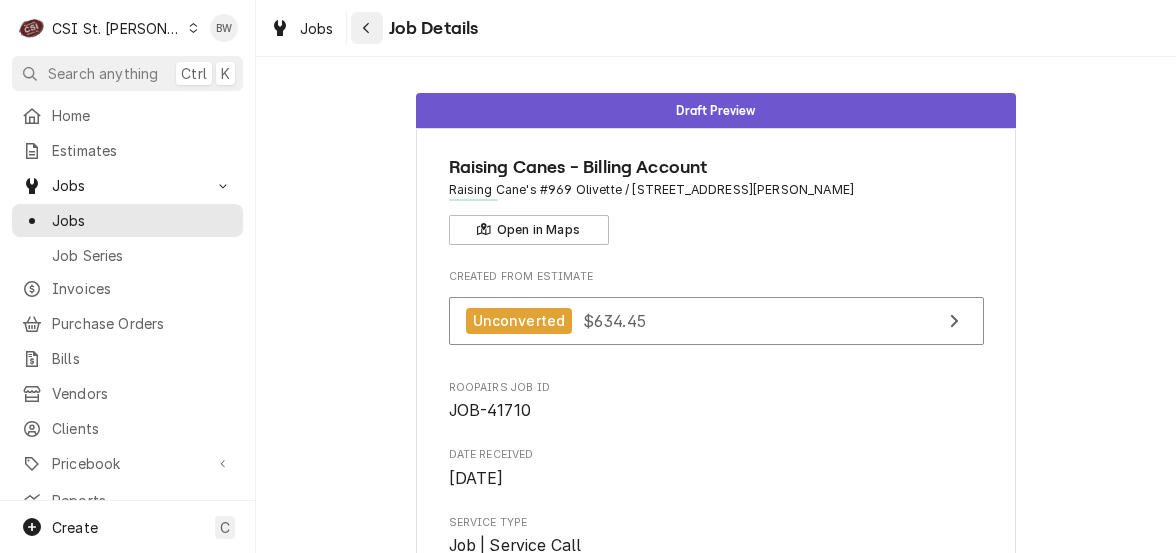 click at bounding box center [367, 28] 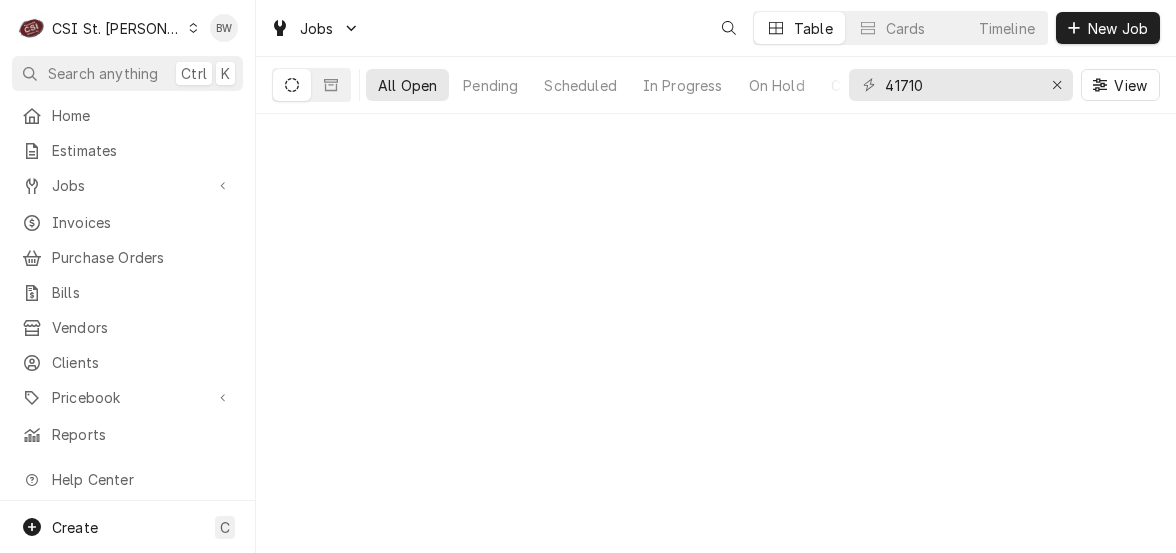 scroll, scrollTop: 0, scrollLeft: 0, axis: both 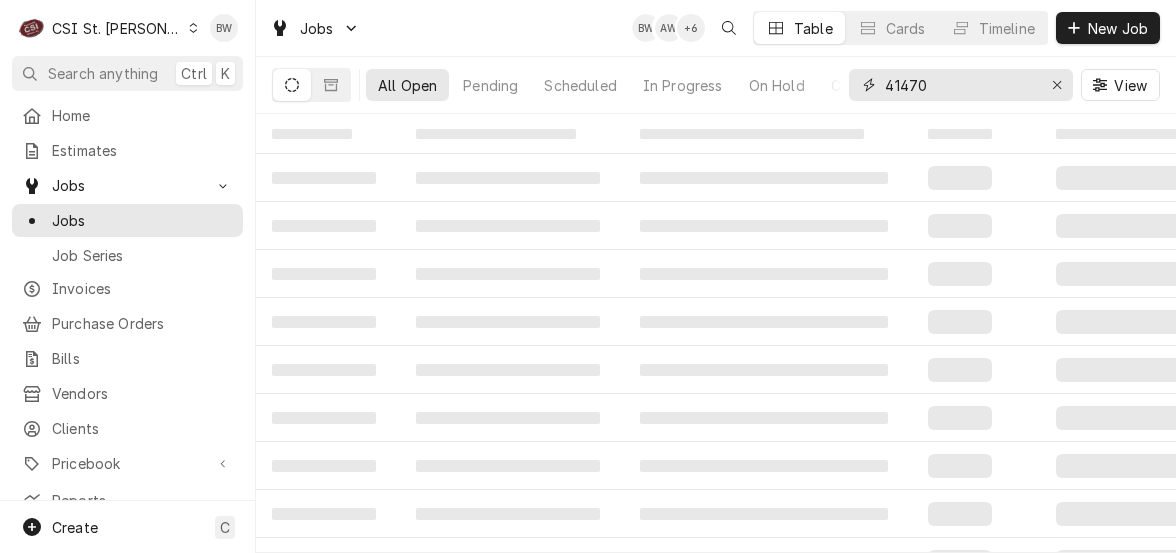 click on "41470" at bounding box center [960, 85] 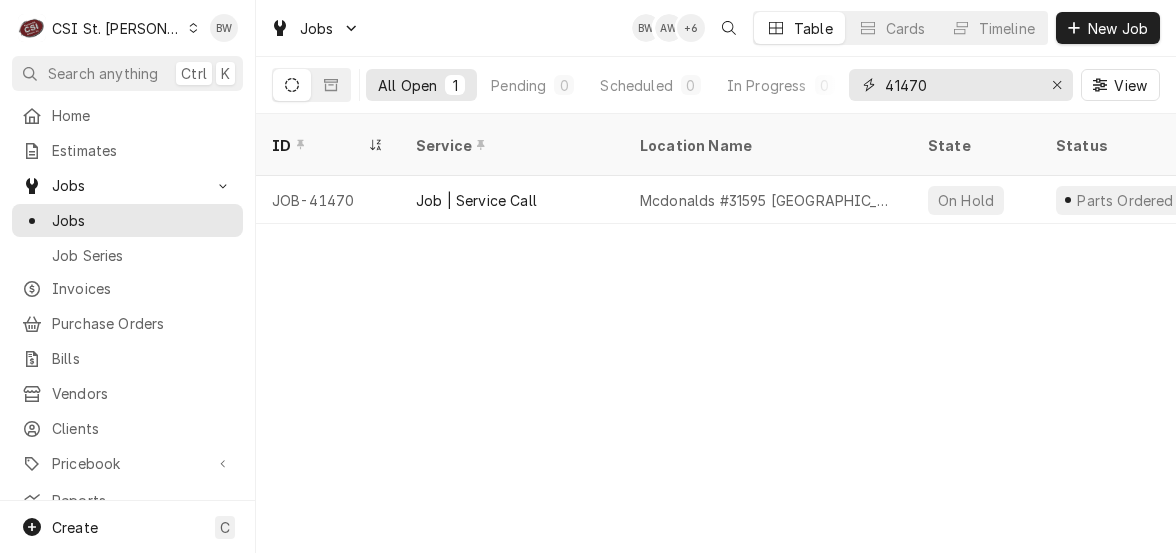 click on "41470" at bounding box center (960, 85) 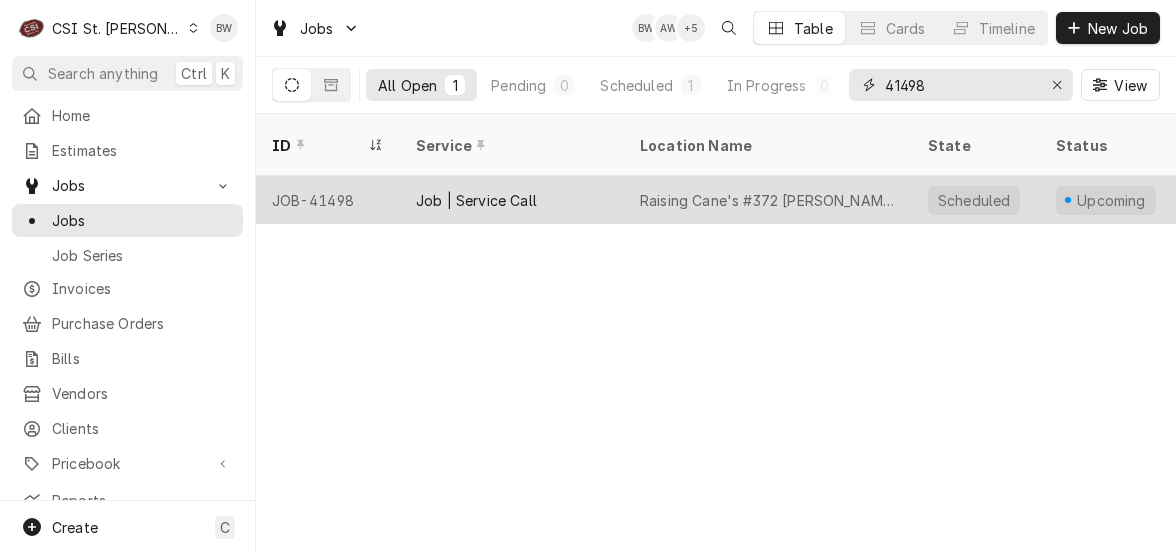 type on "41498" 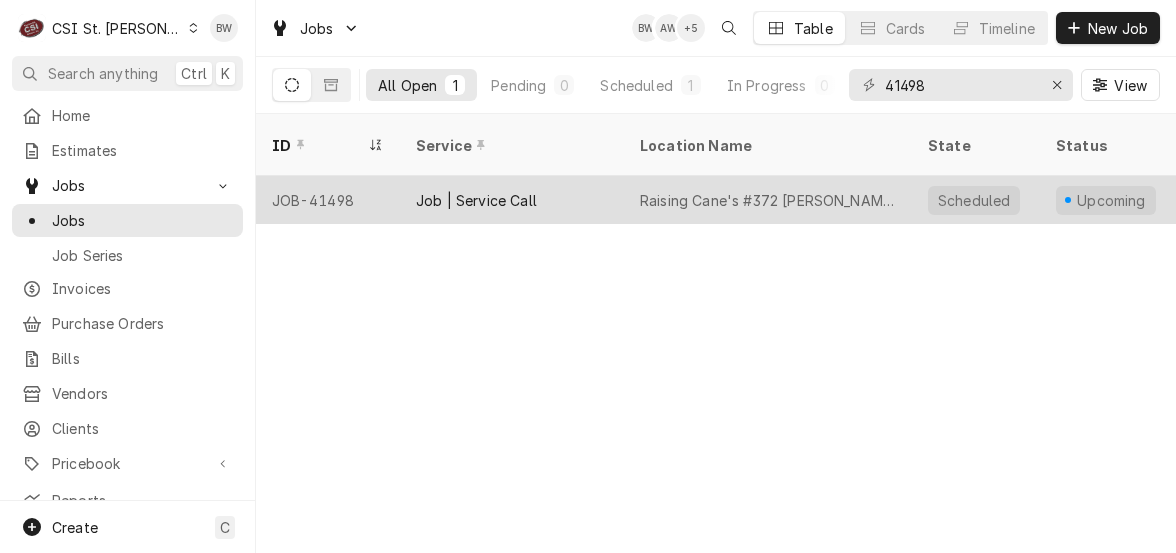 click on "JOB-41498" at bounding box center (328, 200) 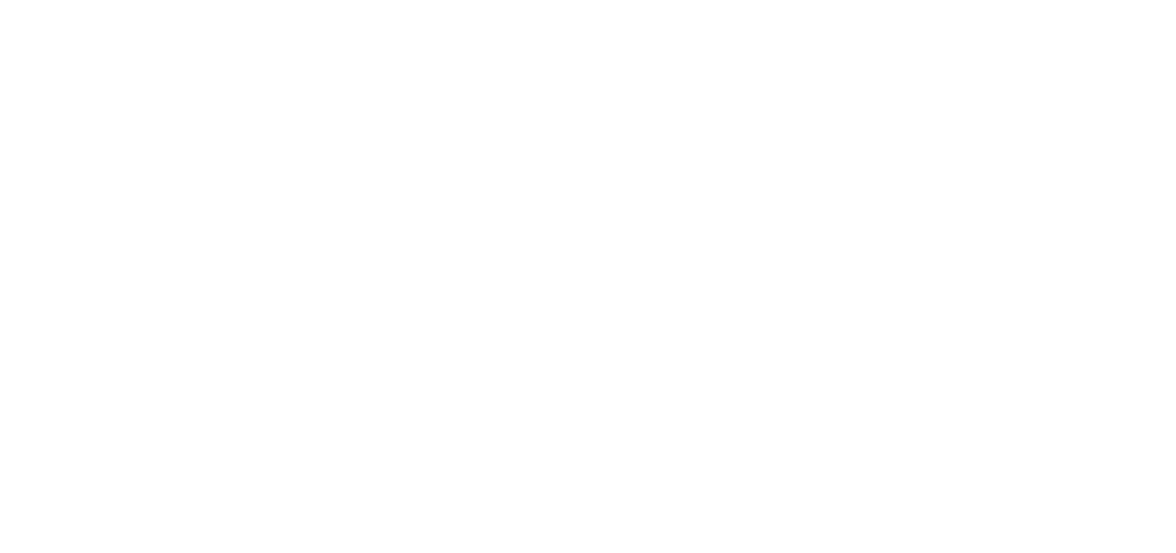 scroll, scrollTop: 0, scrollLeft: 0, axis: both 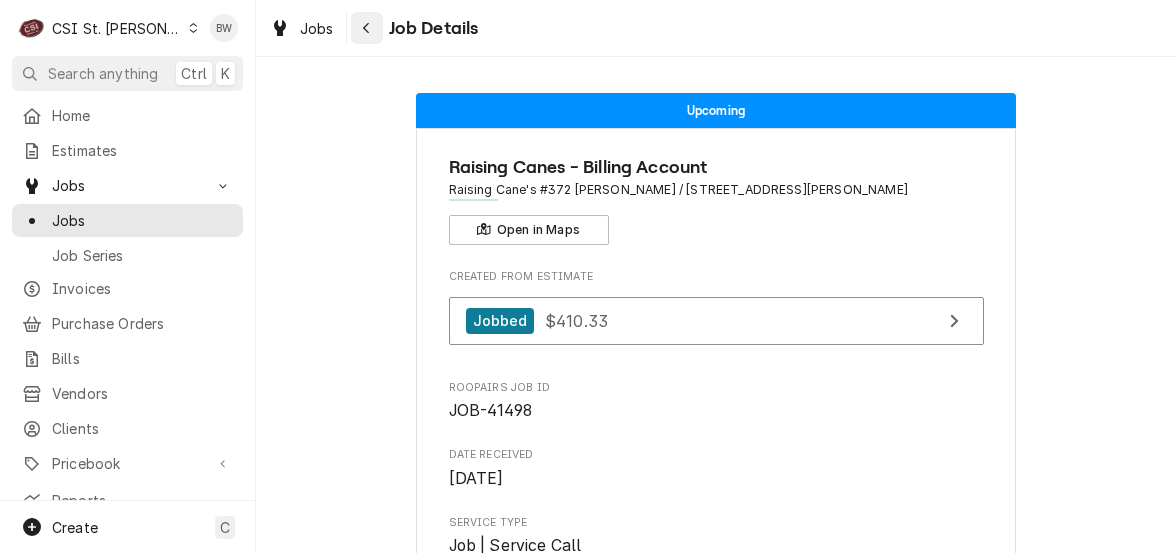 click at bounding box center [367, 28] 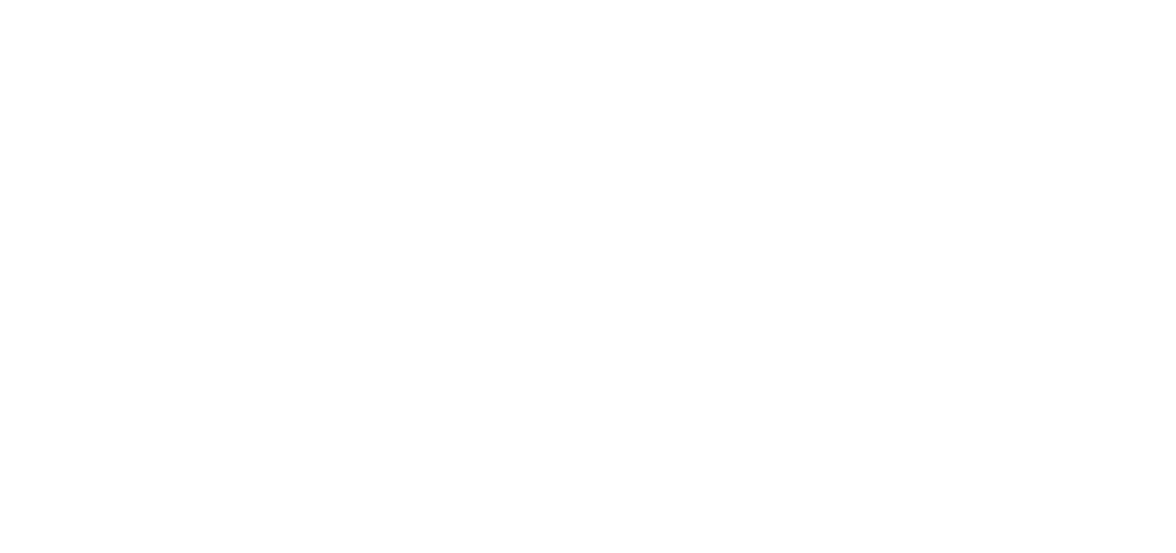 scroll, scrollTop: 0, scrollLeft: 0, axis: both 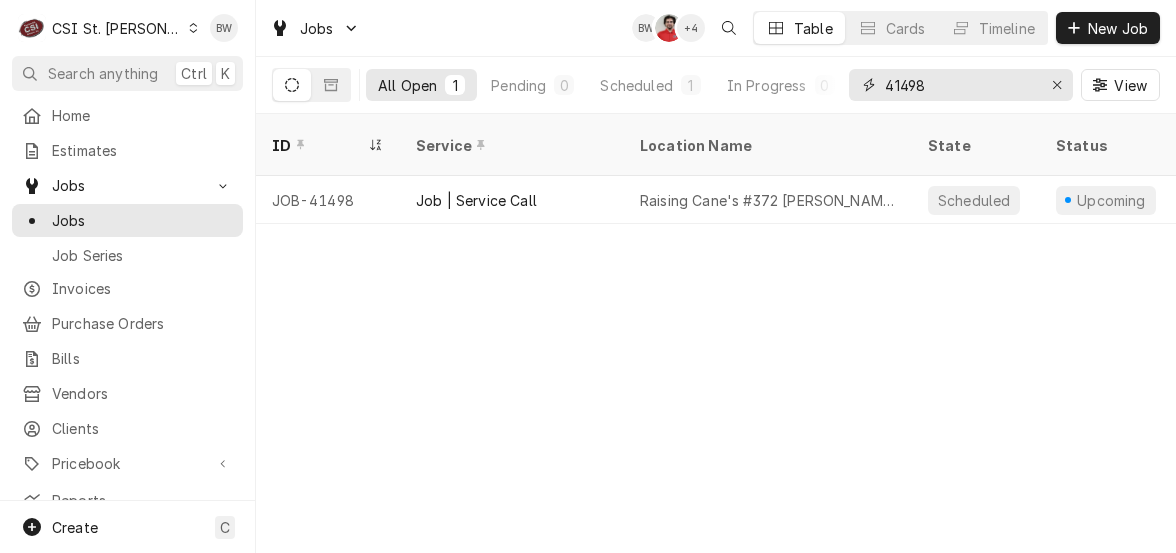 drag, startPoint x: 947, startPoint y: 79, endPoint x: 850, endPoint y: 76, distance: 97.04638 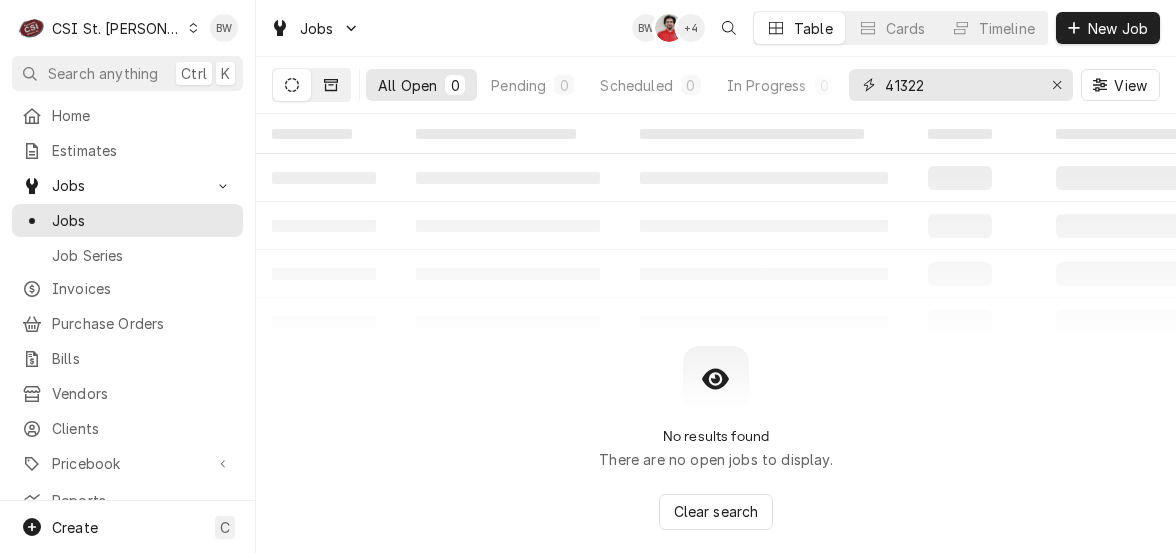 type on "41322" 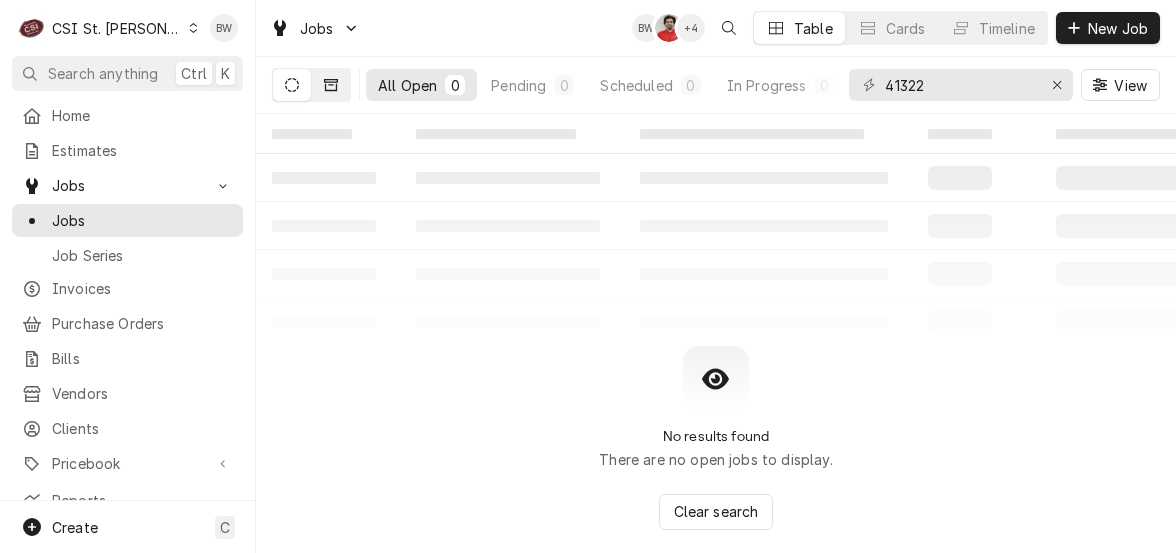 click at bounding box center [331, 85] 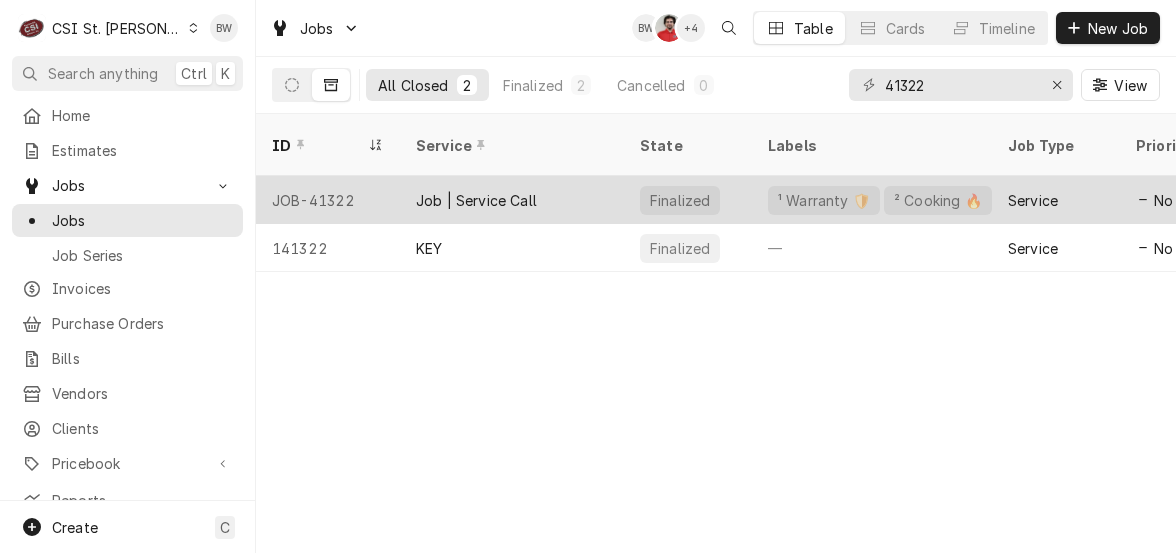 click on "JOB-41322" at bounding box center (328, 200) 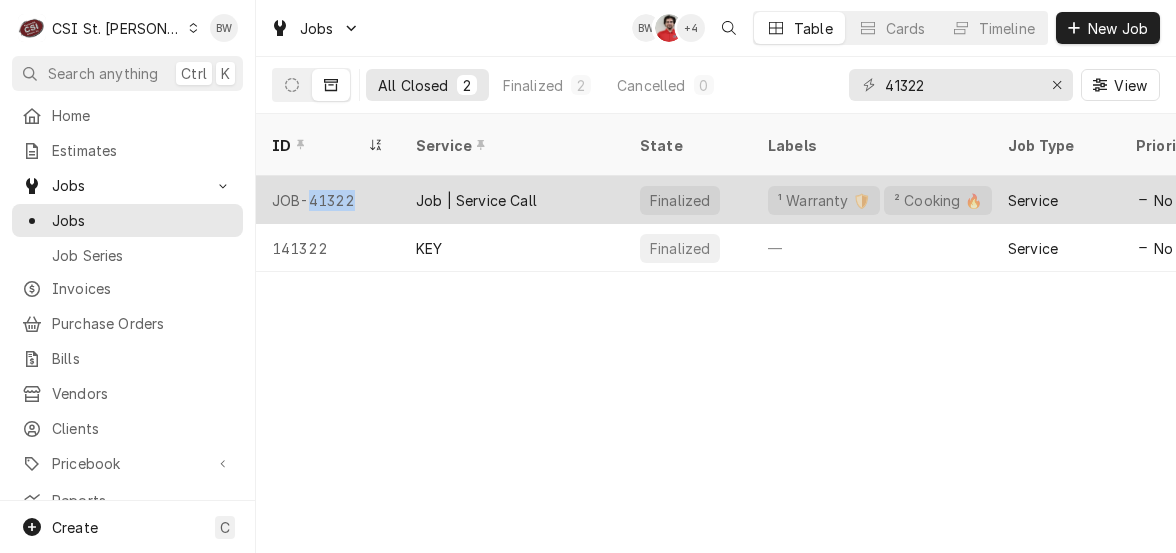 click on "JOB-41322" at bounding box center (328, 200) 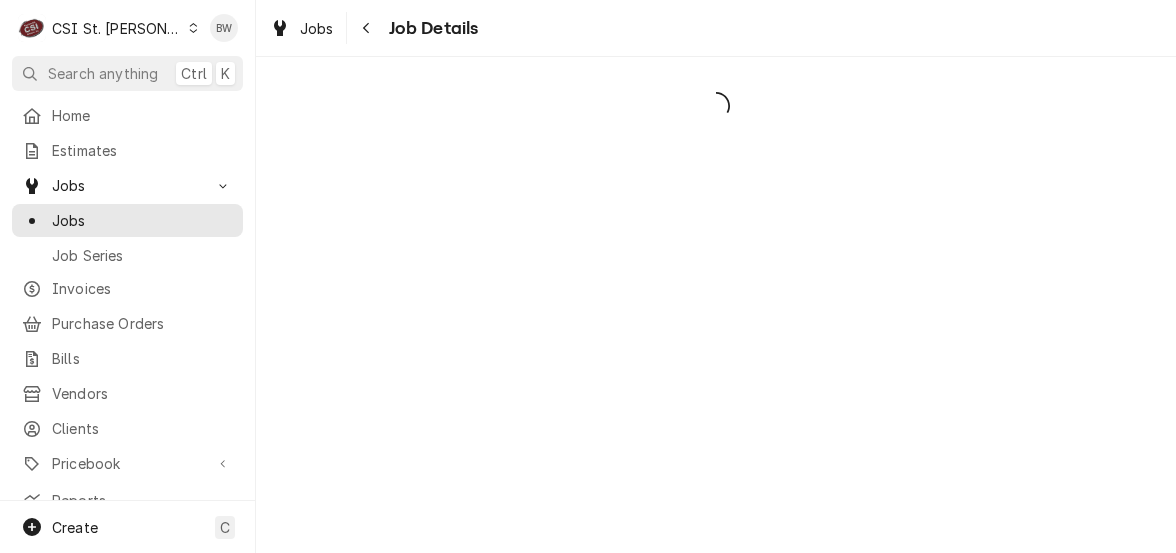 scroll, scrollTop: 0, scrollLeft: 0, axis: both 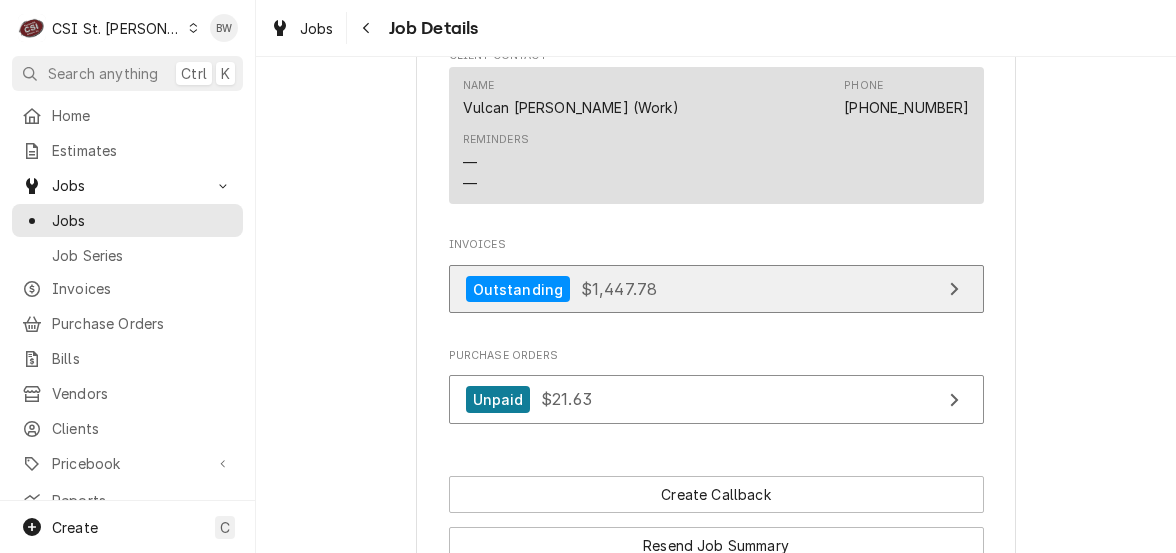click on "$1,447.78" at bounding box center (619, 289) 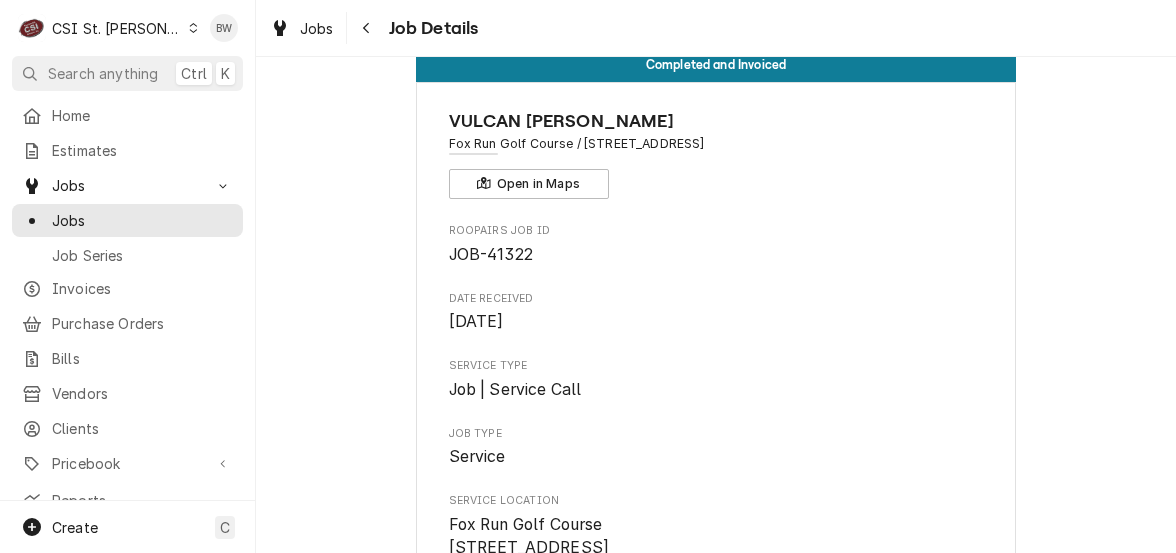 scroll, scrollTop: 0, scrollLeft: 0, axis: both 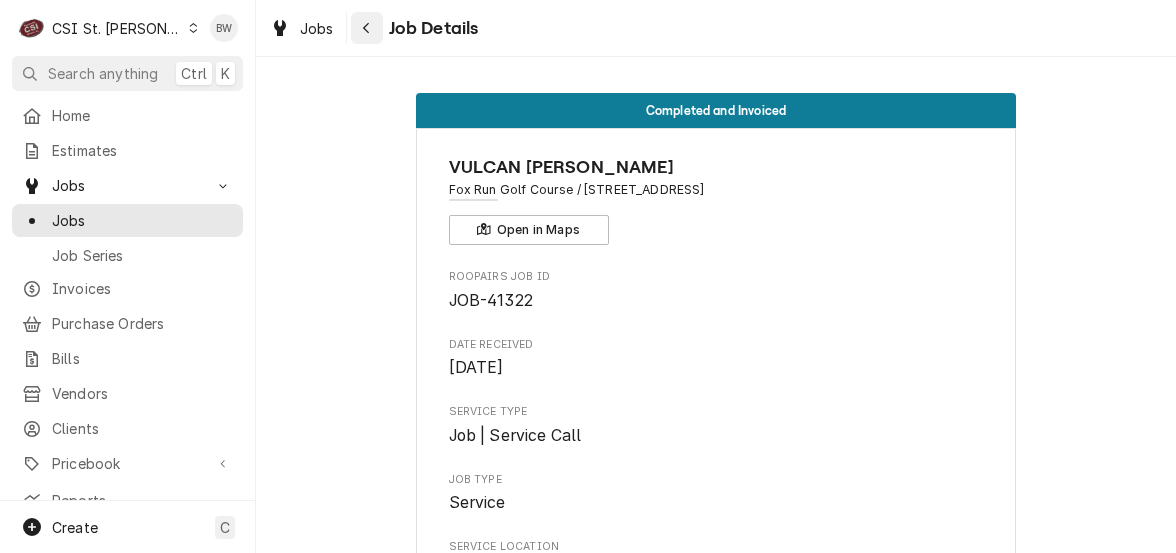 click 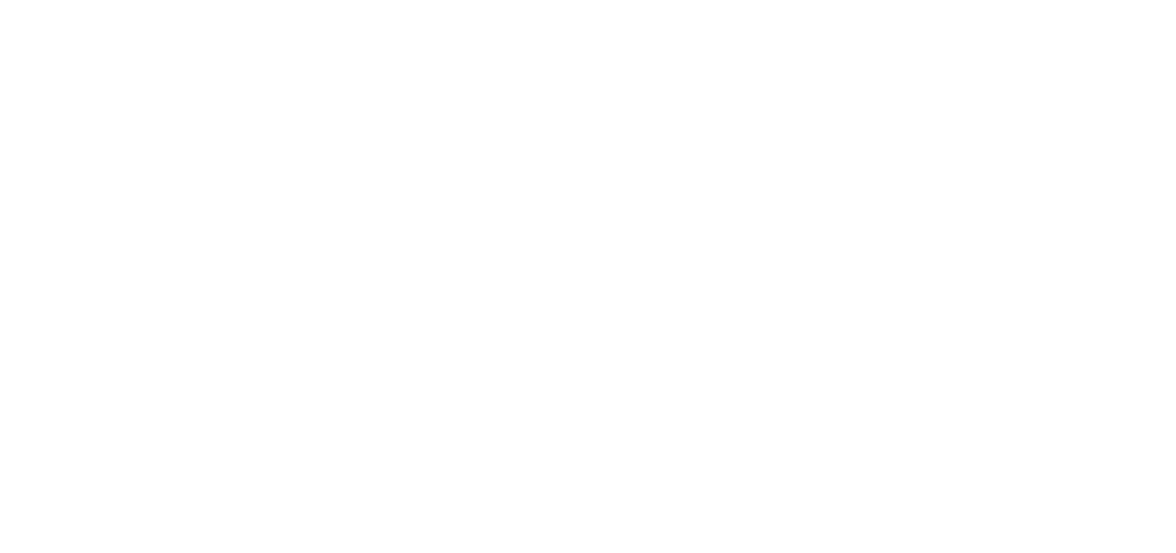 scroll, scrollTop: 0, scrollLeft: 0, axis: both 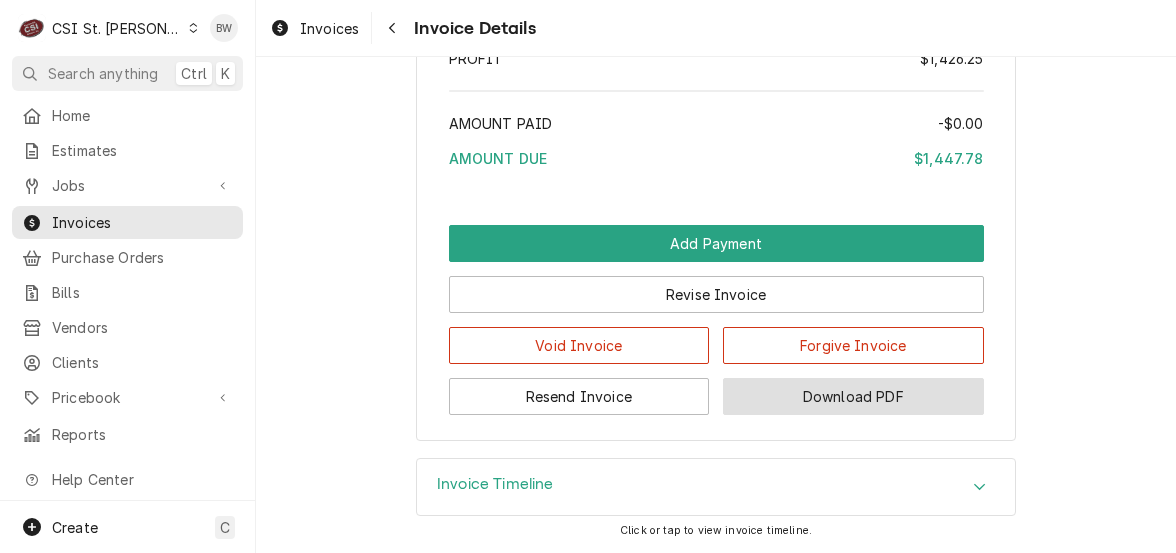 click on "Download PDF" at bounding box center (853, 396) 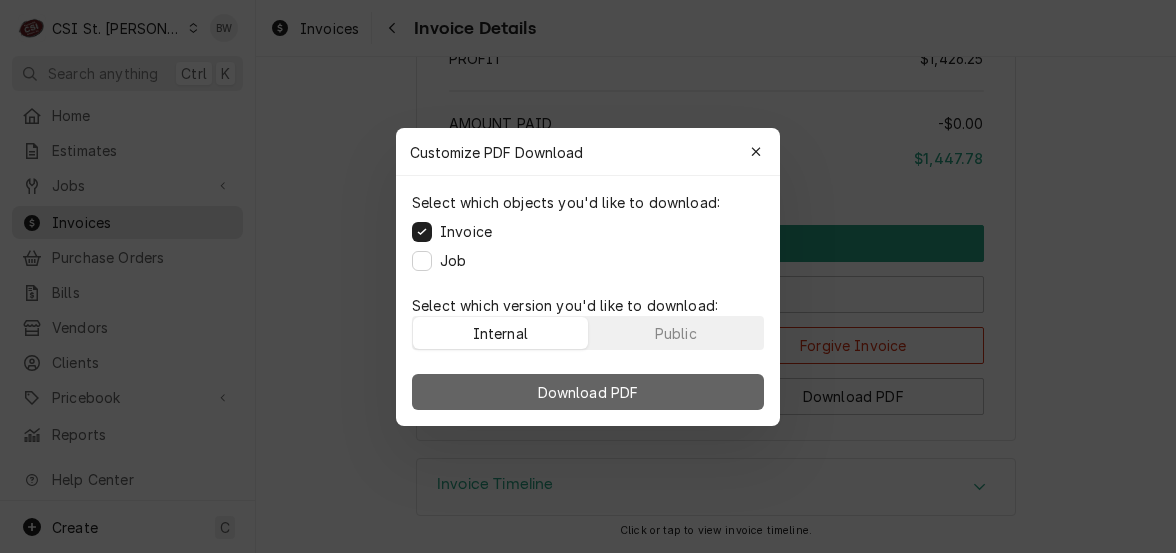 click on "Download PDF" at bounding box center (588, 392) 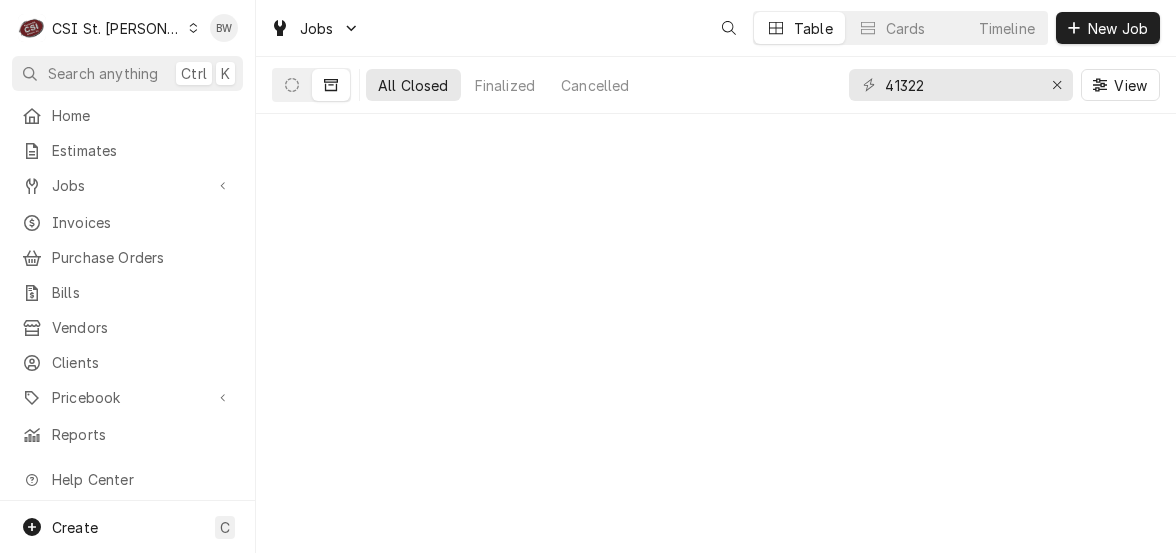 scroll, scrollTop: 0, scrollLeft: 0, axis: both 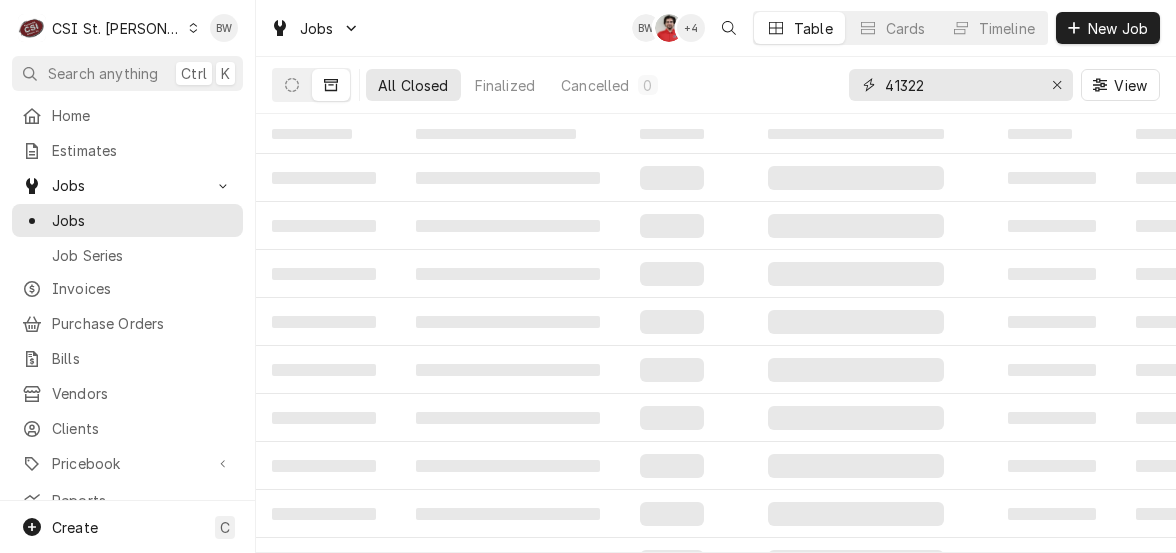 drag, startPoint x: 928, startPoint y: 88, endPoint x: 887, endPoint y: 88, distance: 41 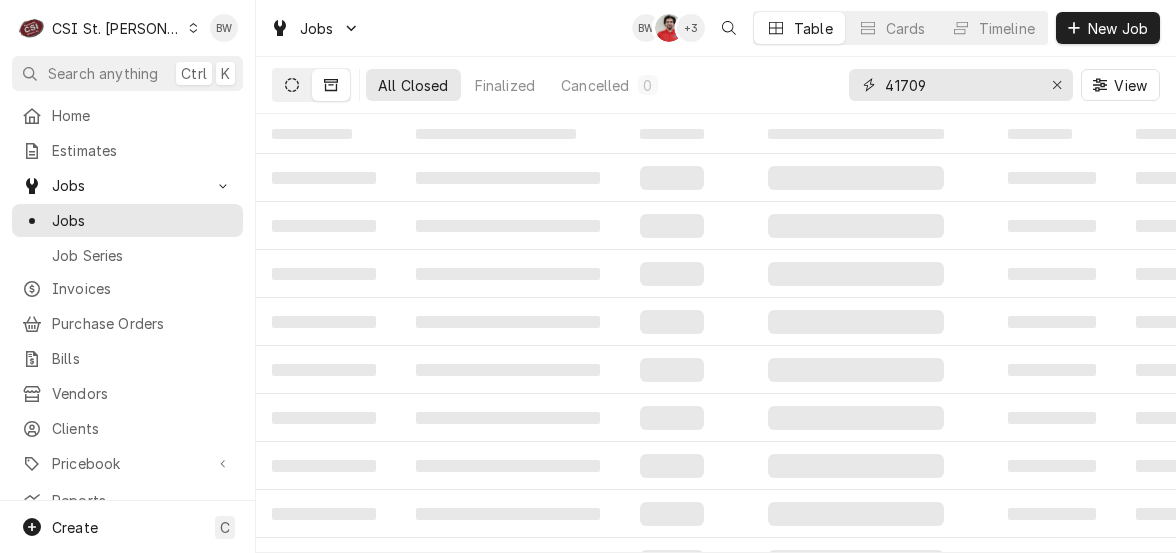 type on "41709" 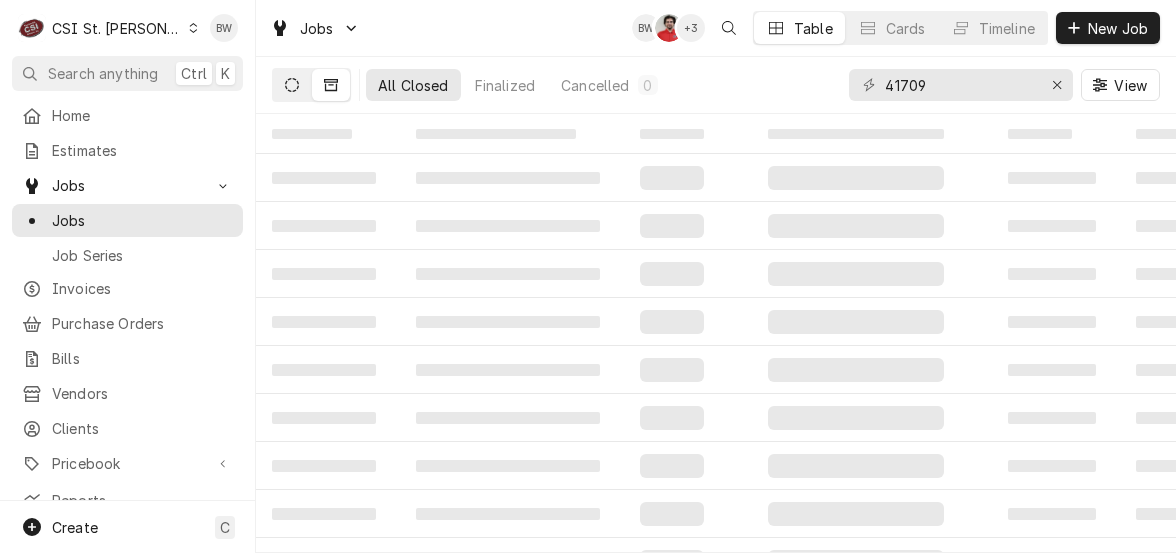 click at bounding box center (292, 85) 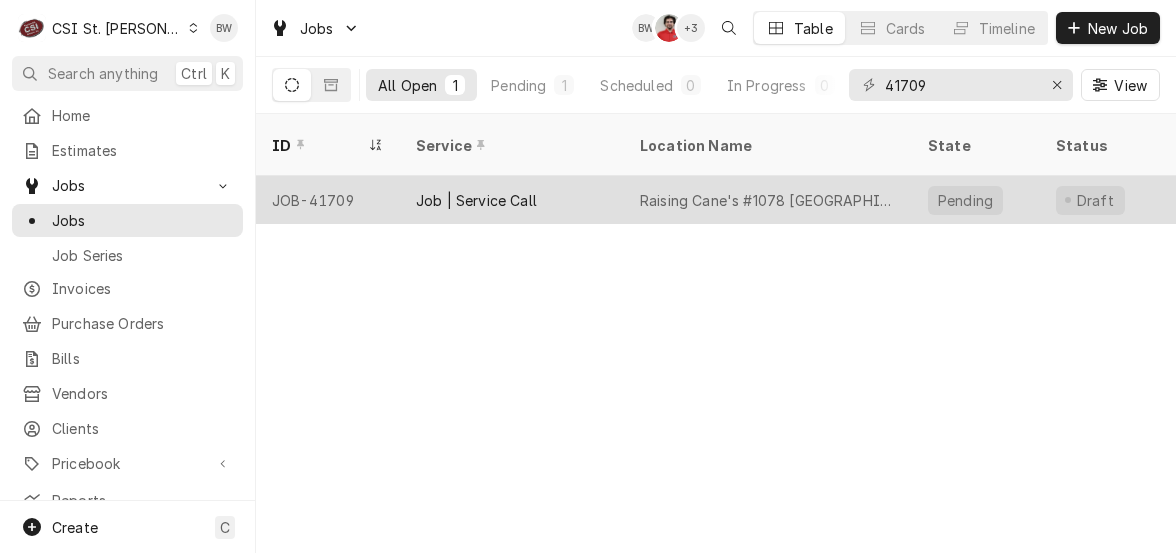 click on "JOB-41709" at bounding box center [328, 200] 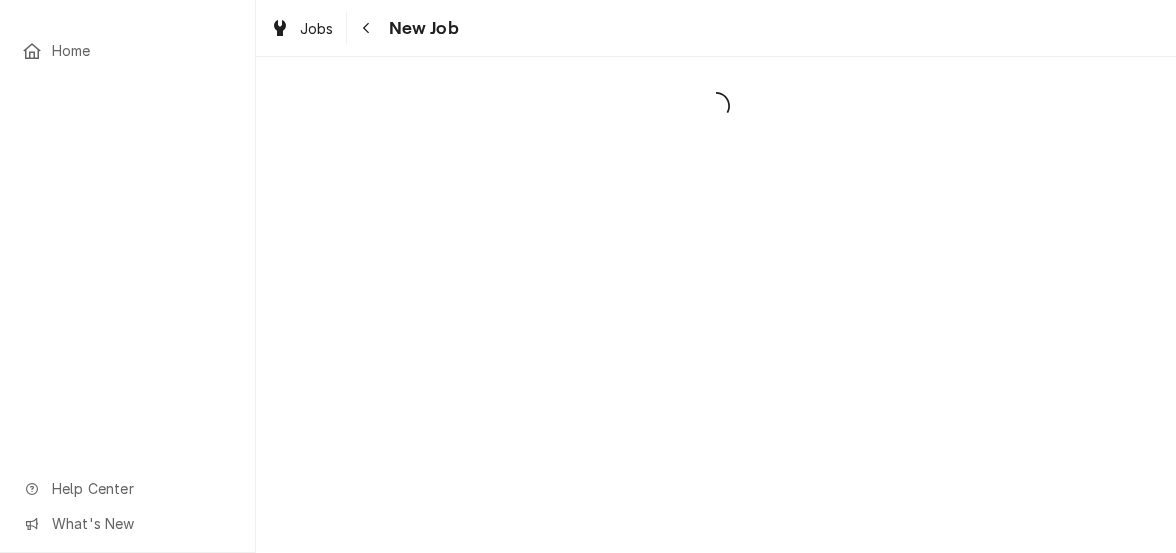 scroll, scrollTop: 0, scrollLeft: 0, axis: both 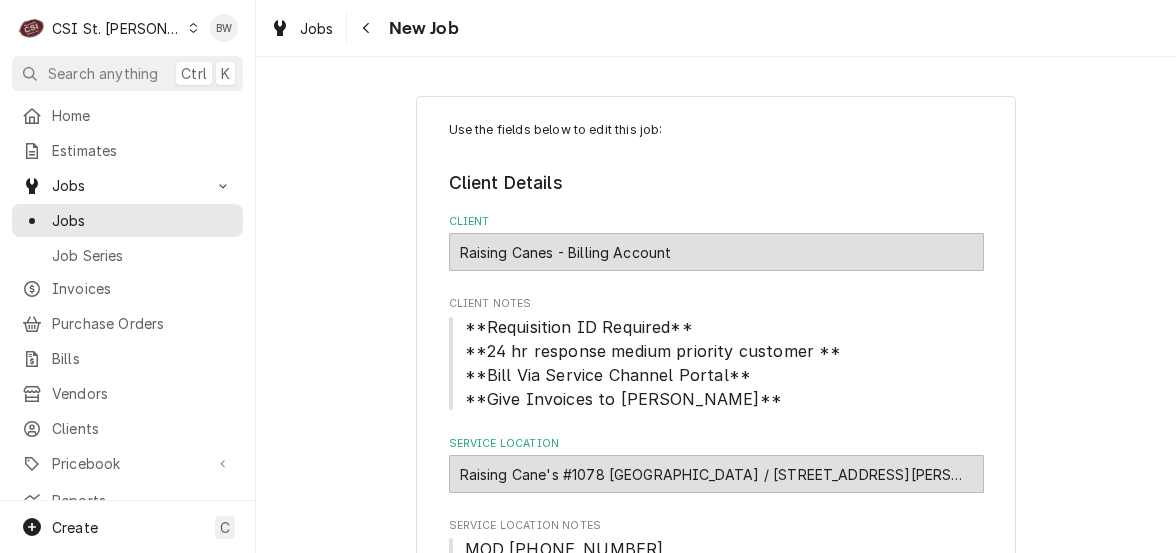 type on "x" 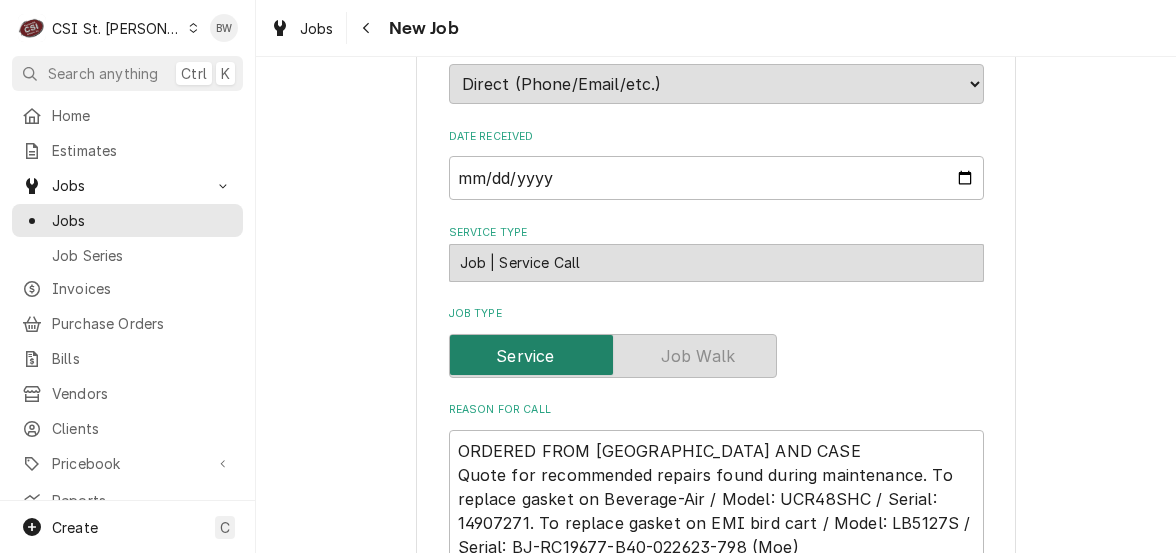 scroll, scrollTop: 1000, scrollLeft: 0, axis: vertical 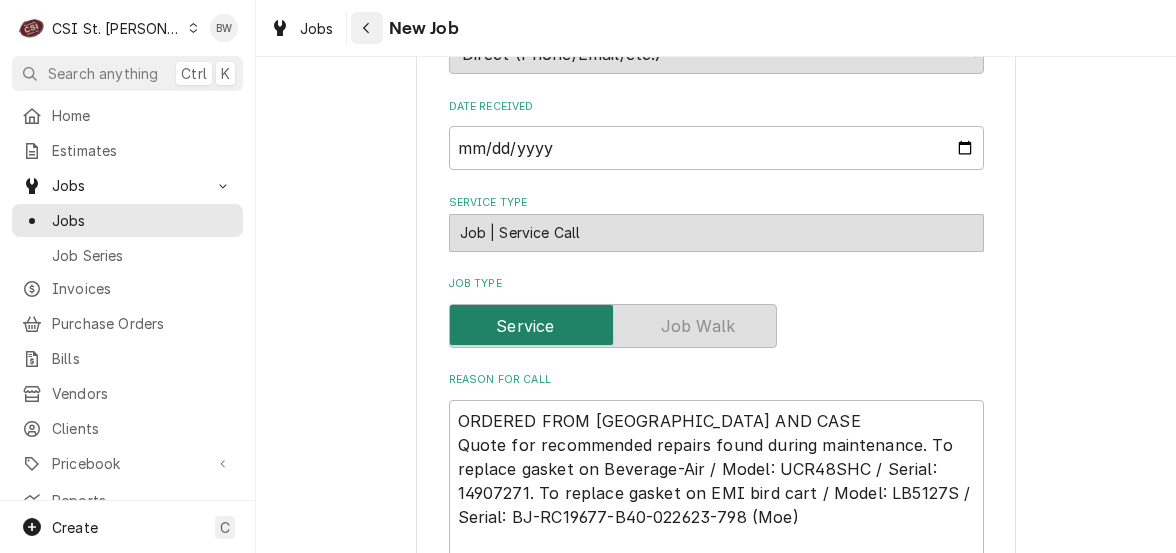 click 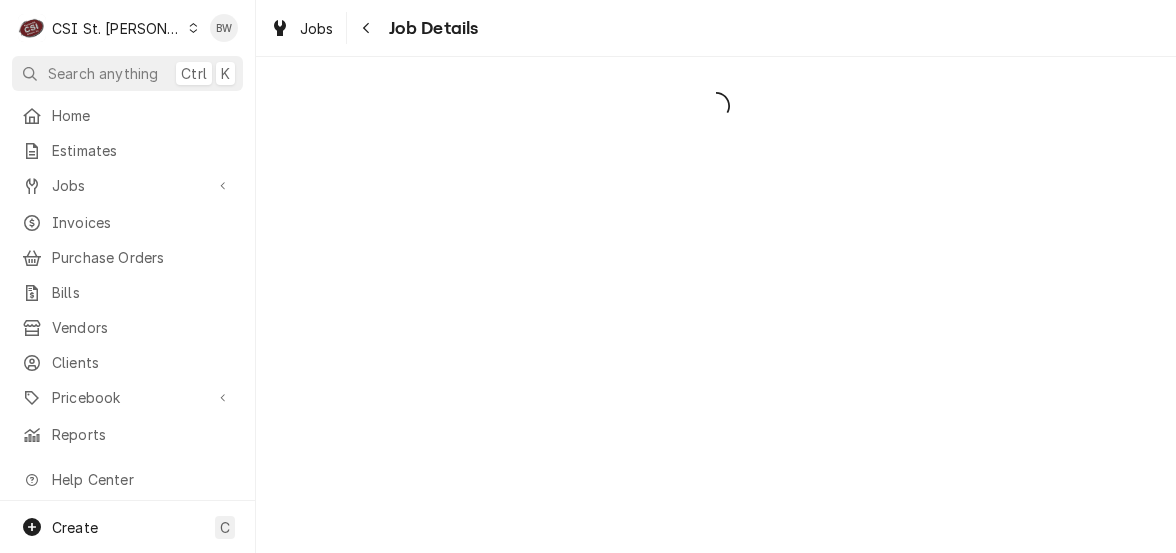scroll, scrollTop: 0, scrollLeft: 0, axis: both 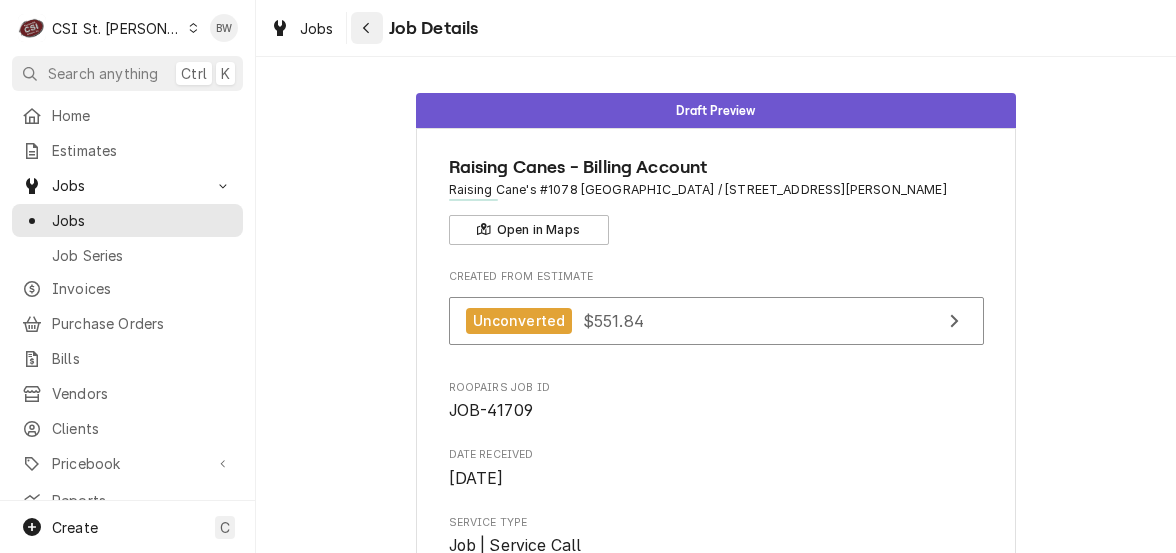 click at bounding box center (367, 28) 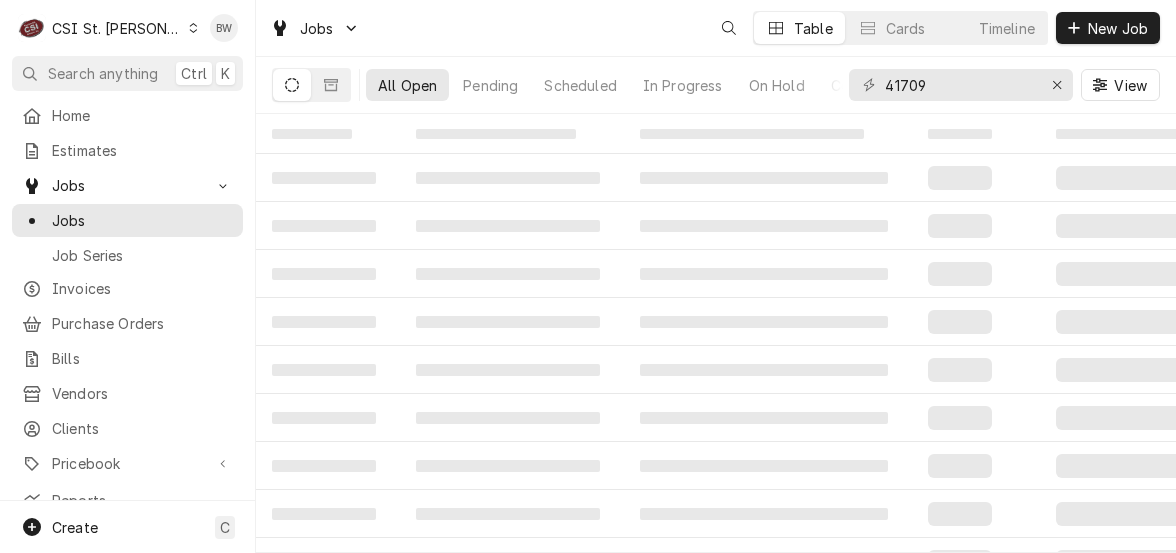 scroll, scrollTop: 0, scrollLeft: 0, axis: both 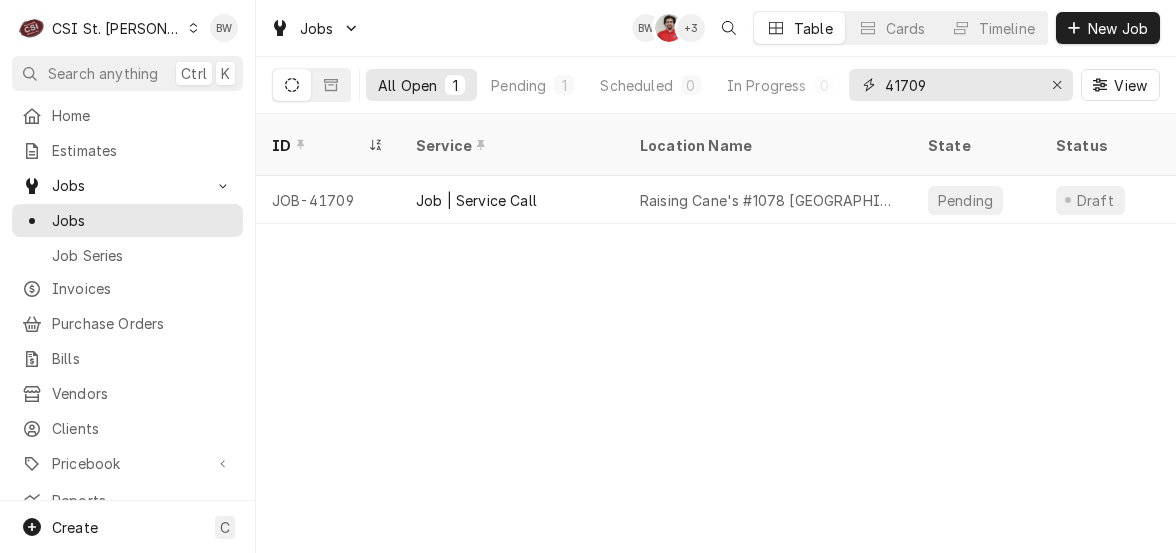 drag, startPoint x: 945, startPoint y: 93, endPoint x: 855, endPoint y: 87, distance: 90.199776 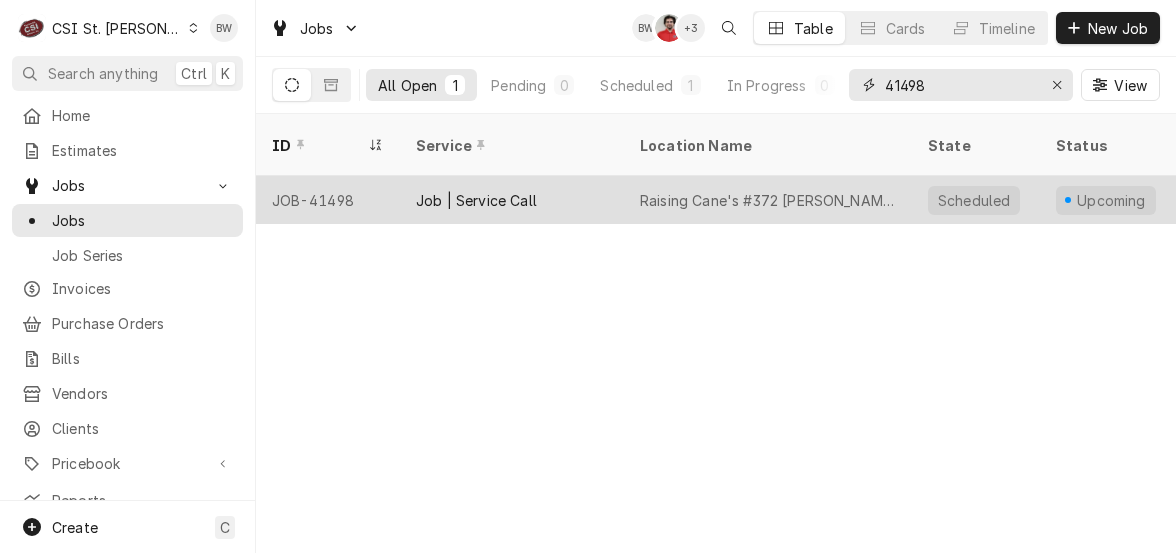 type on "41498" 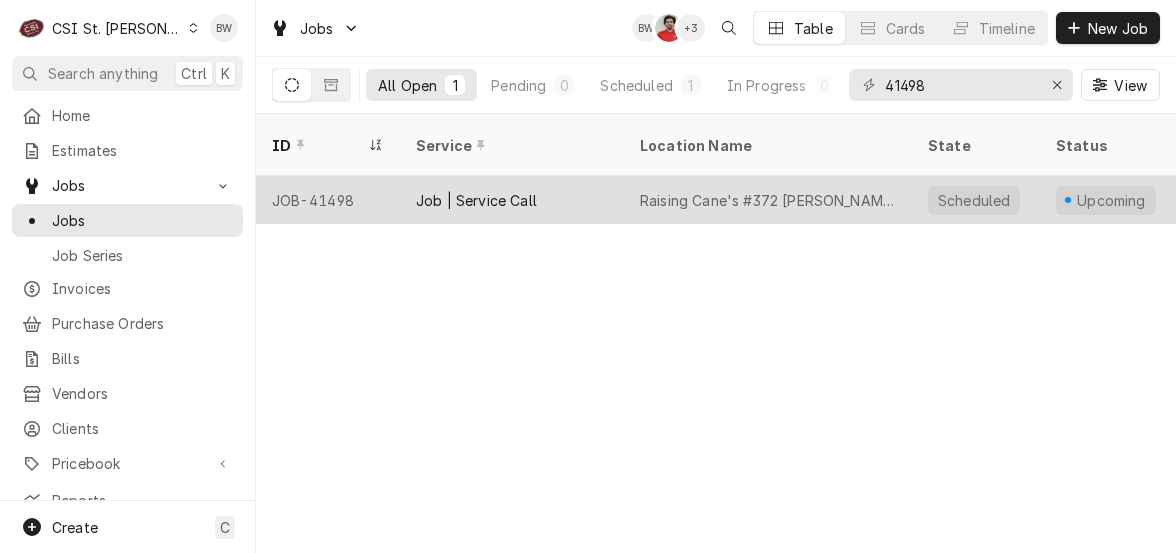 click on "JOB-41498" at bounding box center [328, 200] 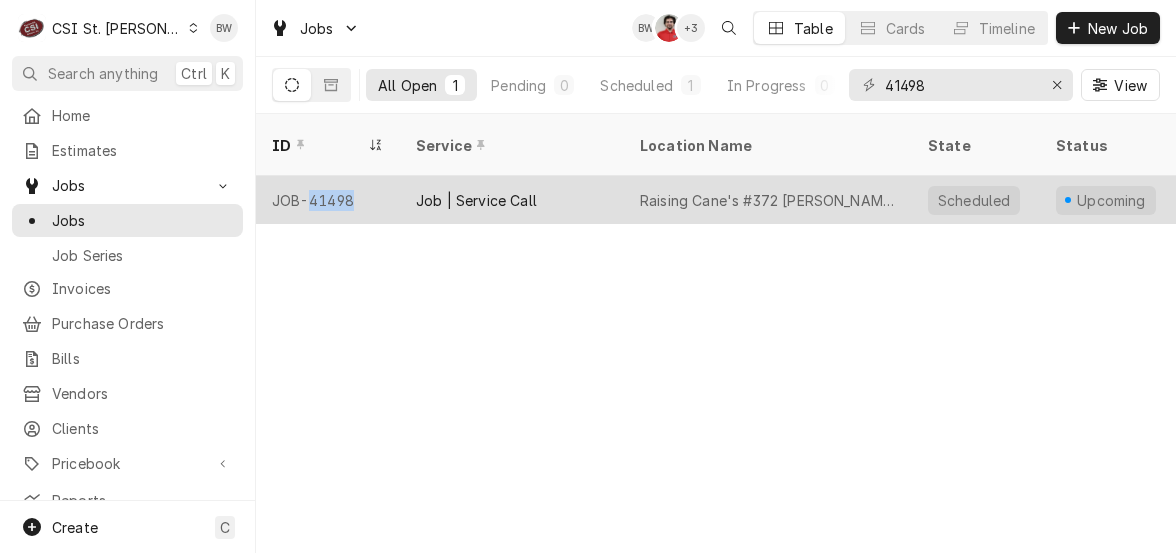 click on "JOB-41498" at bounding box center [328, 200] 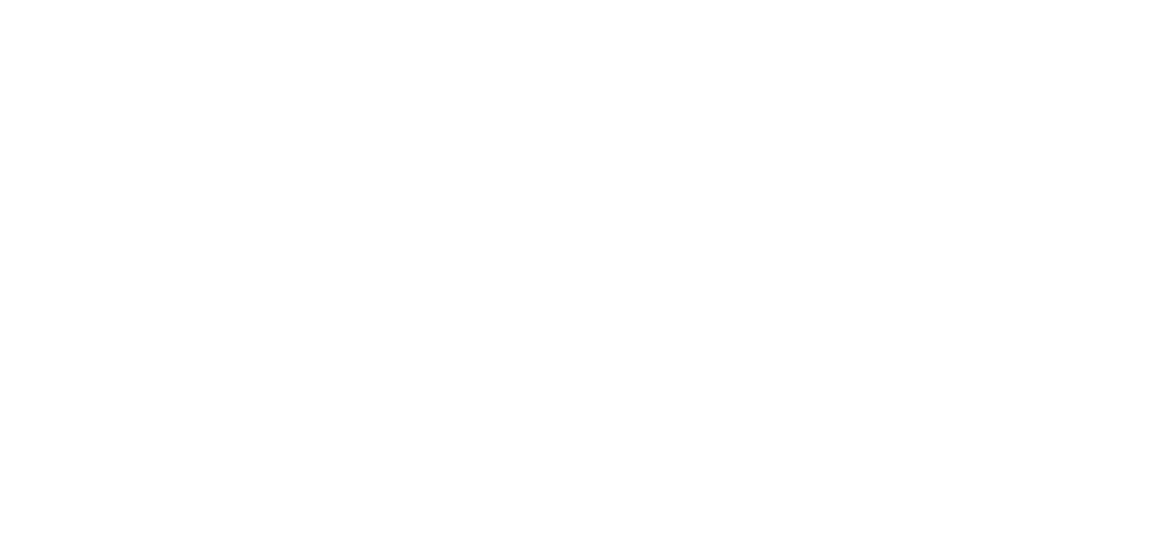 scroll, scrollTop: 0, scrollLeft: 0, axis: both 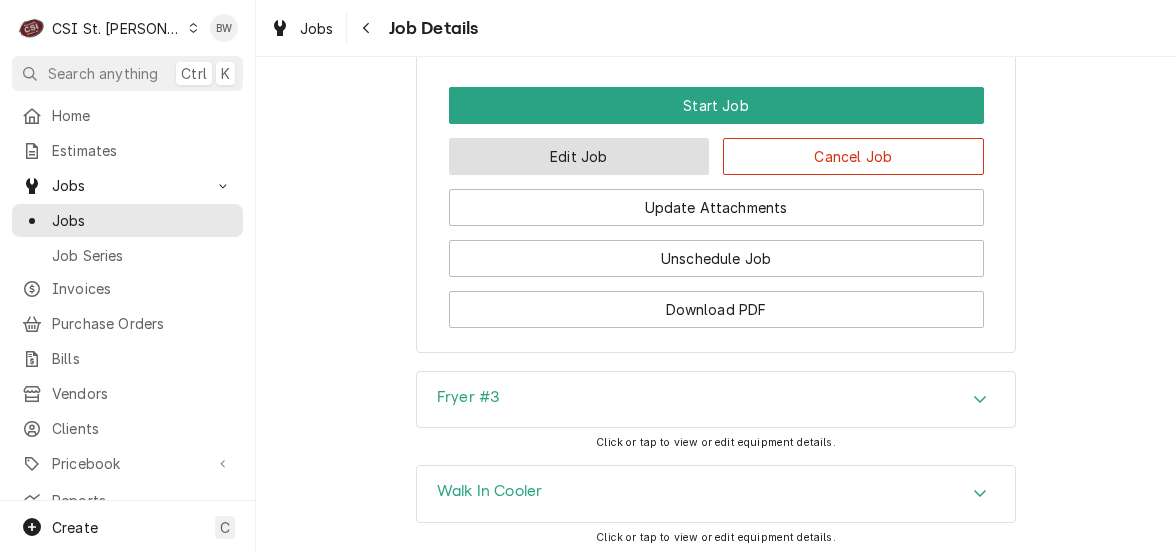 click on "Edit Job" at bounding box center [579, 156] 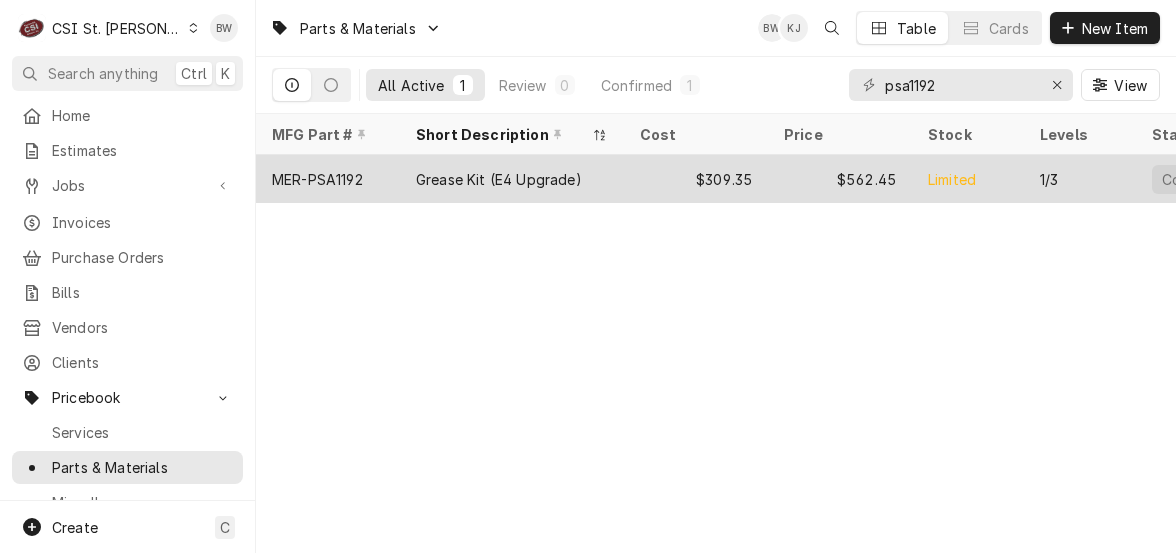 scroll, scrollTop: 0, scrollLeft: 0, axis: both 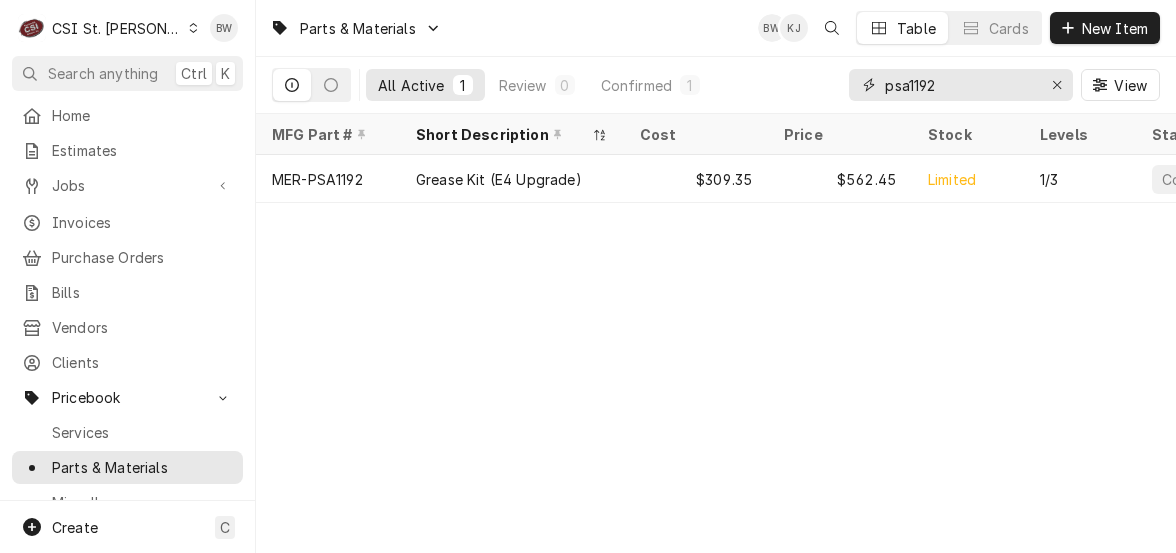 drag, startPoint x: 939, startPoint y: 83, endPoint x: 848, endPoint y: 84, distance: 91.00549 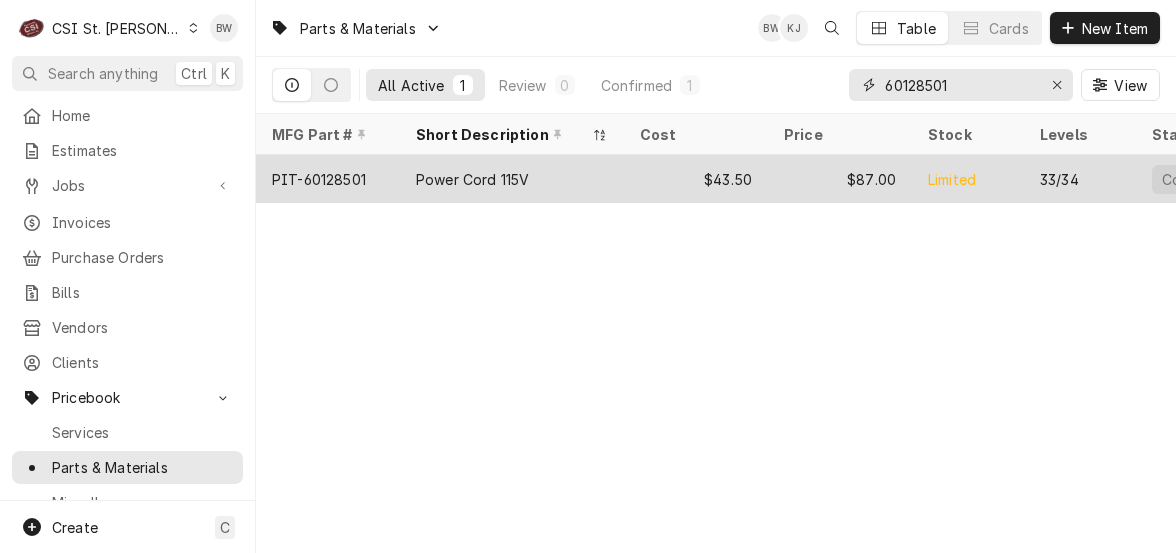 type on "60128501" 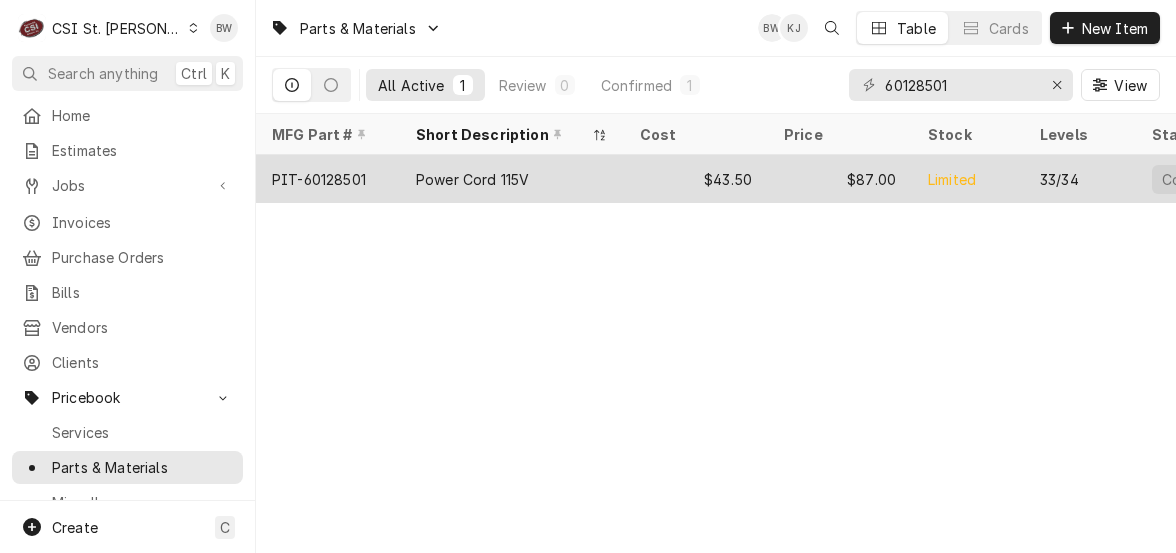 click on "PIT-60128501" at bounding box center [328, 179] 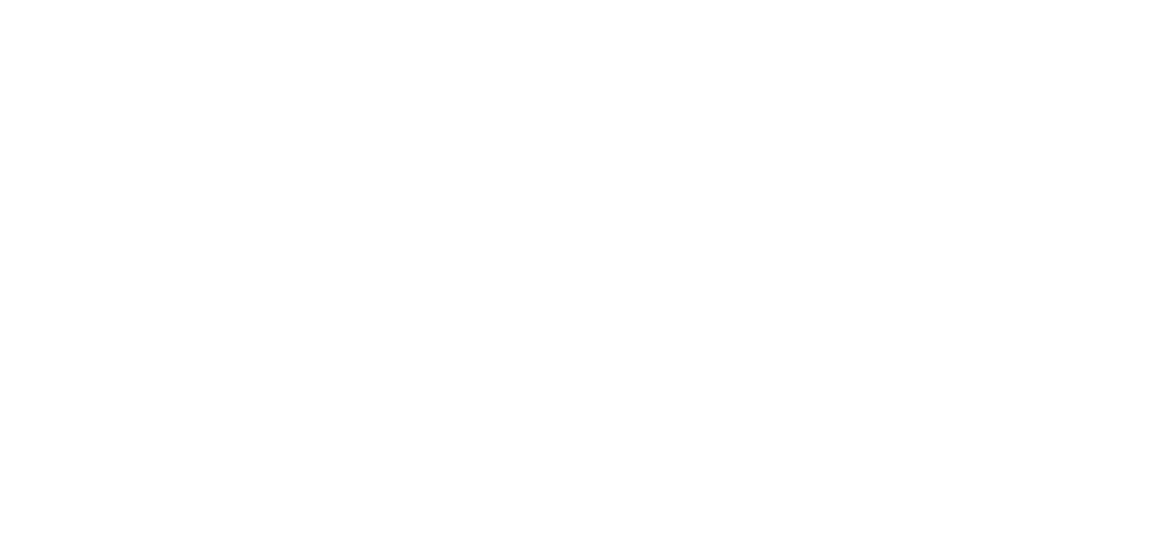 scroll, scrollTop: 0, scrollLeft: 0, axis: both 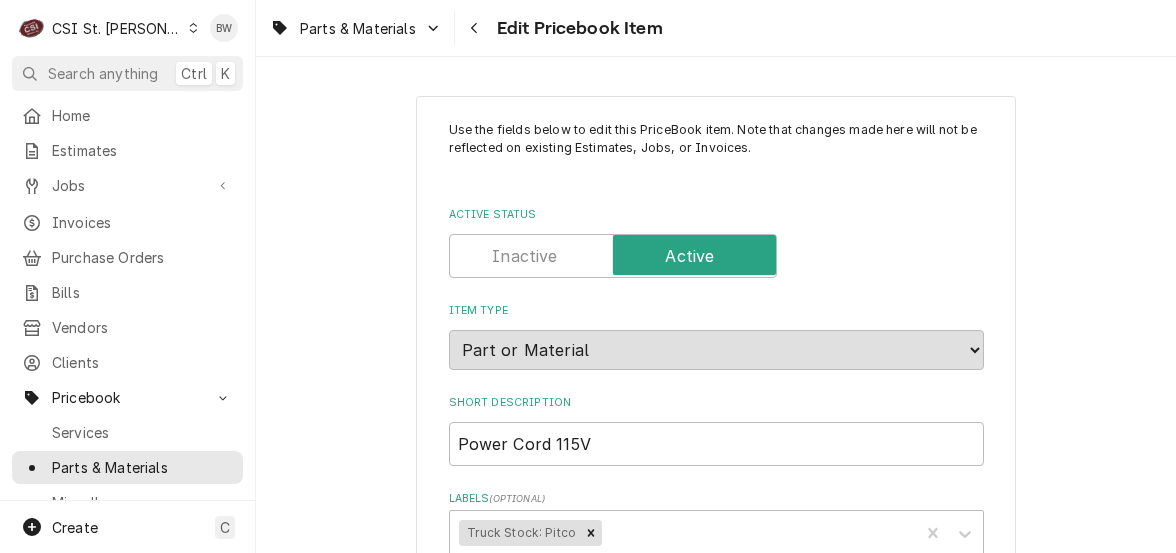 type on "x" 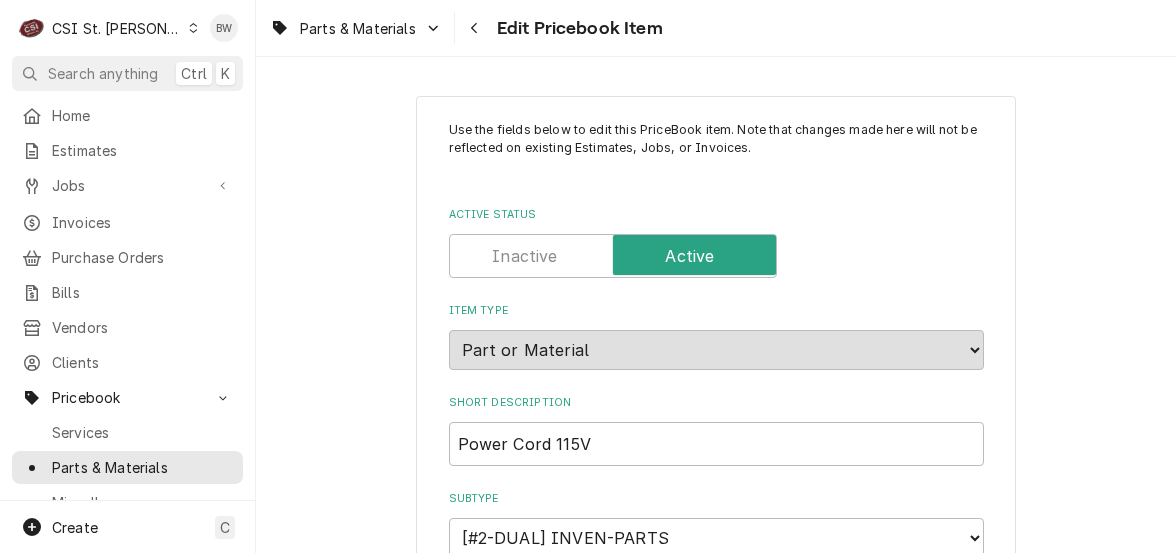 click on "Parts & Materials   Edit Pricebook Item" at bounding box center [716, 28] 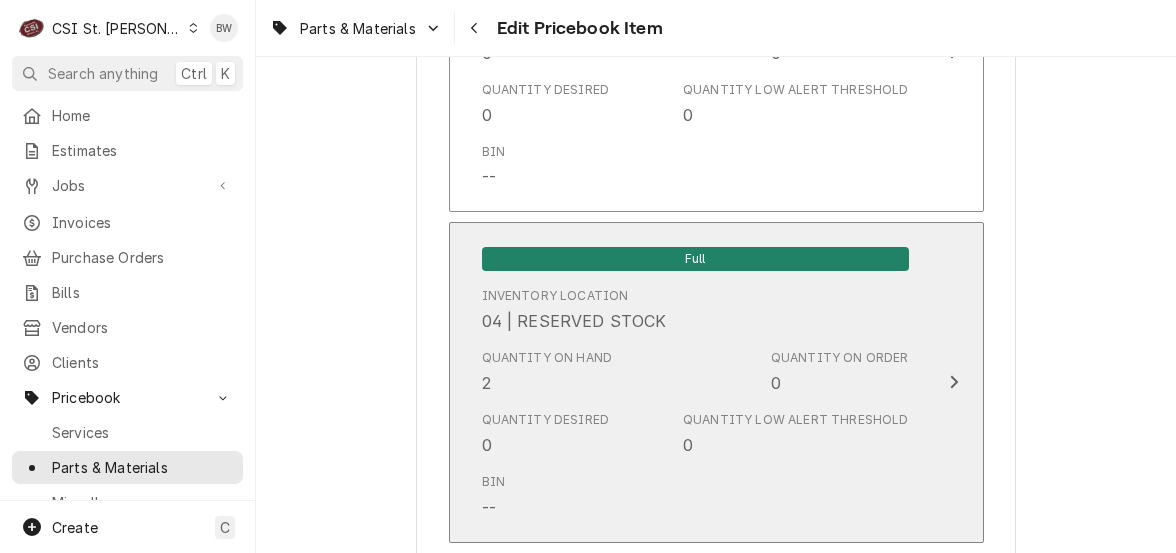 click on "Quantity on Hand 2" at bounding box center [547, 372] 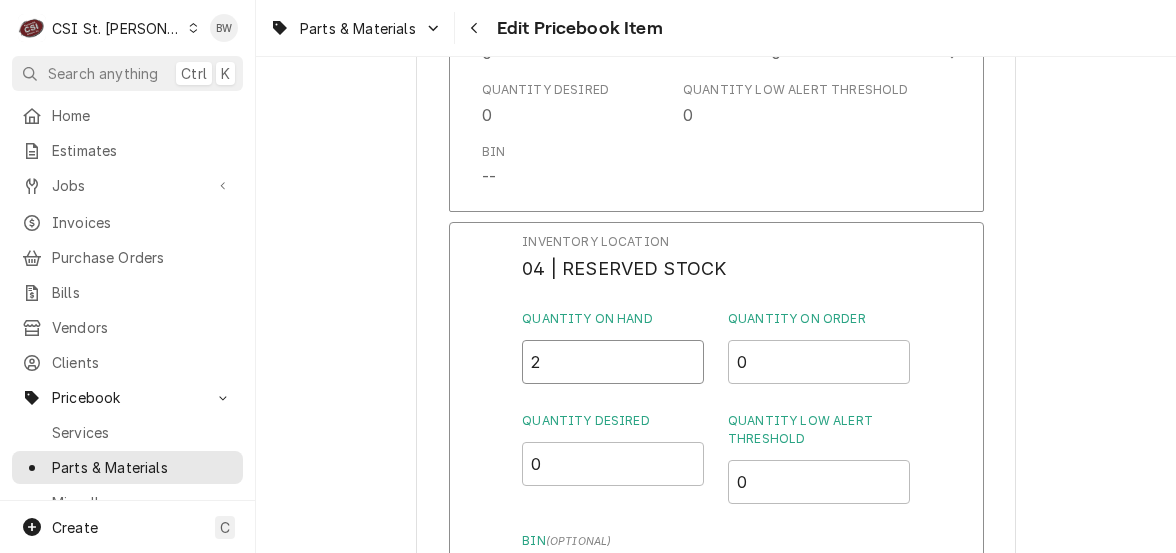 drag, startPoint x: 552, startPoint y: 352, endPoint x: 522, endPoint y: 352, distance: 30 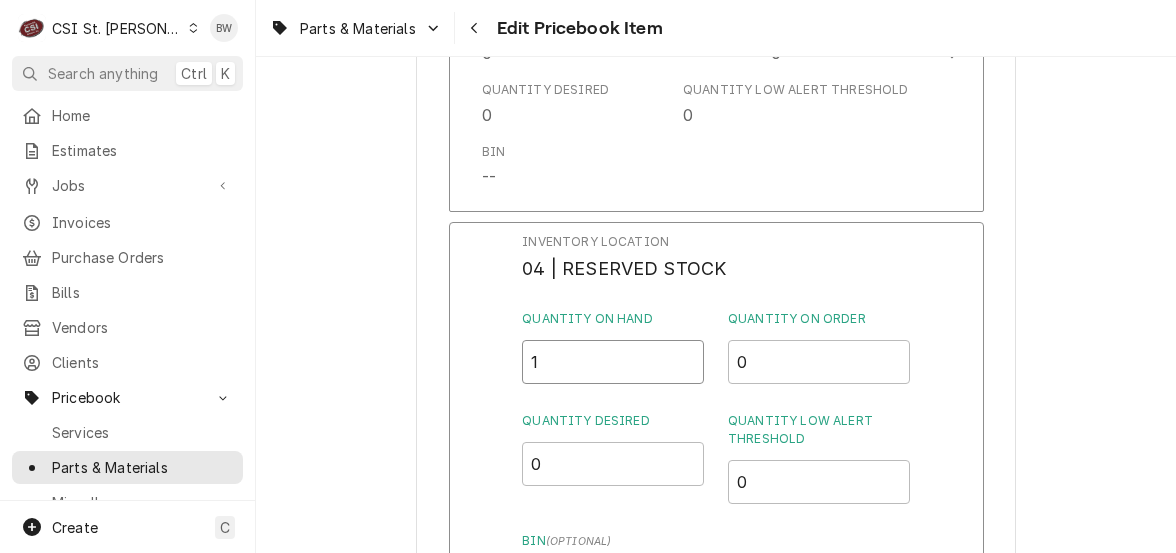 type on "1" 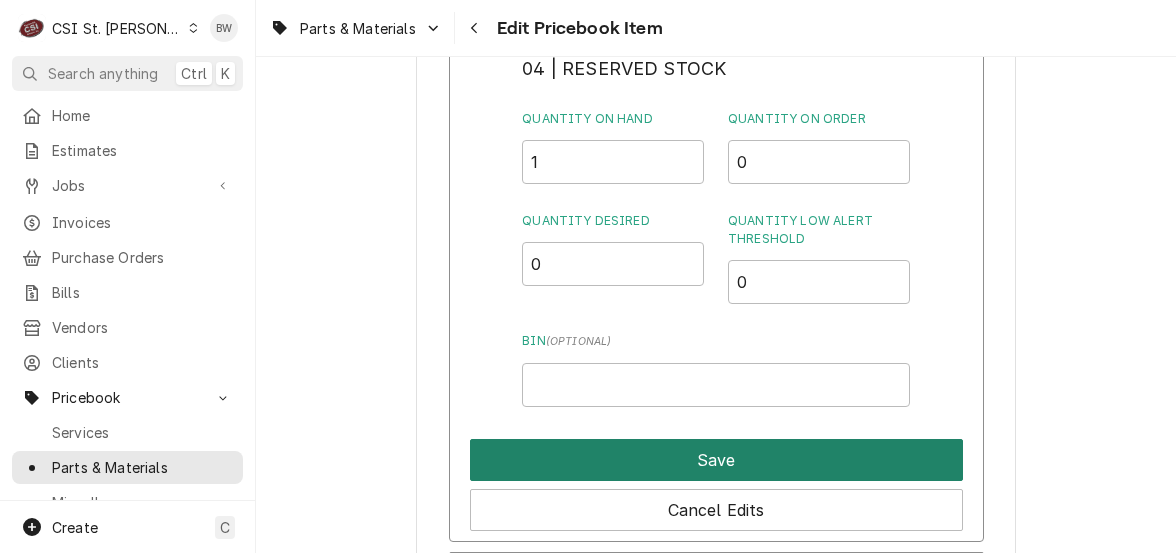 click on "Save" at bounding box center [716, 460] 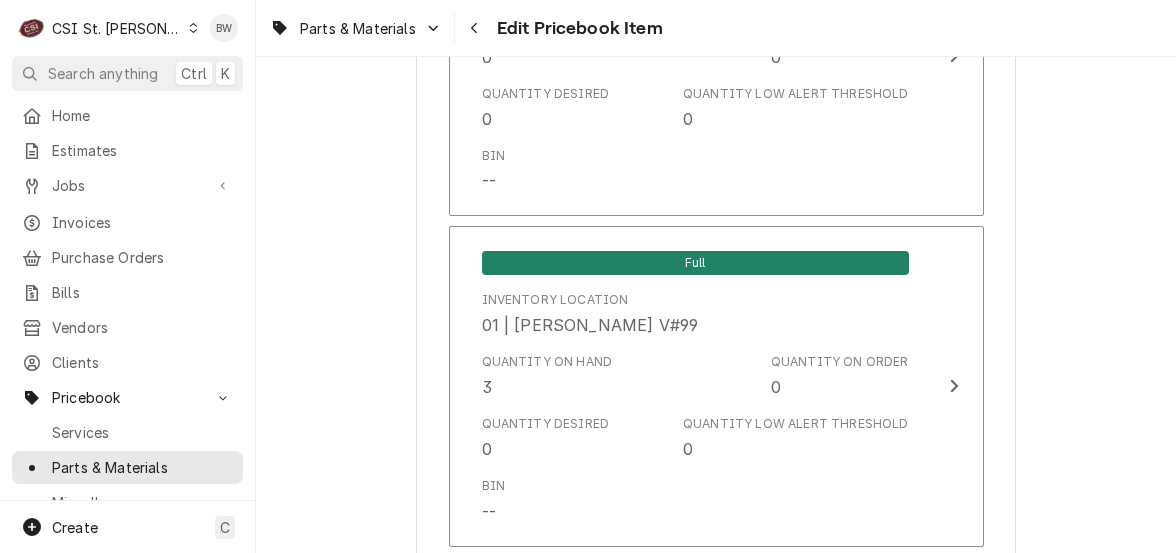 scroll, scrollTop: 6972, scrollLeft: 0, axis: vertical 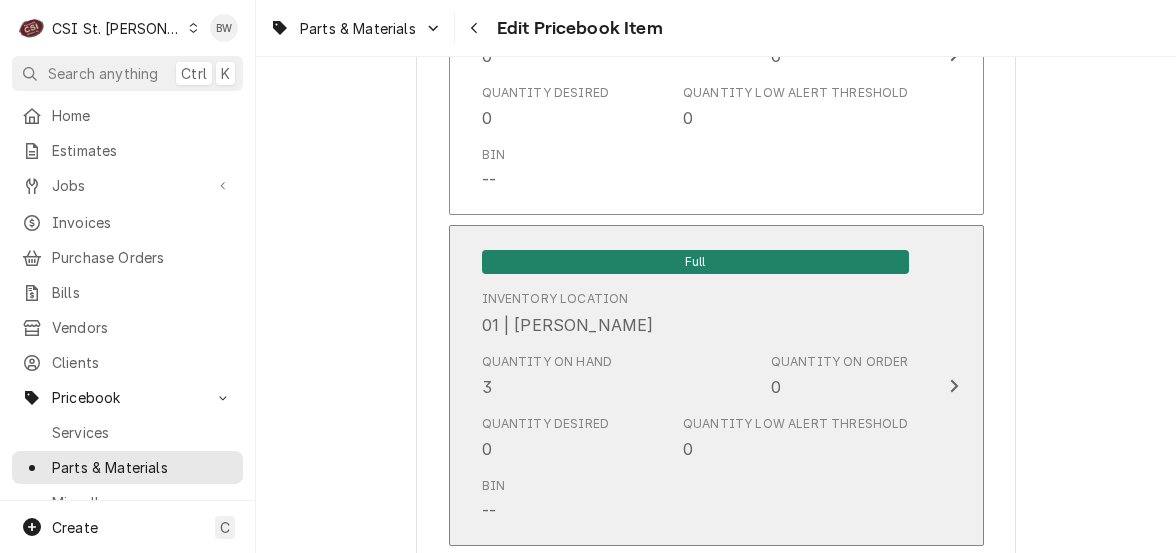 click on "Quantity on Hand 3" at bounding box center (547, 376) 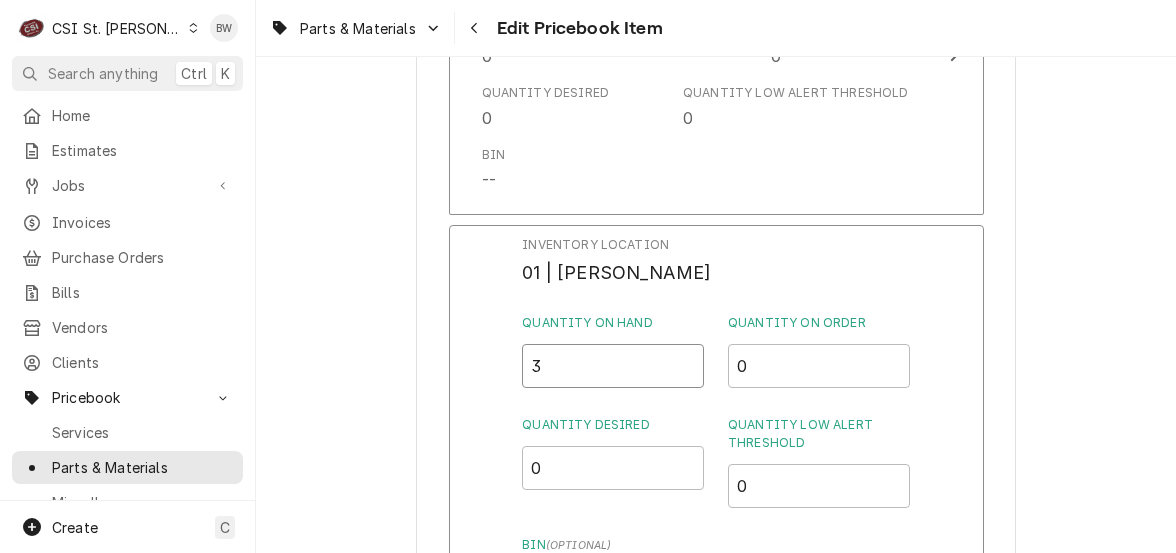 drag, startPoint x: 541, startPoint y: 349, endPoint x: 530, endPoint y: 352, distance: 11.401754 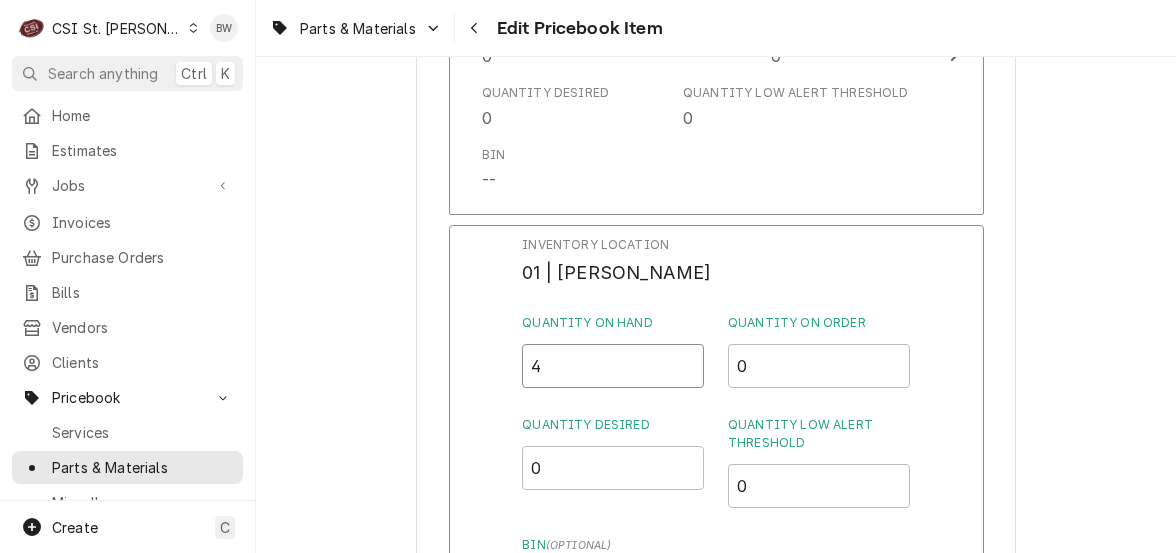 type on "4" 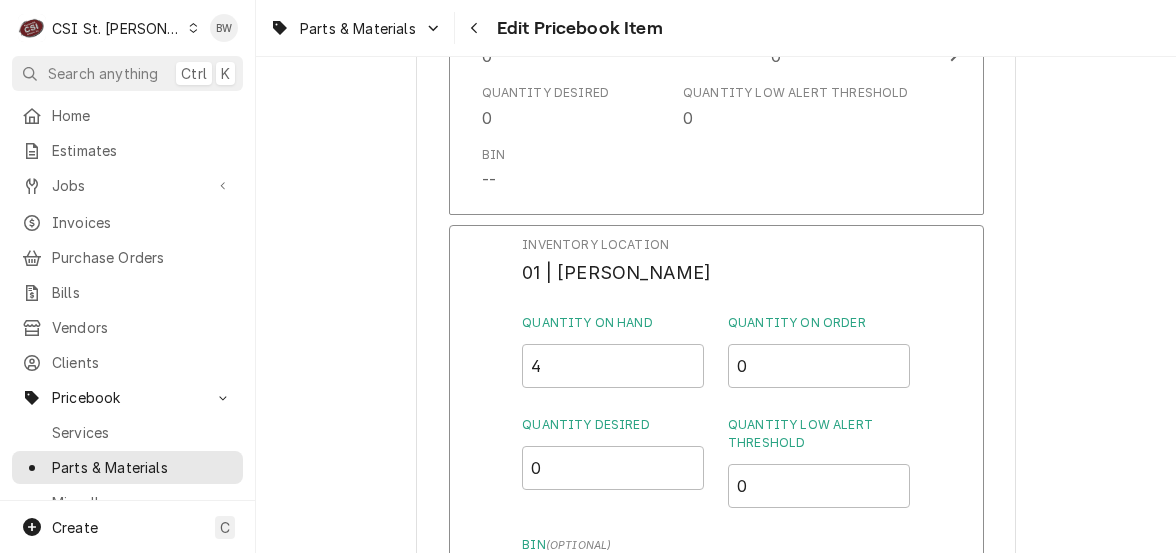 click on "Inventory Location 01 | RYAN SMITH Quantity on Hand 4 Quantity on Order 0 Quantity Desired 0 Quantity Low Alert Threshold 0 Bin  ( optional ) Save Cancel Edits" at bounding box center [716, 485] 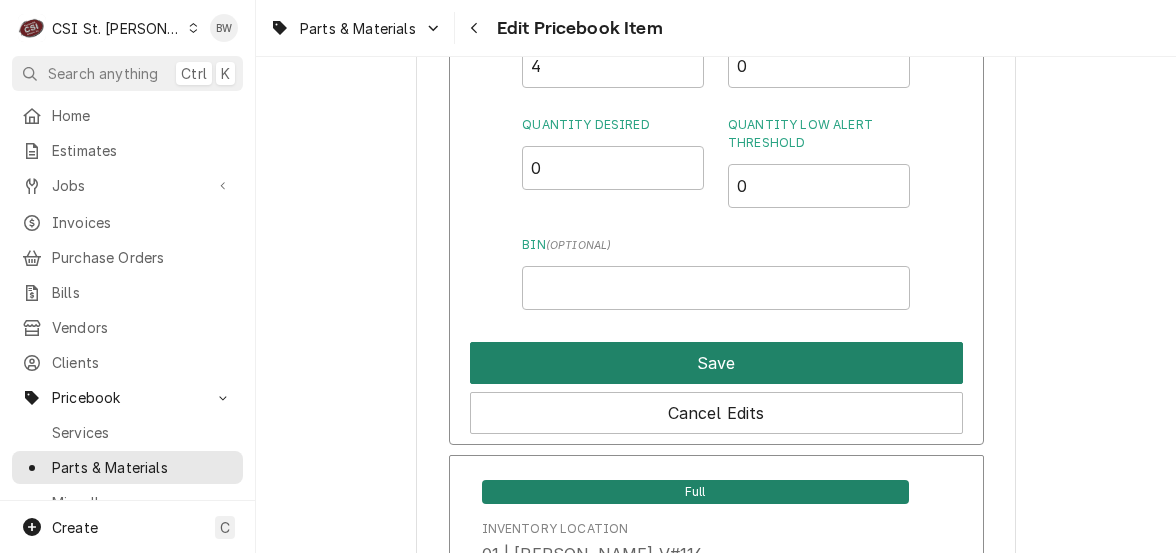 click on "Save" at bounding box center [716, 363] 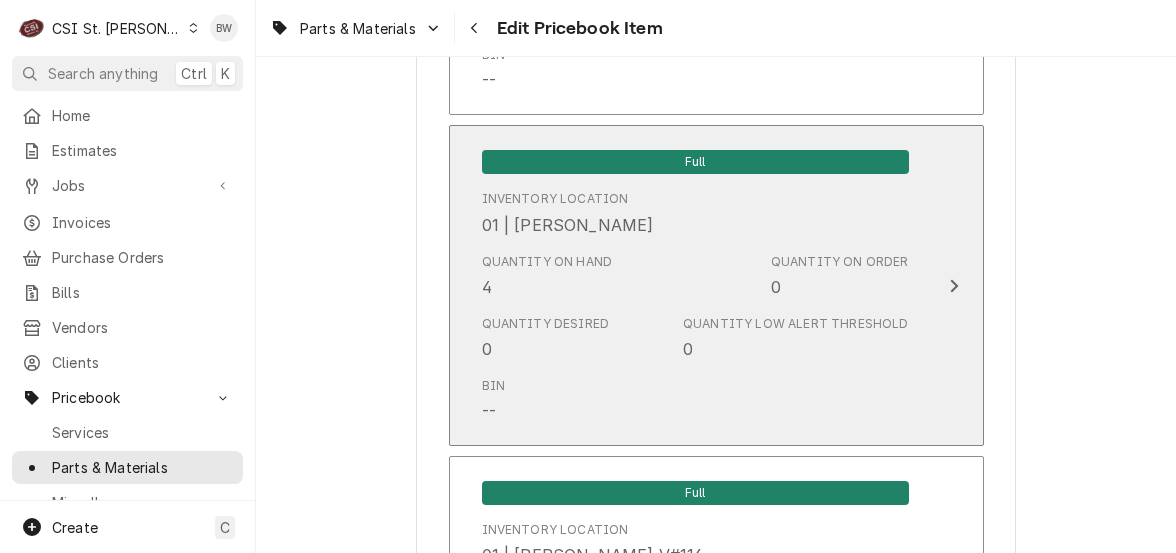 scroll, scrollTop: 16987, scrollLeft: 0, axis: vertical 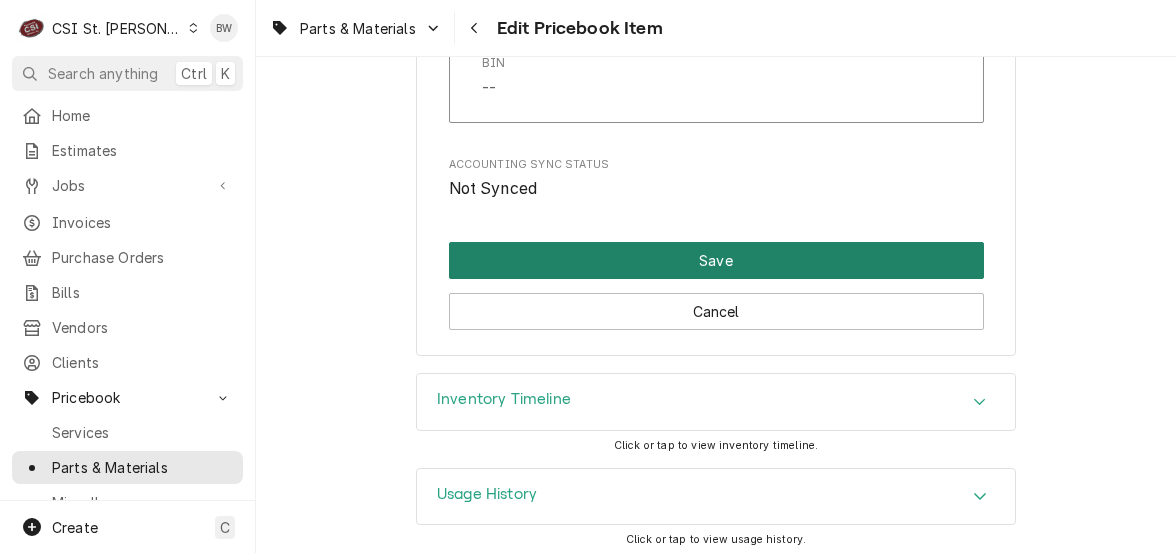 click on "Save" at bounding box center [716, 260] 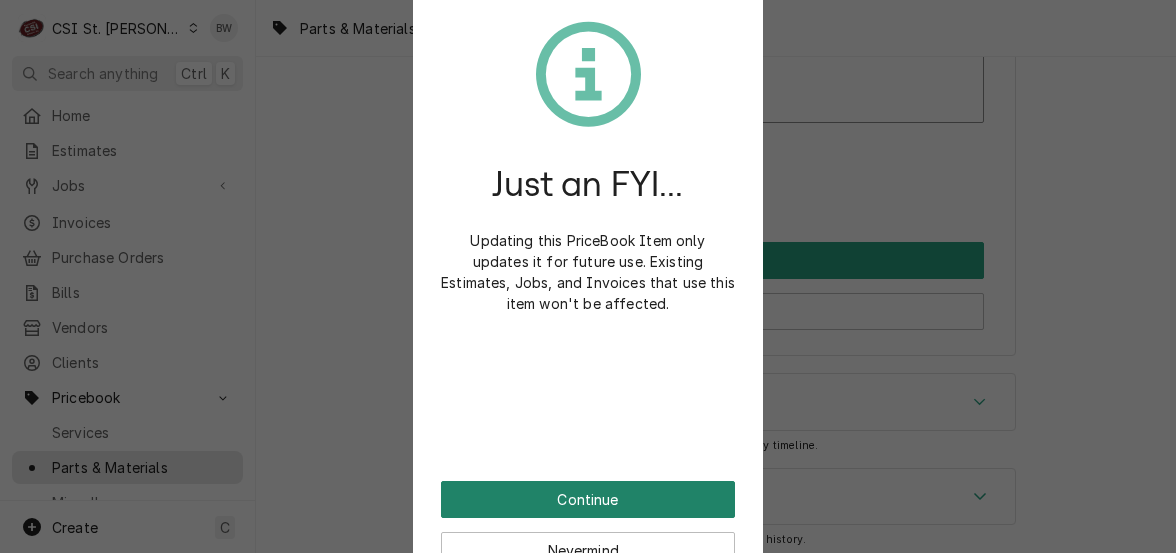 click on "Continue" at bounding box center [588, 499] 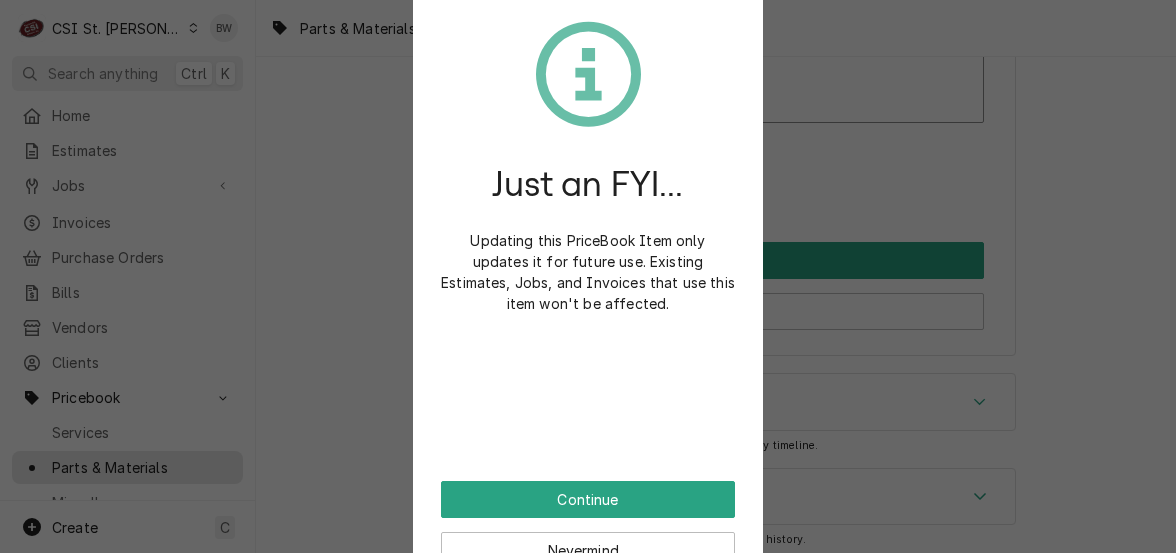 scroll, scrollTop: 16975, scrollLeft: 0, axis: vertical 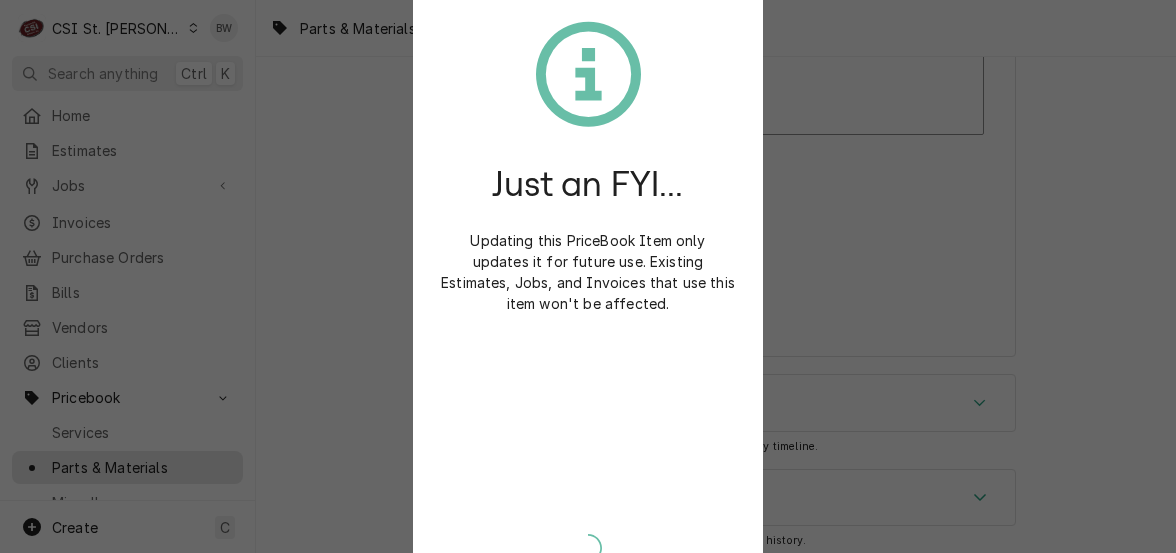 type on "x" 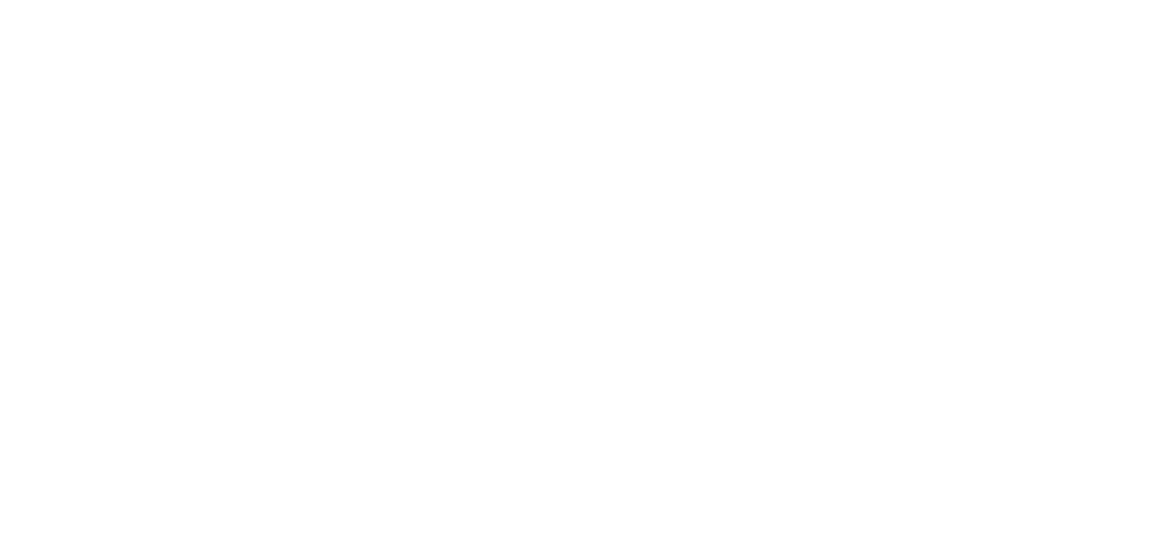 scroll, scrollTop: 0, scrollLeft: 0, axis: both 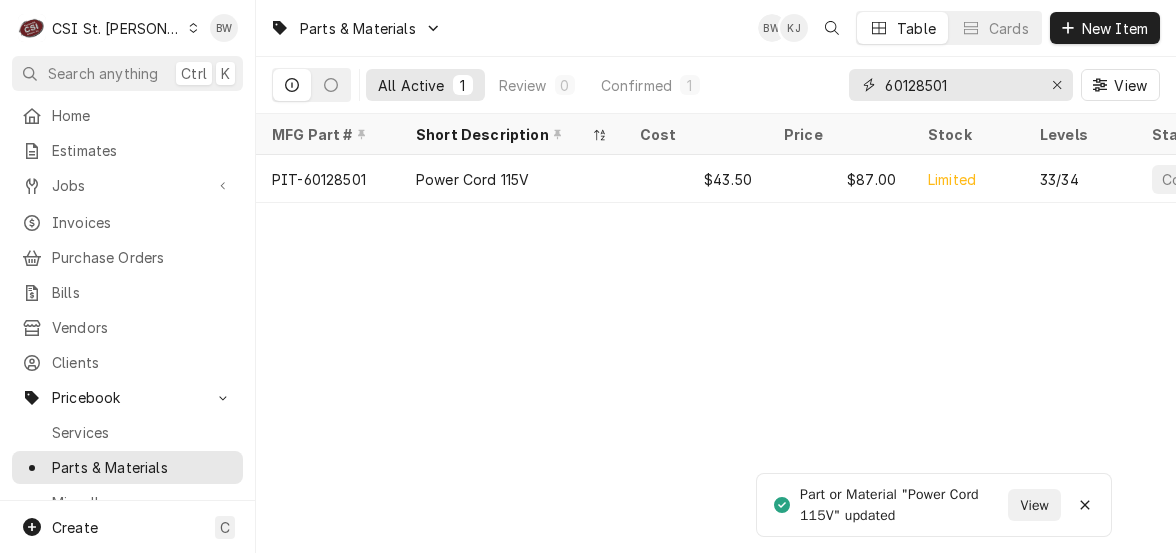 drag, startPoint x: 962, startPoint y: 85, endPoint x: 860, endPoint y: 85, distance: 102 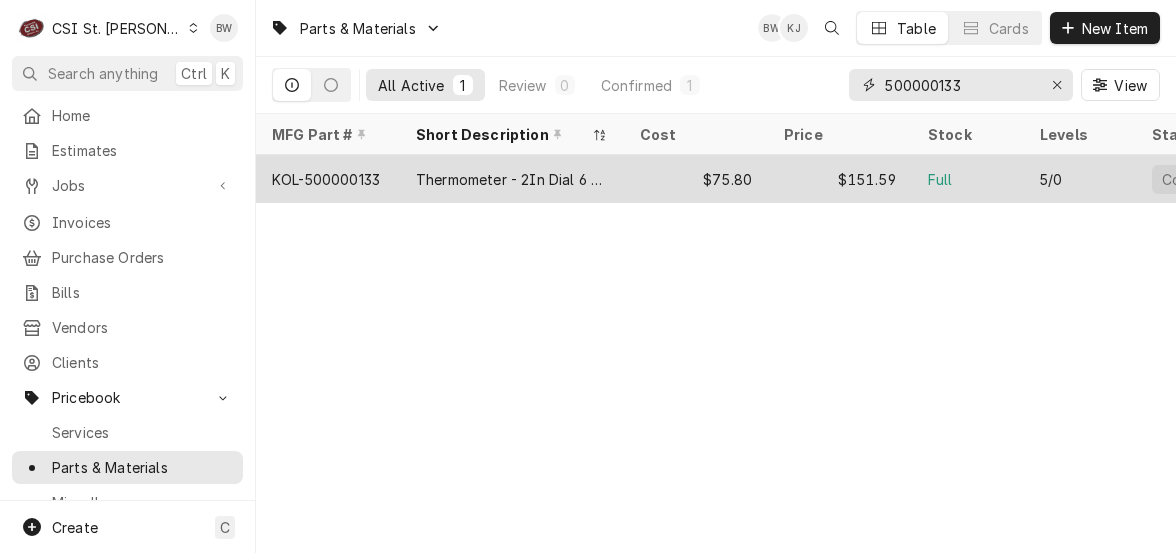 type on "500000133" 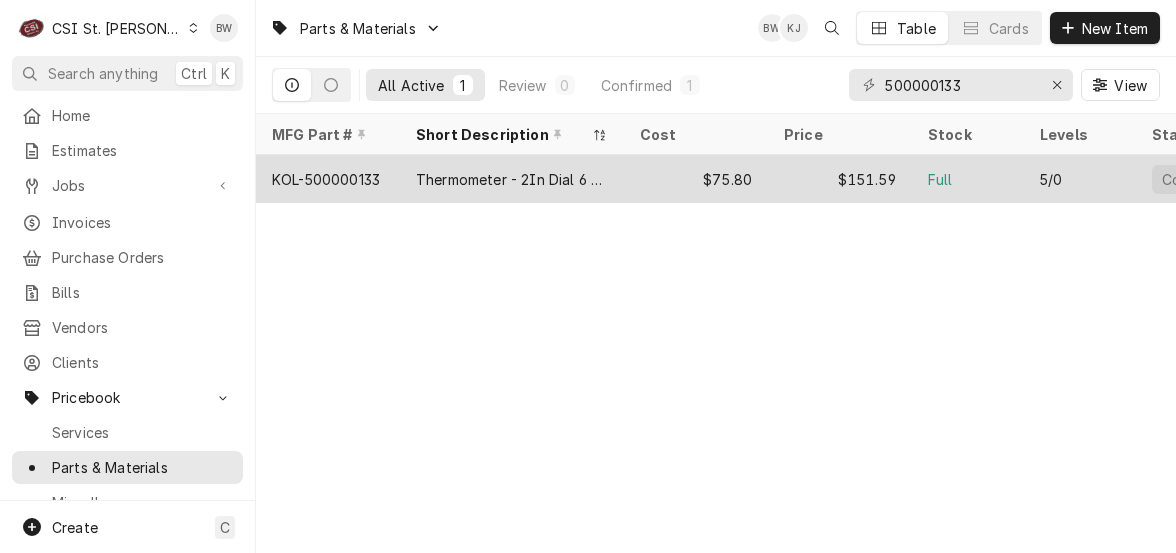 click on "KOL-500000133" at bounding box center [328, 179] 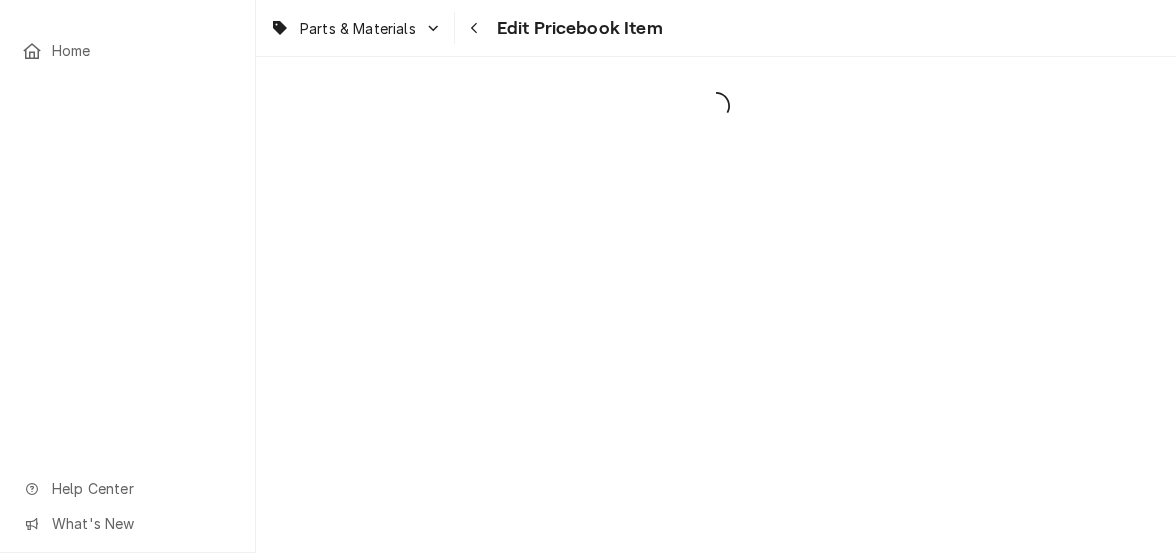 scroll, scrollTop: 0, scrollLeft: 0, axis: both 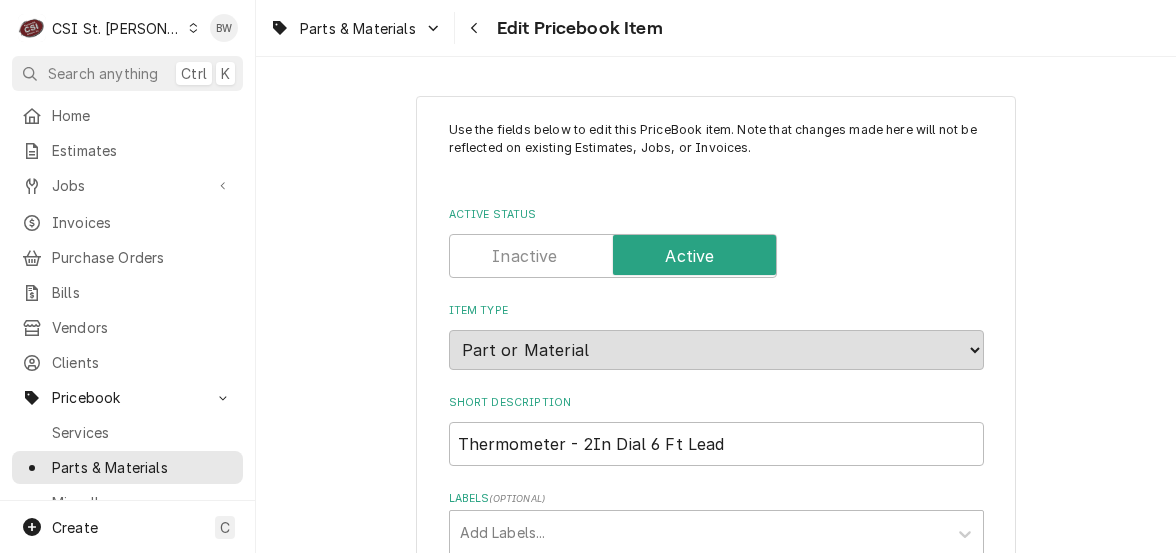 type on "x" 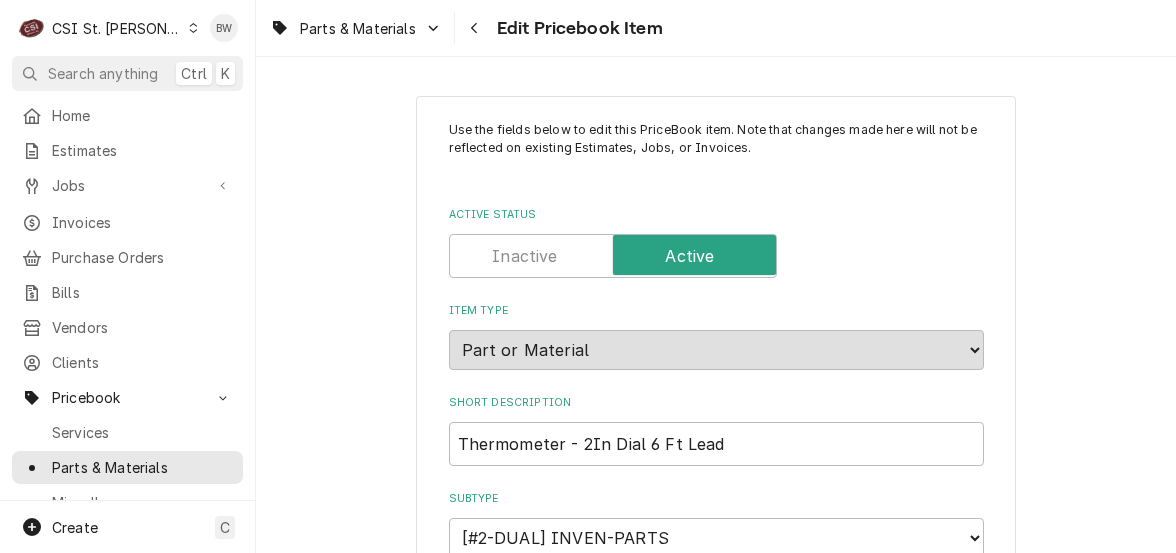 click on "Parts & Materials   Edit Pricebook Item" at bounding box center [716, 28] 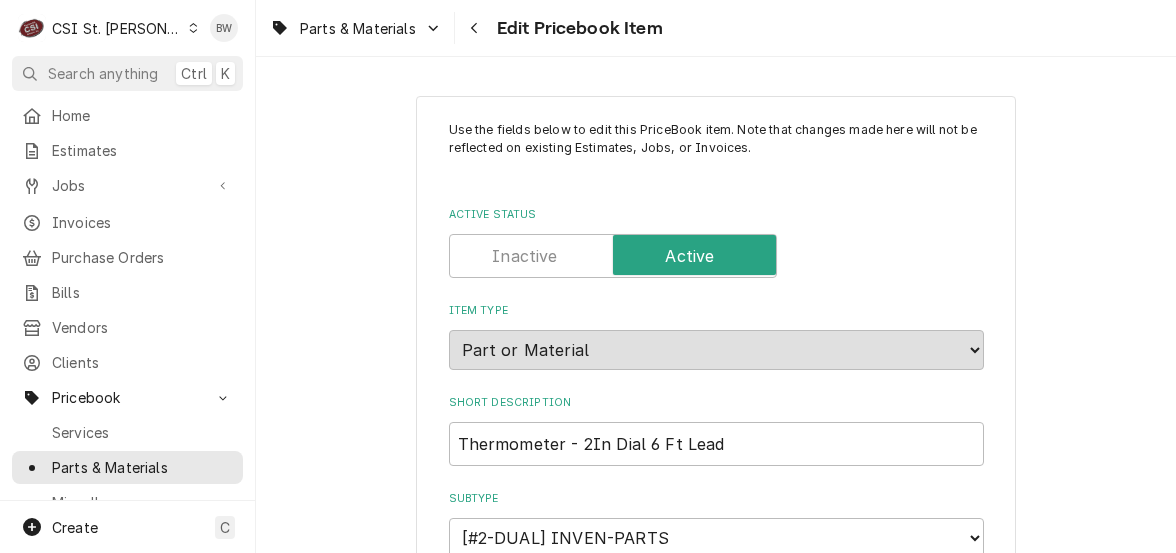 scroll, scrollTop: 10283, scrollLeft: 0, axis: vertical 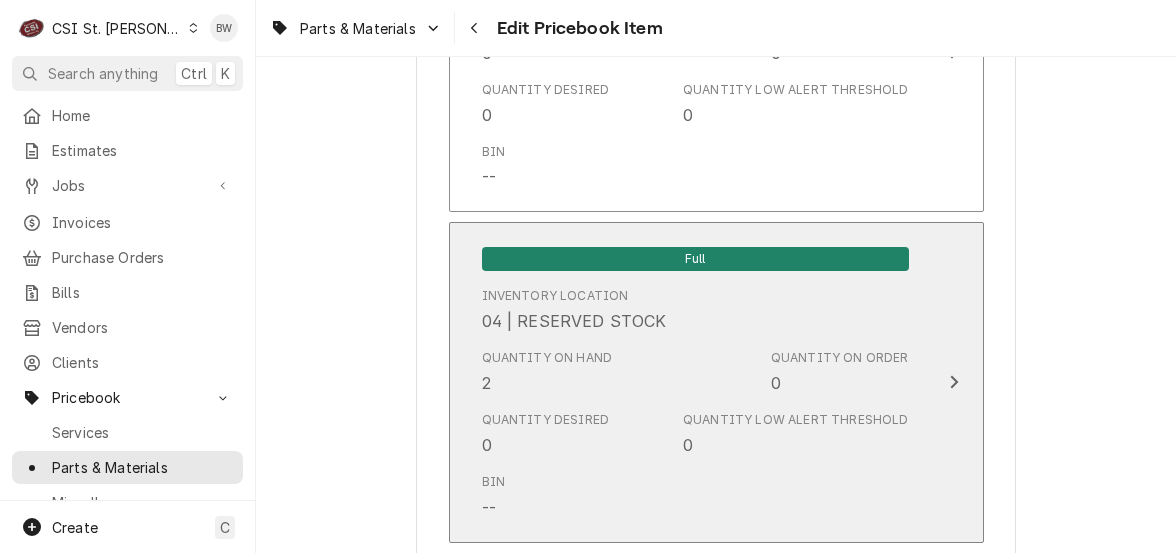 click on "Quantity on Hand 2" at bounding box center (547, 372) 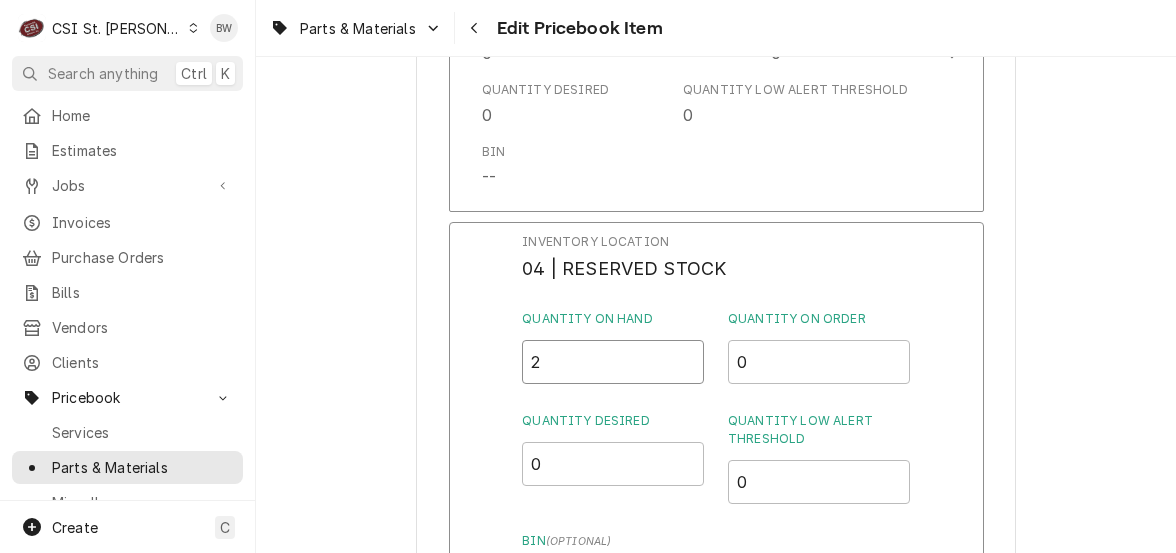 drag, startPoint x: 542, startPoint y: 350, endPoint x: 522, endPoint y: 351, distance: 20.024984 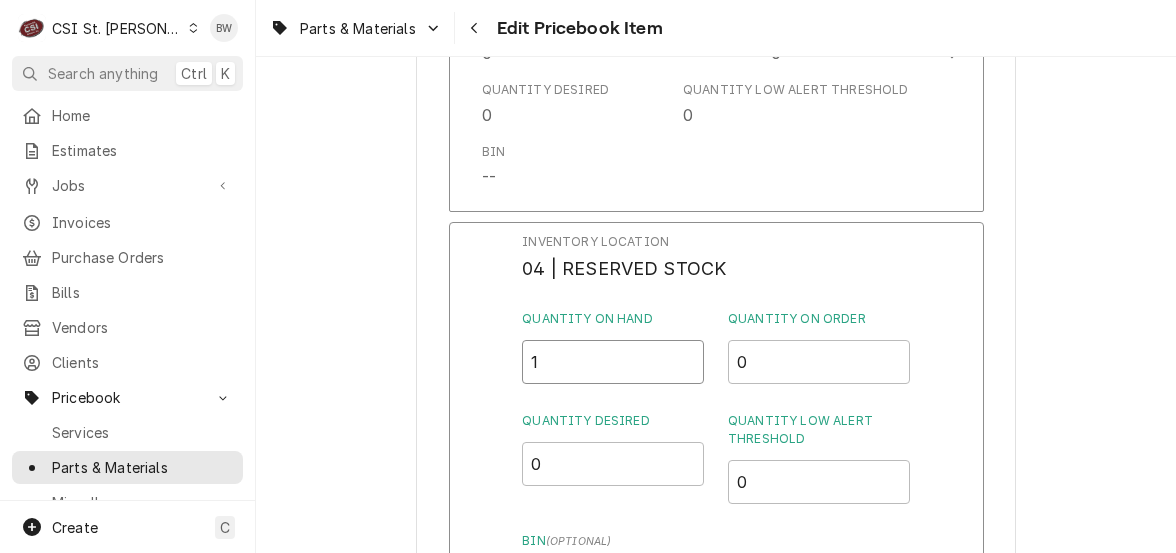 type on "1" 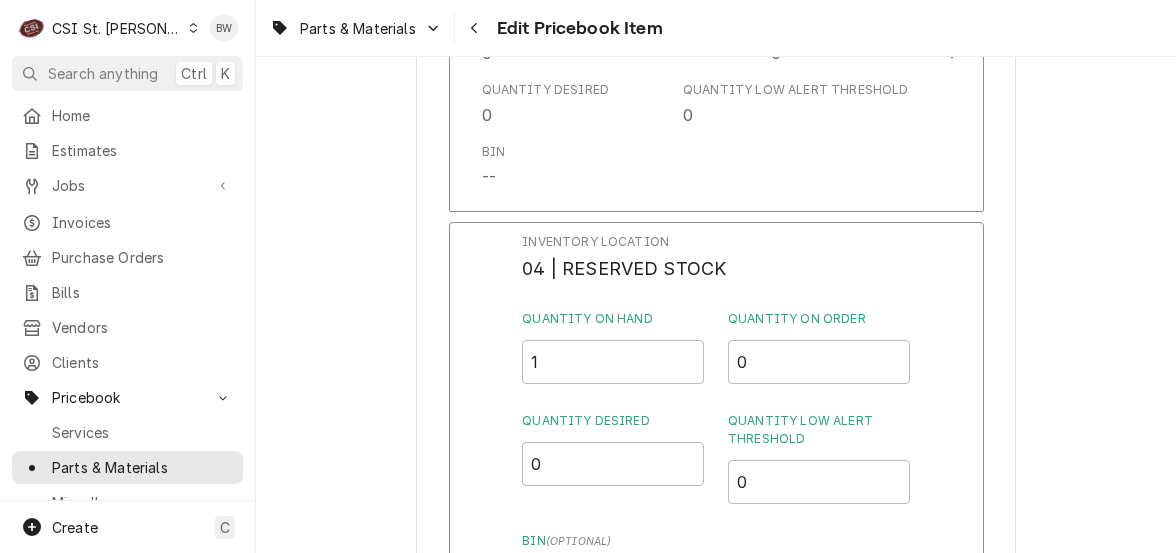 click on "Inventory Location 04 | RESERVED STOCK Quantity on Hand 1 Quantity on Order 0 Quantity Desired 0 Quantity Low Alert Threshold 0 Bin  ( optional ) Save Cancel Edits" at bounding box center [716, 482] 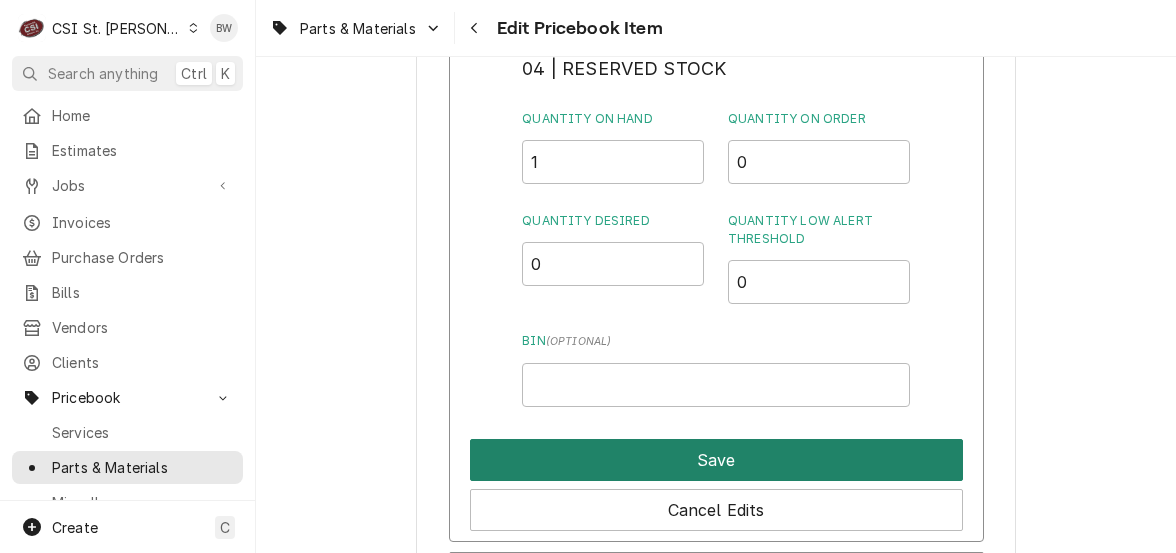 click on "Save" at bounding box center [716, 460] 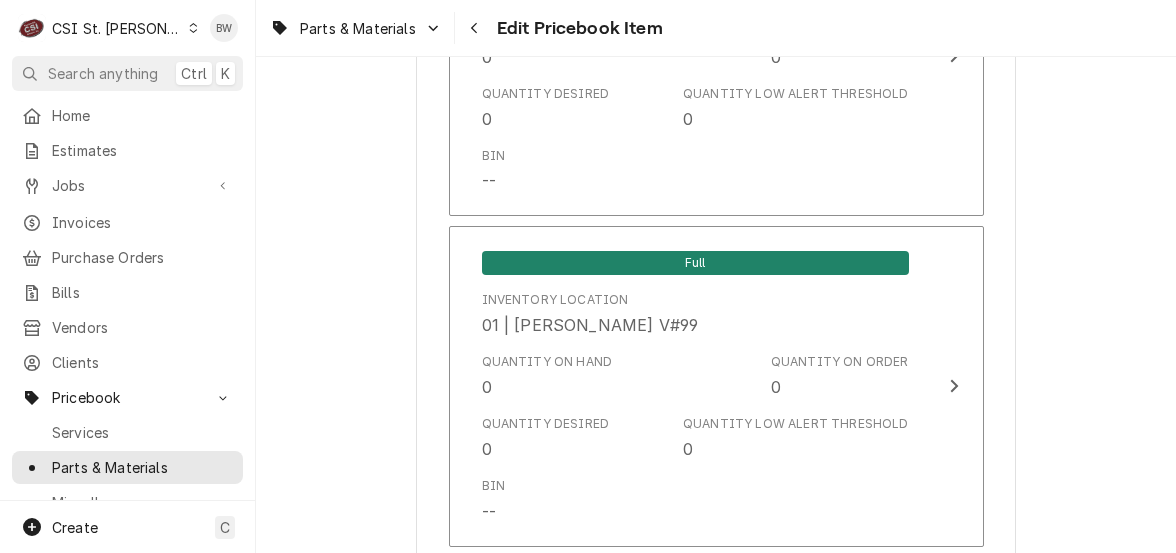 scroll, scrollTop: 6972, scrollLeft: 0, axis: vertical 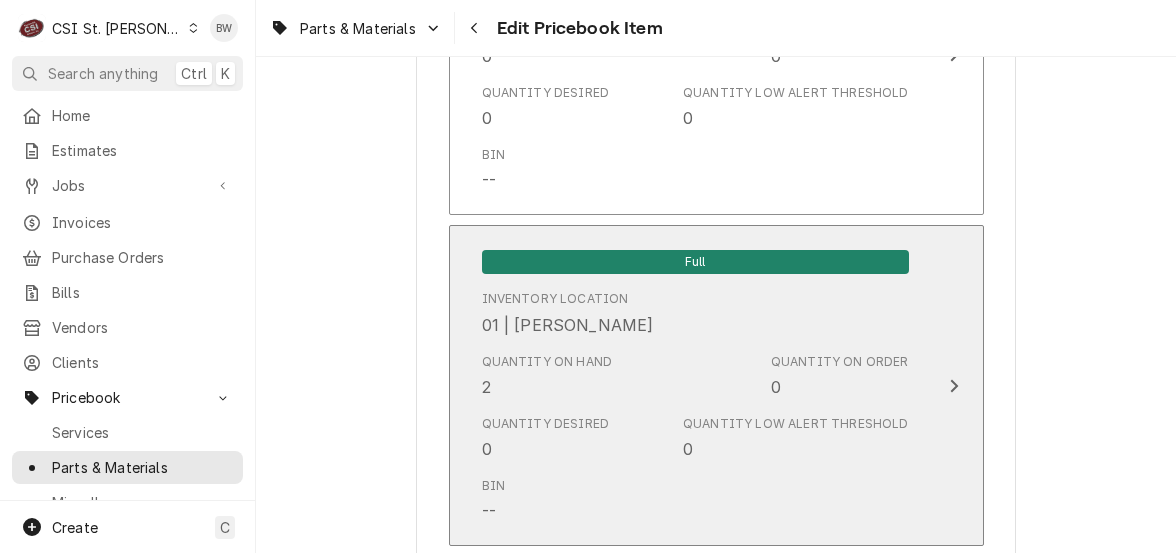 click on "Quantity on Hand 2" at bounding box center (547, 376) 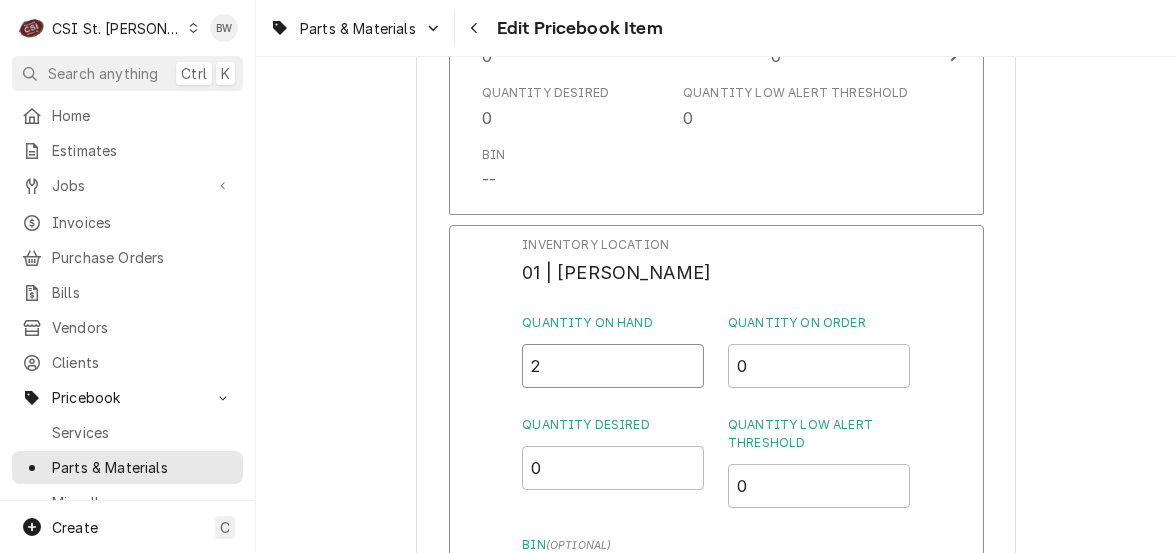 drag, startPoint x: 541, startPoint y: 355, endPoint x: 528, endPoint y: 355, distance: 13 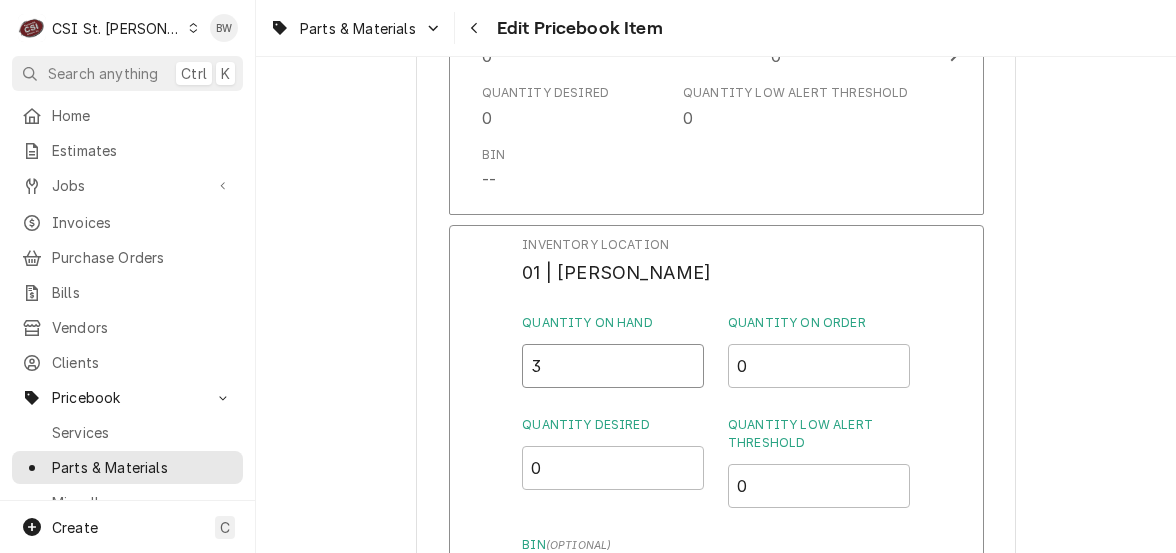 type on "3" 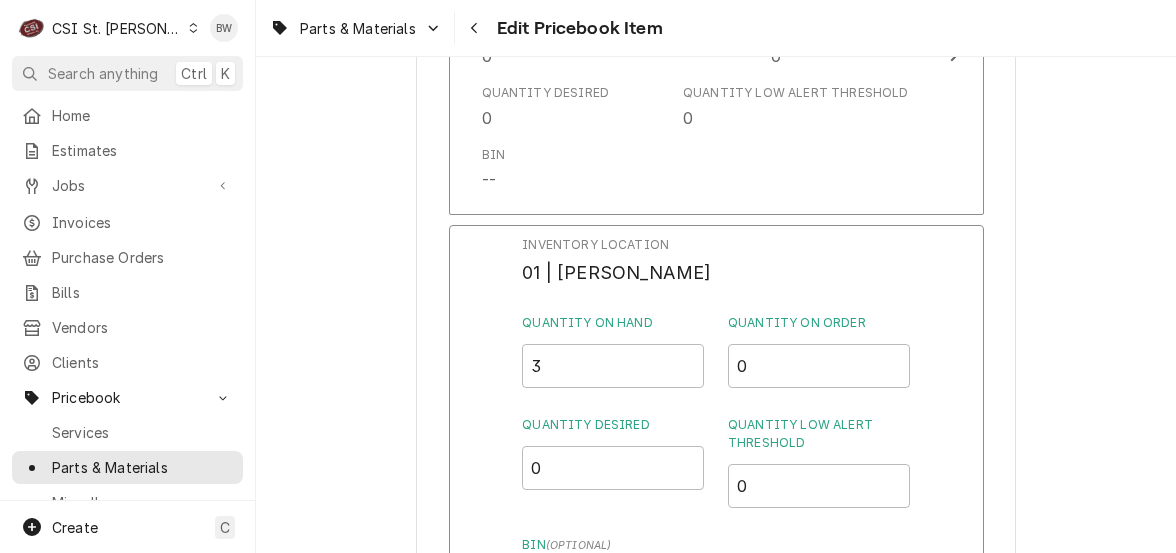 click on "Inventory Location 01 | RYAN SMITH Quantity on Hand 3 Quantity on Order 0 Quantity Desired 0 Quantity Low Alert Threshold 0 Bin  ( optional ) Save Cancel Edits" at bounding box center (716, 485) 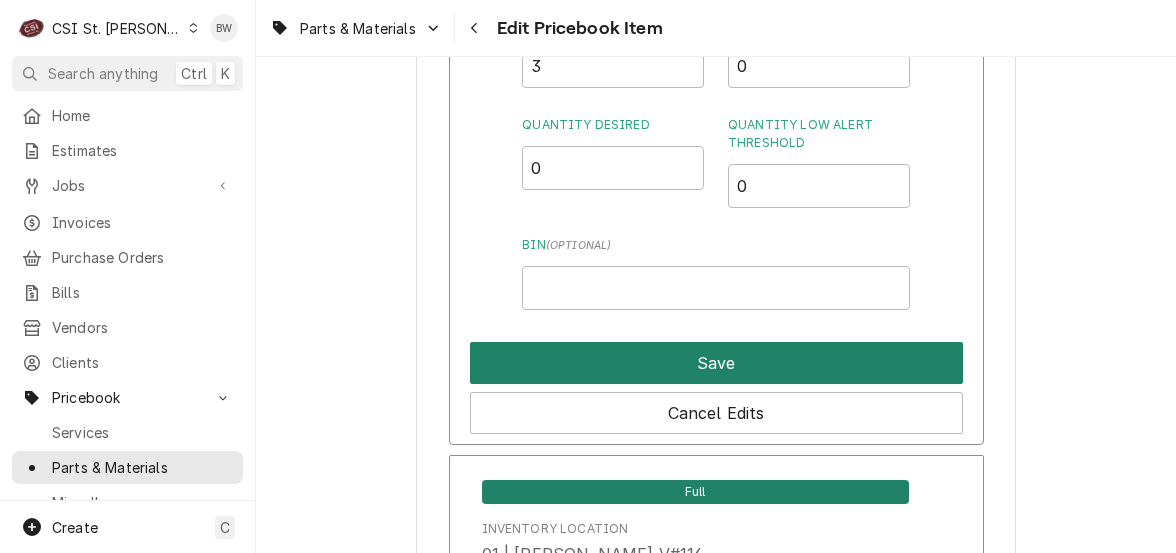 click on "Save" at bounding box center [716, 363] 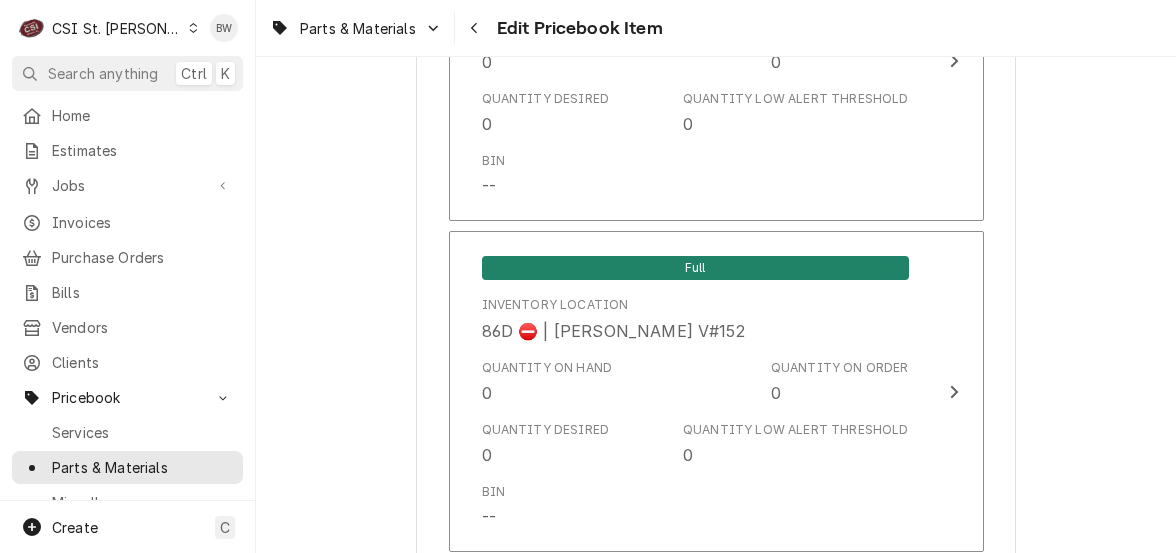 scroll, scrollTop: 16987, scrollLeft: 0, axis: vertical 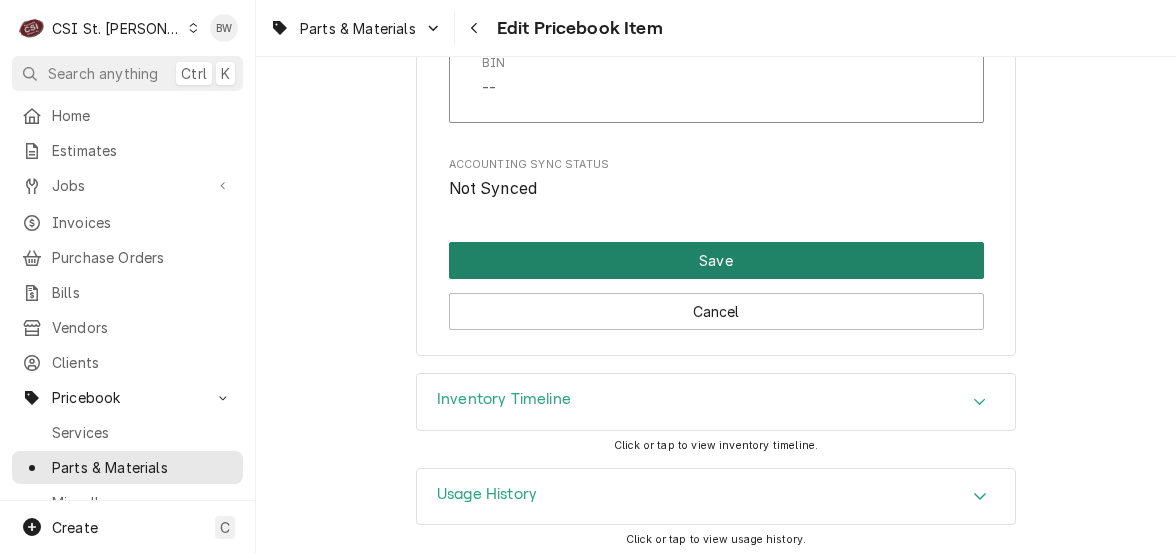 click on "Save" at bounding box center [716, 260] 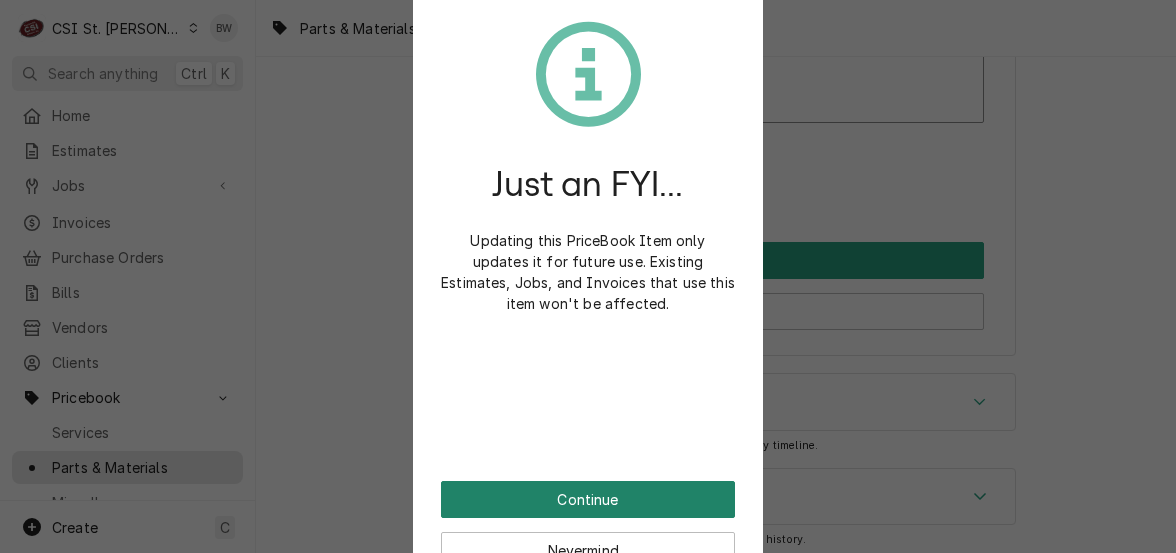 click on "Continue" at bounding box center [588, 499] 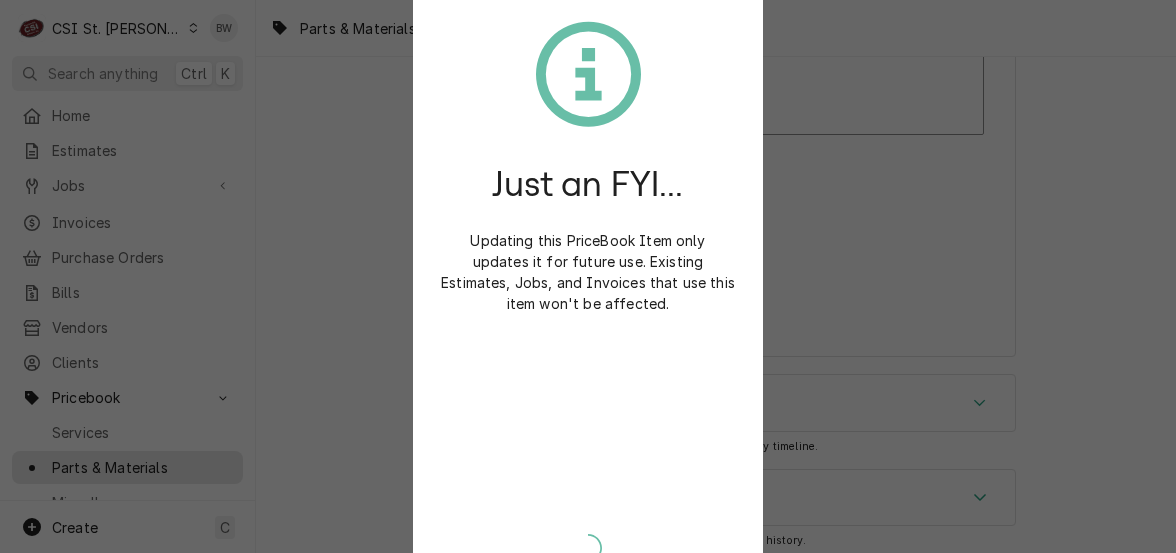 type on "x" 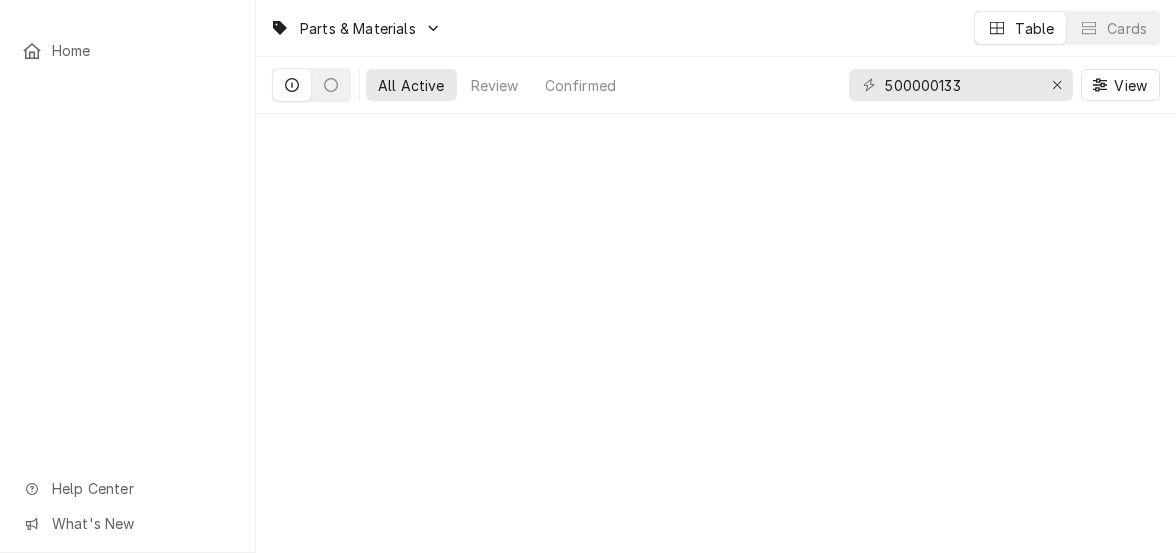 scroll, scrollTop: 0, scrollLeft: 0, axis: both 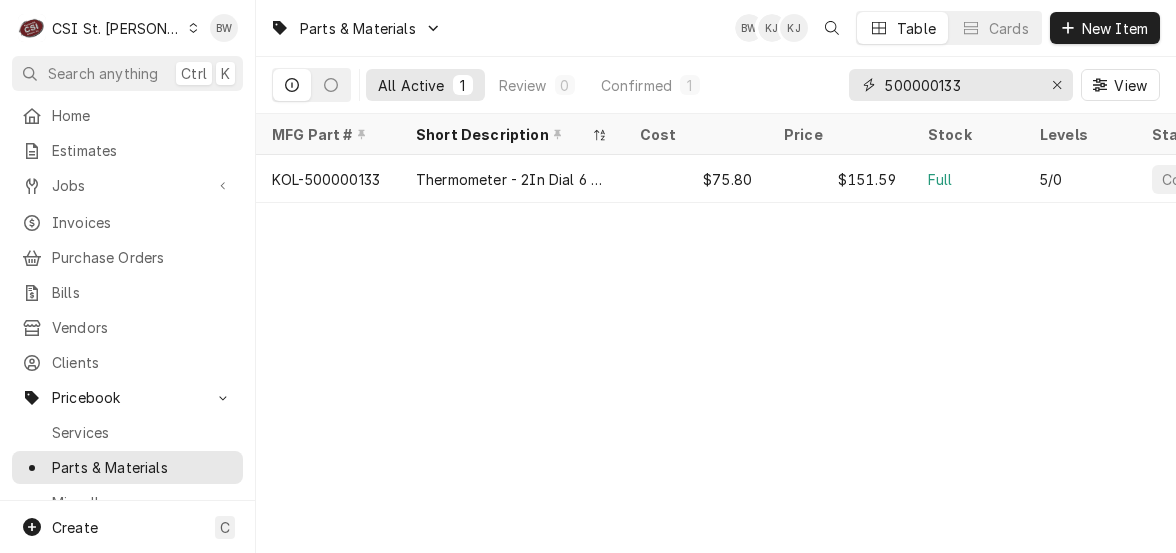 drag, startPoint x: 980, startPoint y: 82, endPoint x: 834, endPoint y: 67, distance: 146.76852 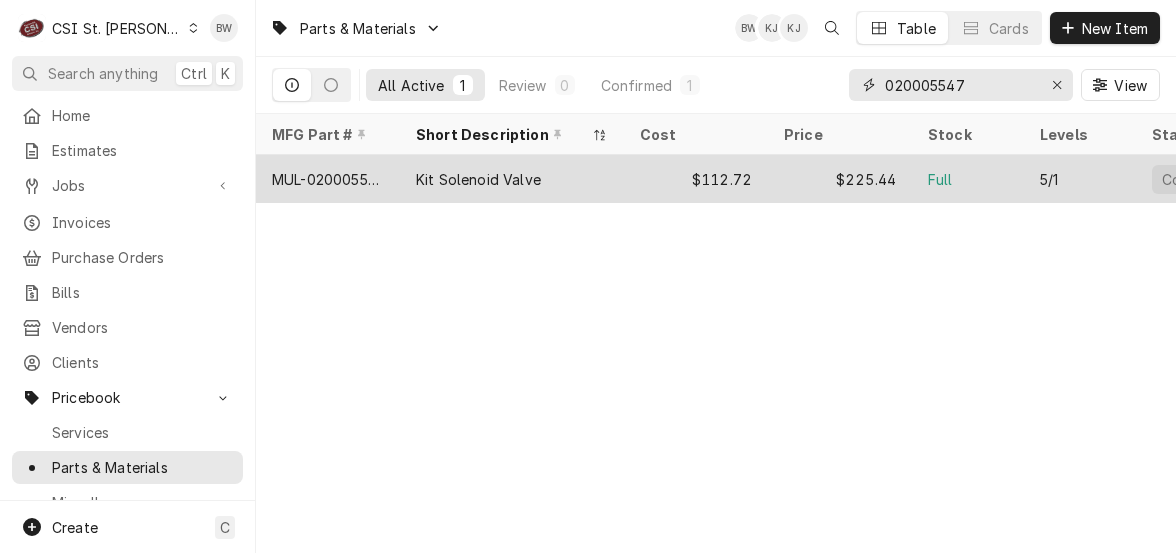 type on "020005547" 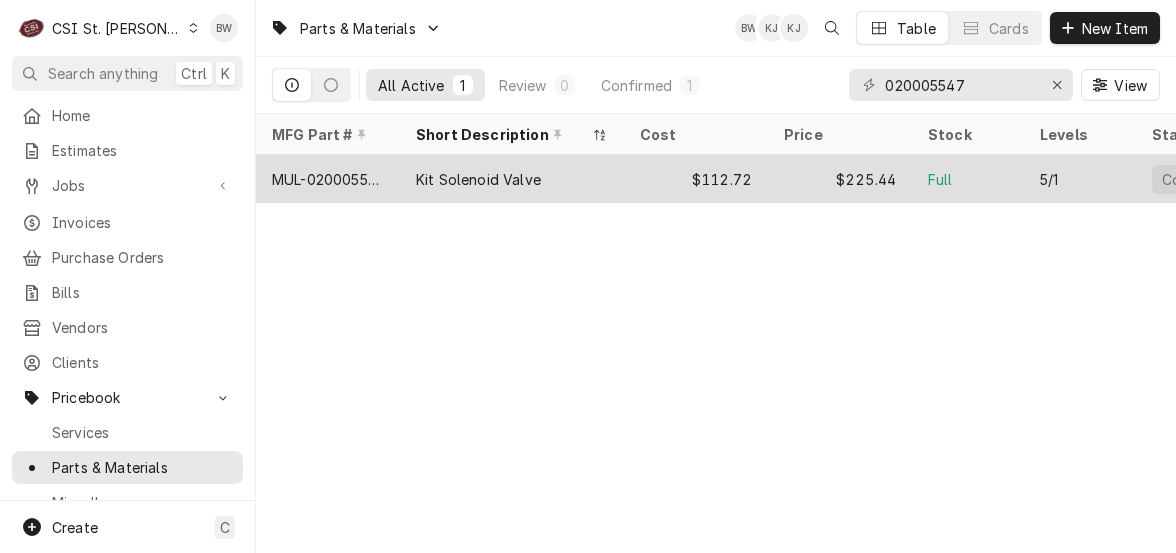 click on "MUL-020005547" at bounding box center (328, 179) 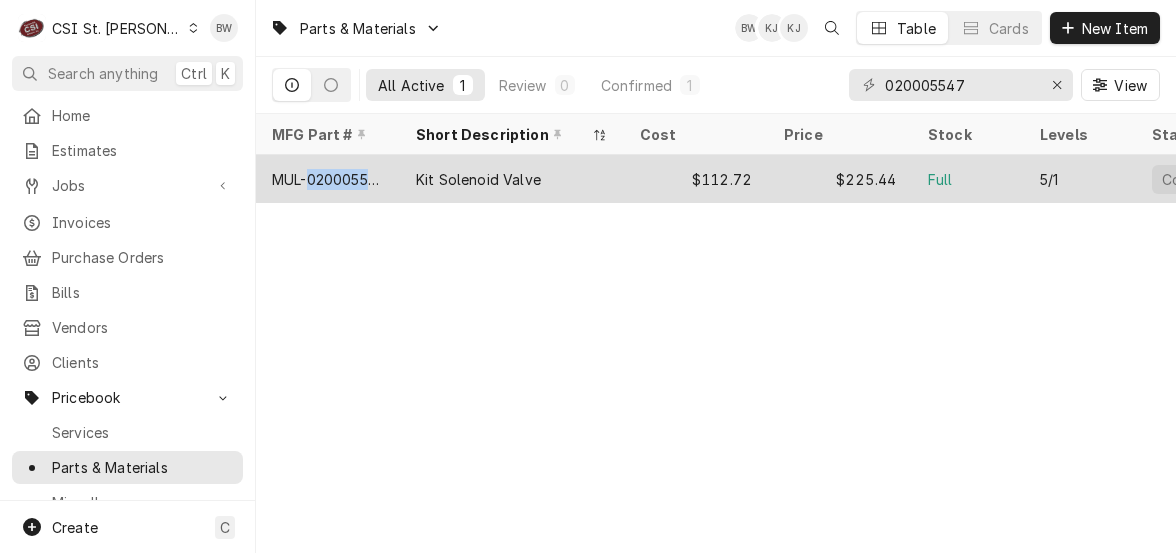 click on "MUL-020005547" at bounding box center (328, 179) 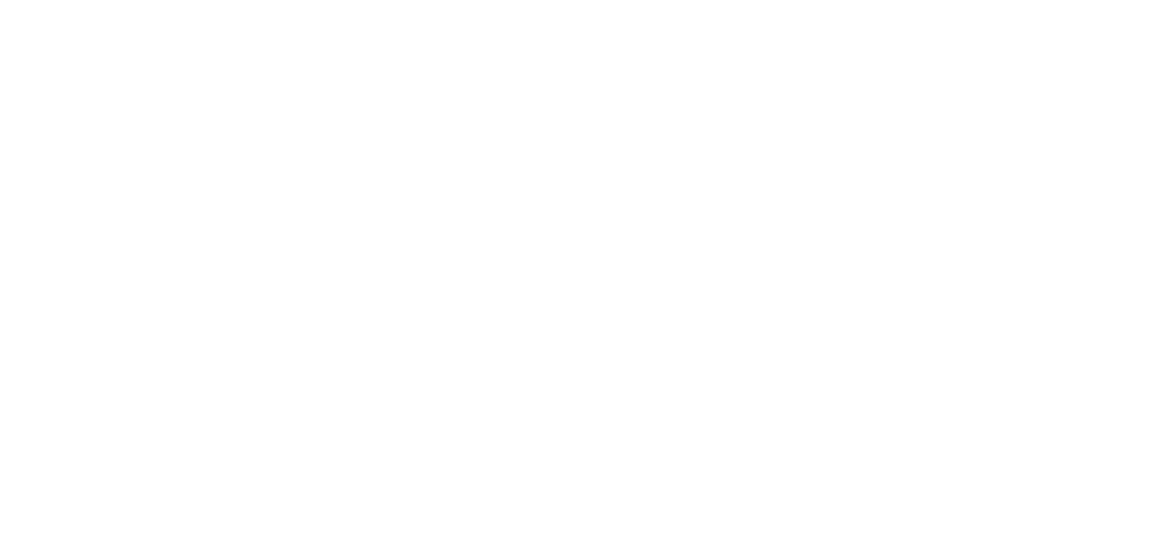 scroll, scrollTop: 0, scrollLeft: 0, axis: both 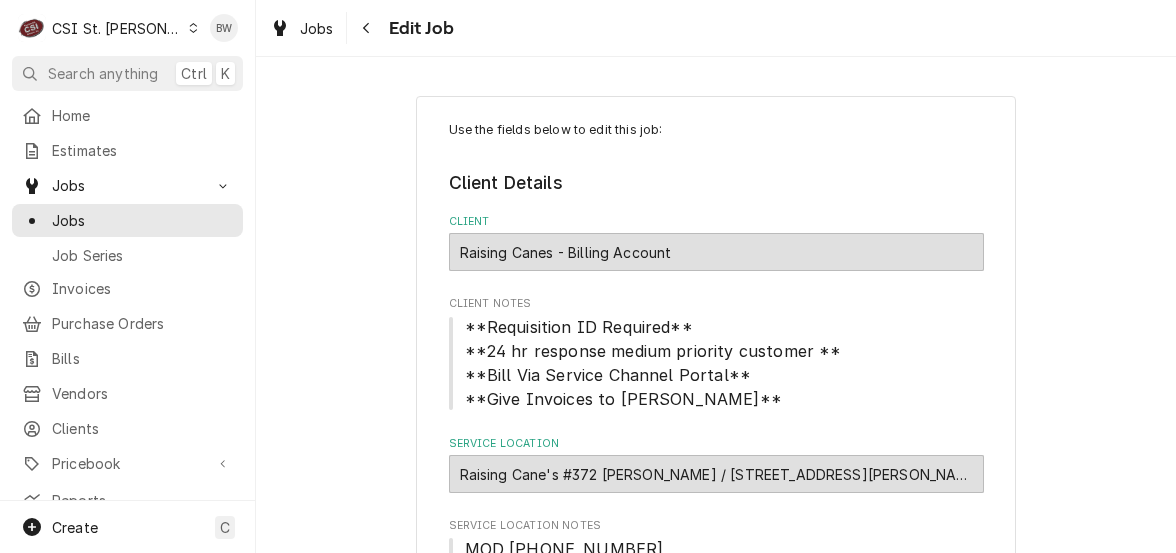 type on "x" 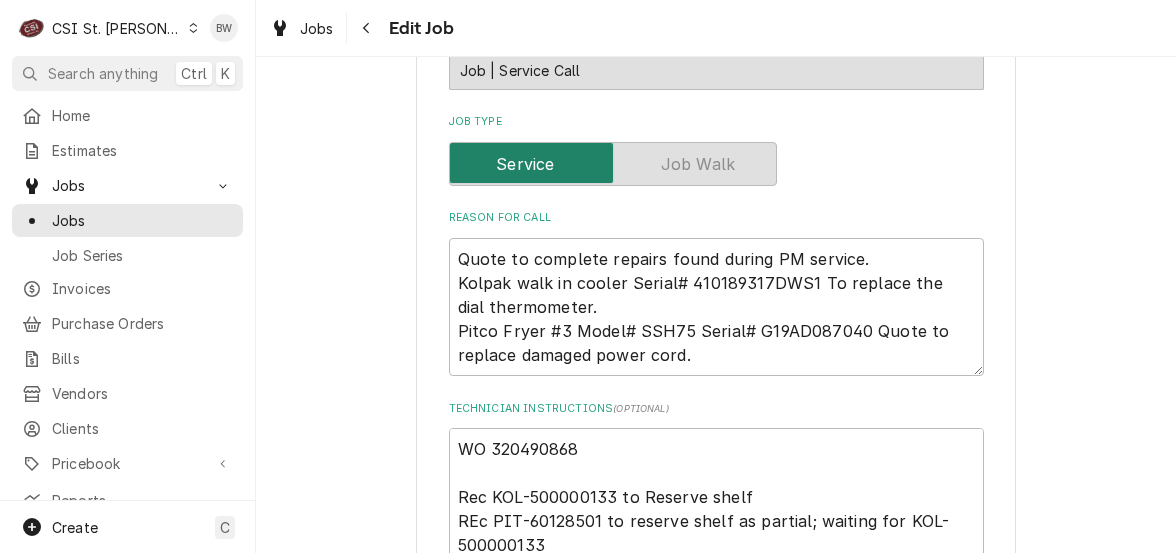 scroll, scrollTop: 1000, scrollLeft: 0, axis: vertical 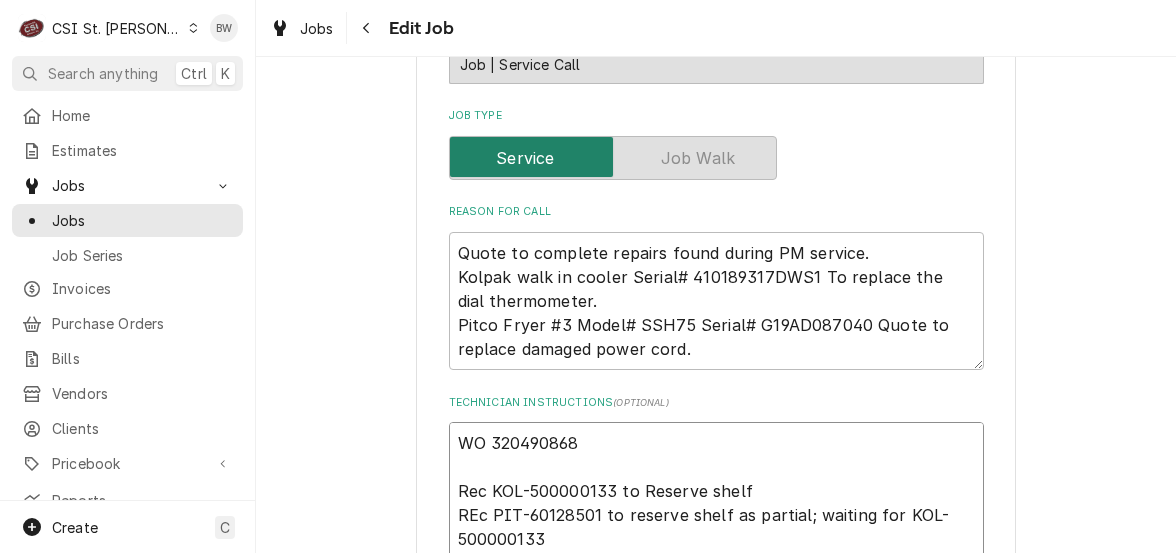 click on "WO 320490868
Rec KOL-500000133 to Reserve shelf
REc PIT-60128501 to reserve shelf as partial; waiting for KOL-500000133
ORDERED FROM [GEOGRAPHIC_DATA]
TECH TO CHECK IN AND OUT WITH SERVICE CHANNEL [PHONE_NUMBER]  FROM THE RESTAURANT PHONE  PIN 161395
Alarm Code: 2062, Lock box 1738
Parts;
Power Cord 115V - Part # PIT-60128501
Thermometer - 2In Dial 6 Ft Lead - Part # KOL-500000133" at bounding box center [716, 611] 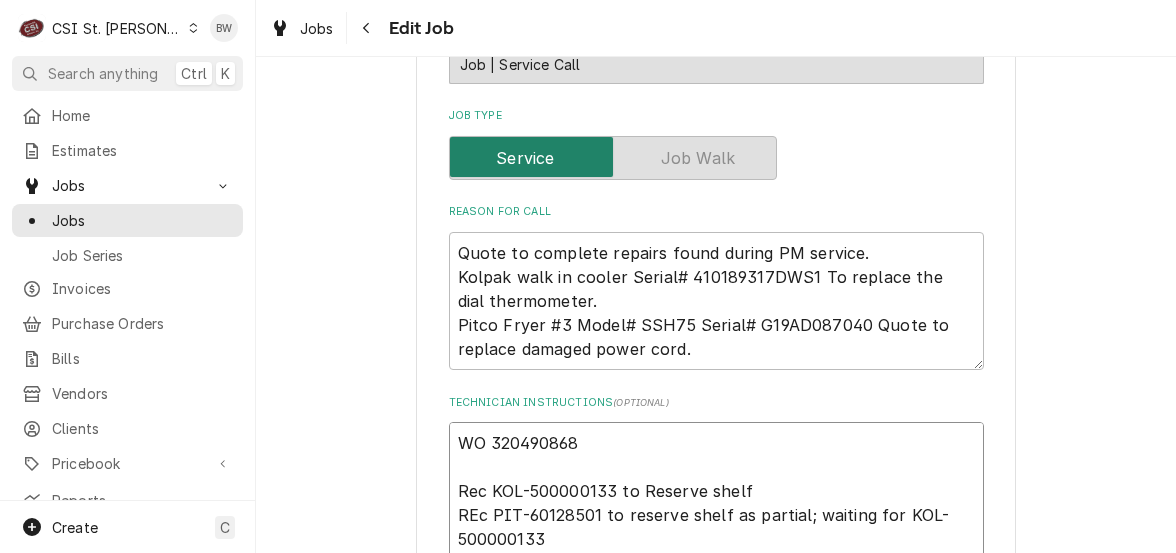 type on "WO 320490868
P
Rec KOL-500000133 to Reserve shelf
REc PIT-60128501 to reserve shelf as partial; waiting for KOL-500000133
ORDERED FROM [GEOGRAPHIC_DATA]
TECH TO CHECK IN AND OUT WITH SERVICE CHANNEL [PHONE_NUMBER]  FROM THE RESTAURANT PHONE  PIN 161395
Alarm Code: 2062, Lock box 1738
Parts;
Power Cord 115V - Part # PIT-60128501
Thermometer - 2In Dial 6 Ft Lead - Part # KOL-500000133" 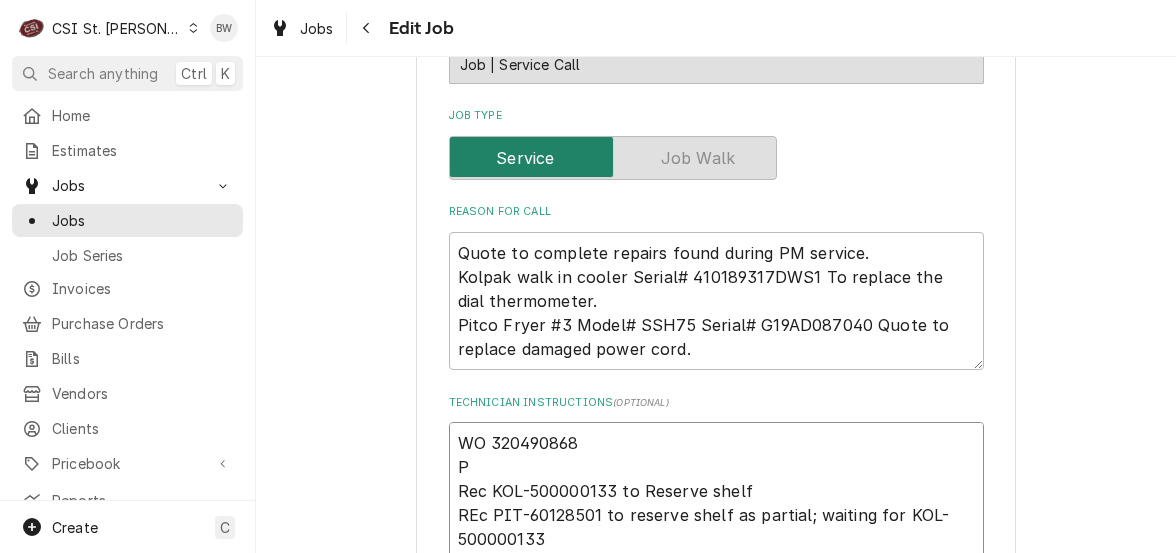 type on "x" 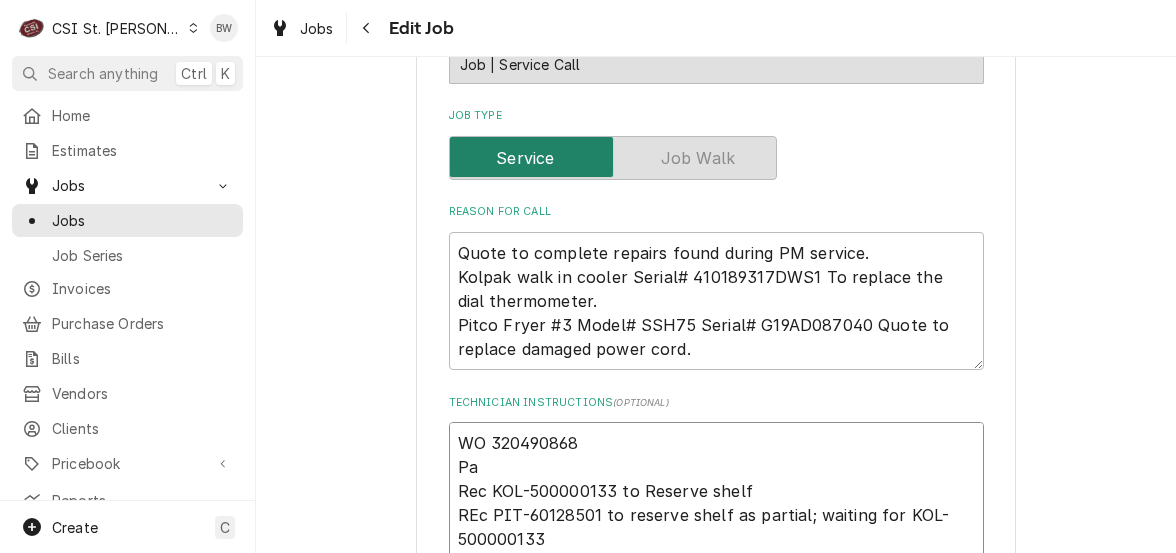 type on "WO 320490868
Par
Rec KOL-500000133 to Reserve shelf
REc PIT-60128501 to reserve shelf as partial; waiting for KOL-500000133
ORDERED FROM [GEOGRAPHIC_DATA]
TECH TO CHECK IN AND OUT WITH SERVICE CHANNEL [PHONE_NUMBER]  FROM THE RESTAURANT PHONE  PIN 161395
Alarm Code: 2062, Lock box 1738
Parts;
Power Cord 115V - Part # PIT-60128501
Thermometer - 2In Dial 6 Ft Lead - Part # KOL-500000133" 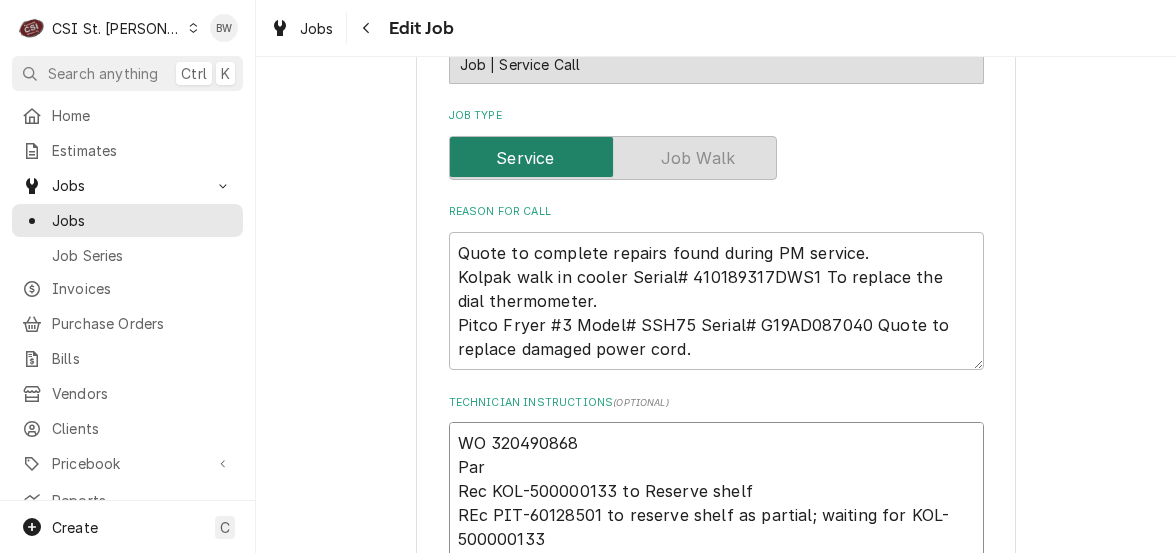 type on "x" 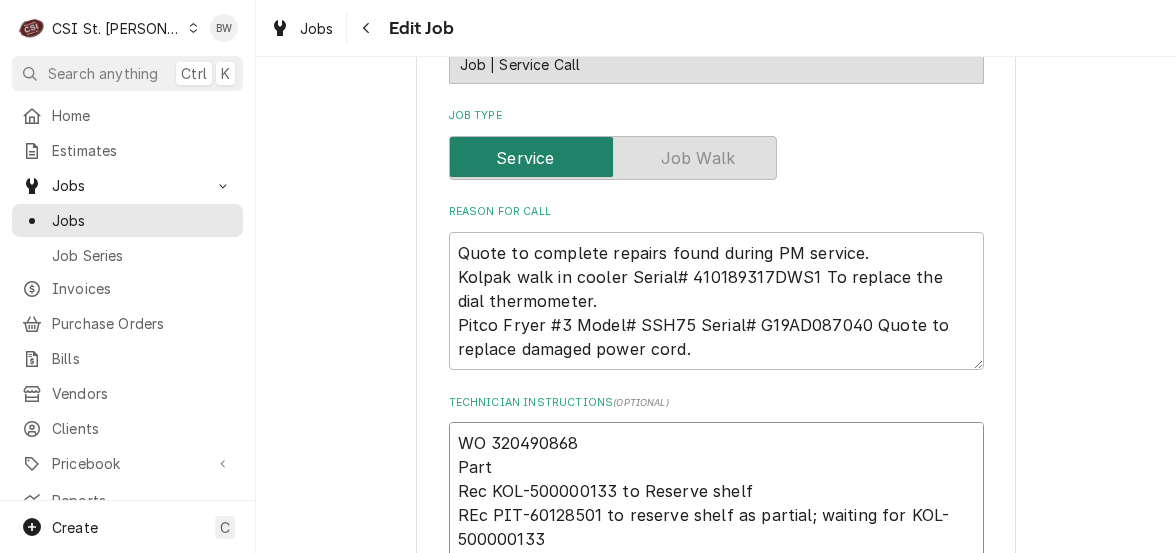 type on "x" 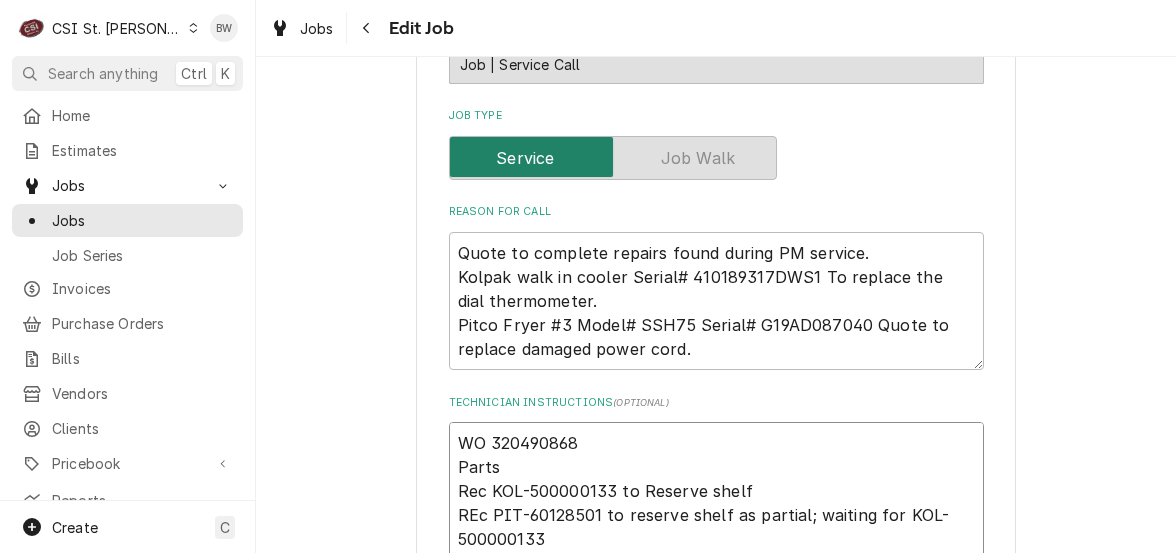 type on "x" 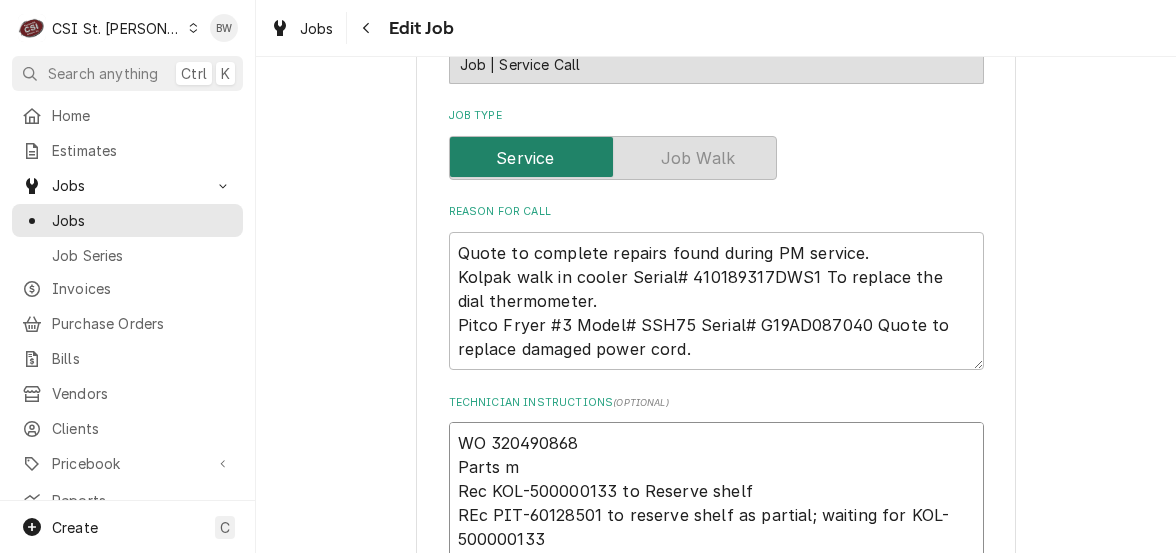 type on "x" 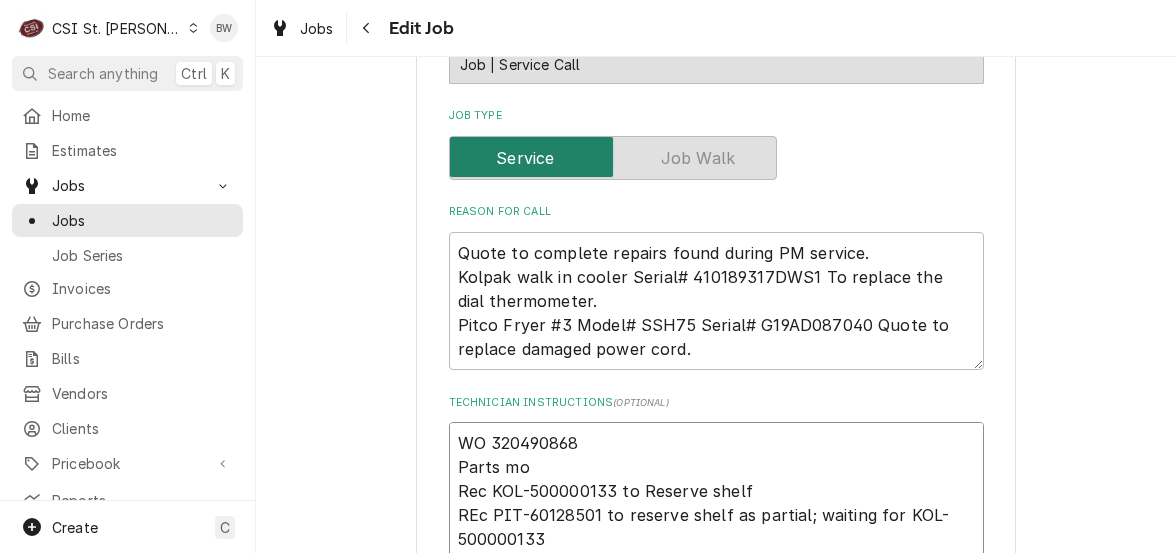 type on "x" 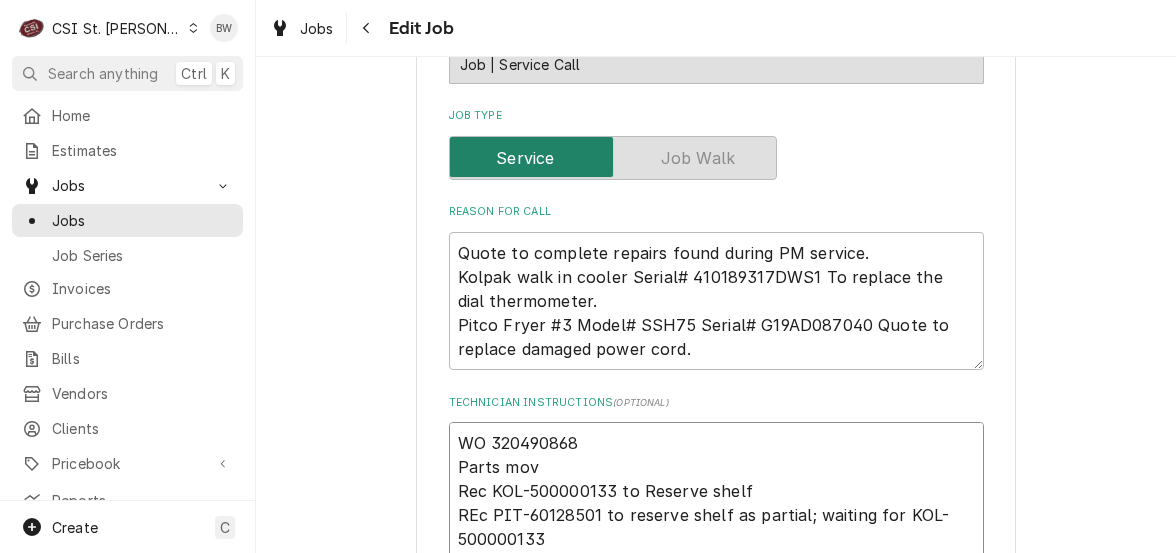 type on "x" 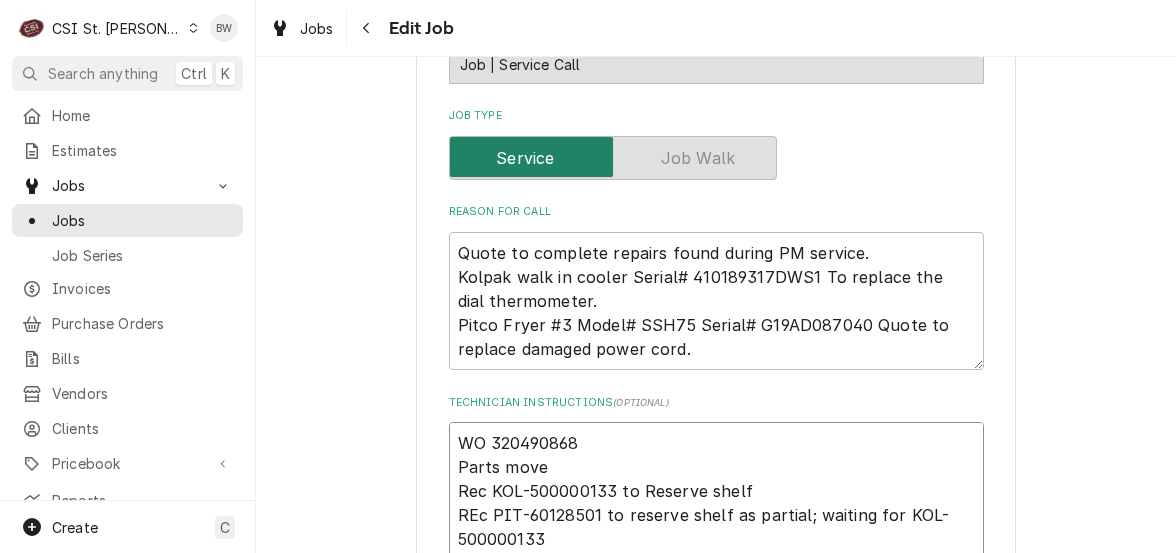 type on "x" 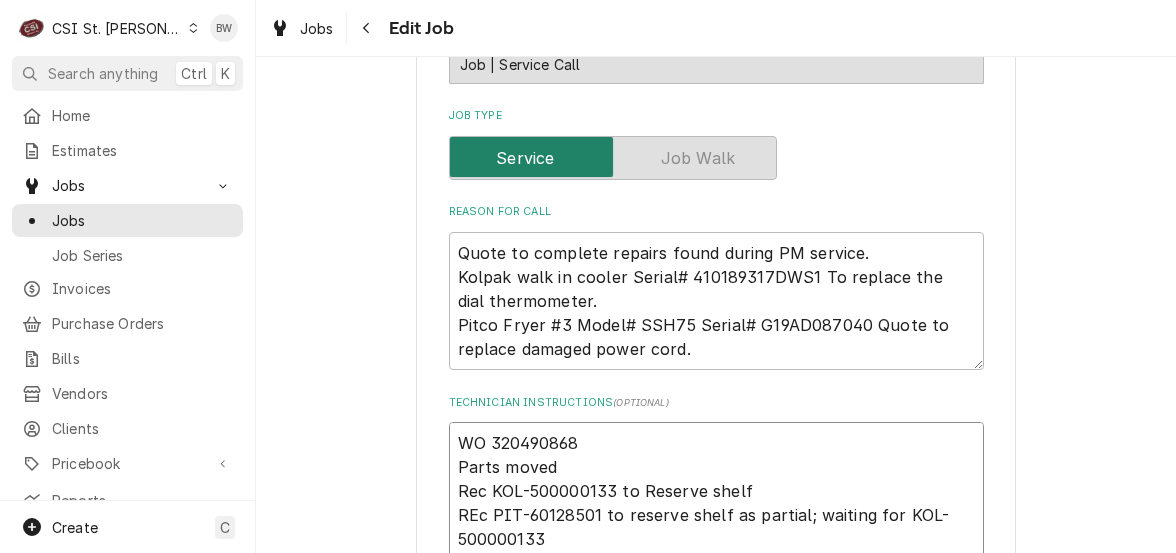 type on "x" 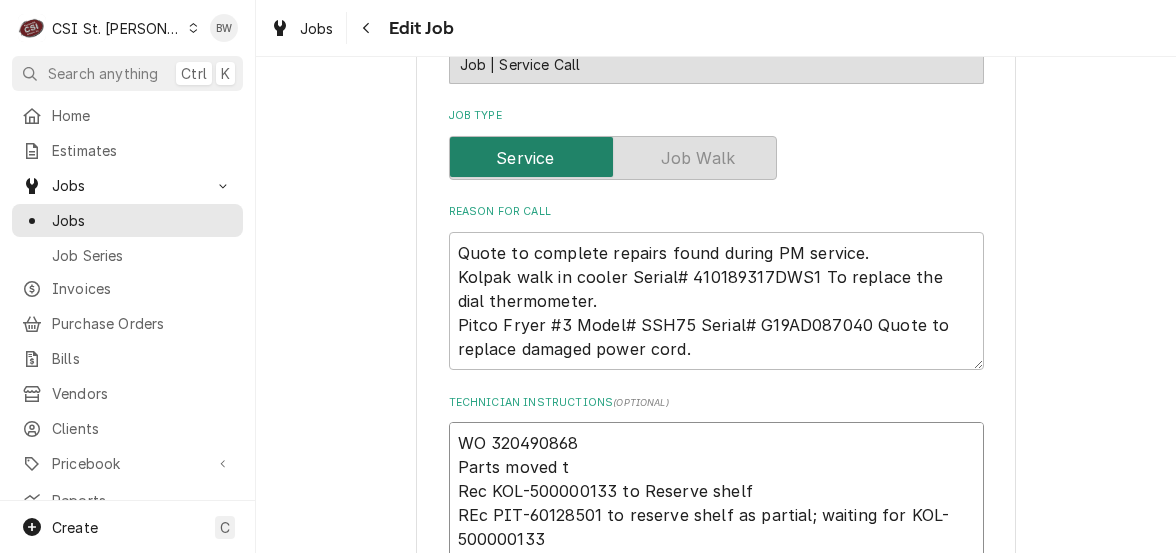 type on "x" 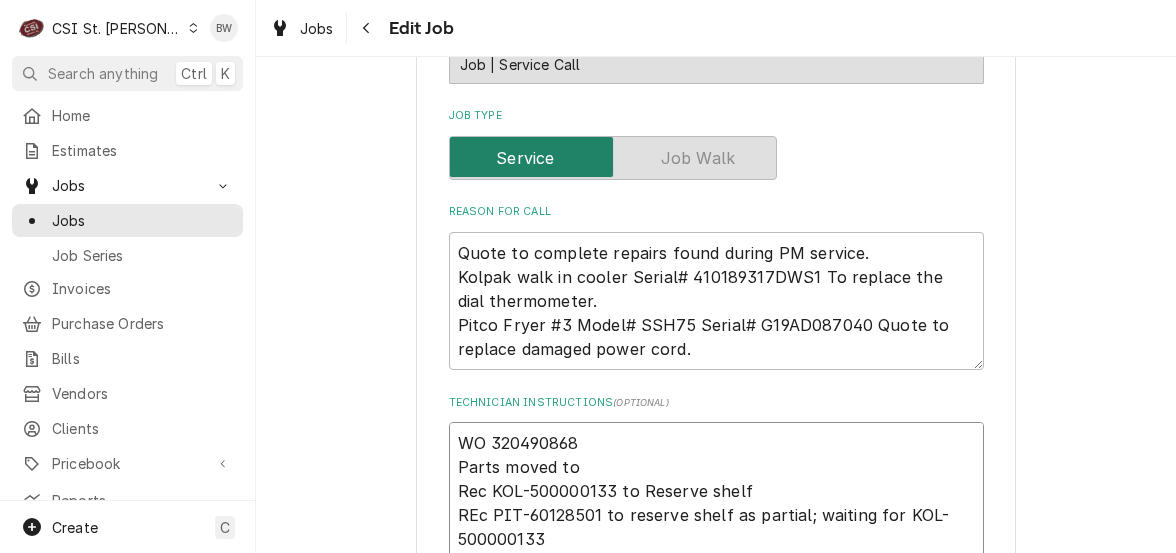 type on "x" 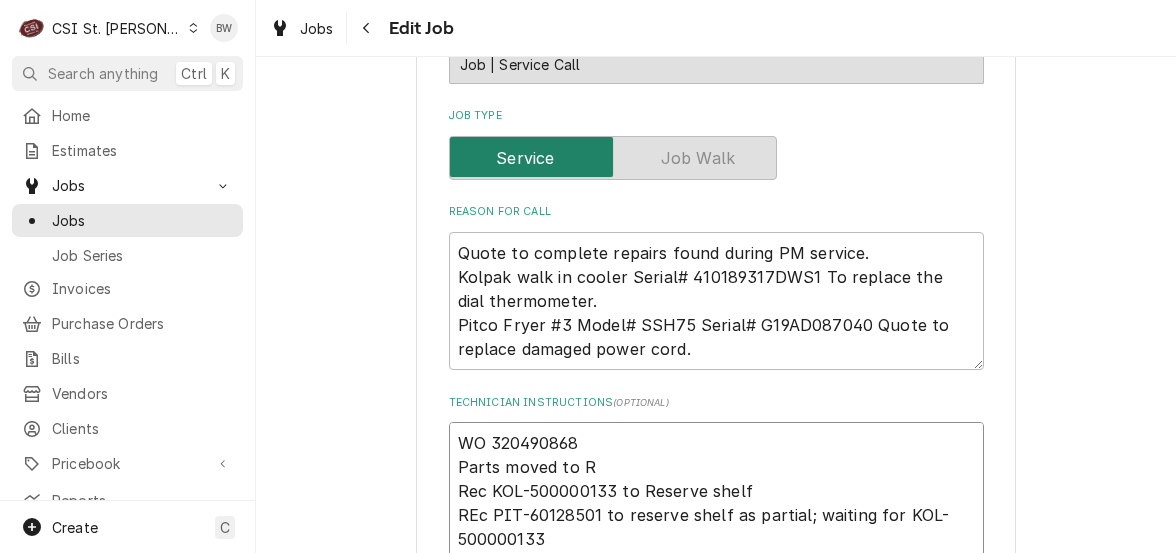 type on "x" 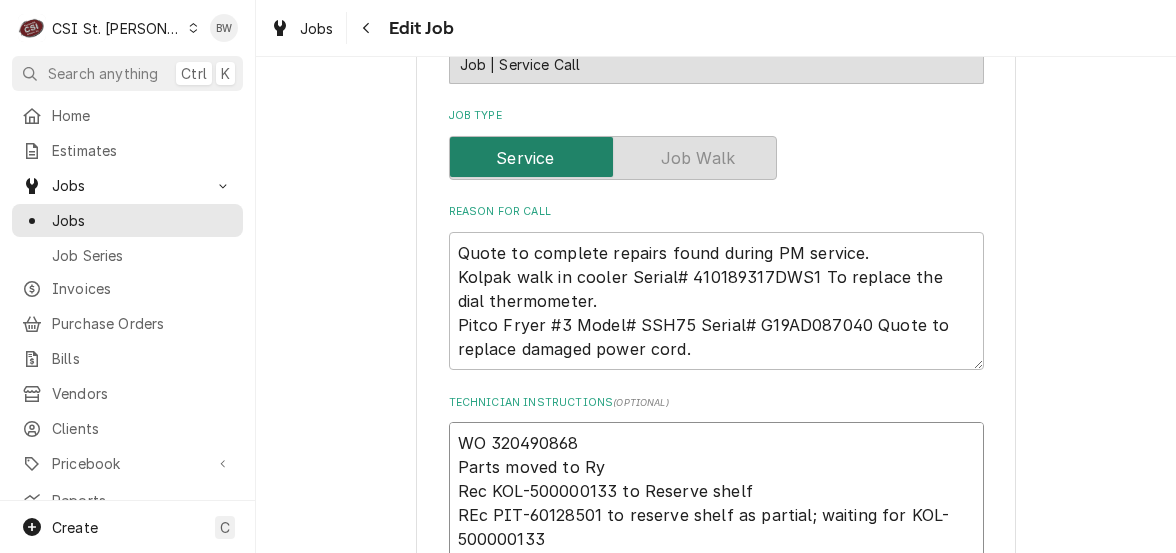 type on "x" 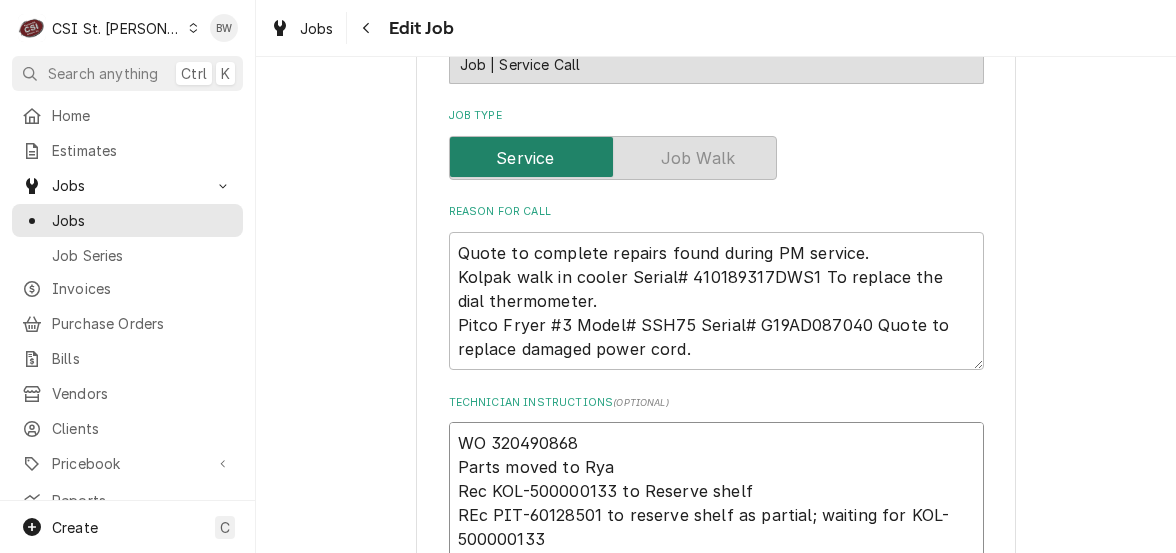 type on "WO 320490868
Parts moved to Ryan
Rec KOL-500000133 to Reserve shelf
REc PIT-60128501 to reserve shelf as partial; waiting for KOL-500000133
ORDERED FROM PARTSTOWN
TECH TO CHECK IN AND OUT WITH SERVICE CHANNEL 516- 500-7776  FROM THE RESTAURANT PHONE  PIN 161395
Alarm Code: 2062, Lock box 1738
Parts;
Power Cord 115V - Part # PIT-60128501
Thermometer - 2In Dial 6 Ft Lead - Part # KOL-500000133" 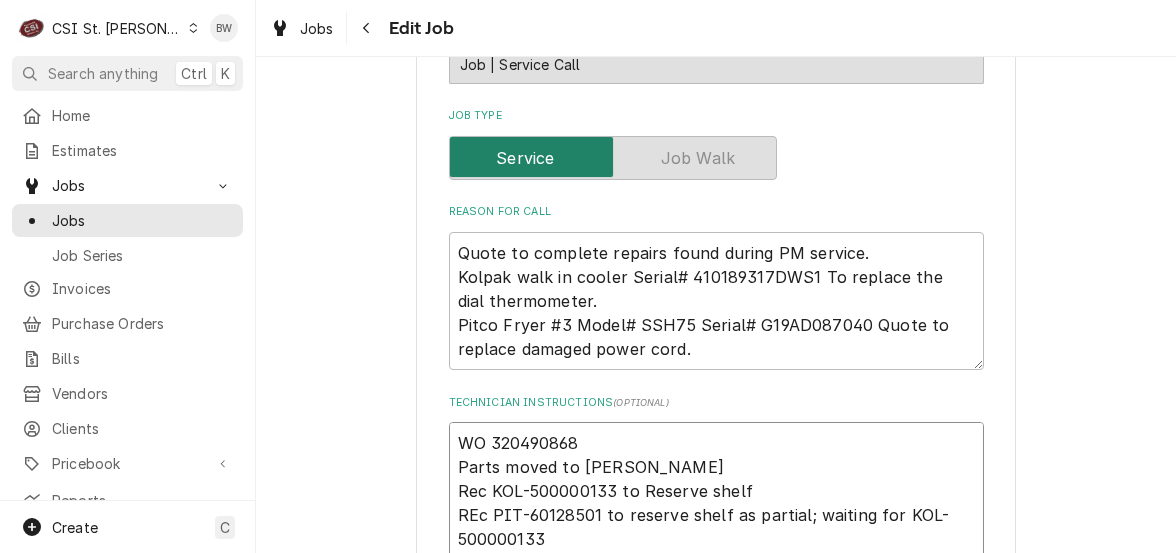 type on "x" 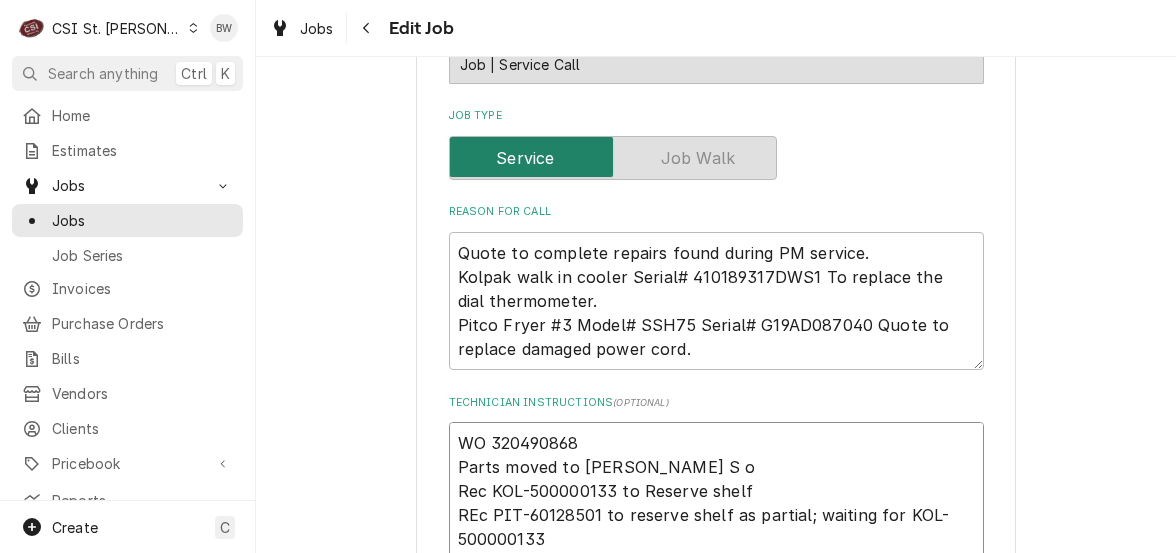 type on "x" 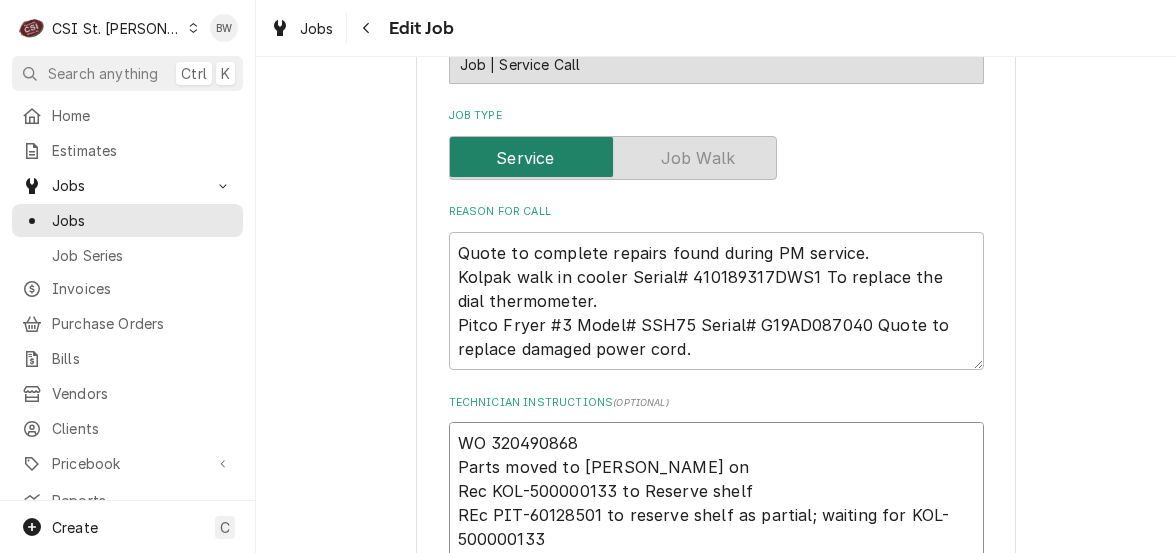 type on "x" 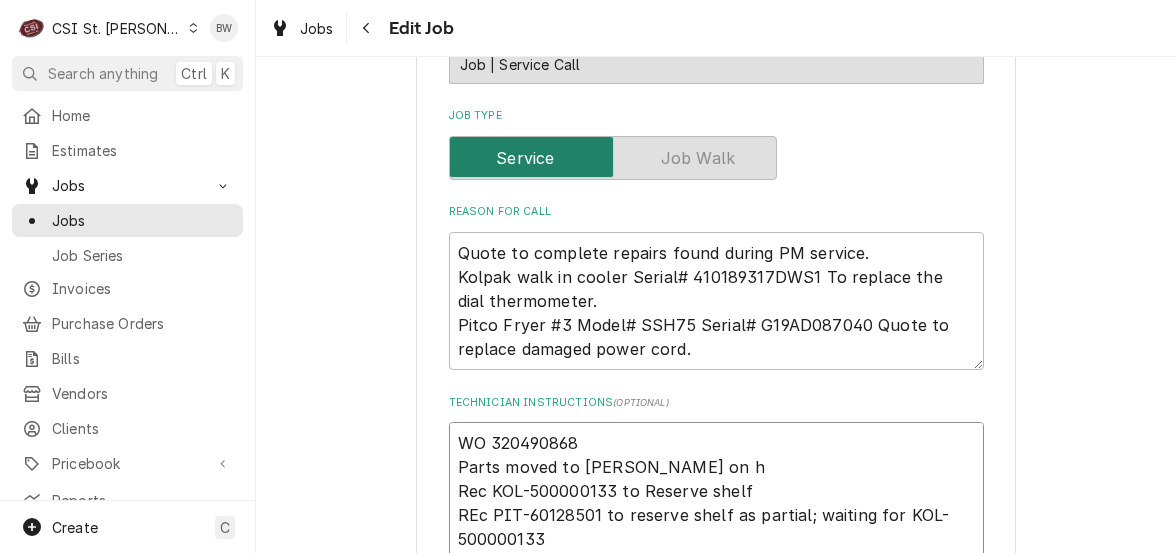 type on "x" 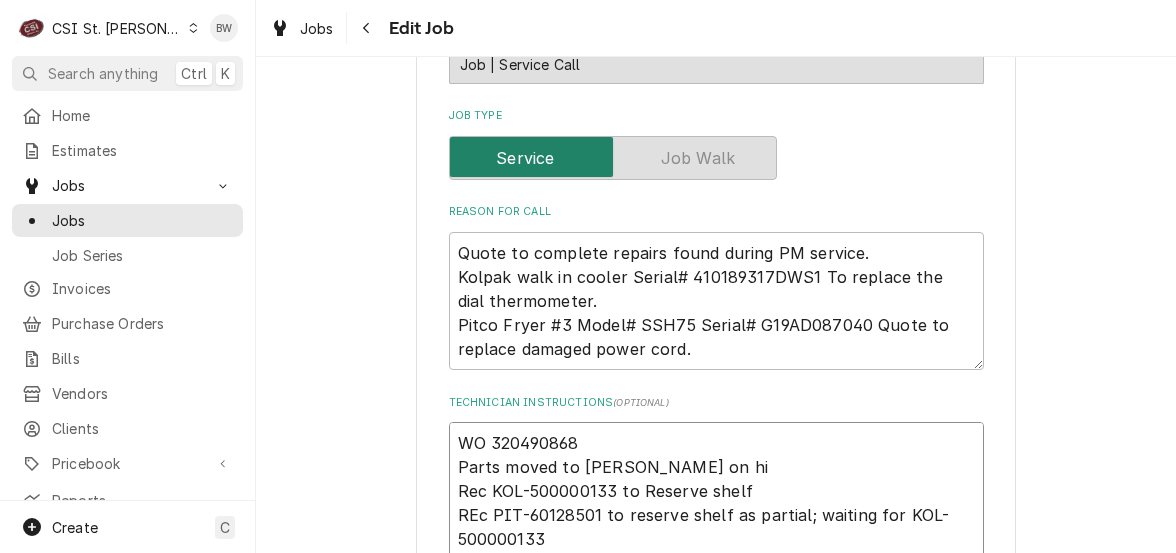 type on "x" 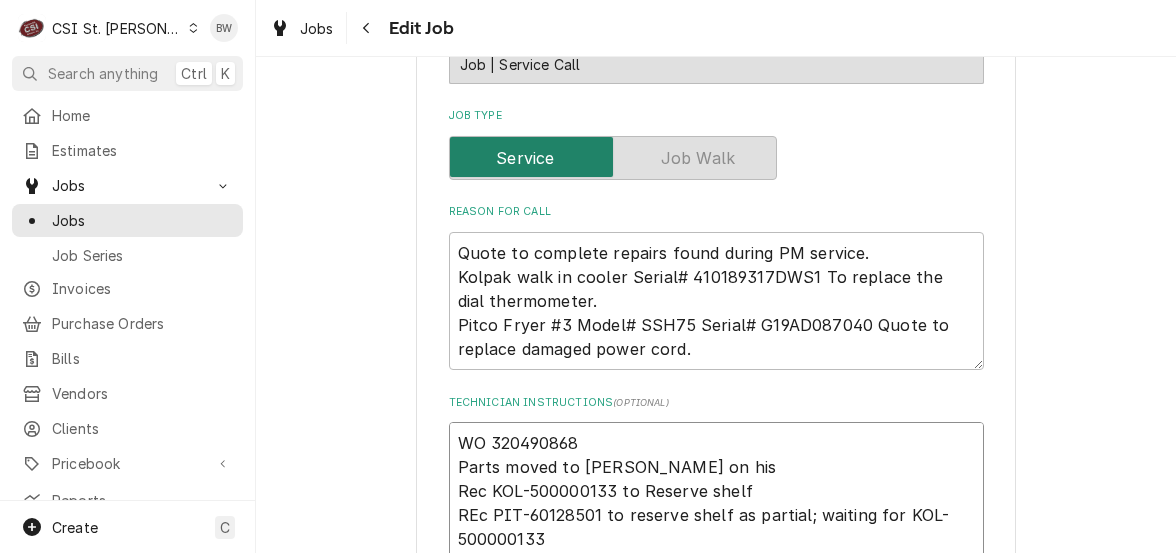type on "x" 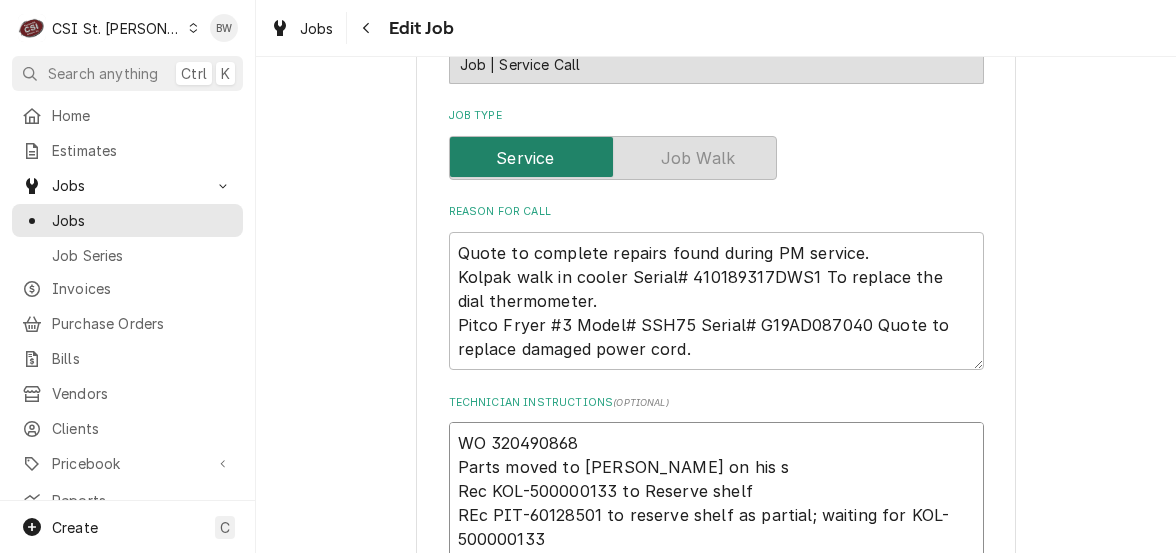 type on "x" 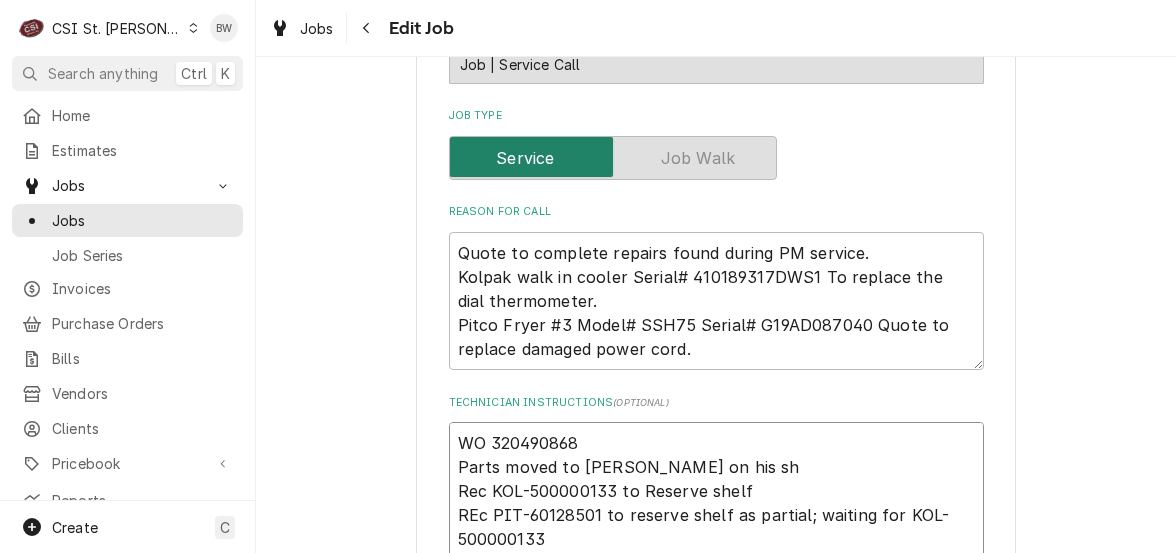 type on "x" 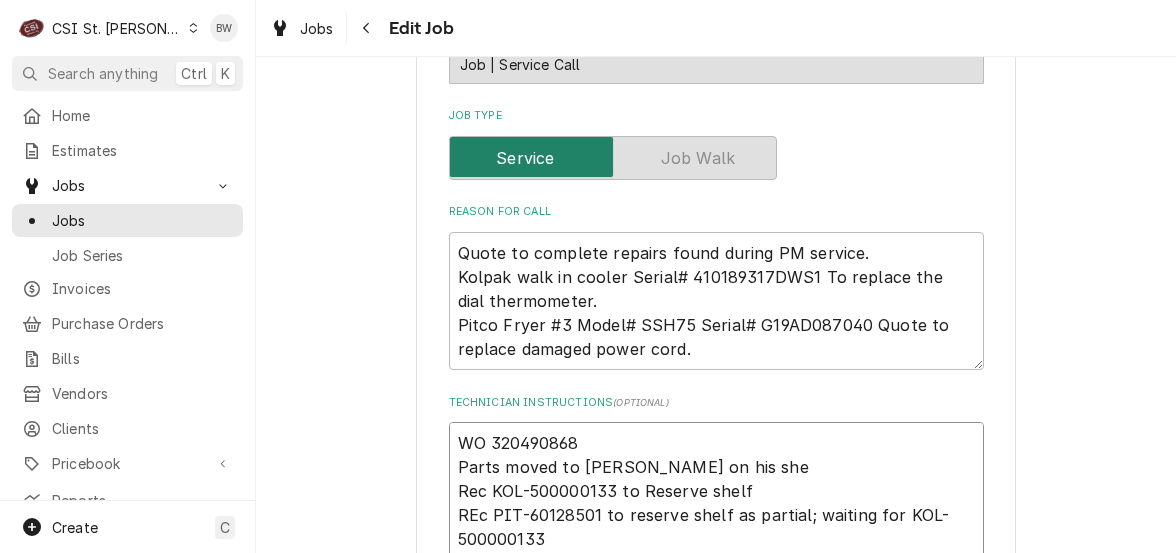 type on "x" 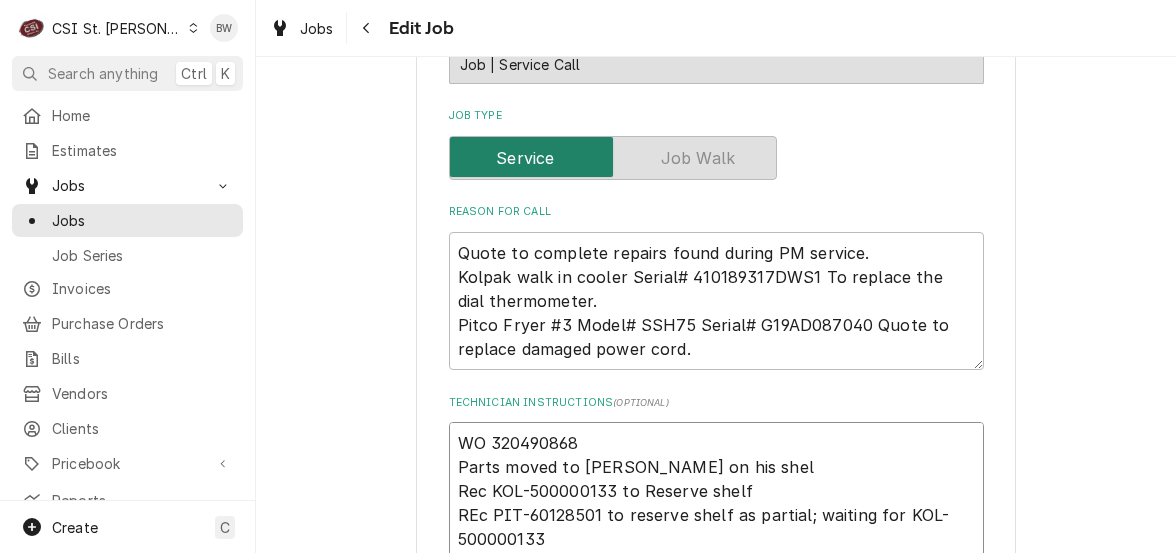 type on "x" 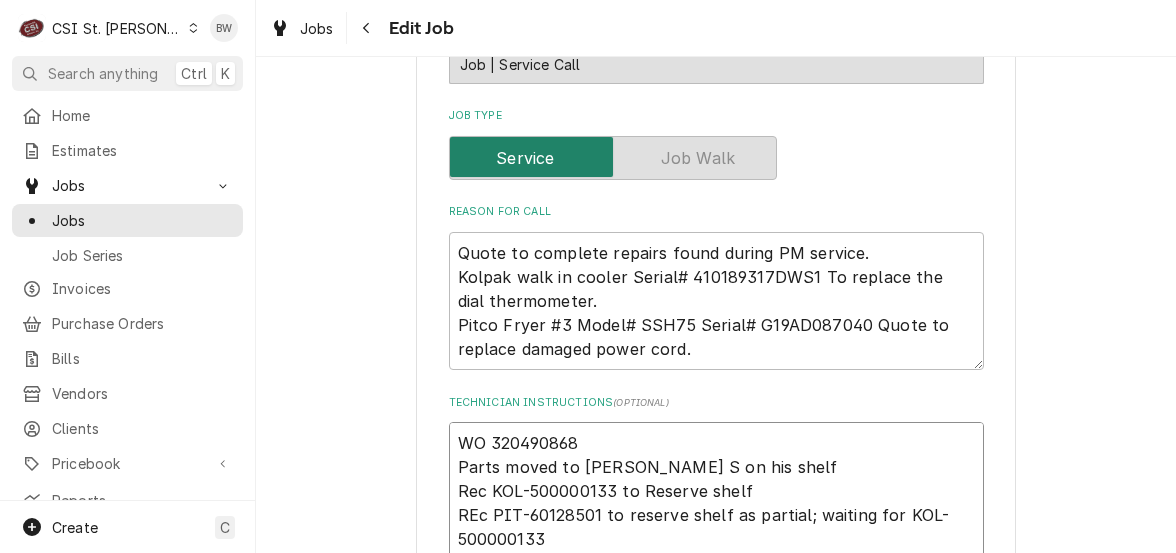 type on "x" 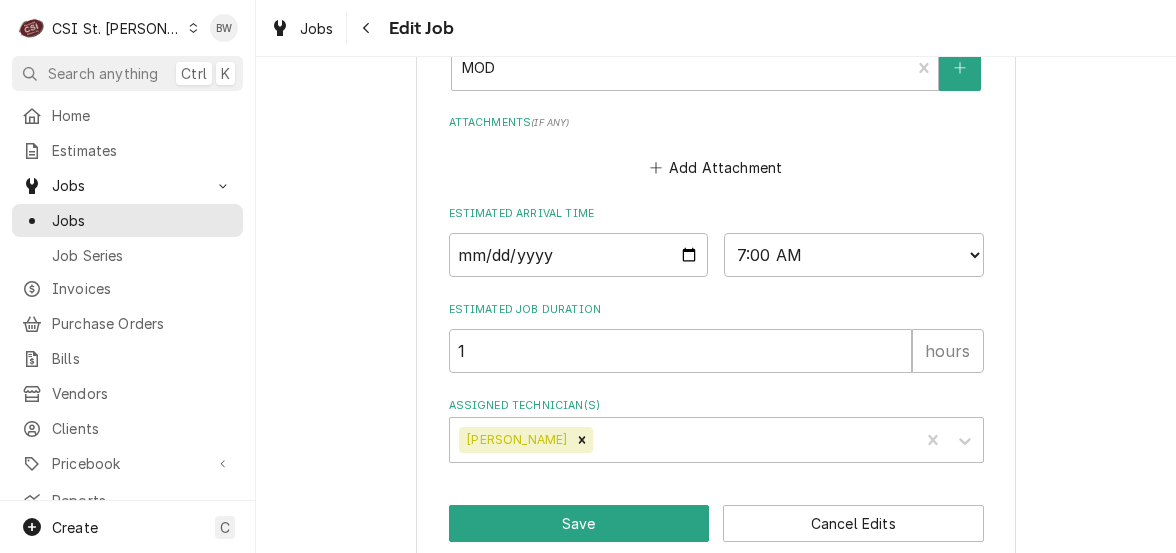 scroll, scrollTop: 2300, scrollLeft: 0, axis: vertical 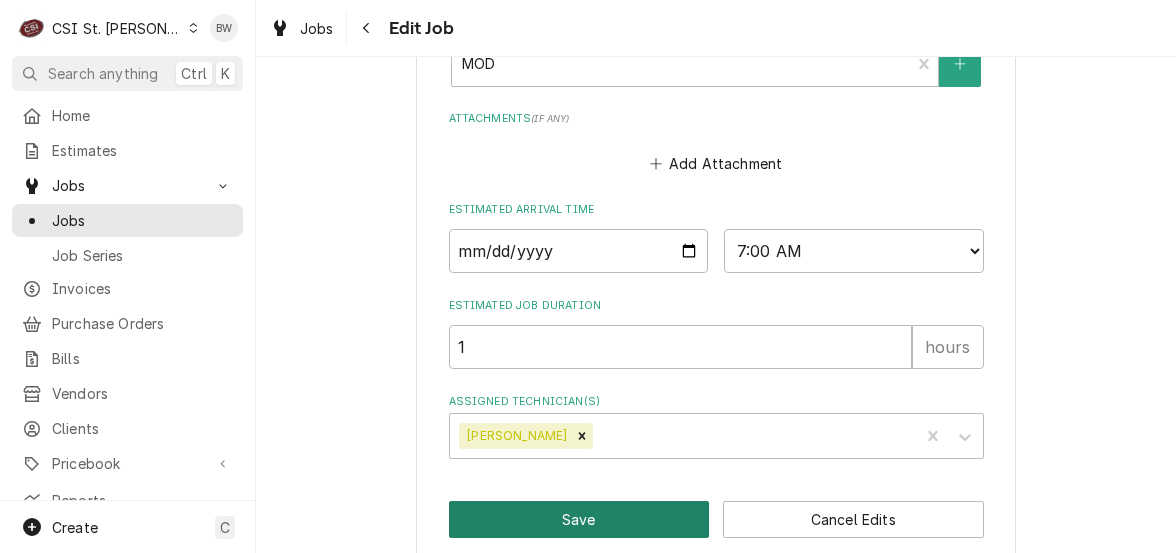 type on "WO 320490868
Parts moved to Ryan S on his shelf
Rec KOL-500000133 to Reserve shelf
REc PIT-60128501 to reserve shelf as partial; waiting for KOL-500000133
ORDERED FROM PARTSTOWN
TECH TO CHECK IN AND OUT WITH SERVICE CHANNEL 516- 500-7776  FROM THE RESTAURANT PHONE  PIN 161395
Alarm Code: 2062, Lock box 1738
Parts;
Power Cord 115V - Part # PIT-60128501
Thermometer - 2In Dial 6 Ft Lead - Part # KOL-500000133" 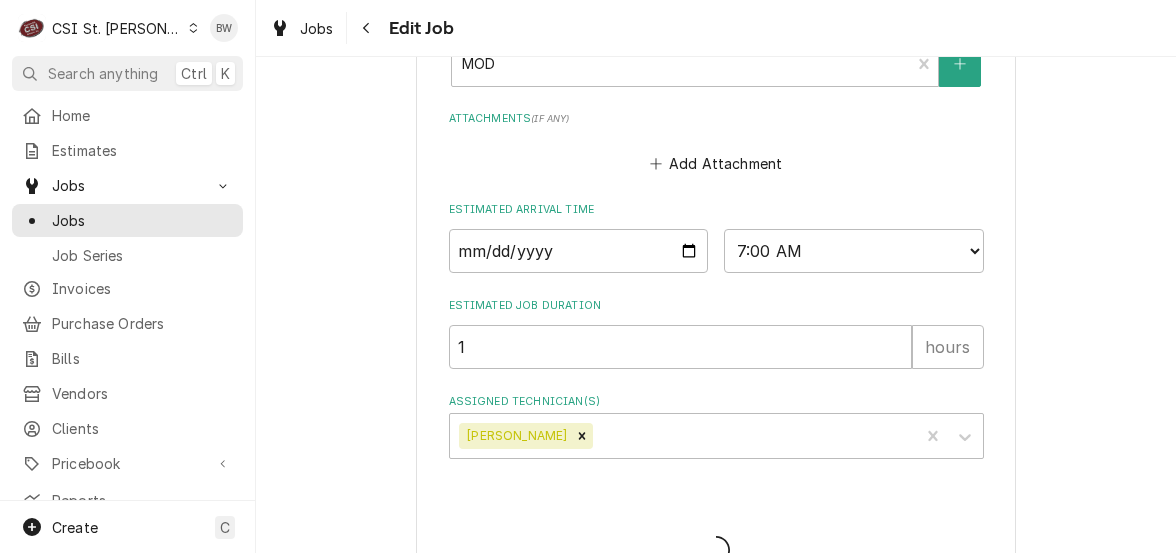 type on "x" 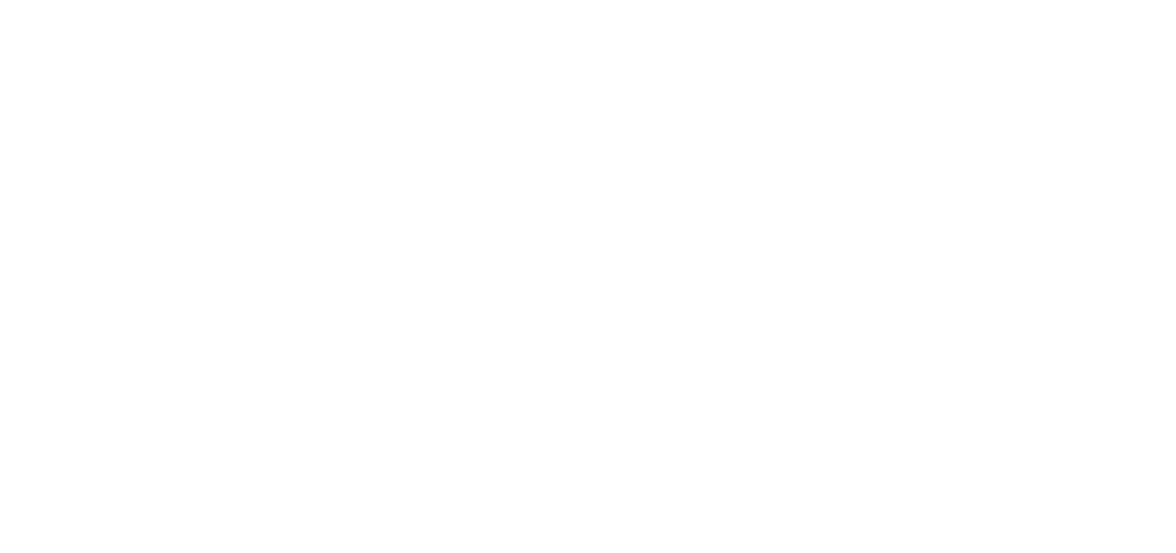 scroll, scrollTop: 0, scrollLeft: 0, axis: both 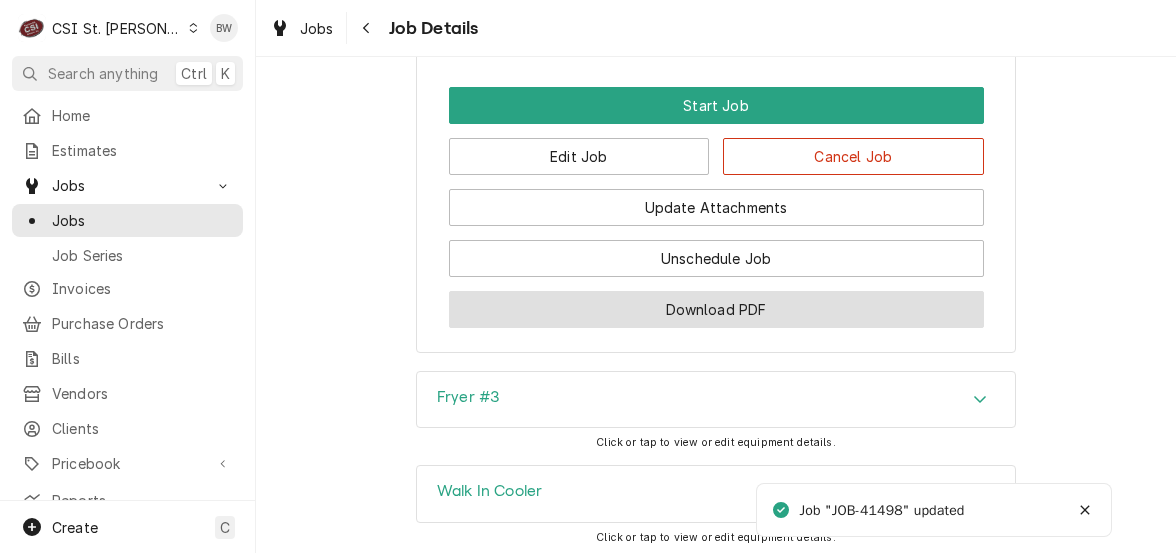 click on "Download PDF" at bounding box center (716, 309) 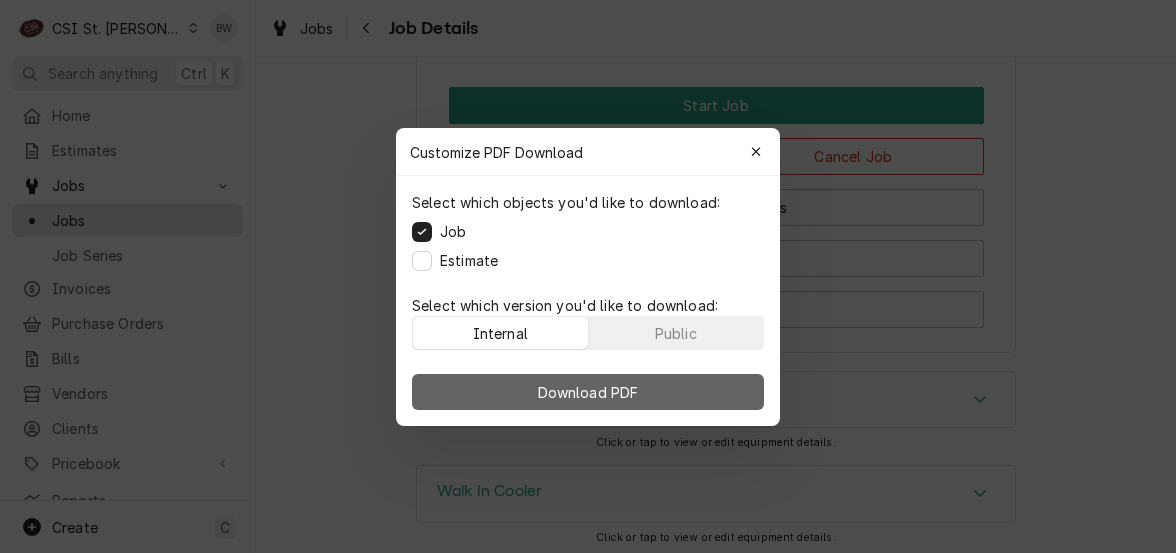 click on "Download PDF" at bounding box center (588, 392) 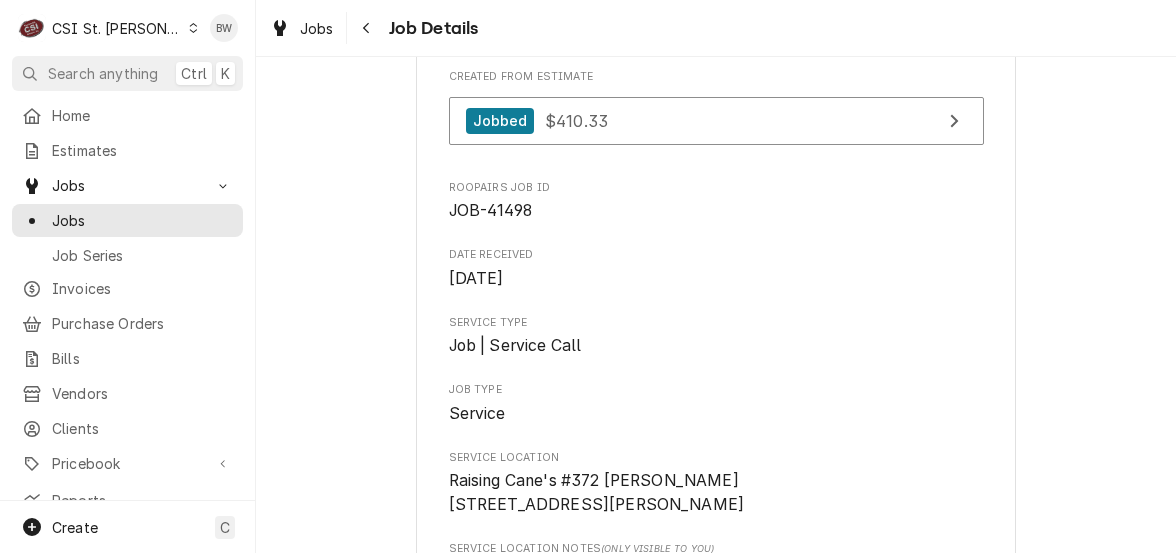 scroll, scrollTop: 0, scrollLeft: 0, axis: both 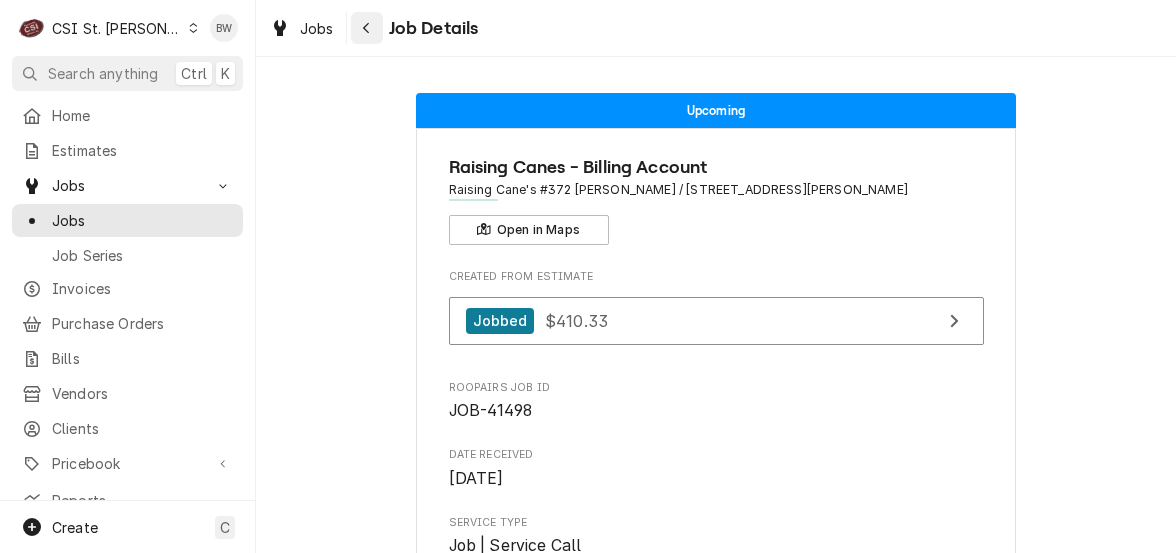 click at bounding box center [367, 28] 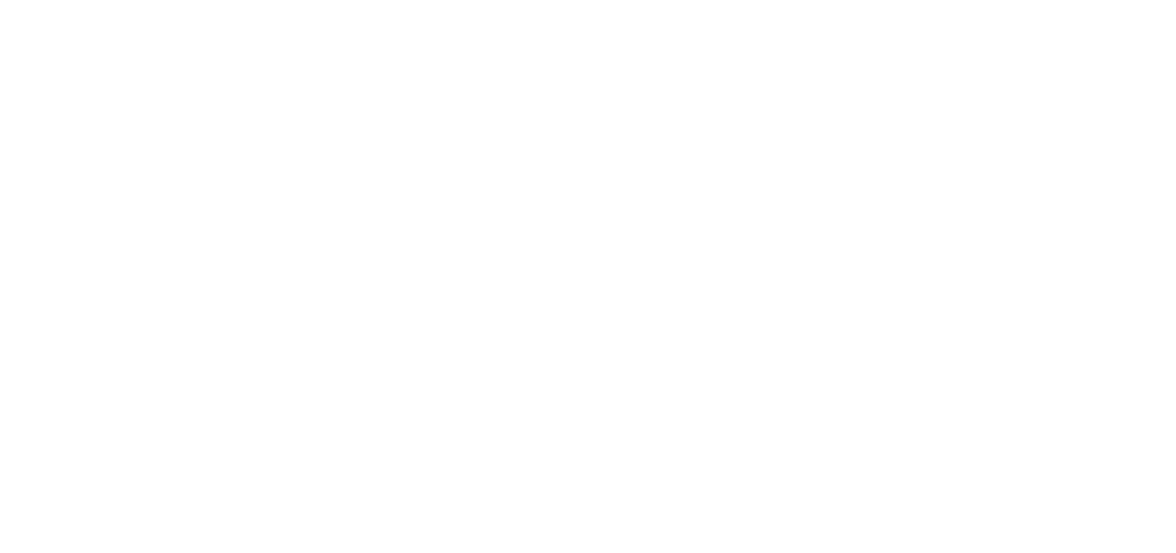 scroll, scrollTop: 0, scrollLeft: 0, axis: both 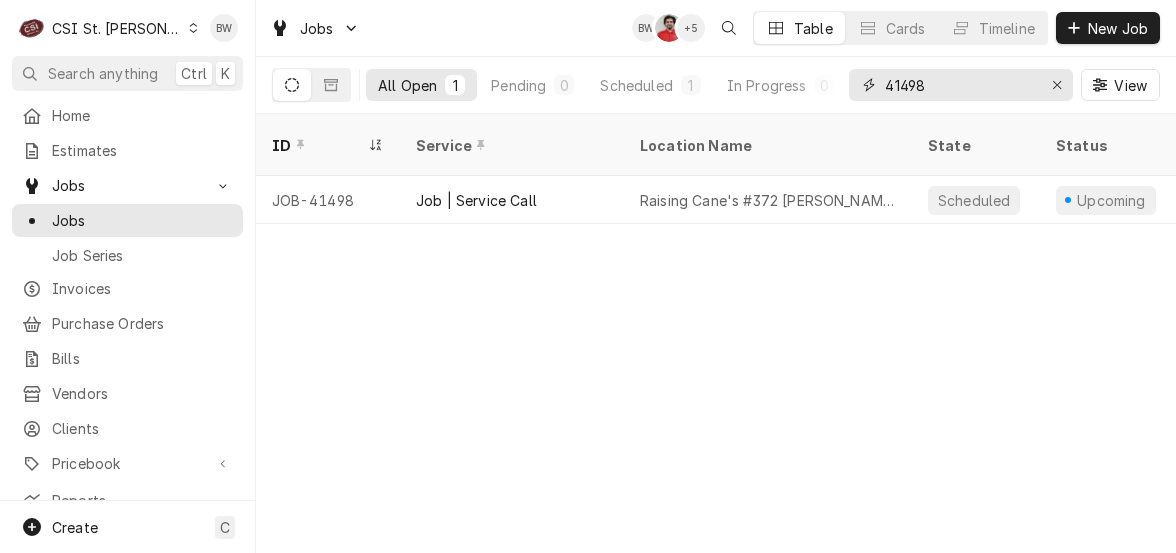 drag, startPoint x: 957, startPoint y: 91, endPoint x: 869, endPoint y: 90, distance: 88.005684 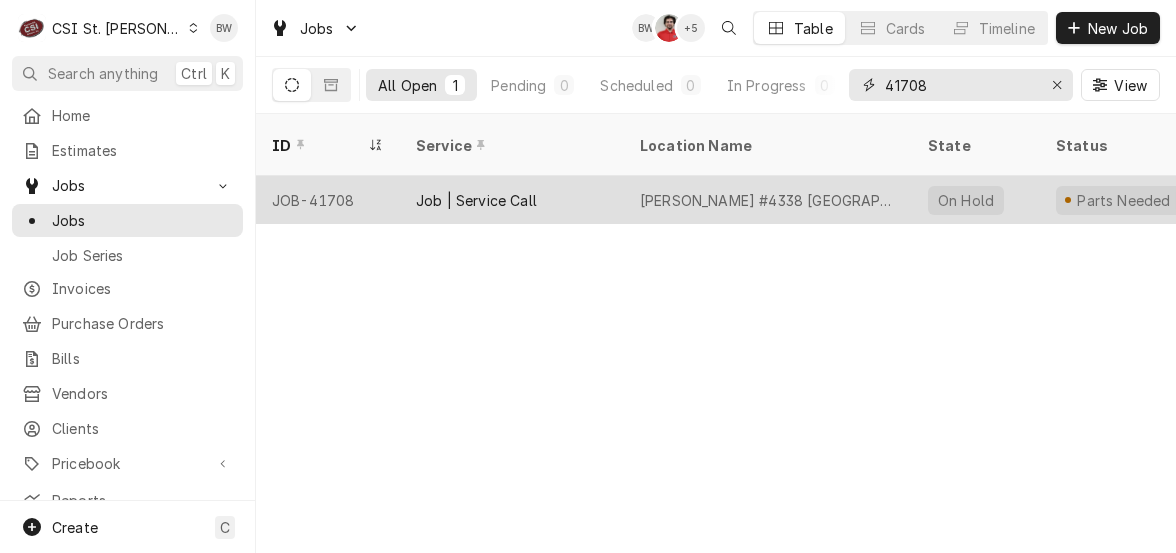 type on "41708" 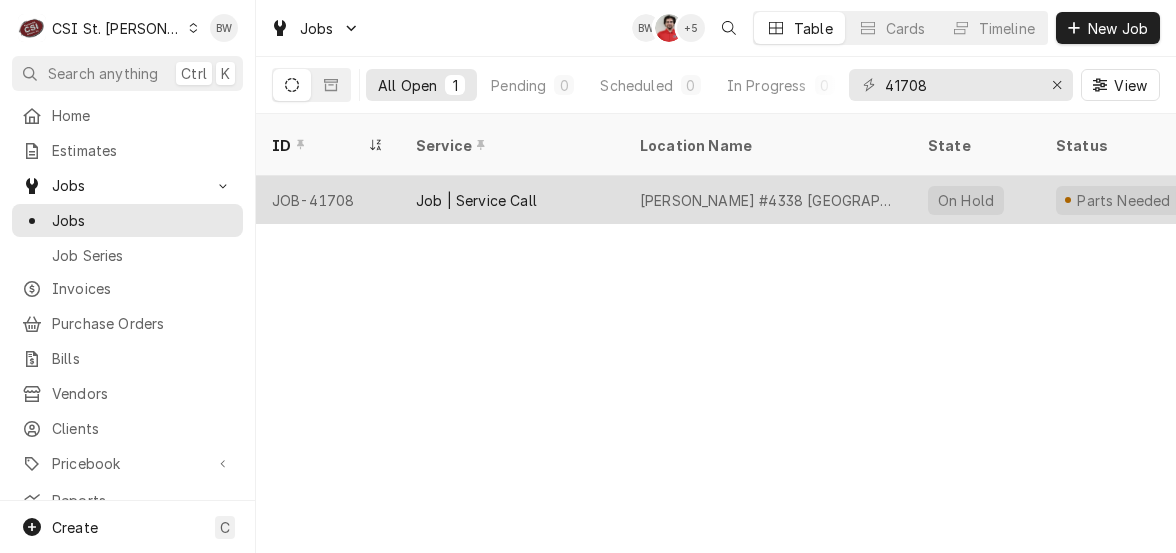 click on "JOB-41708" at bounding box center (328, 200) 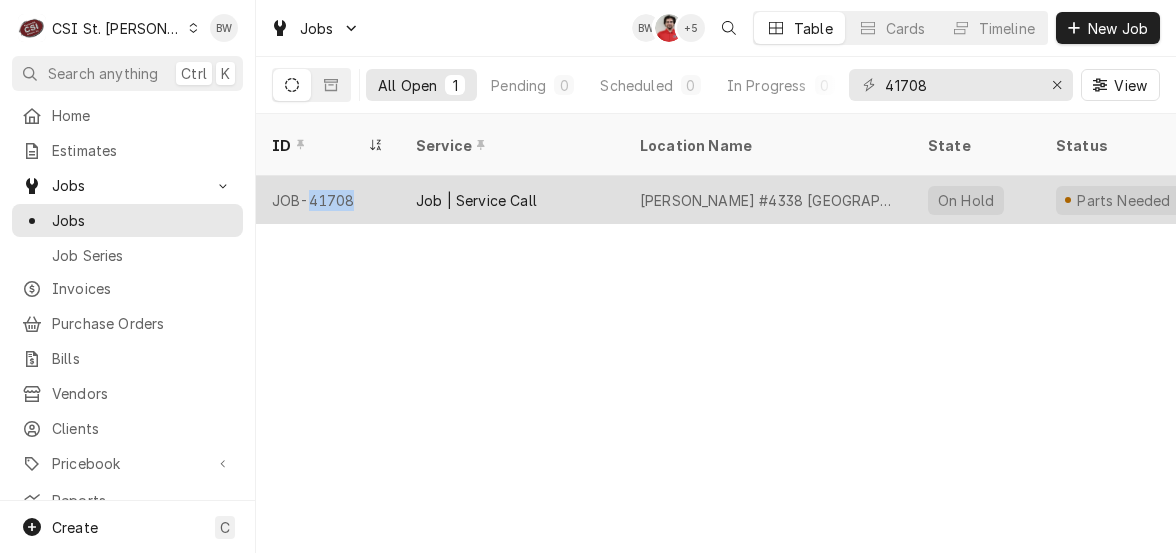 click on "JOB-41708" at bounding box center (328, 200) 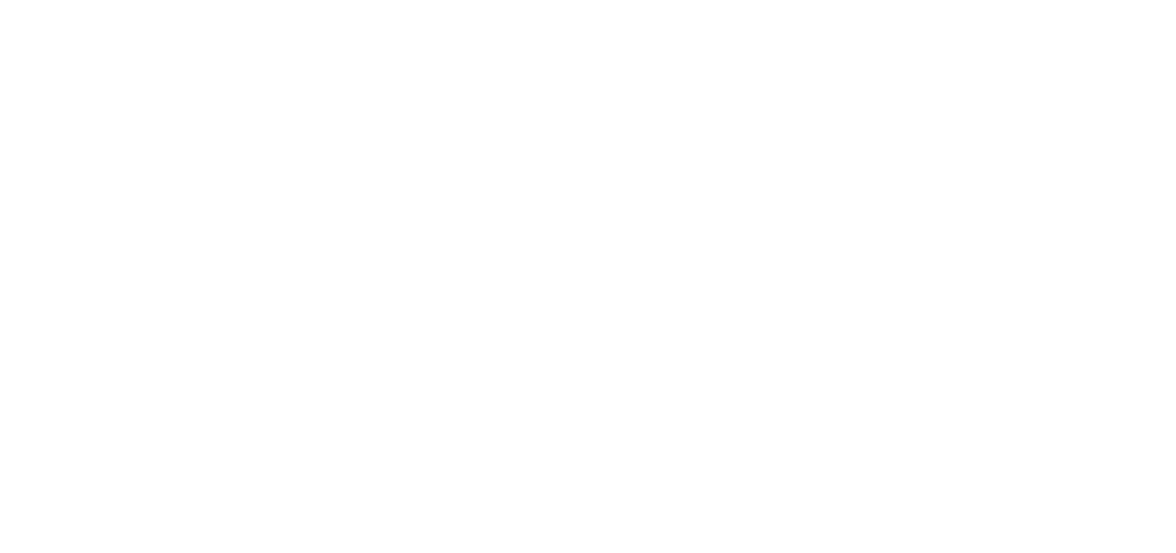 scroll, scrollTop: 0, scrollLeft: 0, axis: both 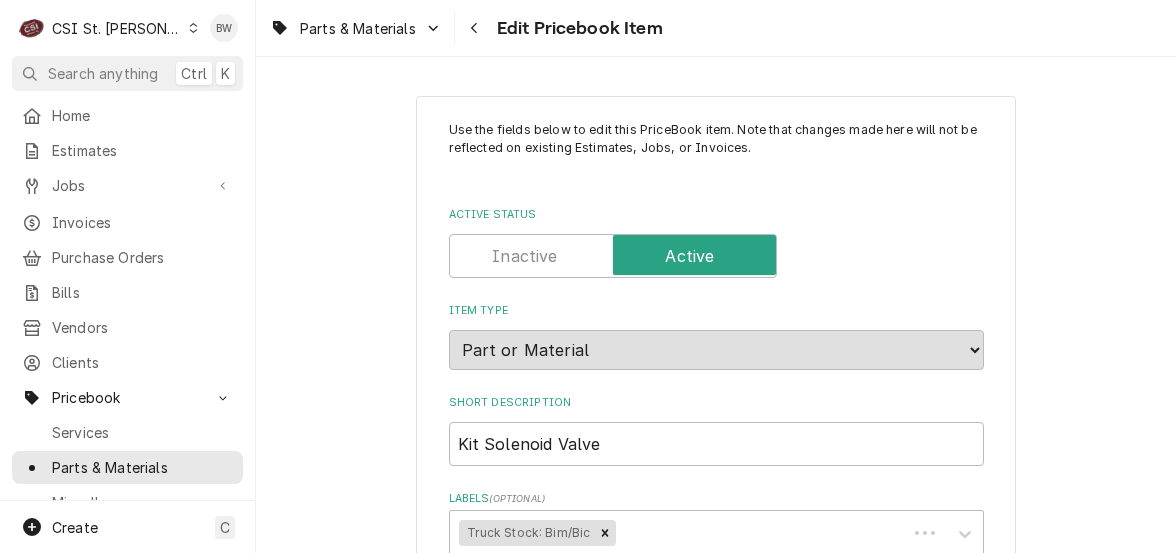 type on "x" 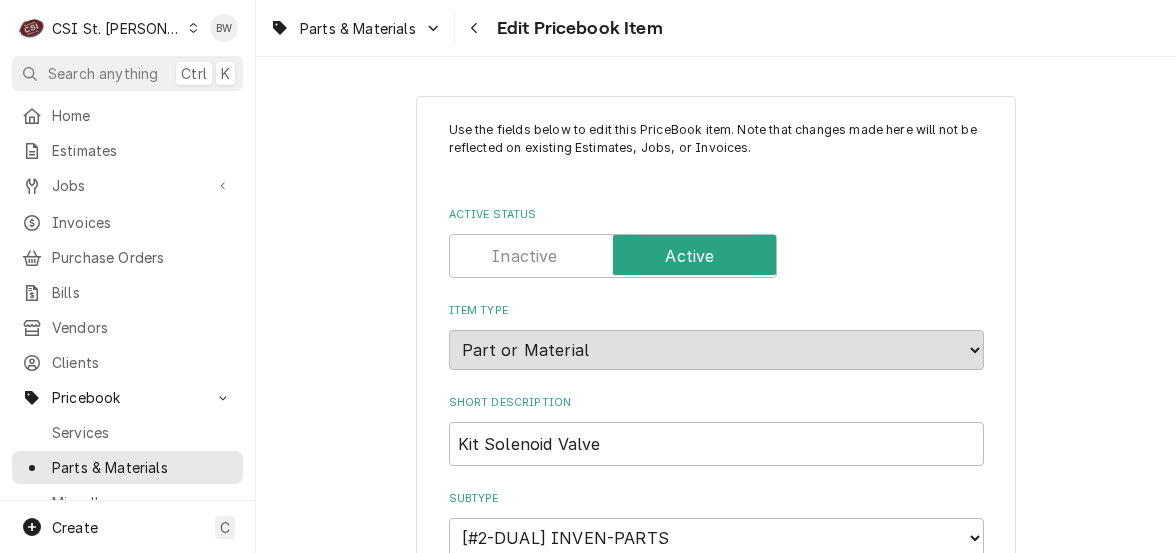 click on "Parts & Materials   Edit Pricebook Item" at bounding box center (716, 28) 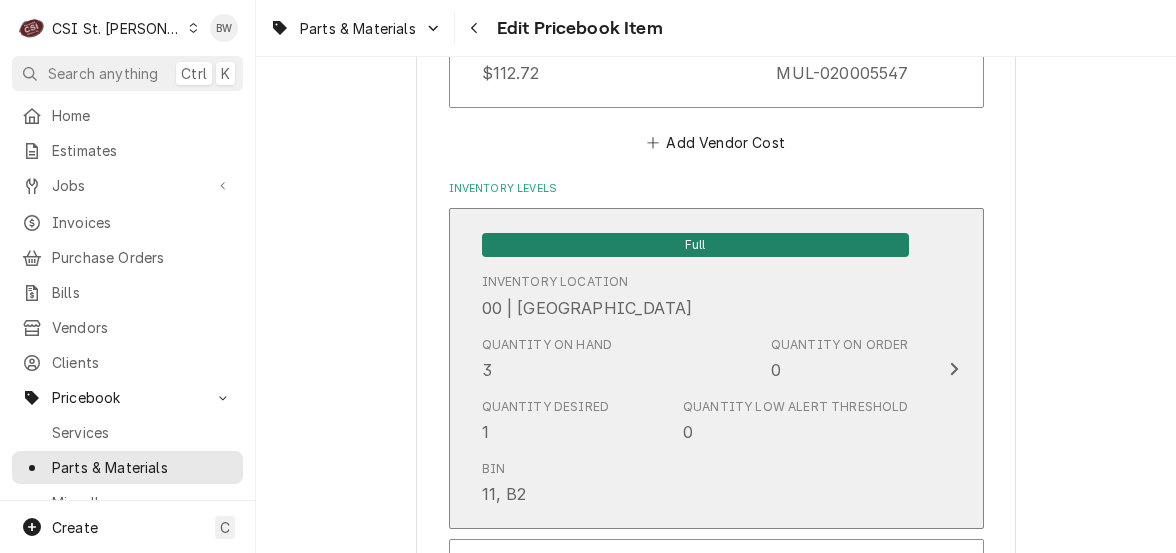 click on "Quantity on Hand 3" at bounding box center (547, 359) 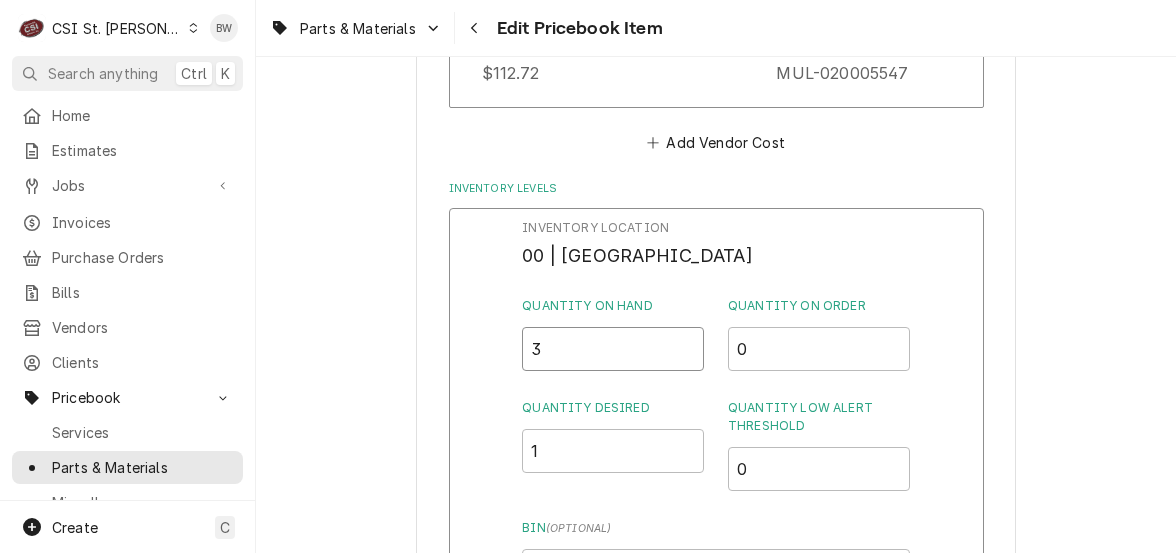 drag, startPoint x: 556, startPoint y: 356, endPoint x: 520, endPoint y: 354, distance: 36.05551 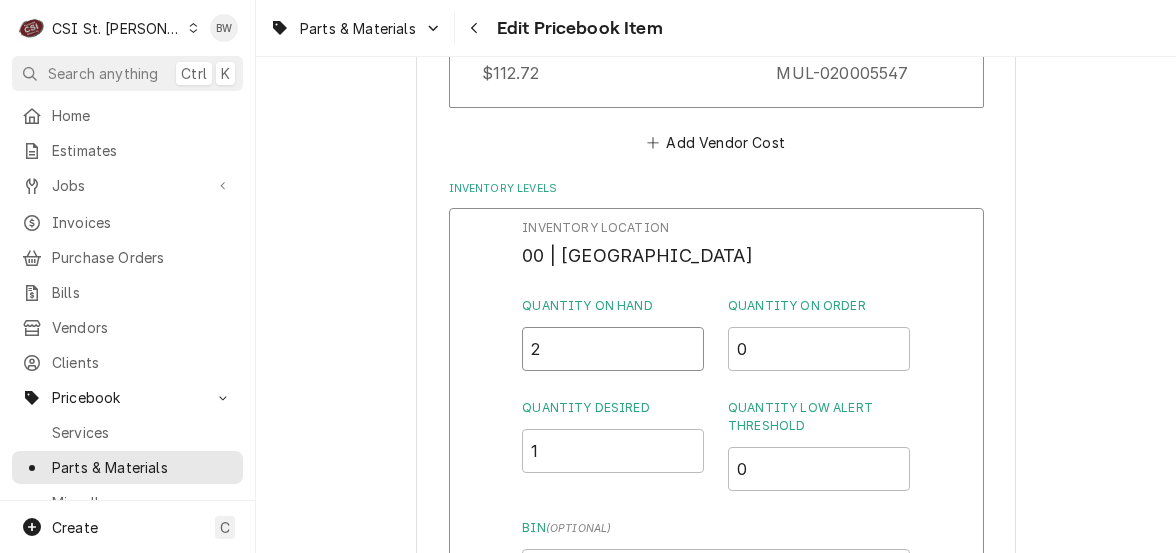 type on "2" 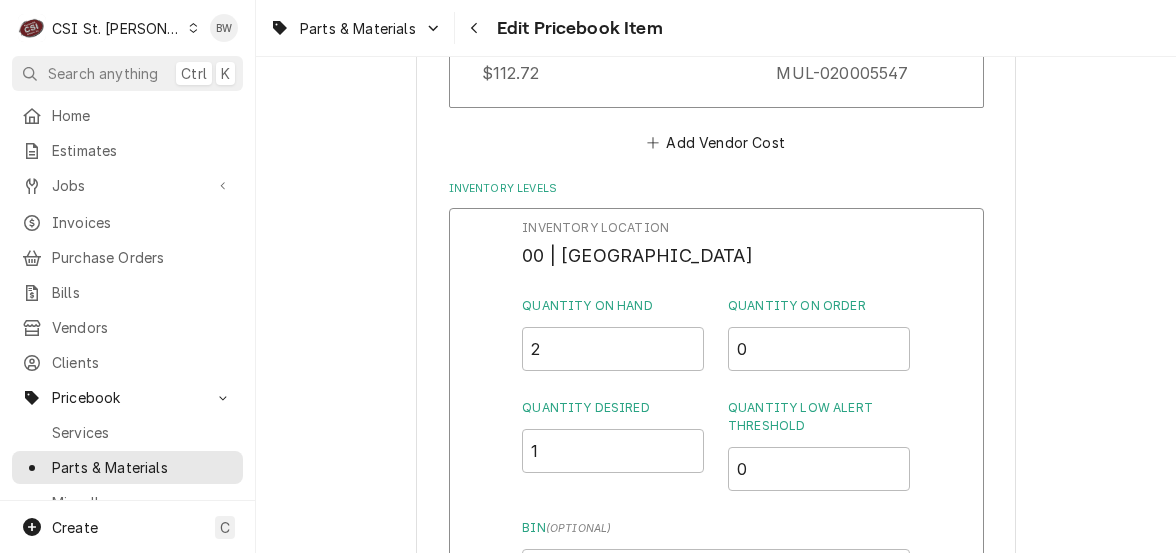 click on "Inventory Location 00 | STL WAREHOUSE Quantity on Hand 2 Quantity on Order 0 Quantity Desired 1 Quantity Low Alert Threshold 0 Bin  ( optional ) 11, B2 Save Cancel Edits" at bounding box center [716, 468] 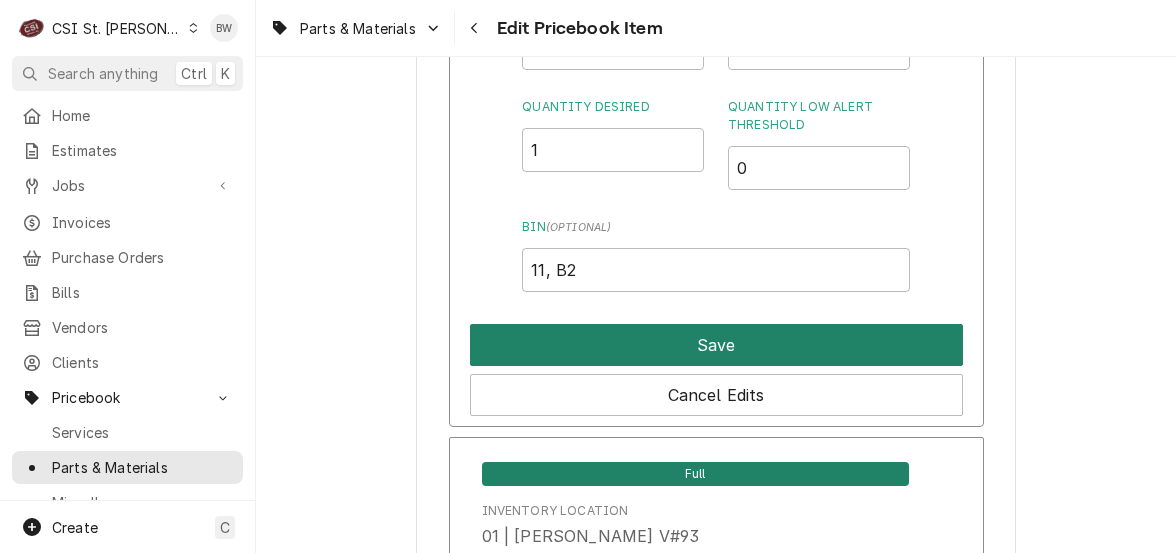 click on "Save" at bounding box center (716, 345) 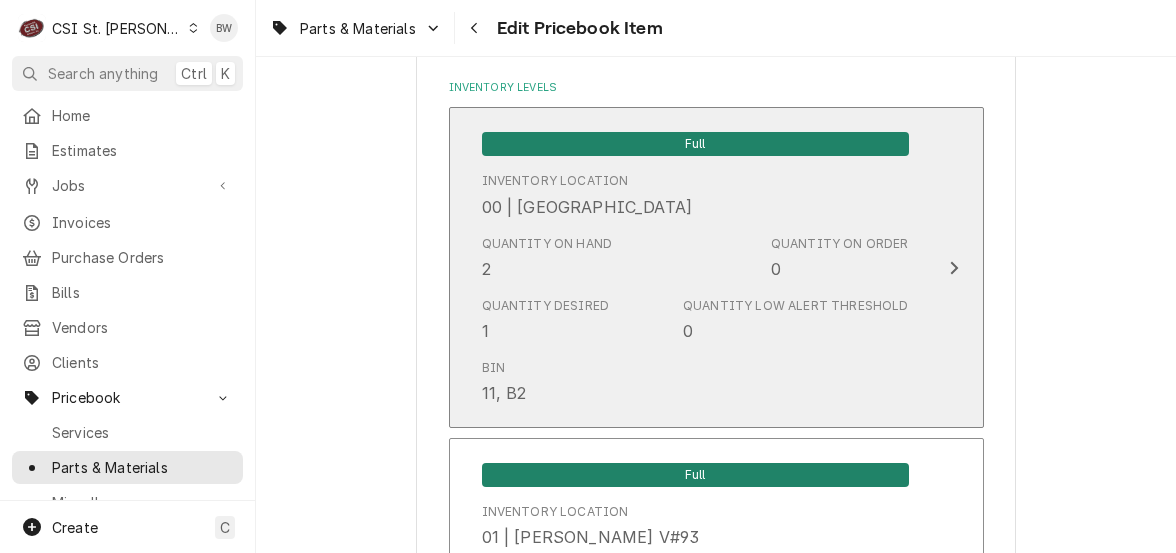 scroll, scrollTop: 2667, scrollLeft: 0, axis: vertical 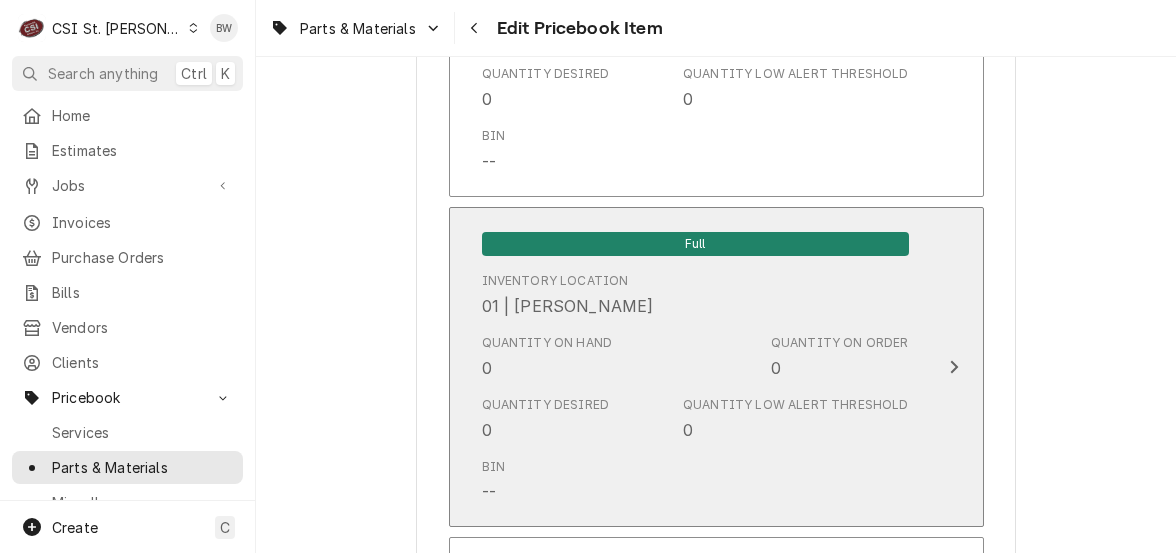click on "Quantity on Hand 0" at bounding box center (547, 357) 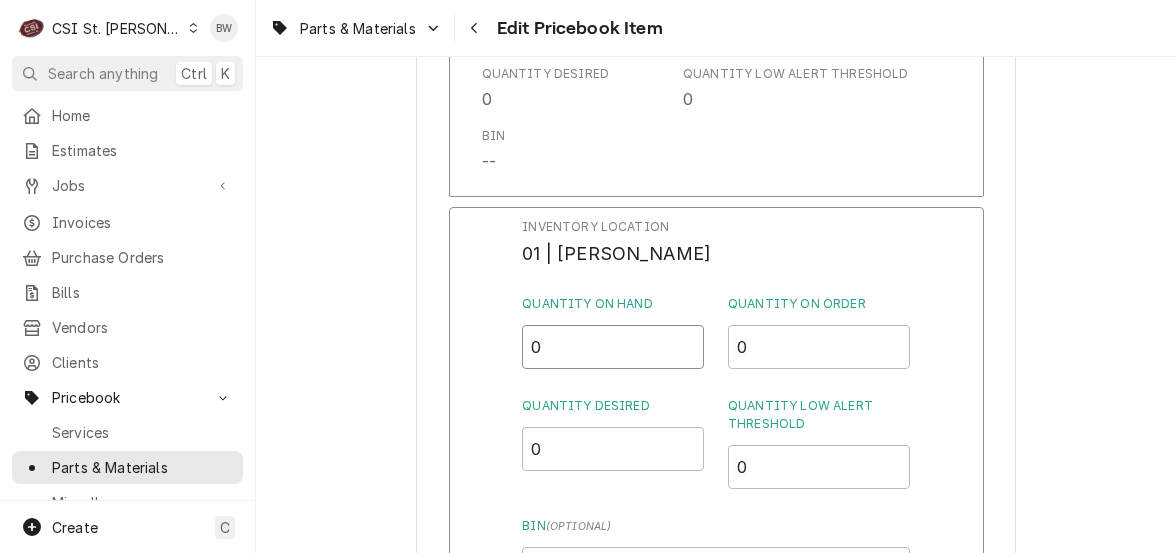 drag, startPoint x: 548, startPoint y: 355, endPoint x: 519, endPoint y: 353, distance: 29.068884 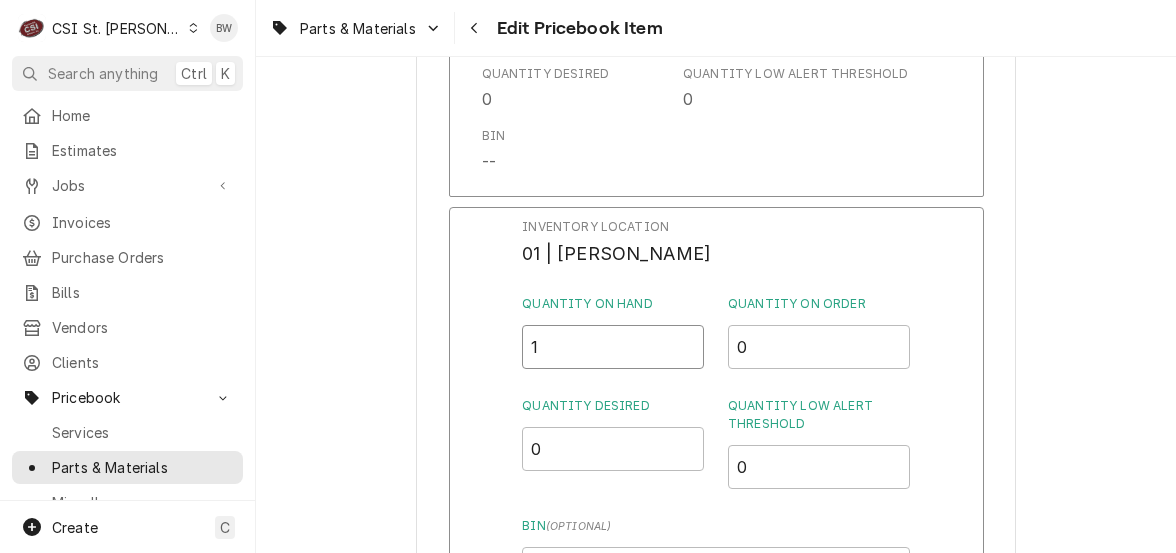 type on "1" 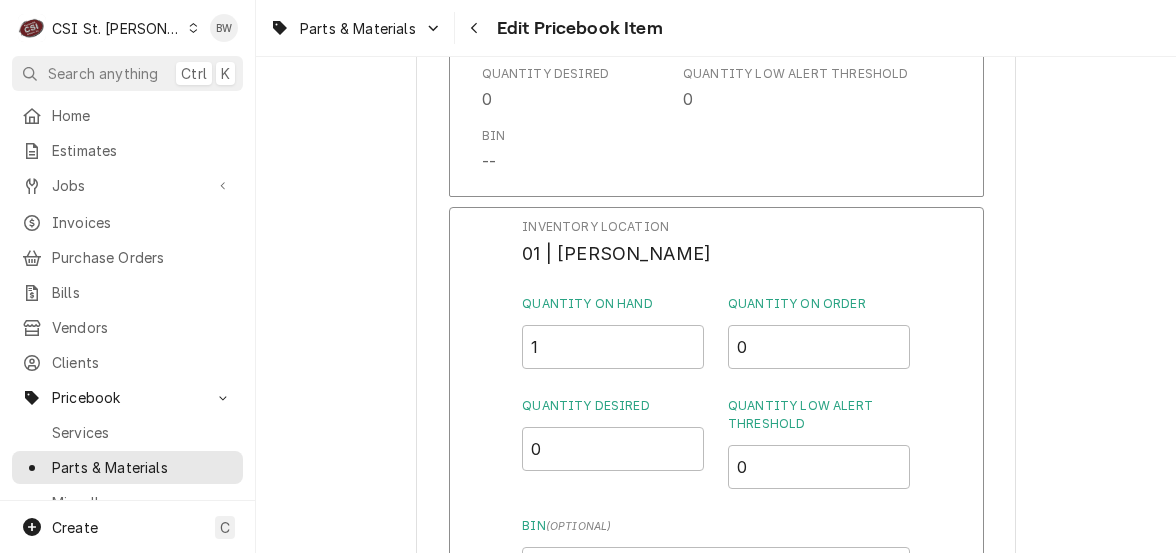 click on "Inventory Location 01 | ERIC GUARD Quantity on Hand 1 Quantity on Order 0 Quantity Desired 0 Quantity Low Alert Threshold 0 Bin  ( optional ) Save Cancel Edits" at bounding box center (716, 467) 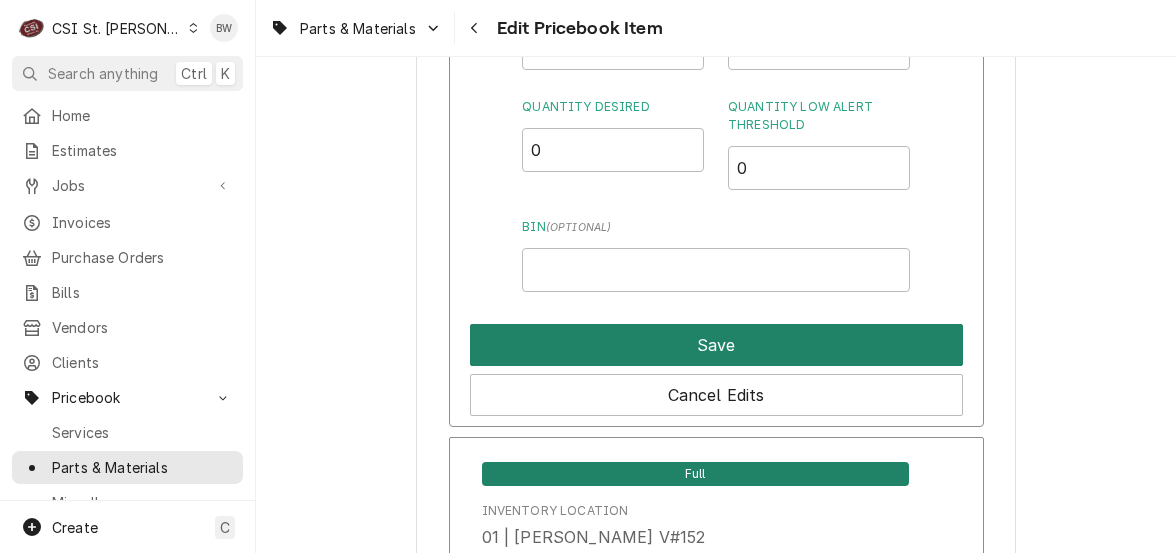 click on "Save" at bounding box center (716, 345) 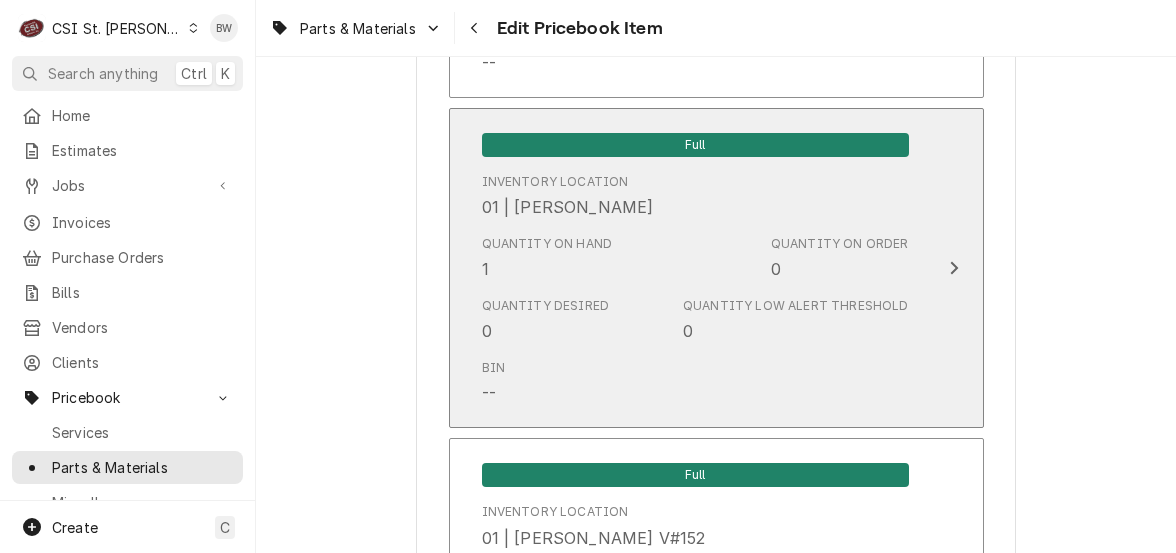 scroll, scrollTop: 16987, scrollLeft: 0, axis: vertical 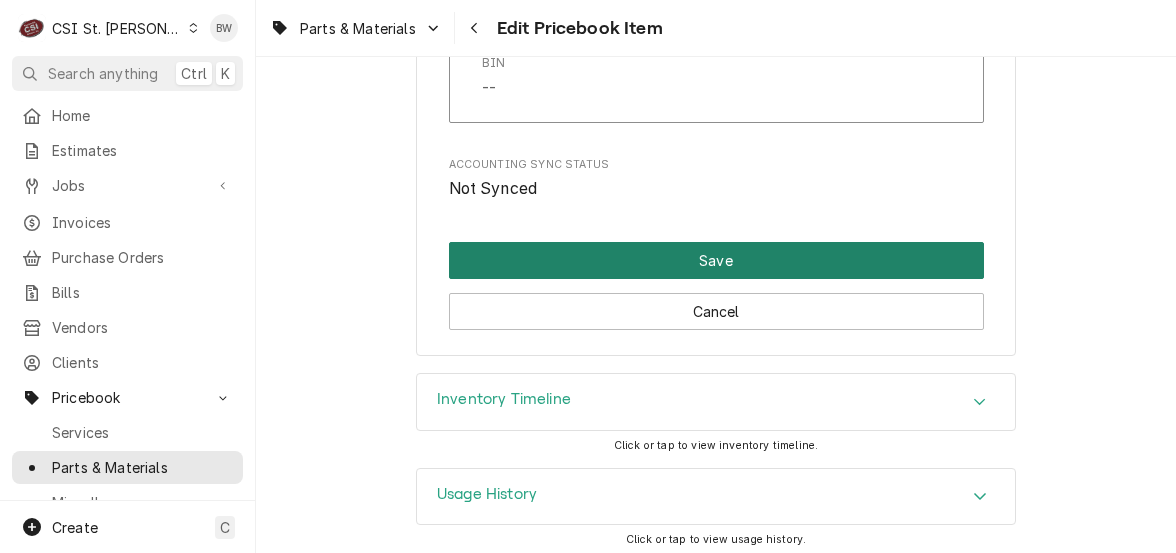 click on "Save" at bounding box center [716, 260] 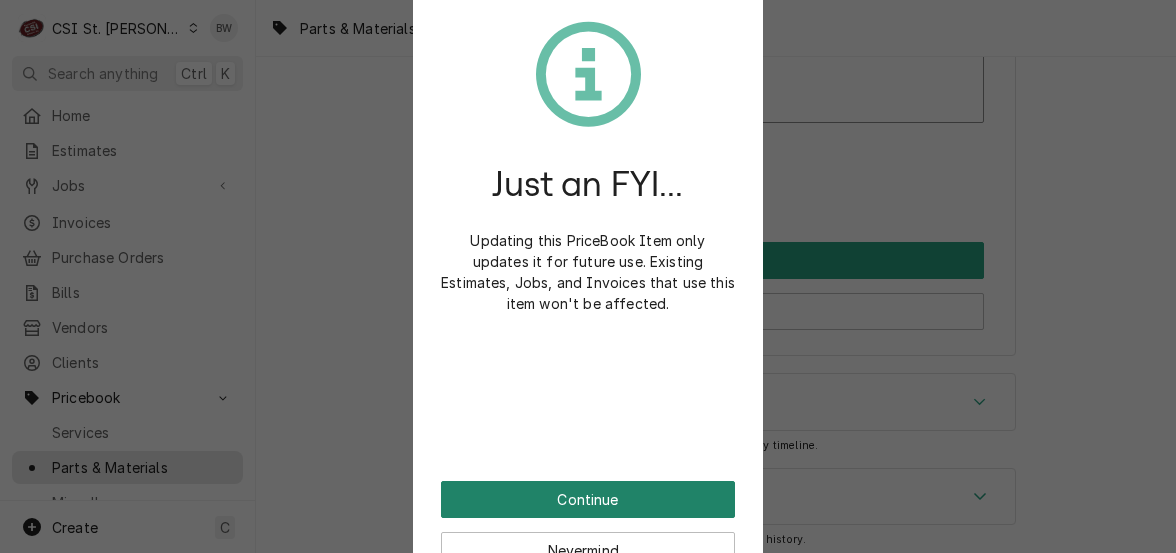 click on "Continue" at bounding box center (588, 499) 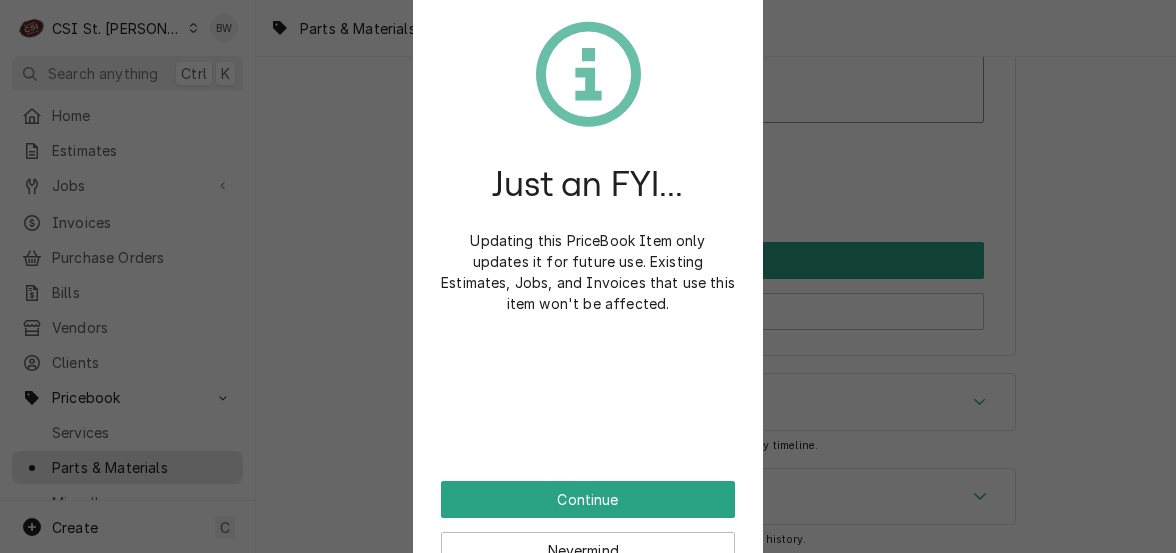 scroll, scrollTop: 16975, scrollLeft: 0, axis: vertical 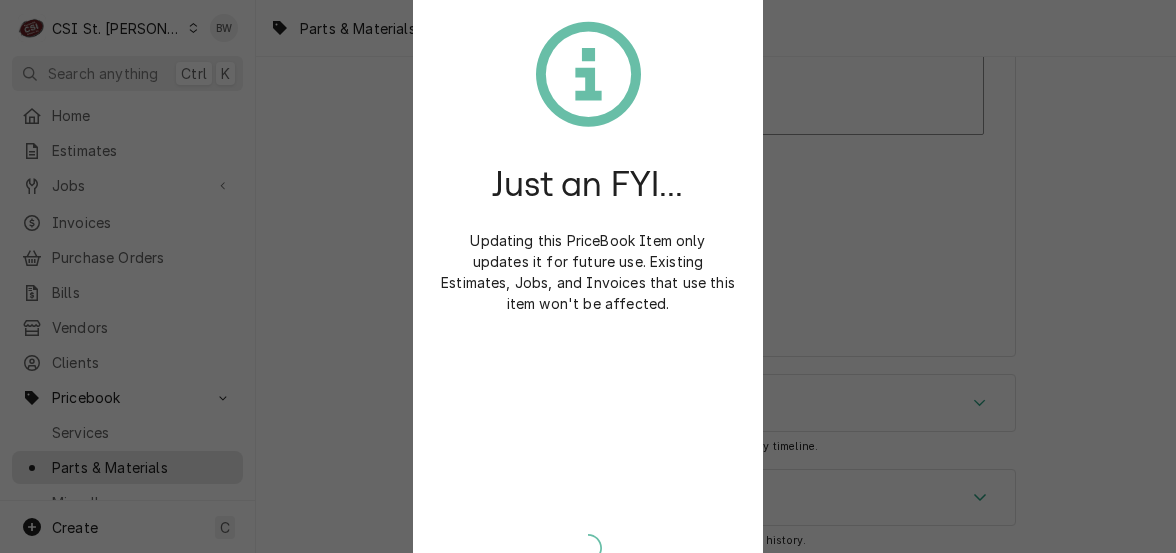 type on "x" 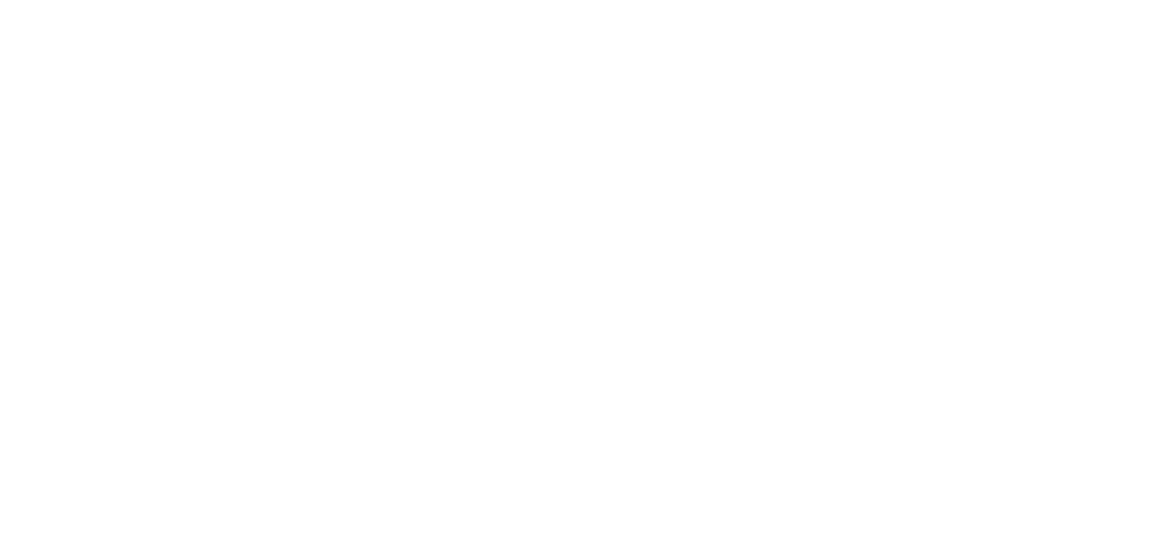scroll, scrollTop: 0, scrollLeft: 0, axis: both 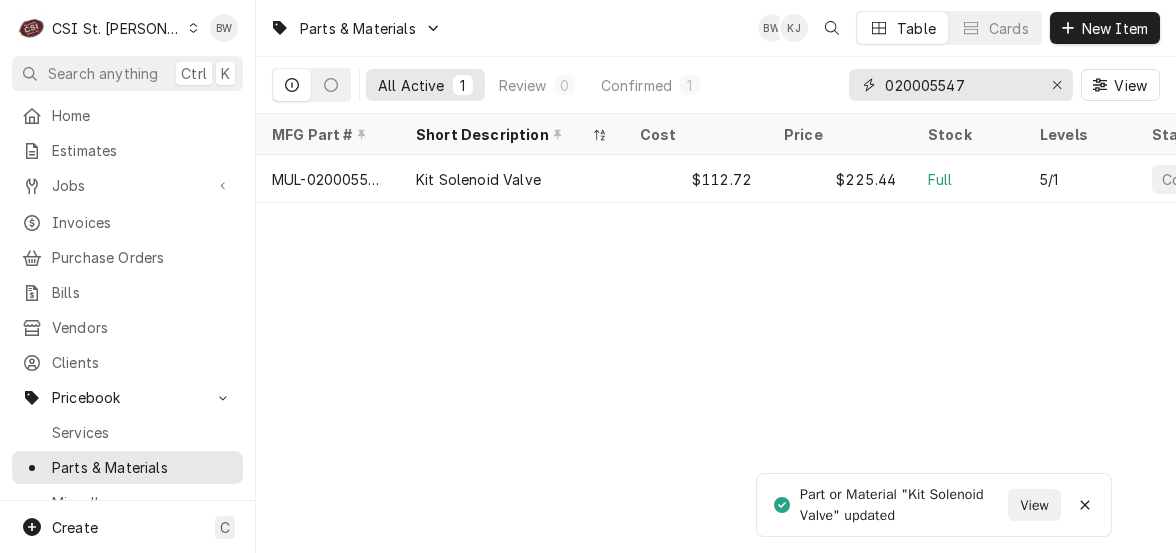 drag, startPoint x: 999, startPoint y: 83, endPoint x: 834, endPoint y: 87, distance: 165.04848 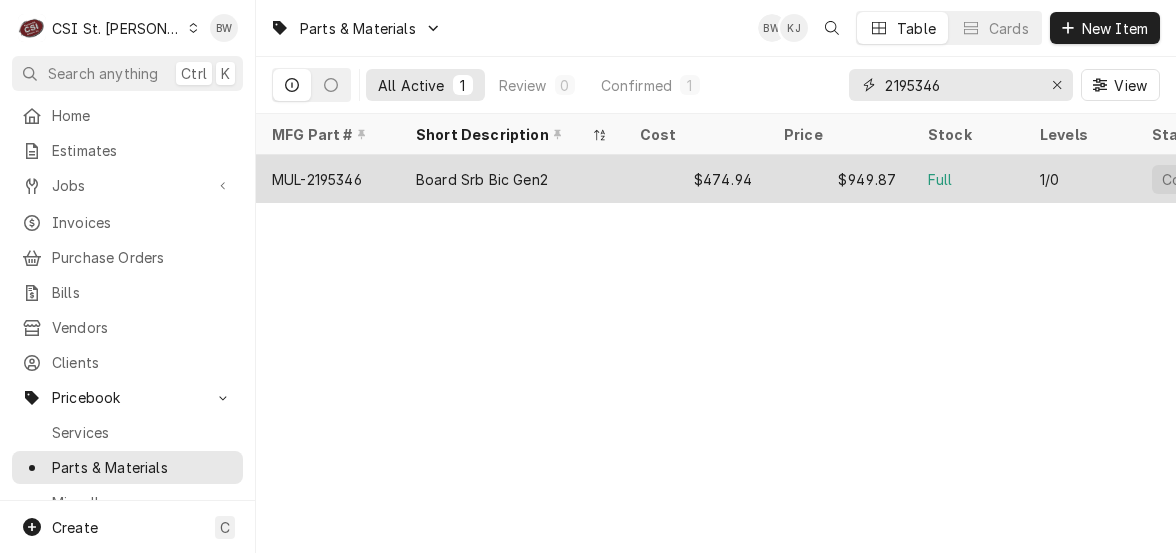 type on "2195346" 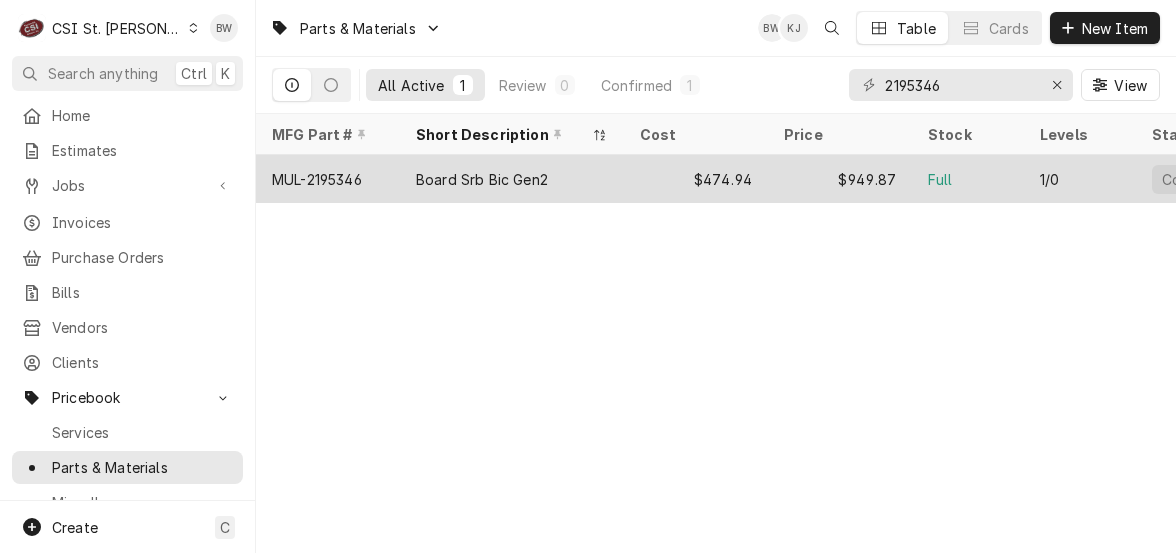 click on "MUL-2195346" at bounding box center (317, 179) 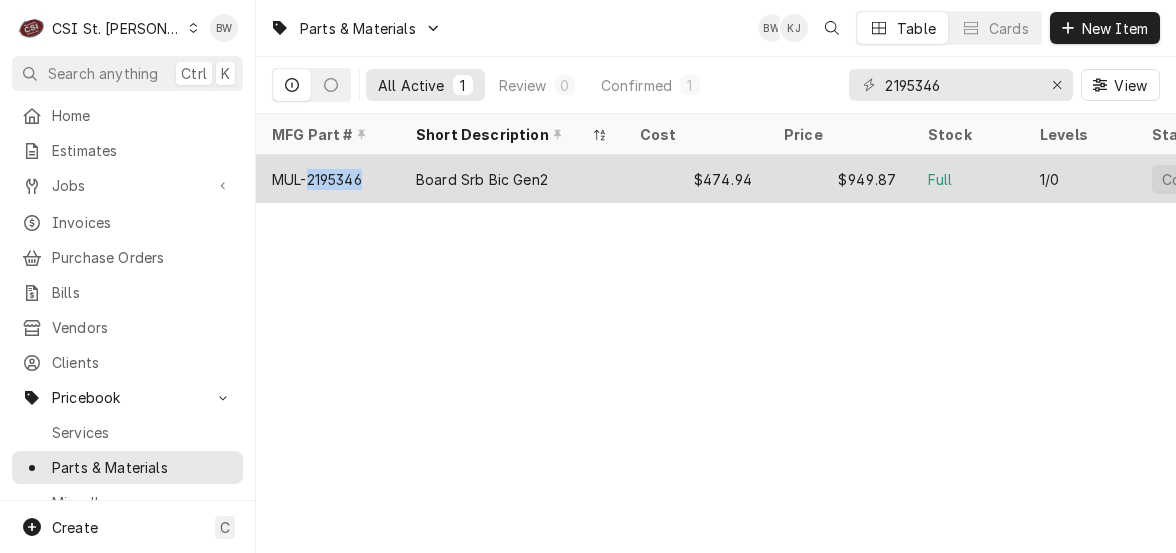 click on "MUL-2195346" at bounding box center (317, 179) 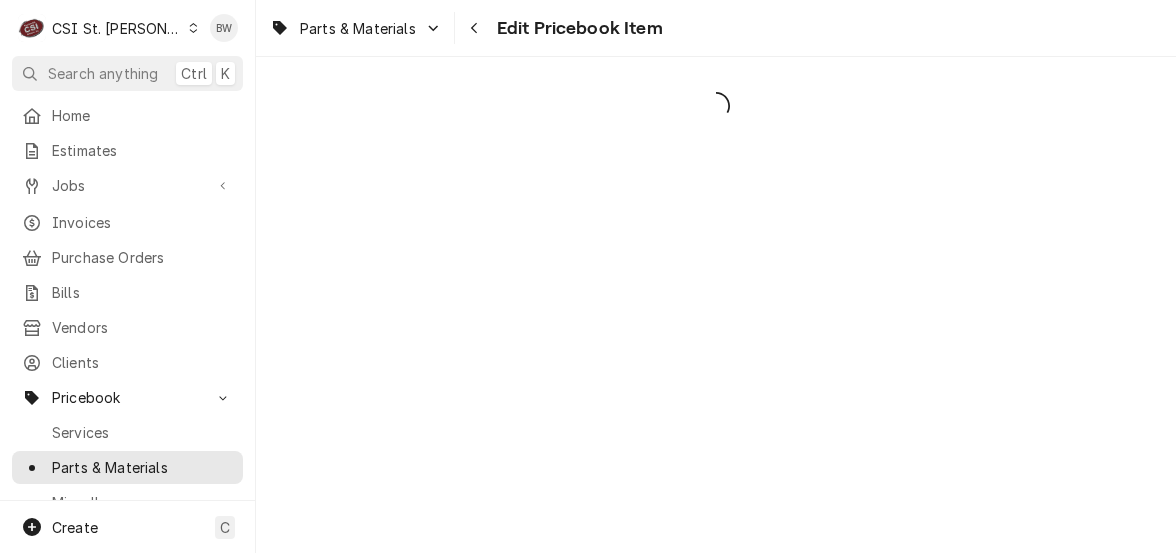 scroll, scrollTop: 0, scrollLeft: 0, axis: both 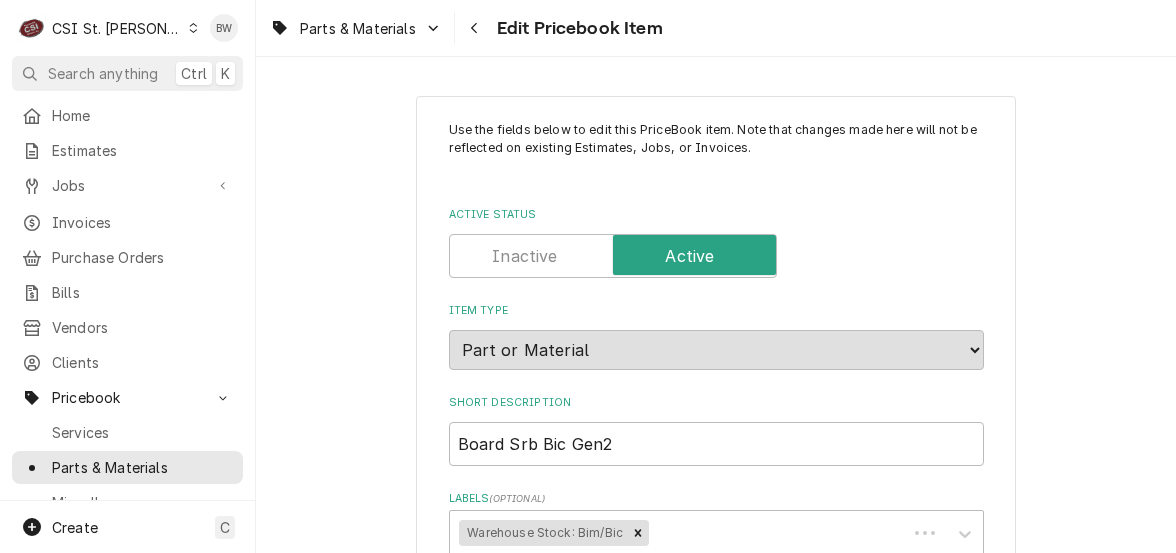 type on "x" 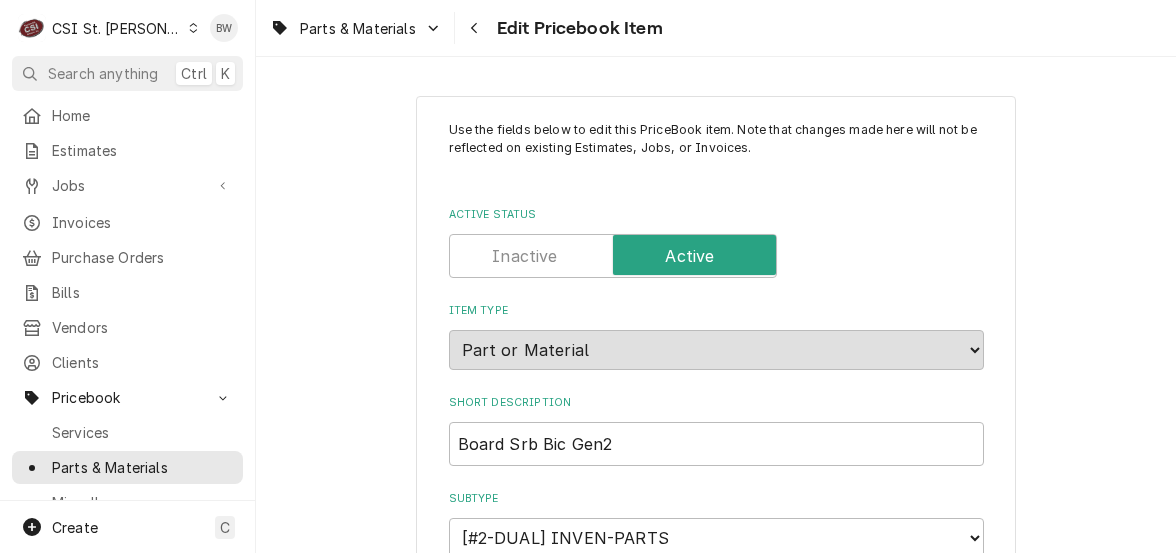 click on "Parts & Materials   Edit Pricebook Item" at bounding box center [716, 28] 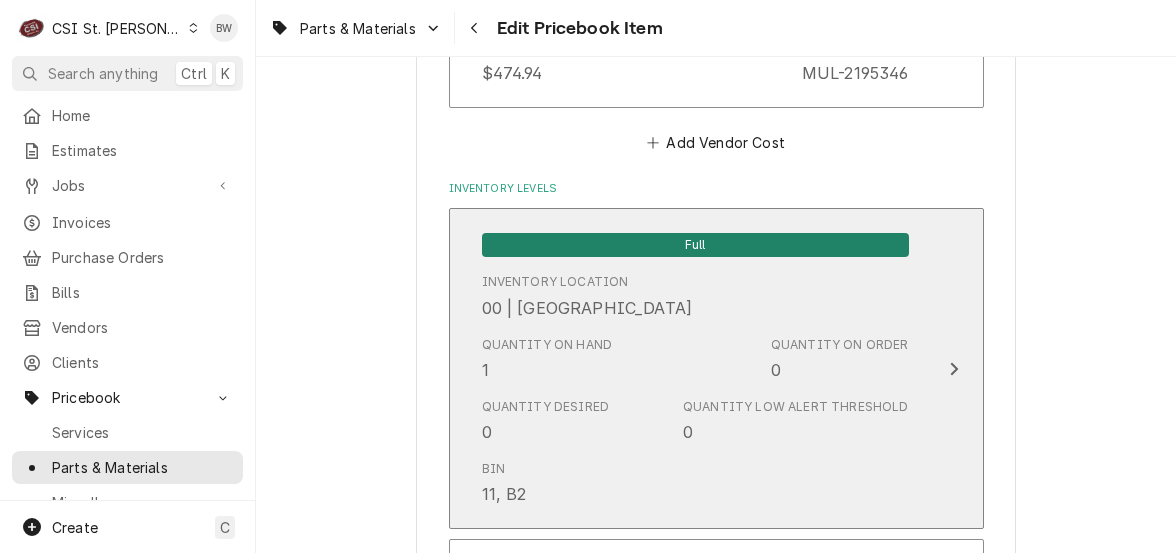 click on "Quantity on Hand 1" at bounding box center (547, 359) 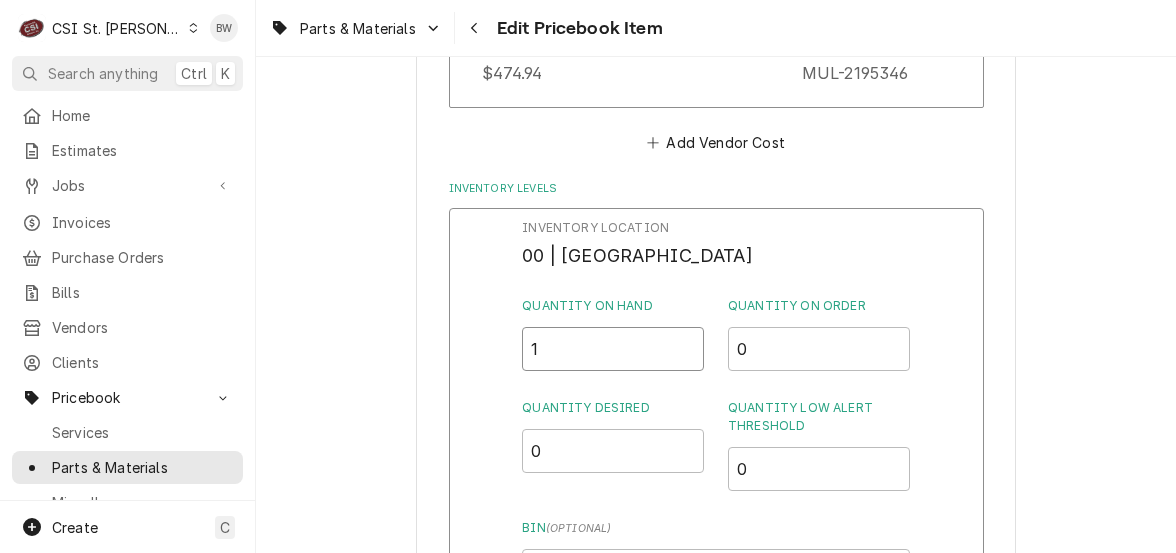 drag, startPoint x: 540, startPoint y: 356, endPoint x: 522, endPoint y: 356, distance: 18 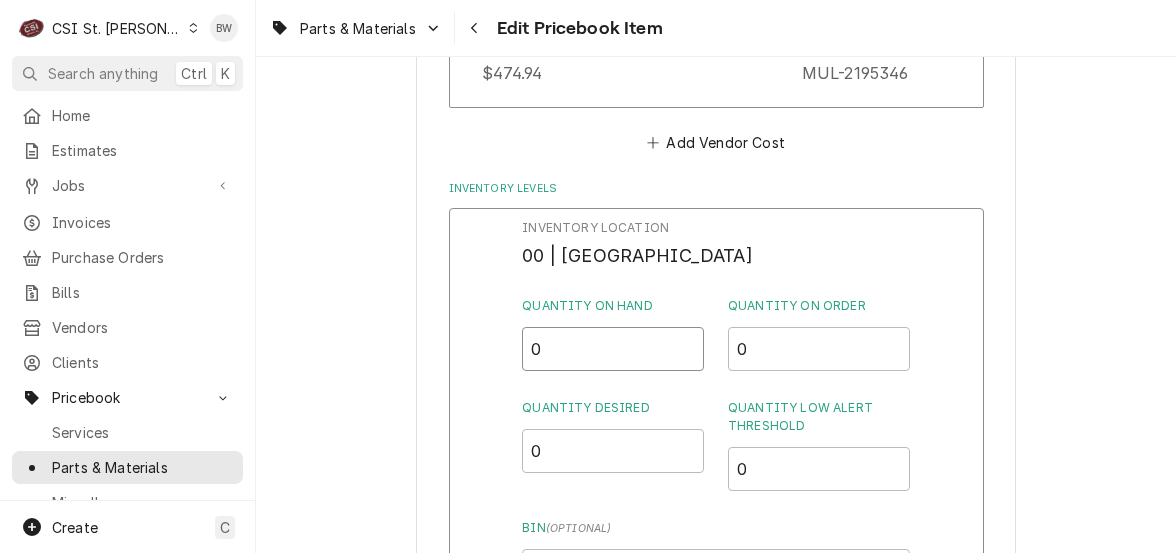 type on "0" 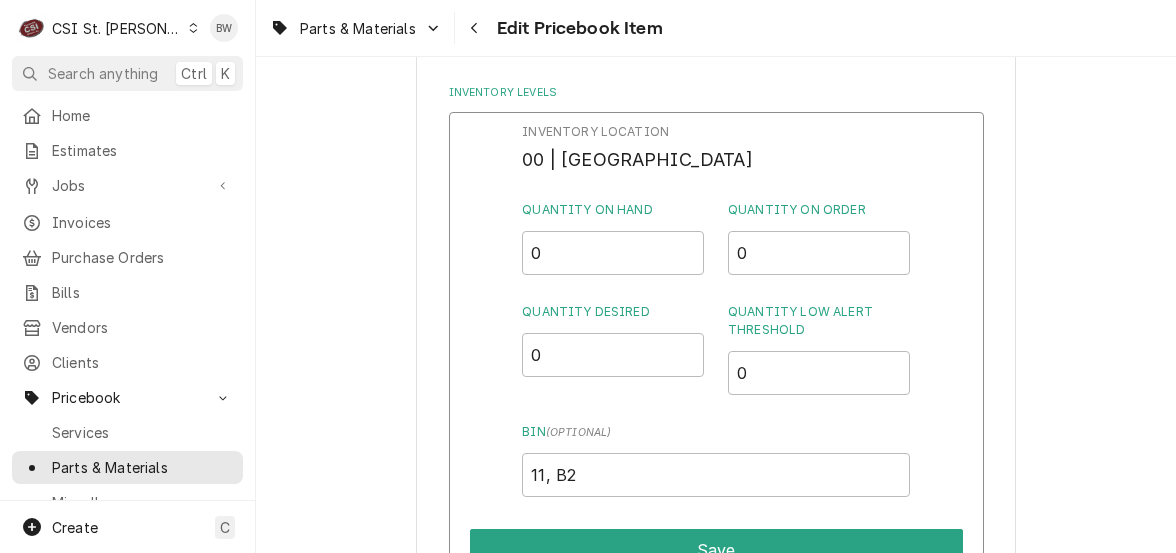 scroll, scrollTop: 1774, scrollLeft: 0, axis: vertical 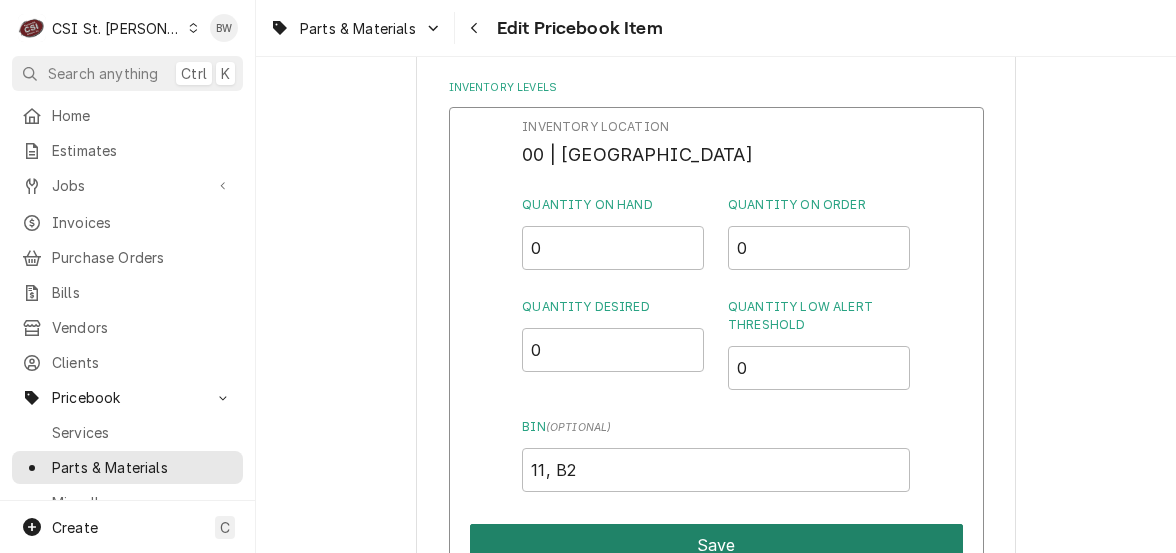 click on "Save" at bounding box center [716, 545] 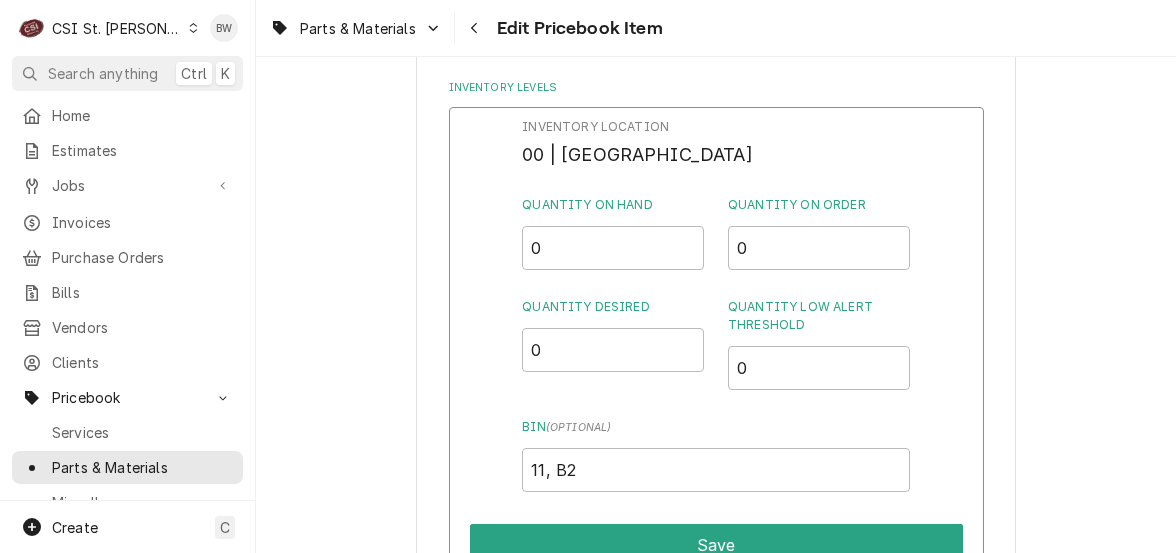type on "x" 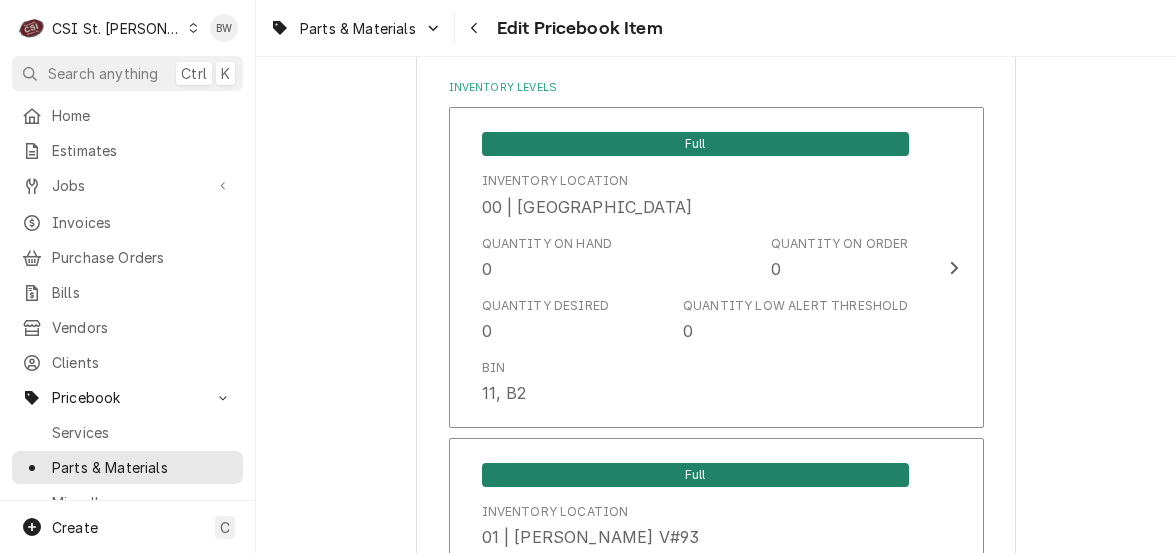 scroll, scrollTop: 2667, scrollLeft: 0, axis: vertical 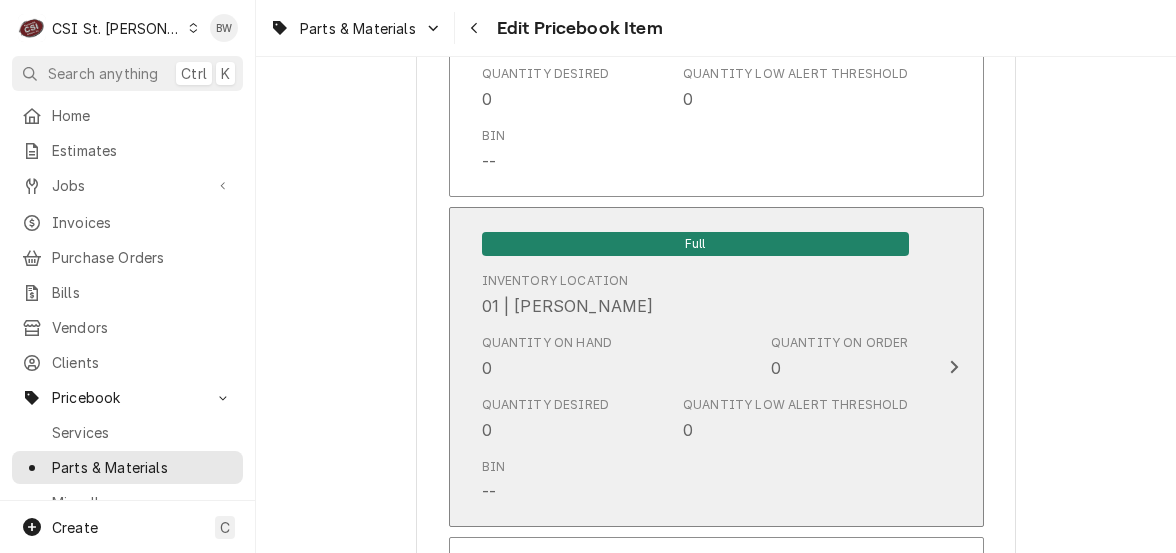 click on "Quantity on Hand 0" at bounding box center (547, 357) 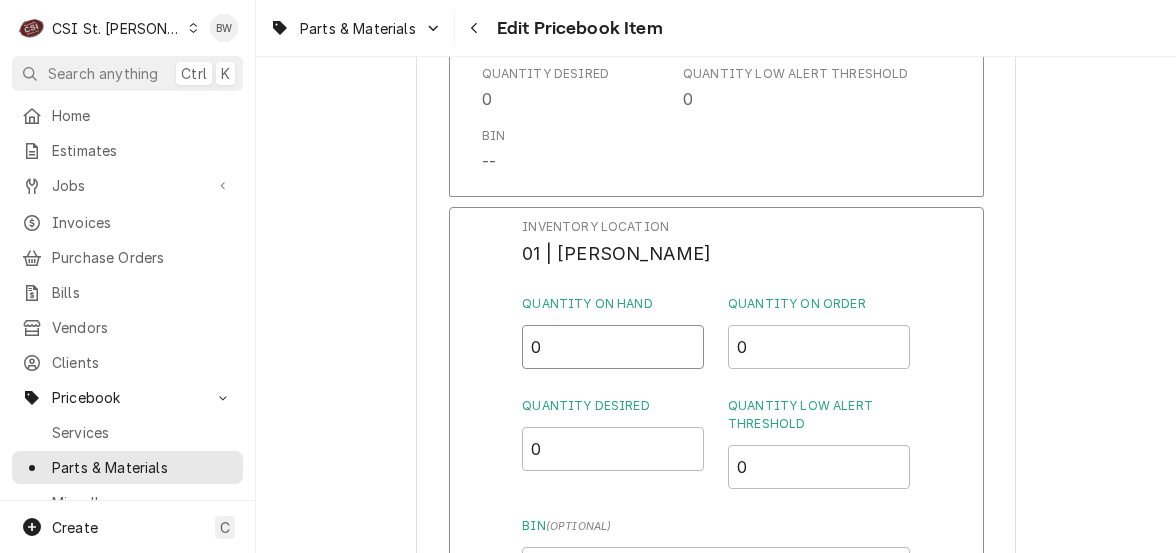 drag, startPoint x: 539, startPoint y: 351, endPoint x: 514, endPoint y: 351, distance: 25 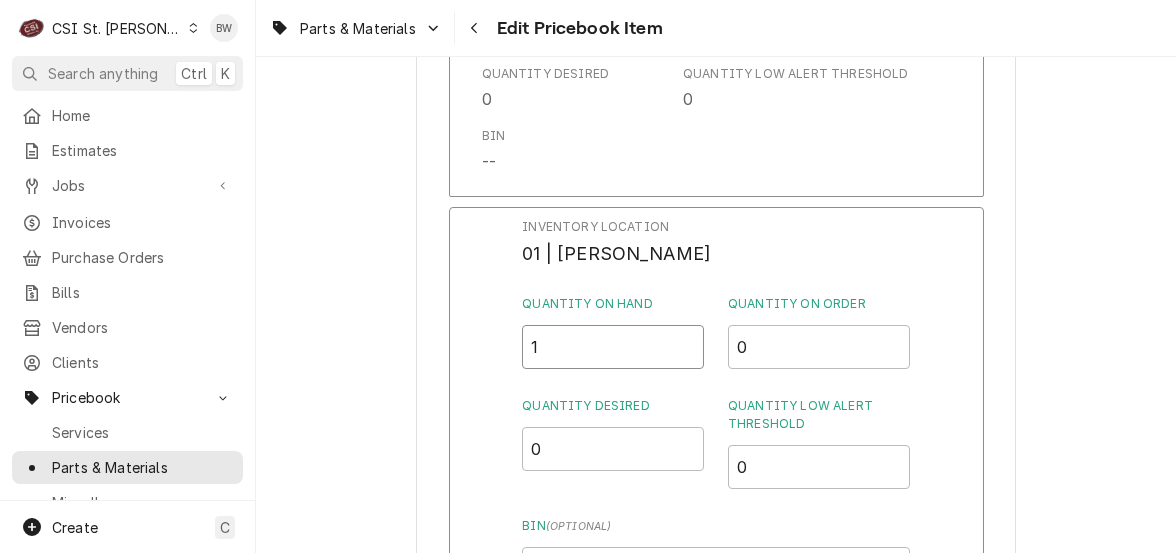 type on "1" 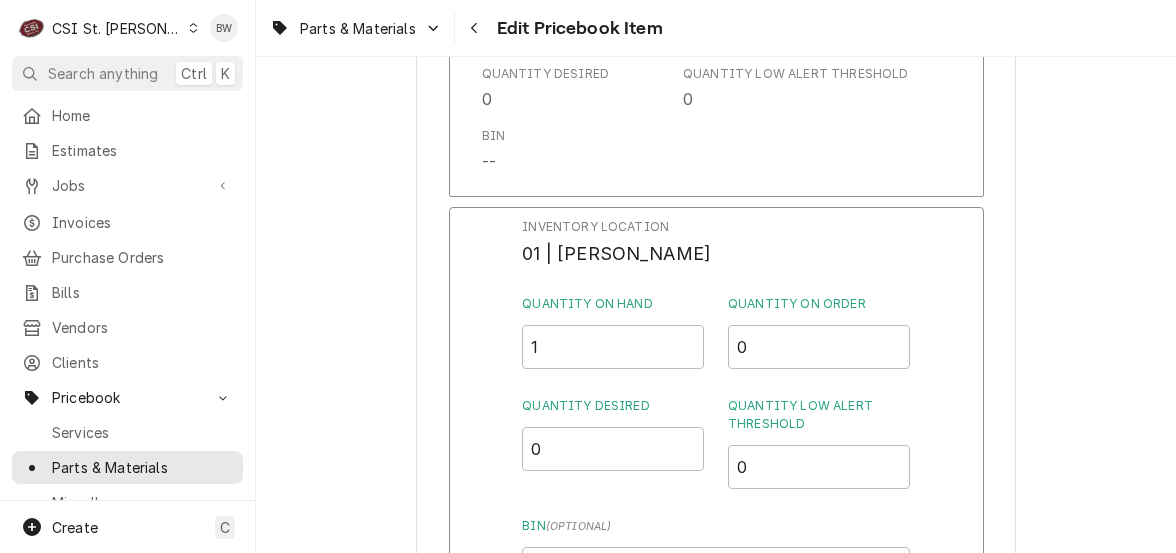 click on "Use the fields below to edit this PriceBook item. Note that changes made here will not be reflected on existing Estimates, Jobs, or Invoices. Active Status Item Type Choose PriceBook item type... Service Charge Part or Material Miscellaneous Charge Discount Tax Short Description Board Srb Bic Gen2 Subtype Choose a subtype... [#2-DUAL] AFTERHRS-WH-CHG-2 [#2-DUAL] BEV-EQUIP [#2-DUAL] BEV-MATS [#2-DUAL] CONT-LABR-2 [#2-DUAL] CRANE-LIFT-2 [#2-DUAL] EQUIP-RENT-2 [#2-DUAL] INVEN-PARTS [#2-DUAL] MAINT-SUPPLY [#2-DUAL] MISC-EQUIP [#2-DUAL] MISC-NON-INVEN [#2-DUAL] PROJ-CONT-LABR-2 [#2-DUAL] PROJ-EQUIP [#2-DUAL] PROJ-MATS [#3-BILL] SHOP-TOOLS Labels  ( optional ) Warehouse Stock: Bim/Bic Part Type Your connected accounting system does not support changing a part from inventory to non-inventory. Please deactivate this part and create another if you wish to switch to non-inventory. Unit Cost  ( optional ) $ 474.94 Default Unit Price $ 949.87 Tax Manufacturer  ( optional ) Manufacturer Part #  ( optional ) MUL-2195346  (" at bounding box center [716, 6152] 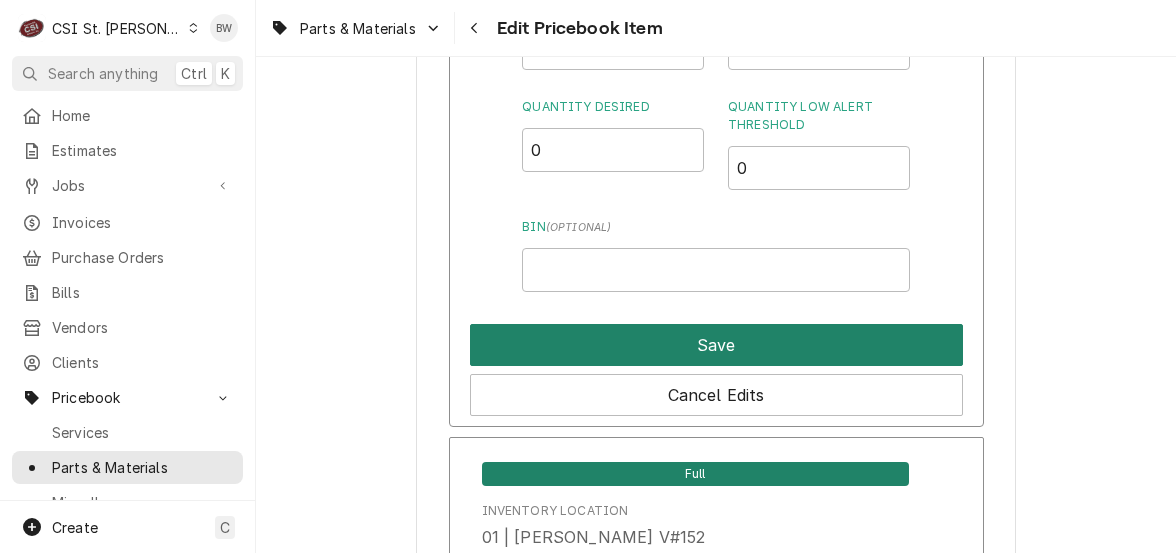 click on "Save" at bounding box center [716, 345] 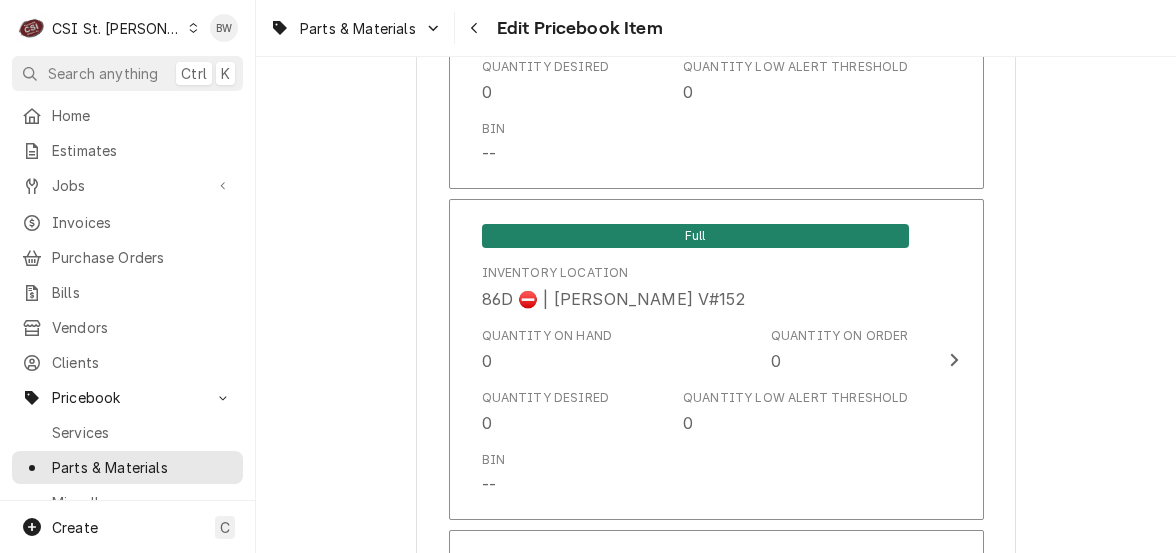 scroll, scrollTop: 16987, scrollLeft: 0, axis: vertical 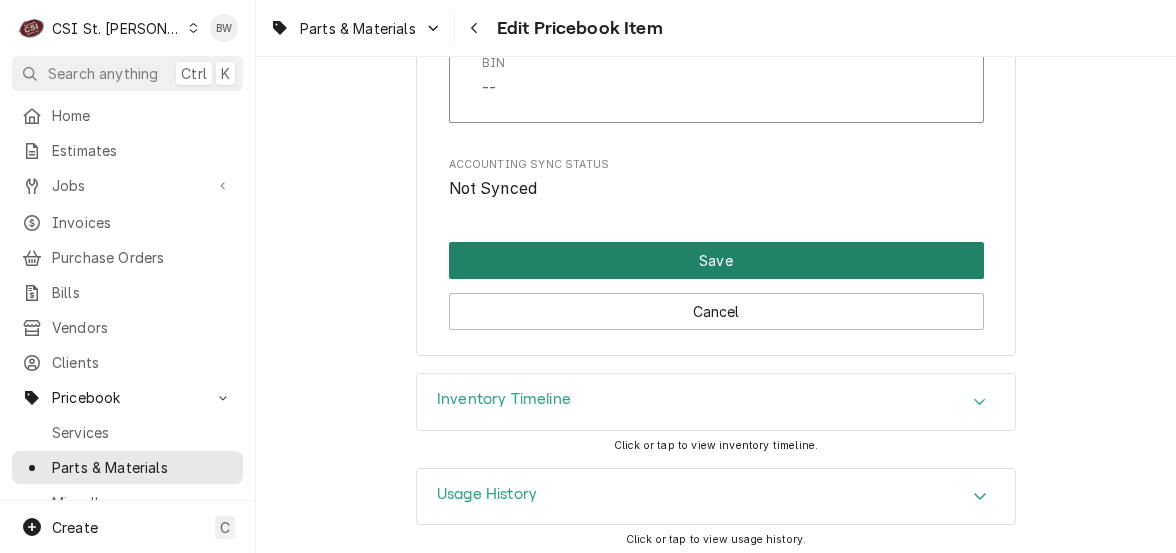 click on "Save" at bounding box center (716, 260) 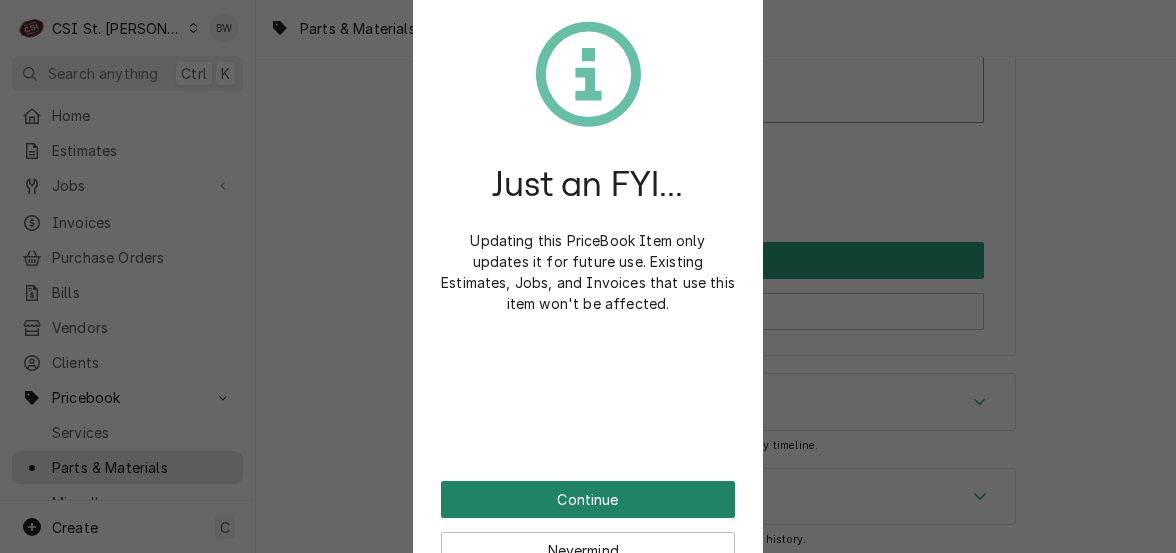 click on "Continue" at bounding box center [588, 499] 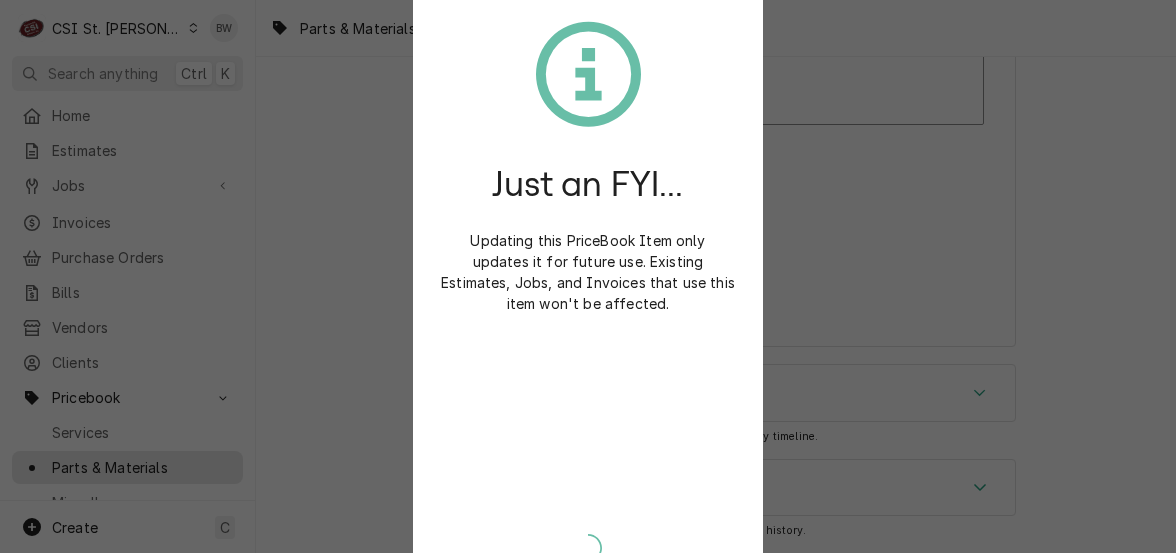 scroll, scrollTop: 16975, scrollLeft: 0, axis: vertical 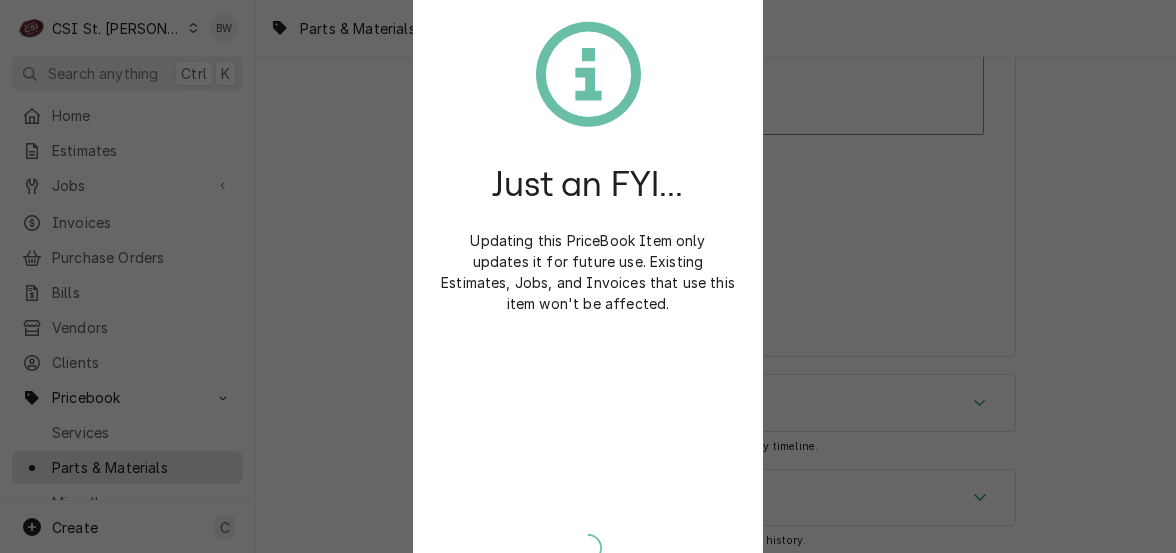type on "x" 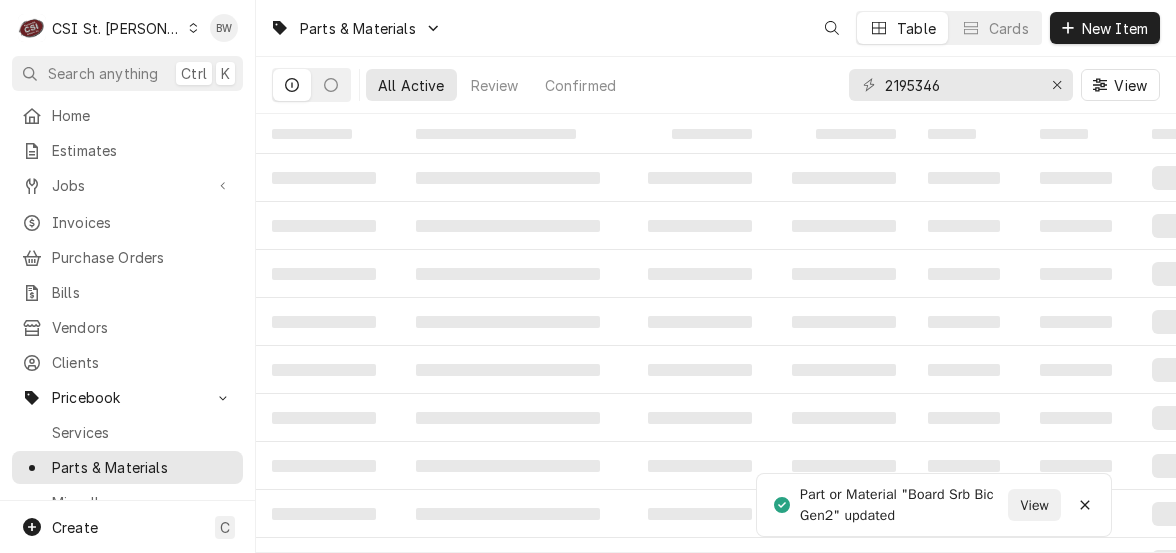 scroll, scrollTop: 0, scrollLeft: 0, axis: both 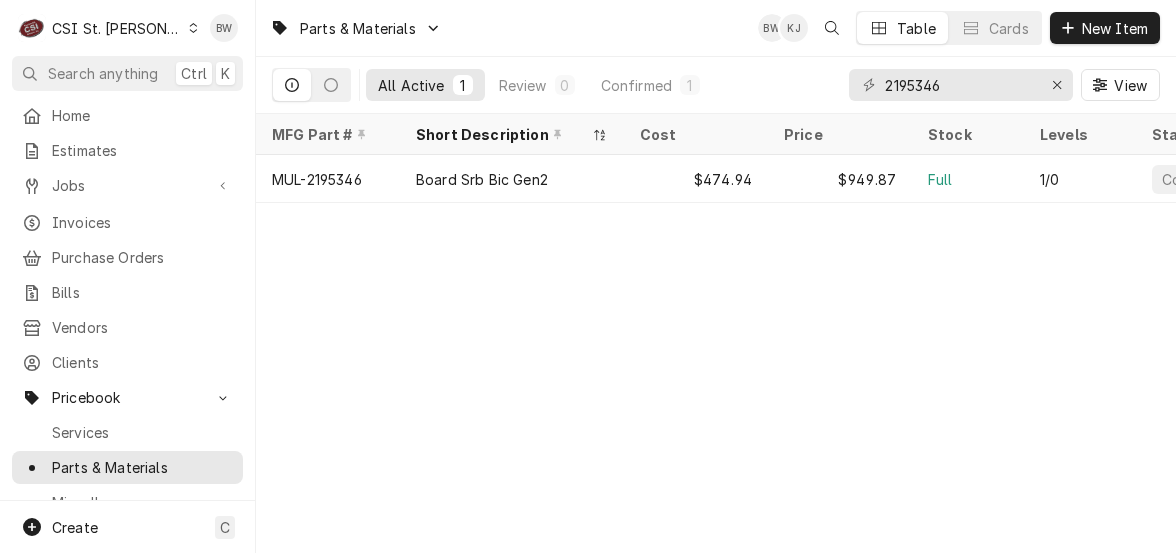 click 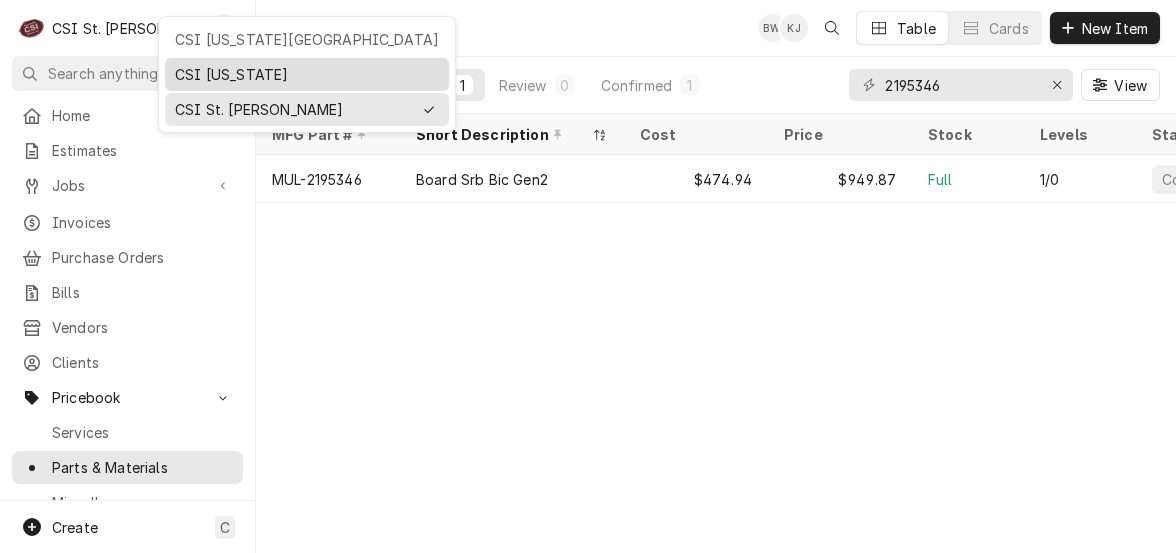 click on "CSI [US_STATE]" at bounding box center [307, 74] 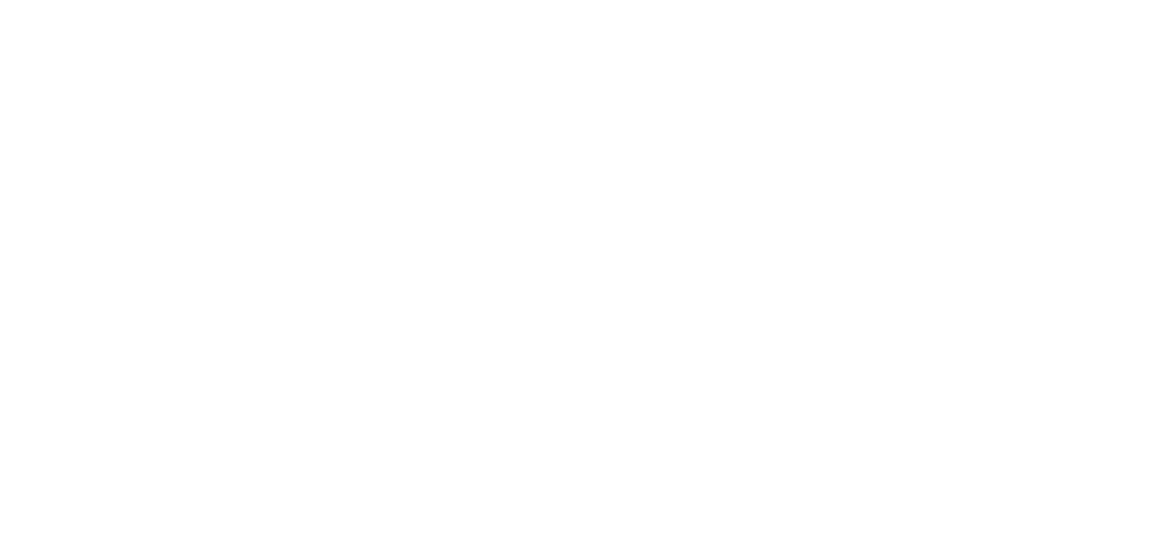 scroll, scrollTop: 0, scrollLeft: 0, axis: both 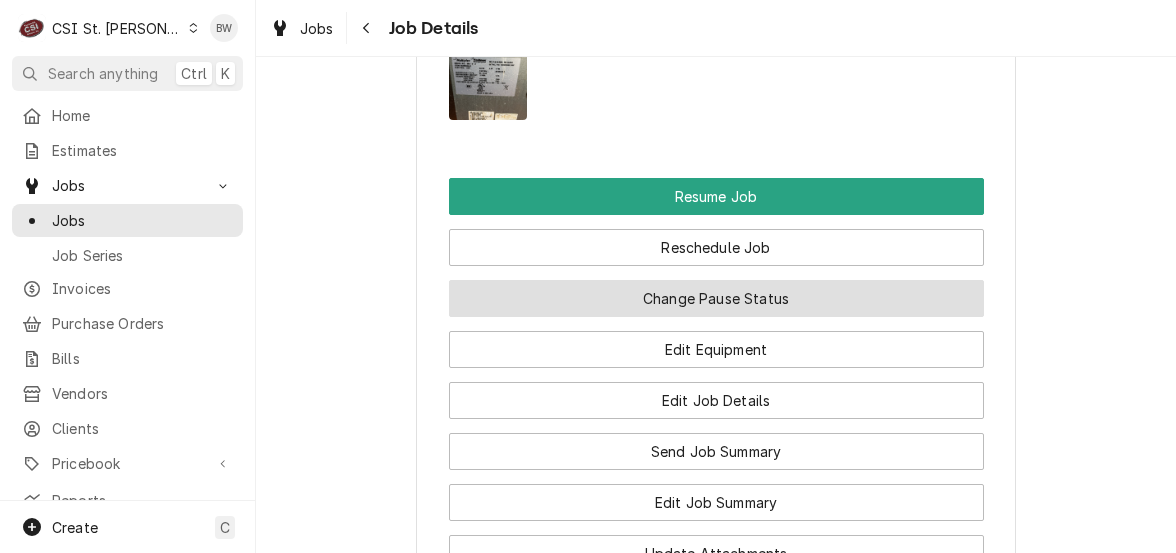 click on "Change Pause Status" at bounding box center (716, 298) 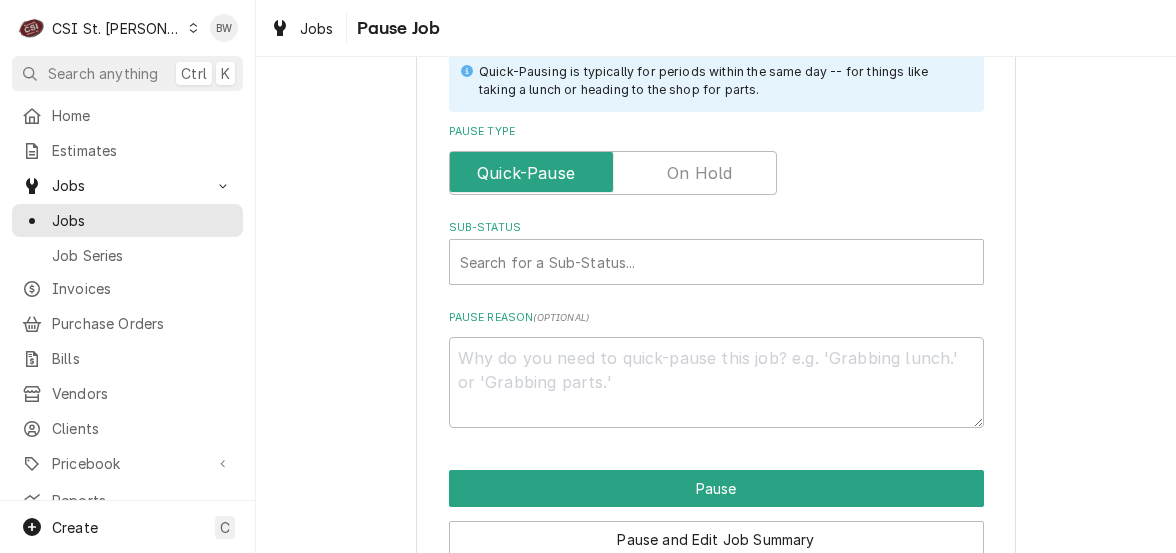scroll, scrollTop: 500, scrollLeft: 0, axis: vertical 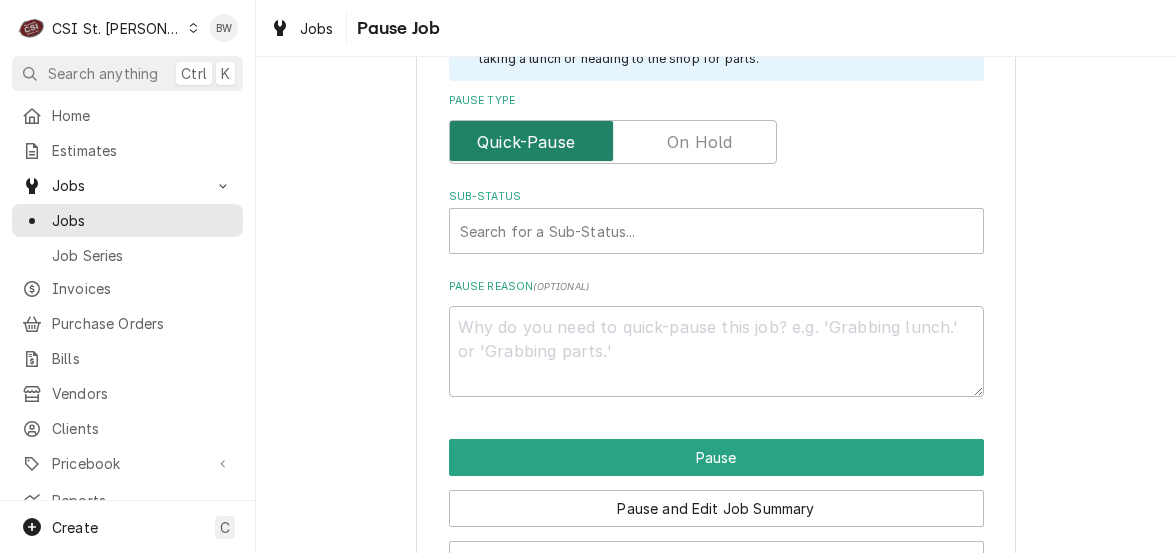 click at bounding box center (613, 142) 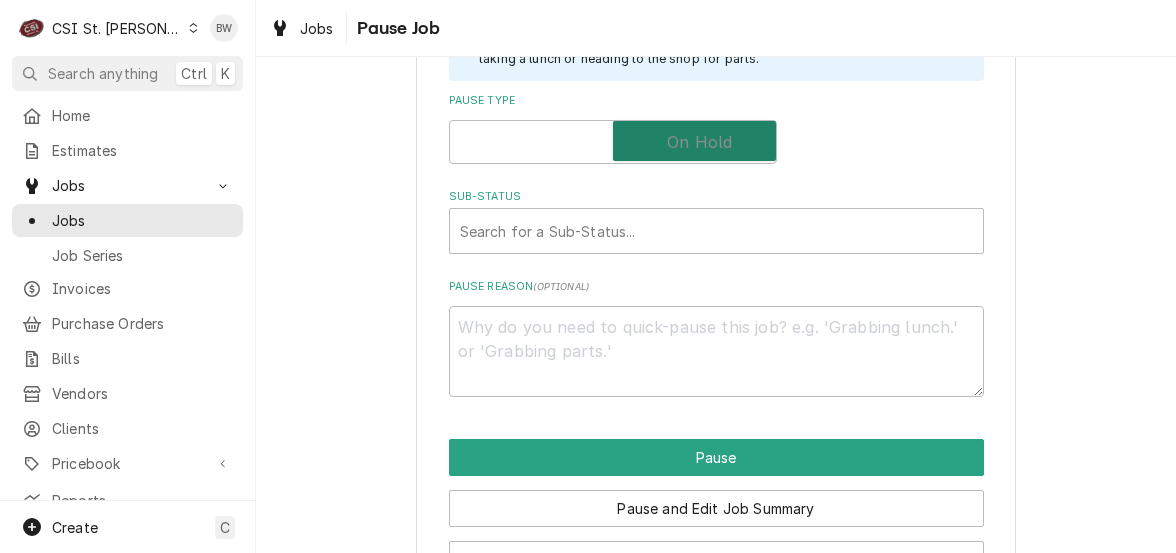 checkbox on "true" 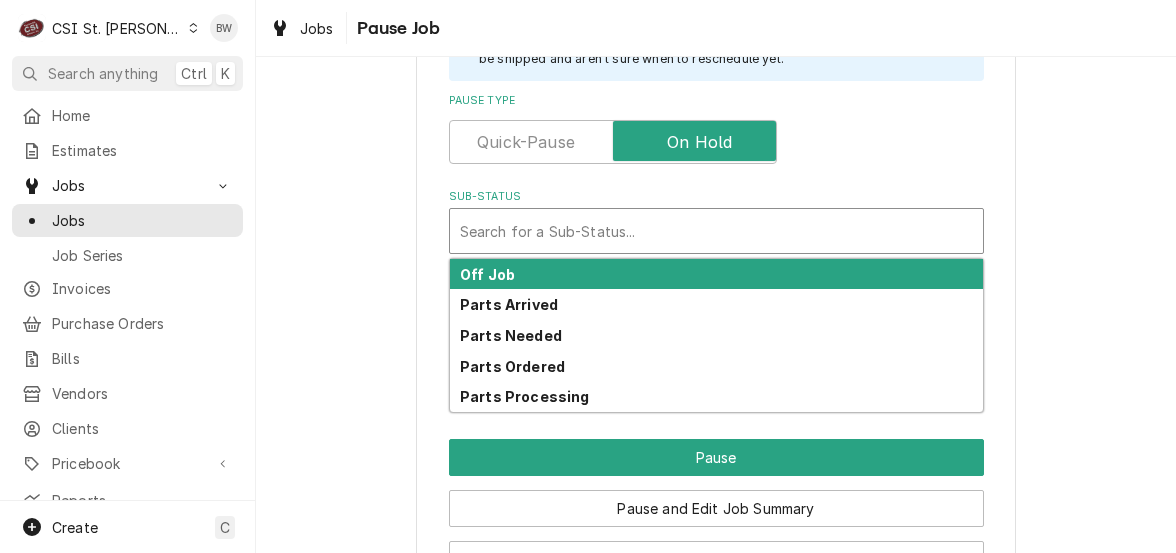 click at bounding box center [716, 231] 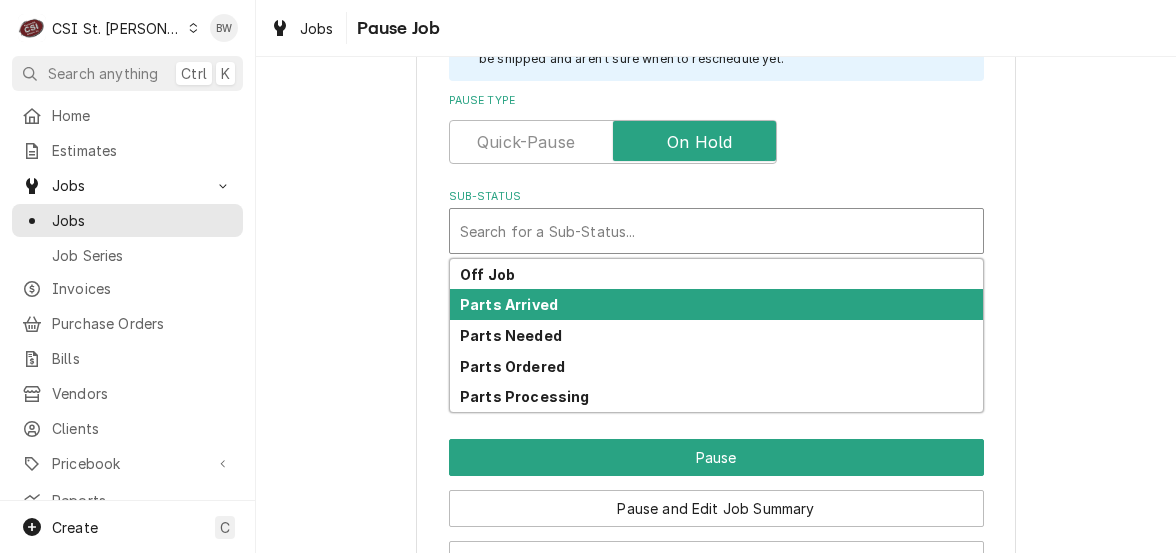 click on "Parts Arrived" at bounding box center (716, 304) 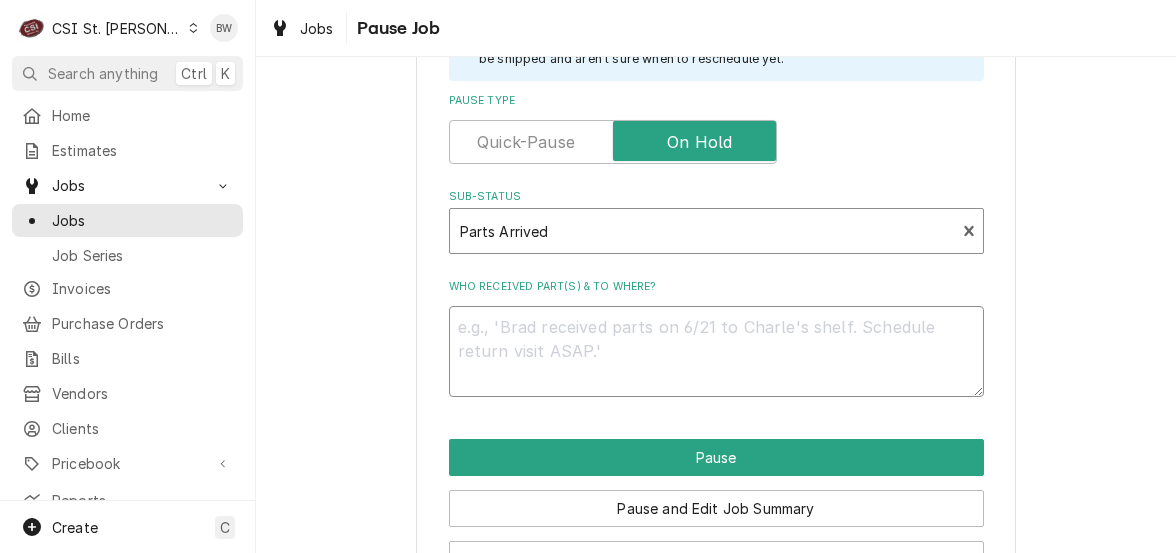 click on "Who received part(s) & to where?" at bounding box center (716, 351) 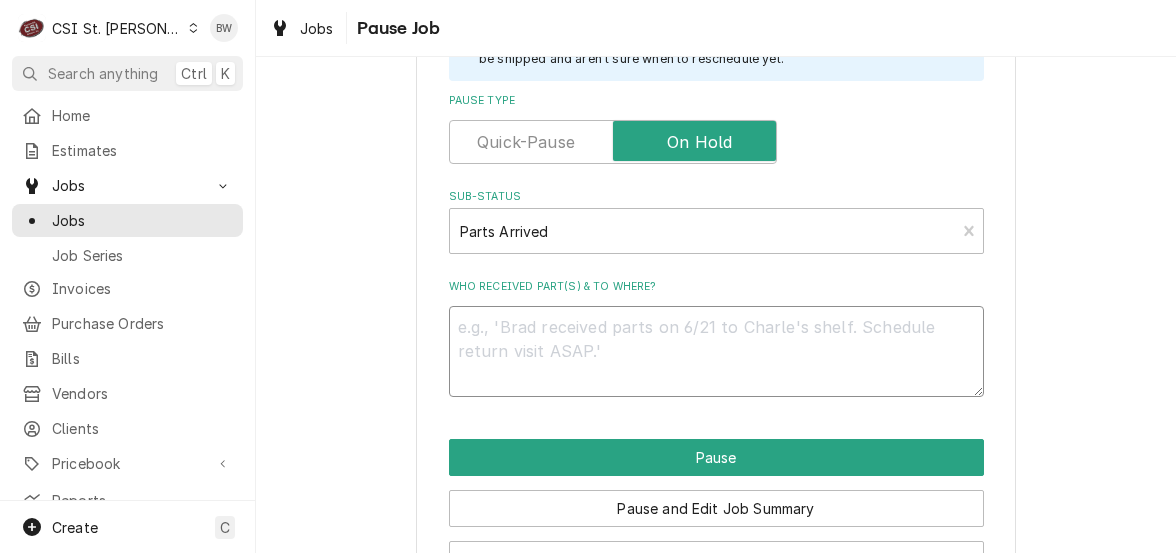 type on "x" 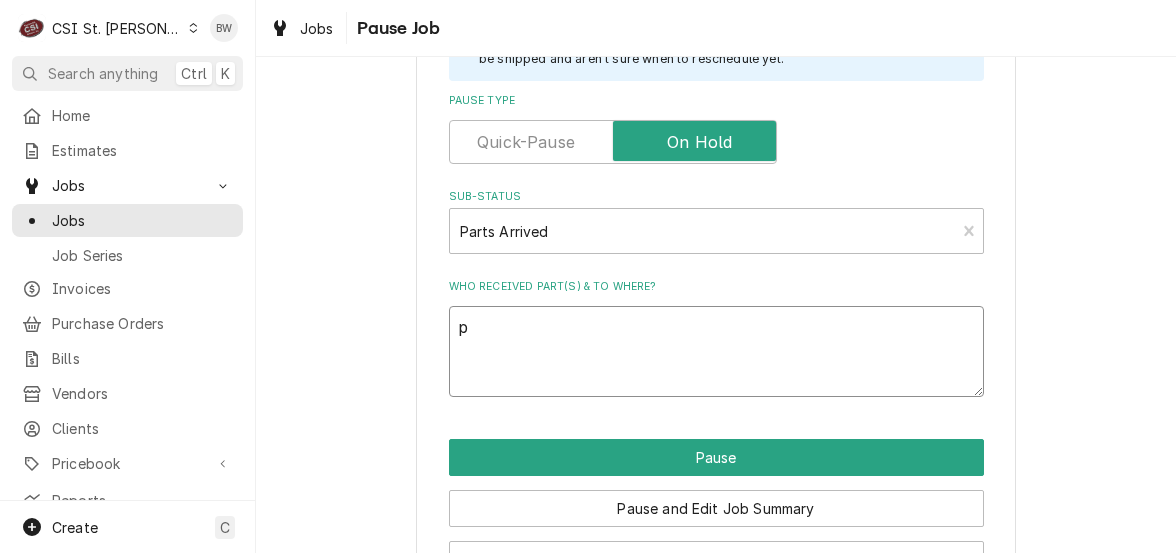 type on "x" 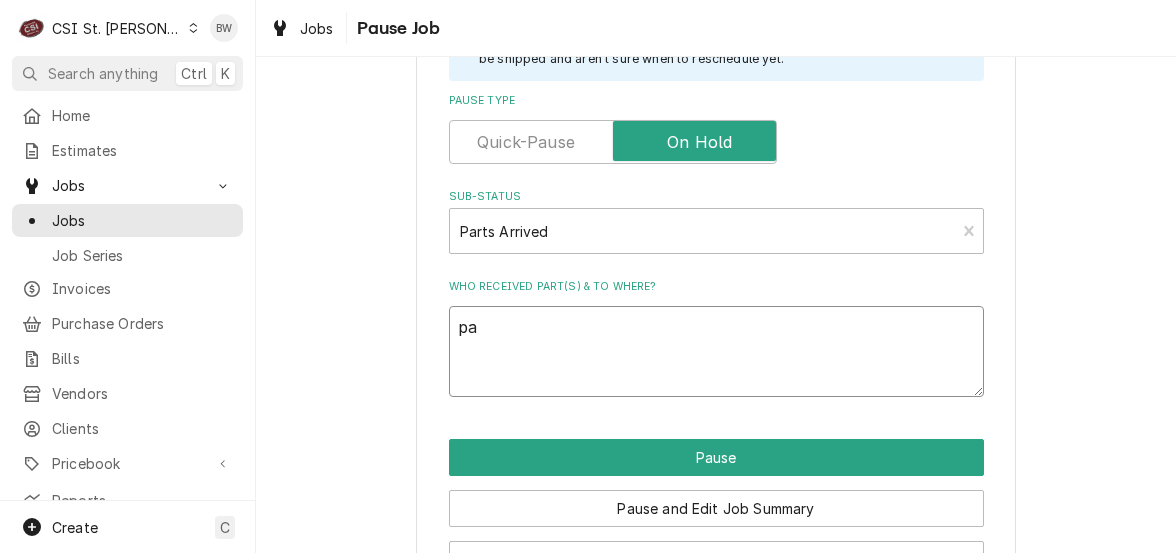 type on "x" 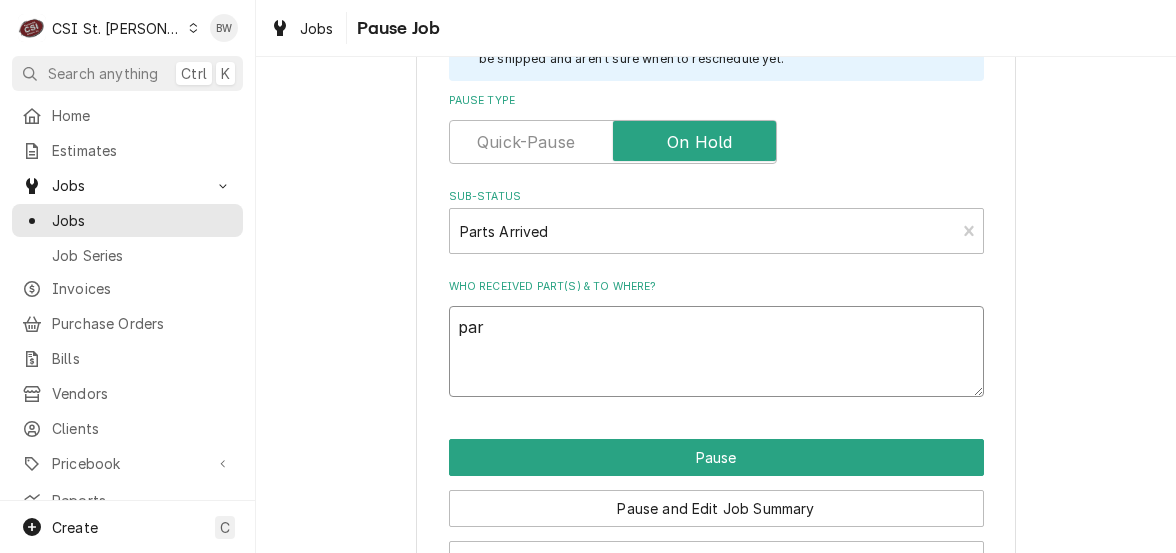 type on "x" 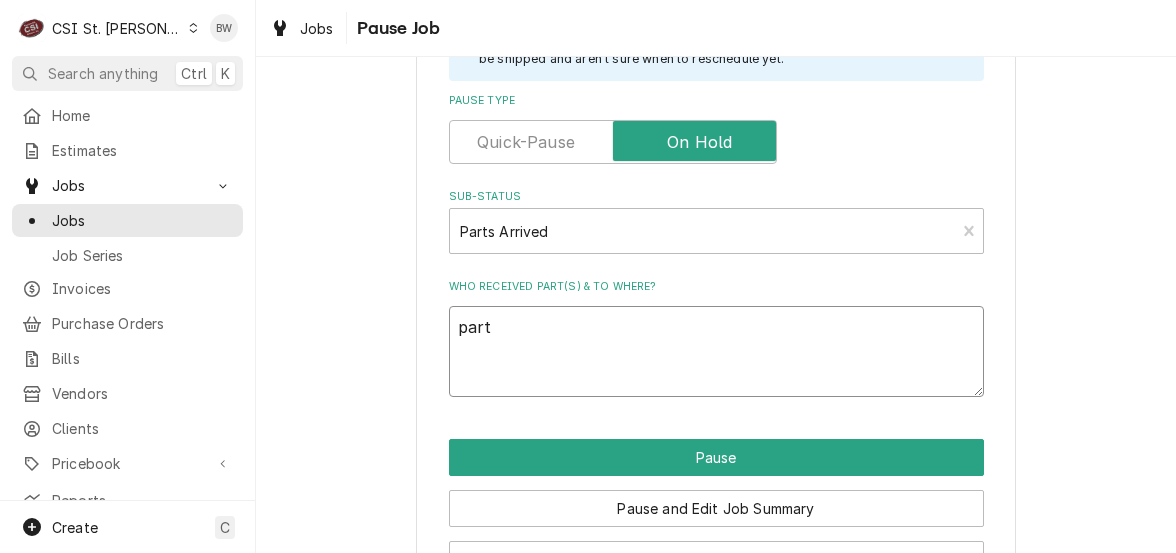 type on "x" 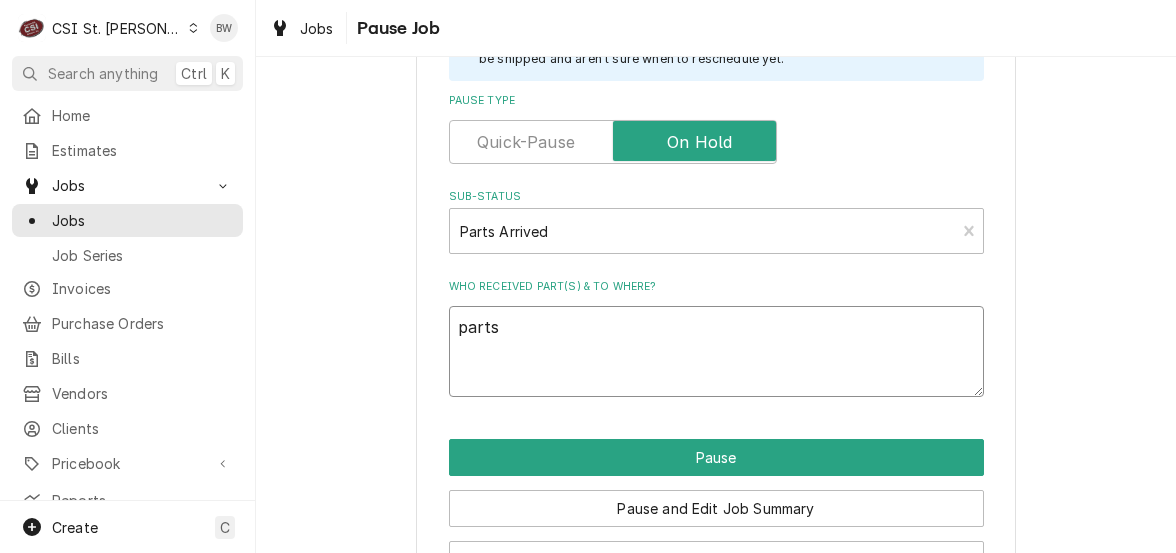 type on "x" 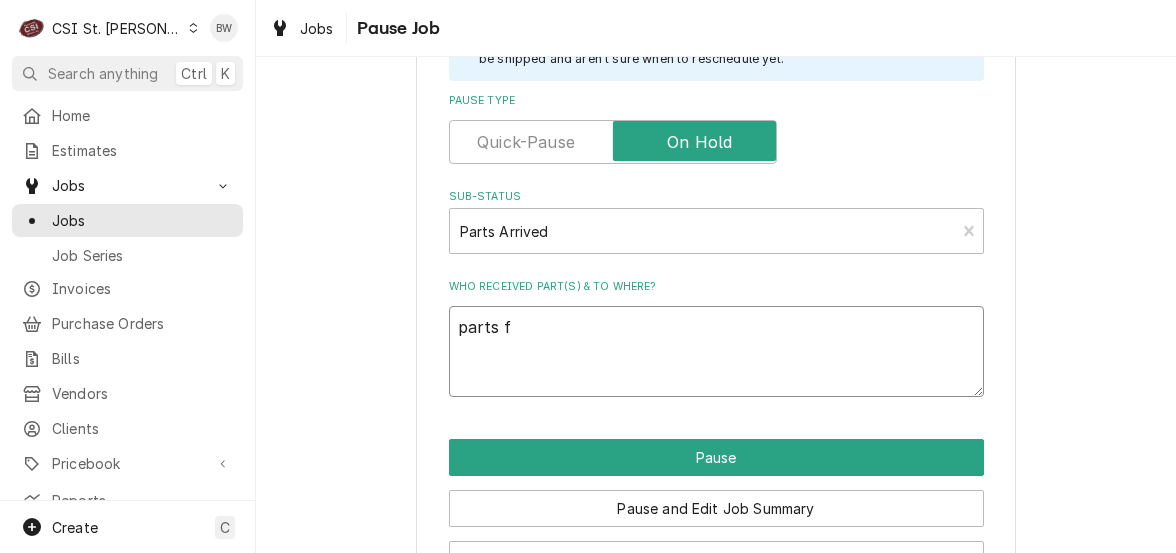 type on "parts fr" 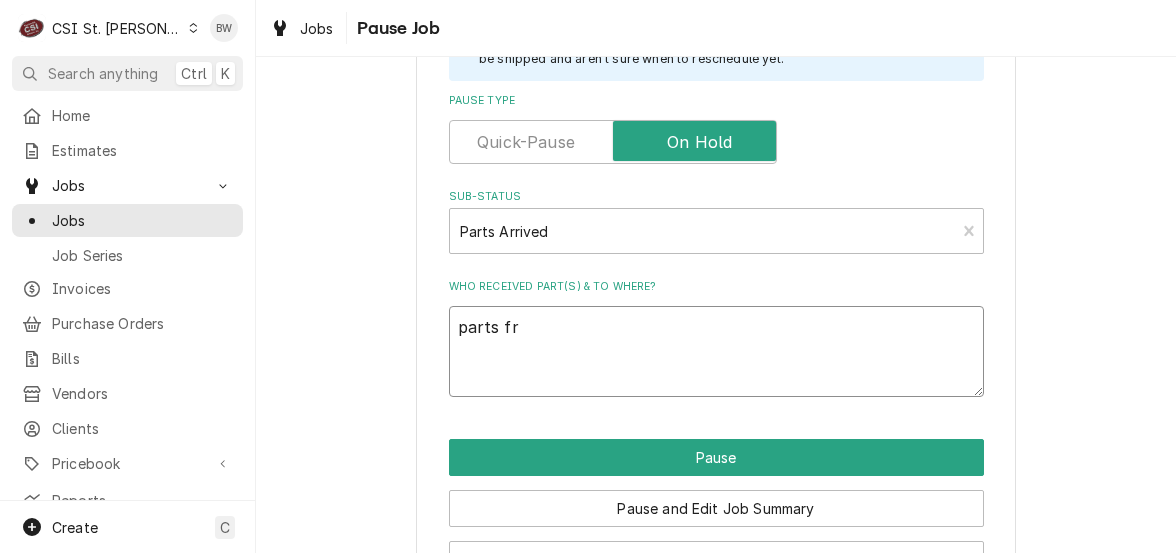 type on "x" 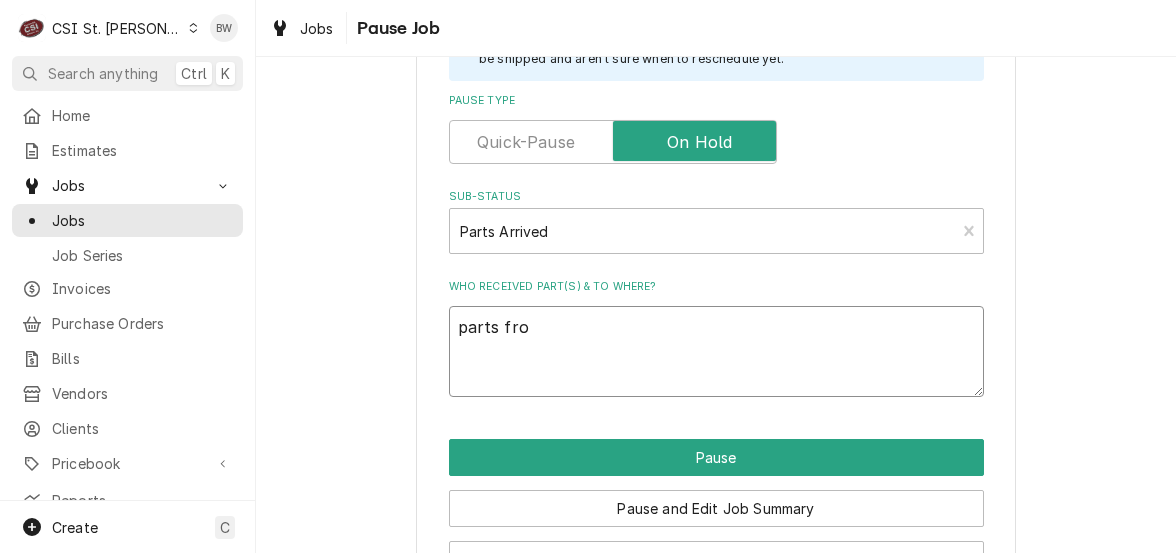 type on "x" 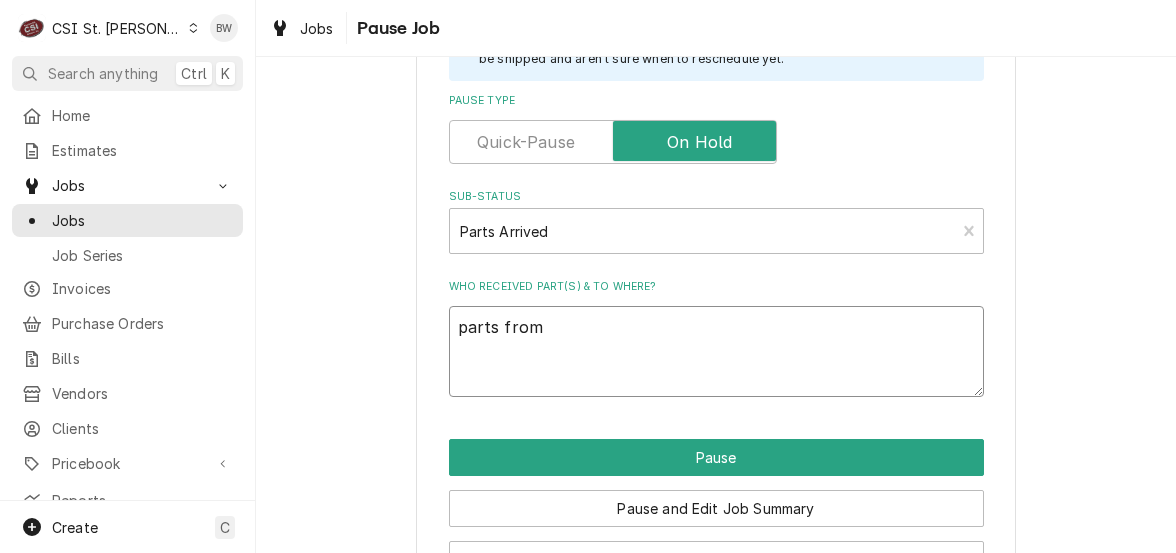 type on "x" 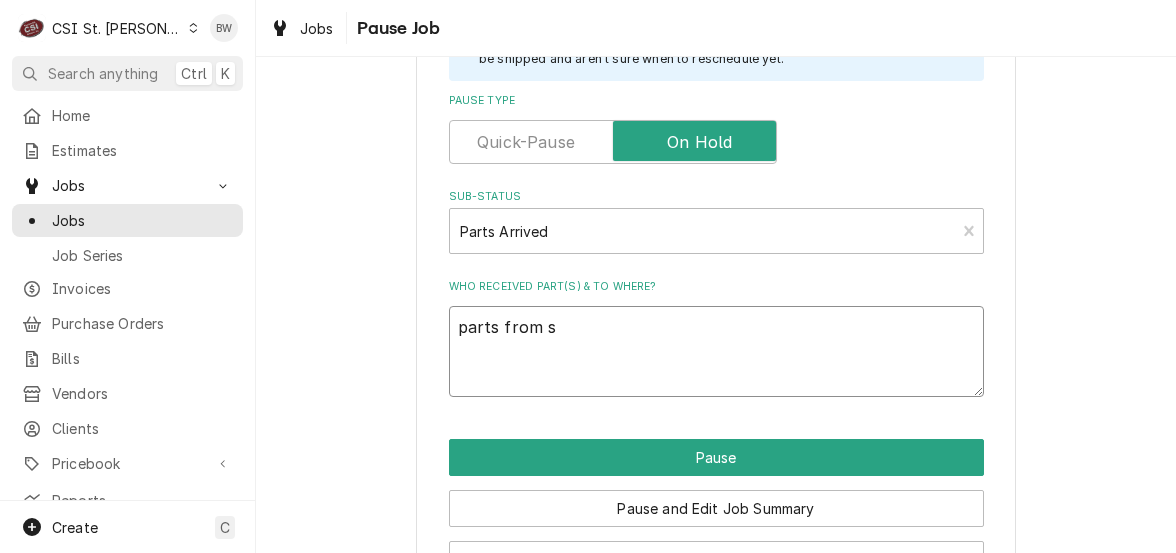 type on "x" 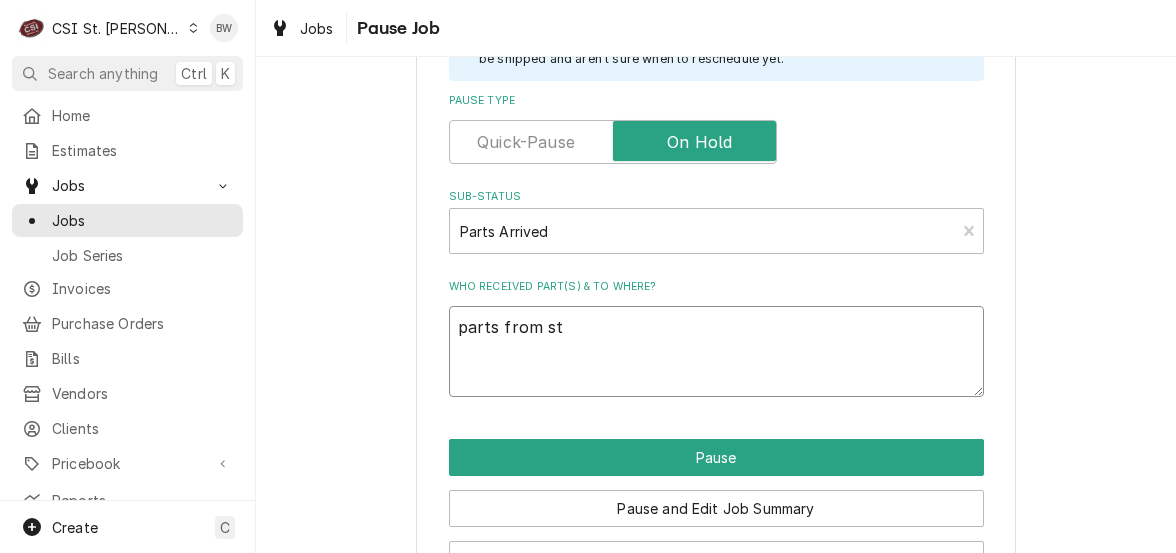 type on "x" 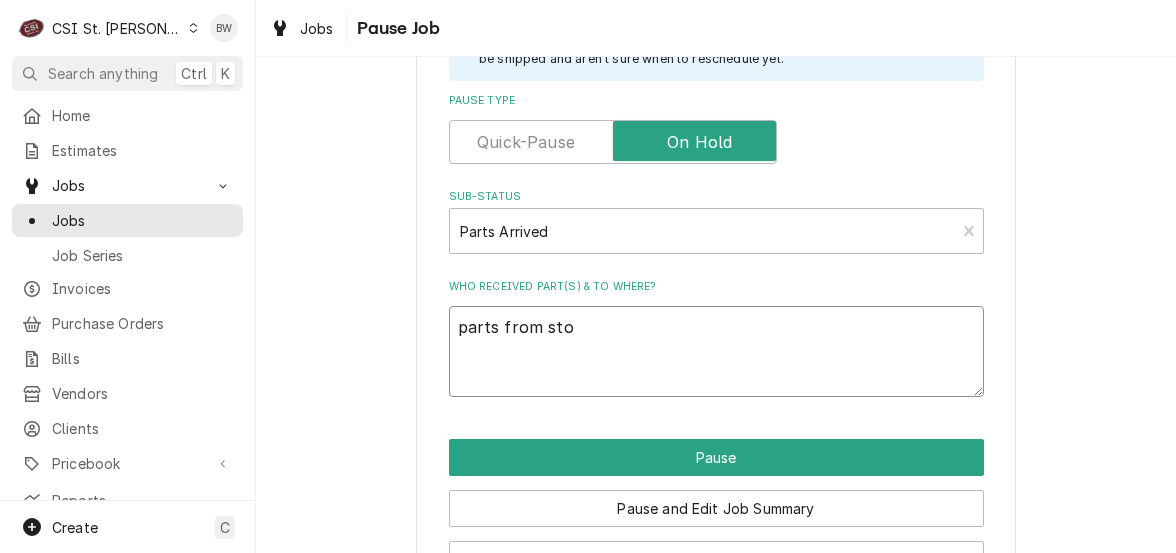 type on "x" 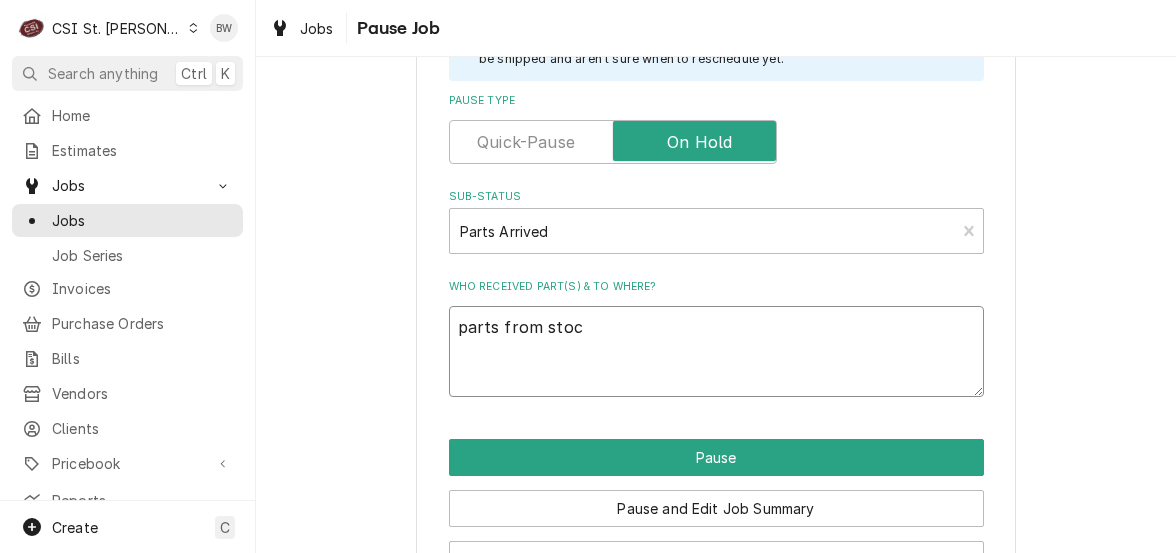 type on "x" 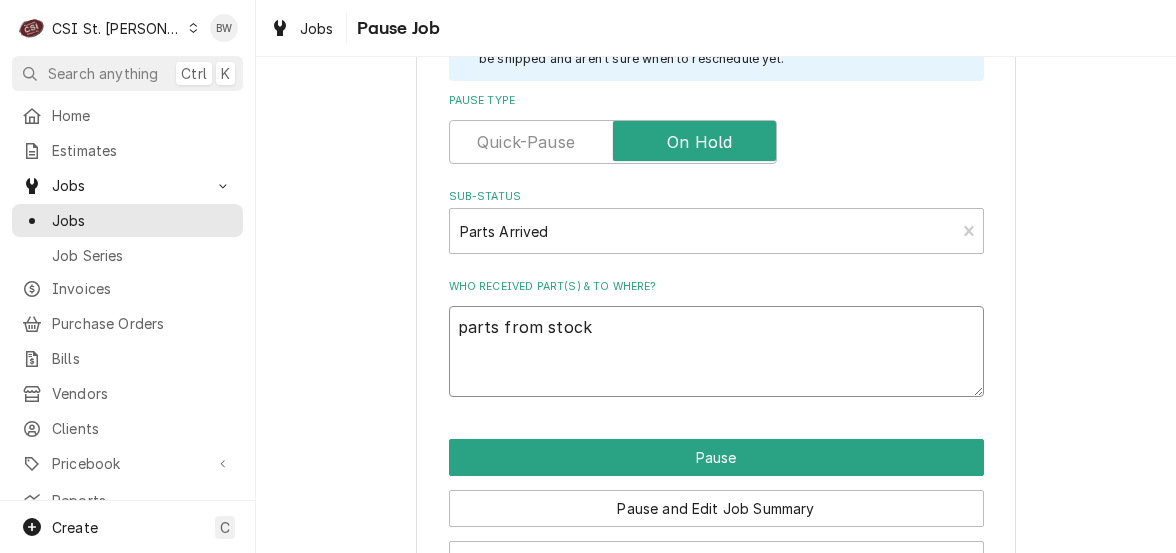 type on "x" 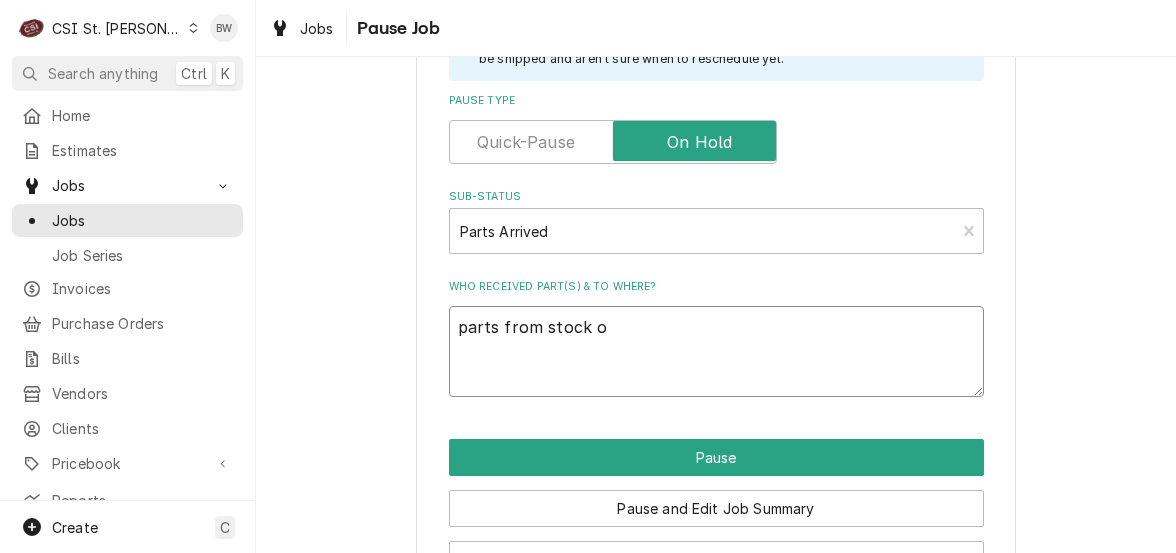 type on "x" 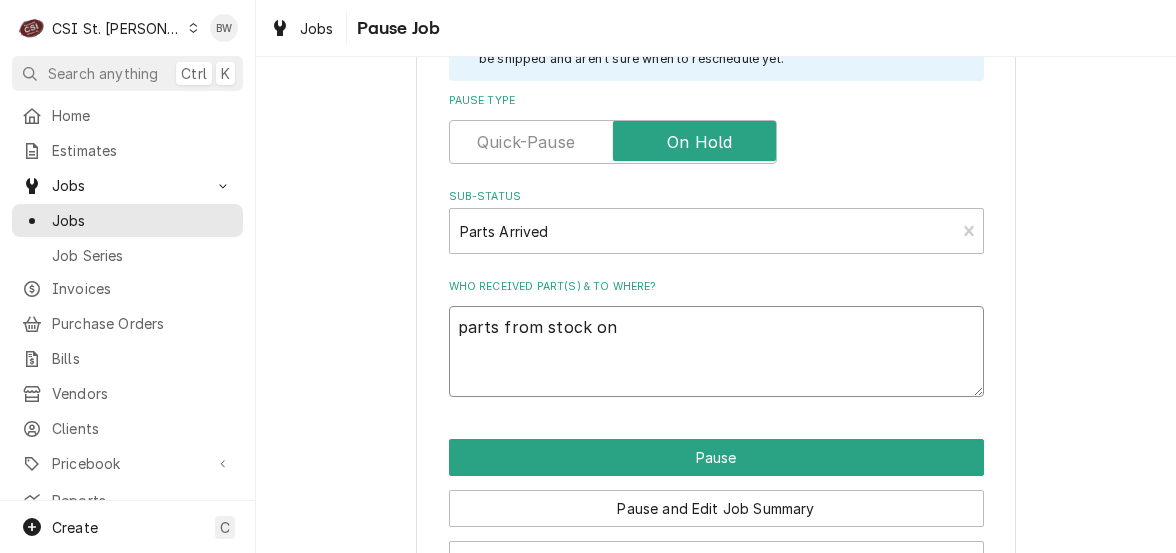 type on "x" 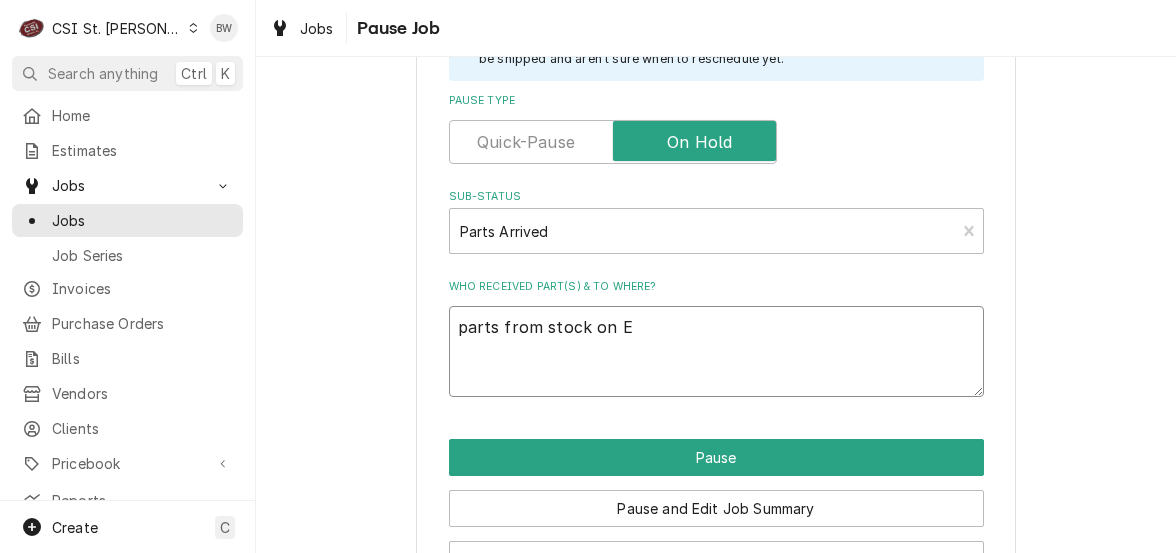 type on "x" 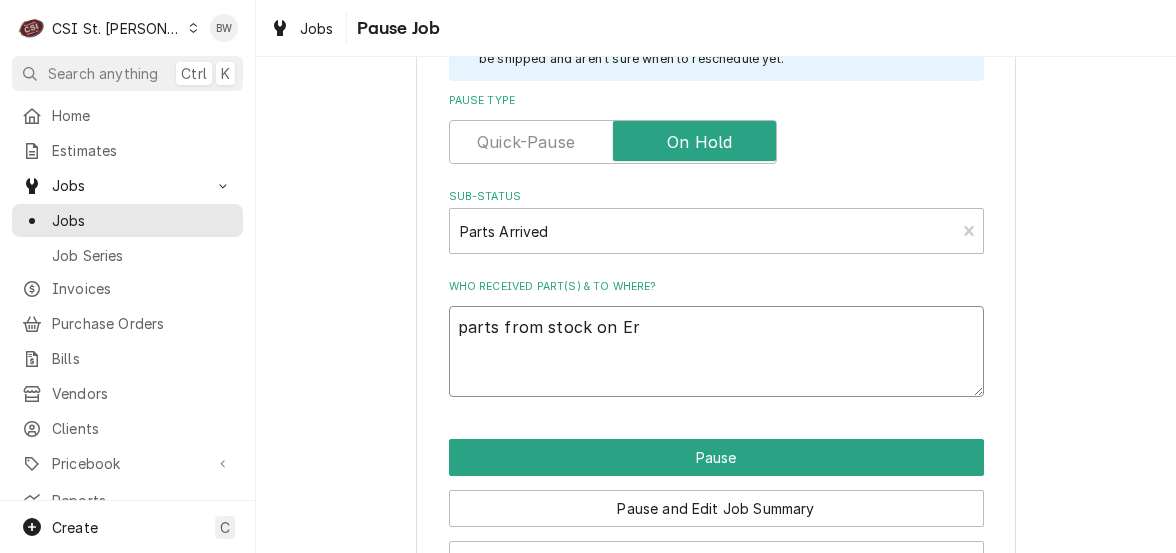 type on "x" 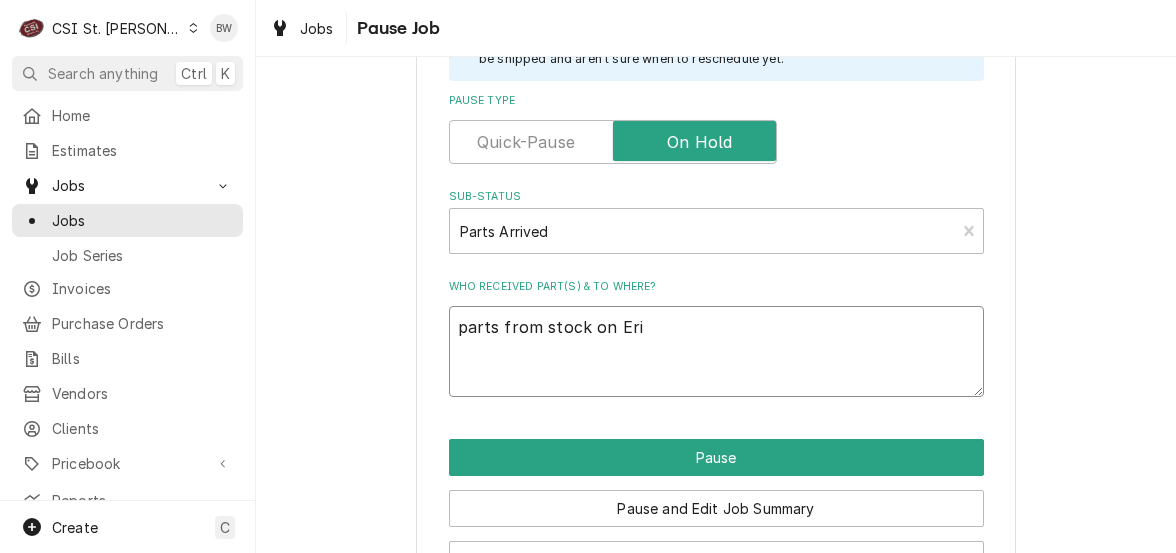 type on "x" 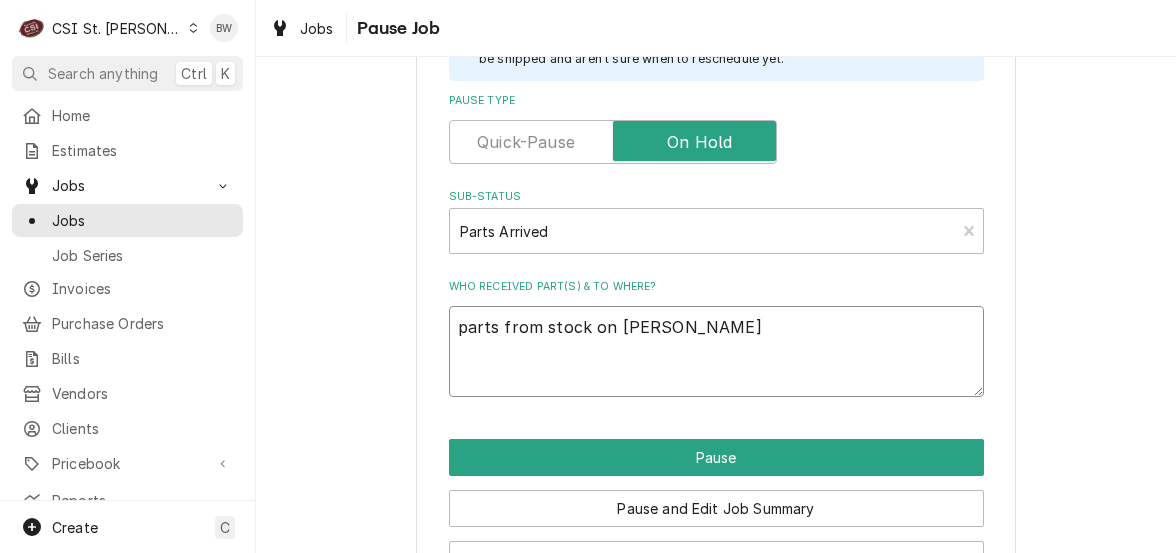 type on "parts from stock on Eric" 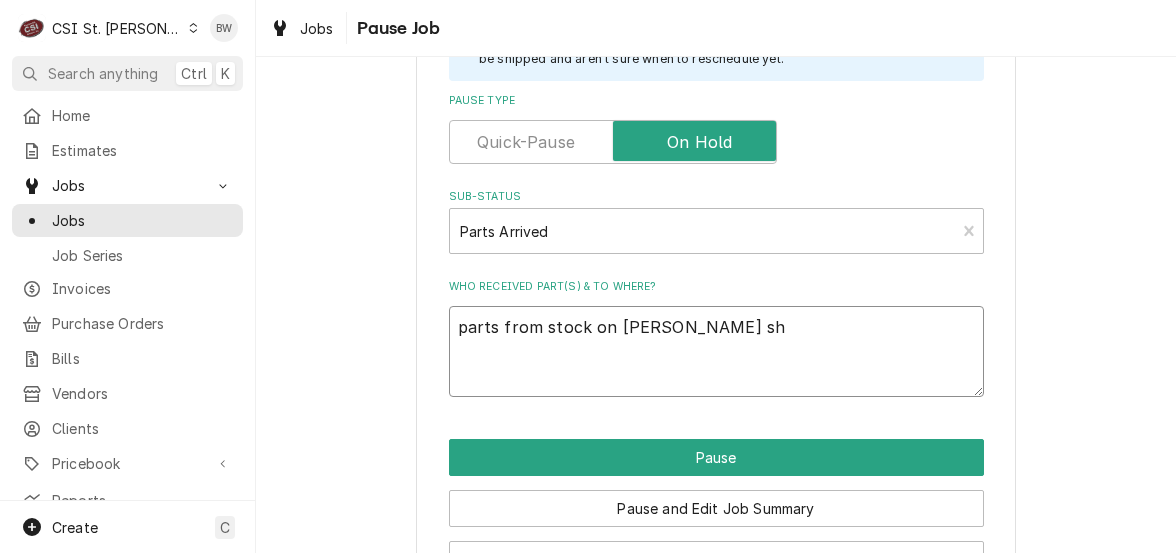 type on "x" 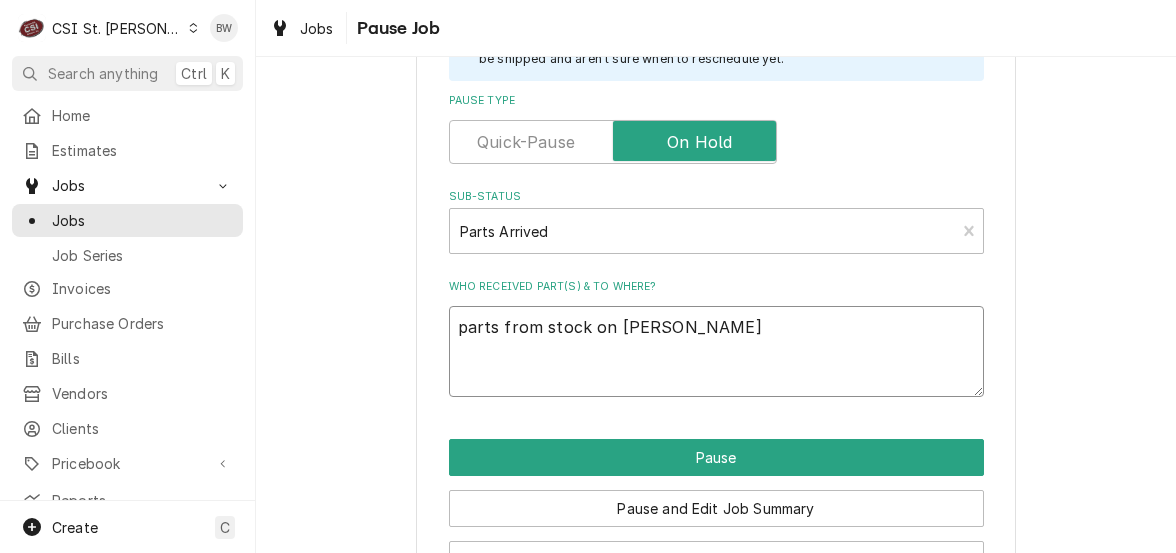 type on "x" 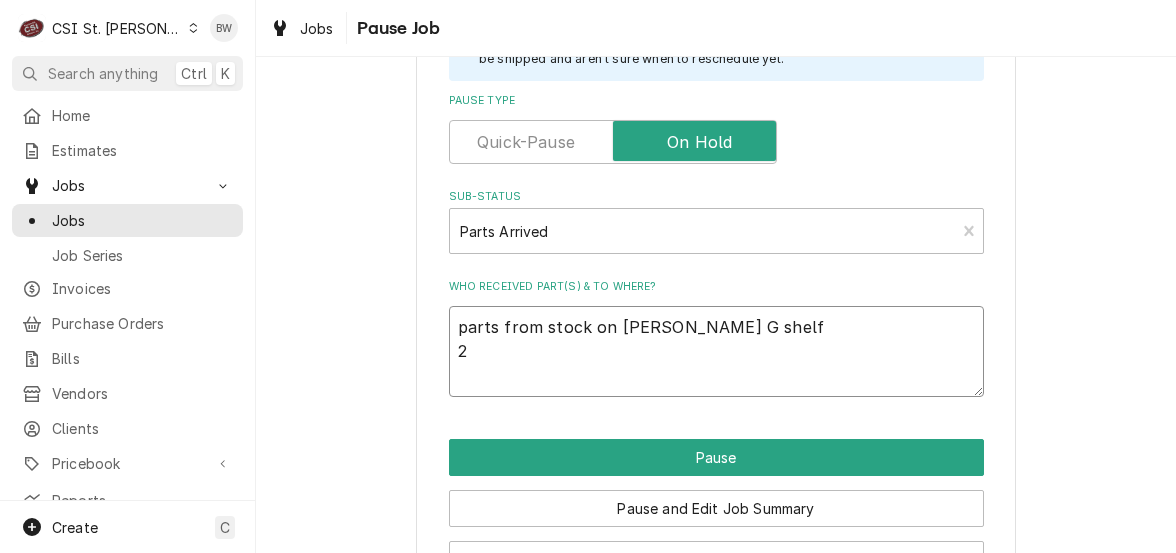 type on "x" 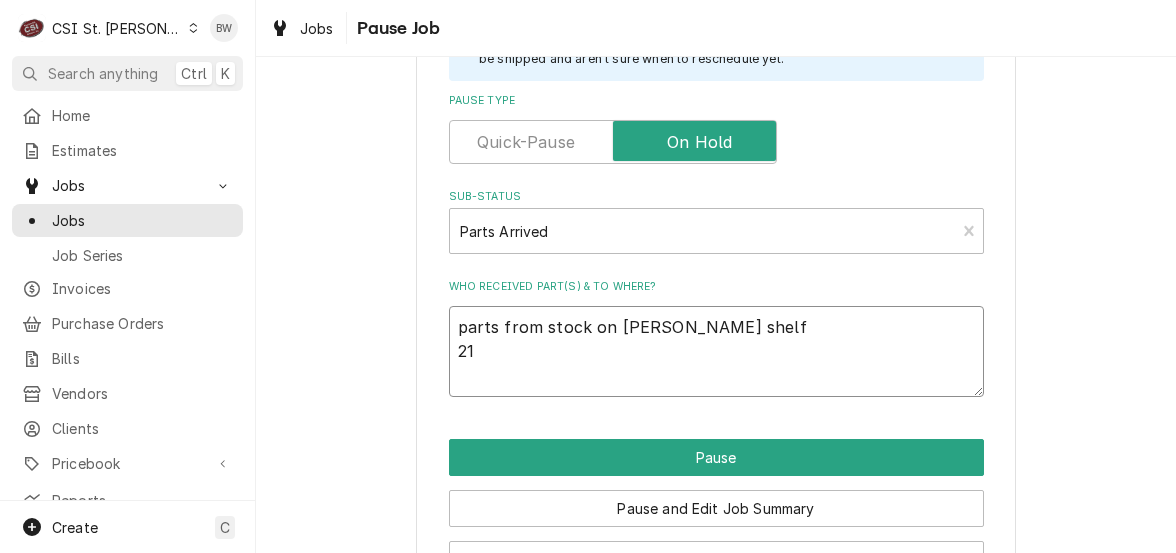 type on "x" 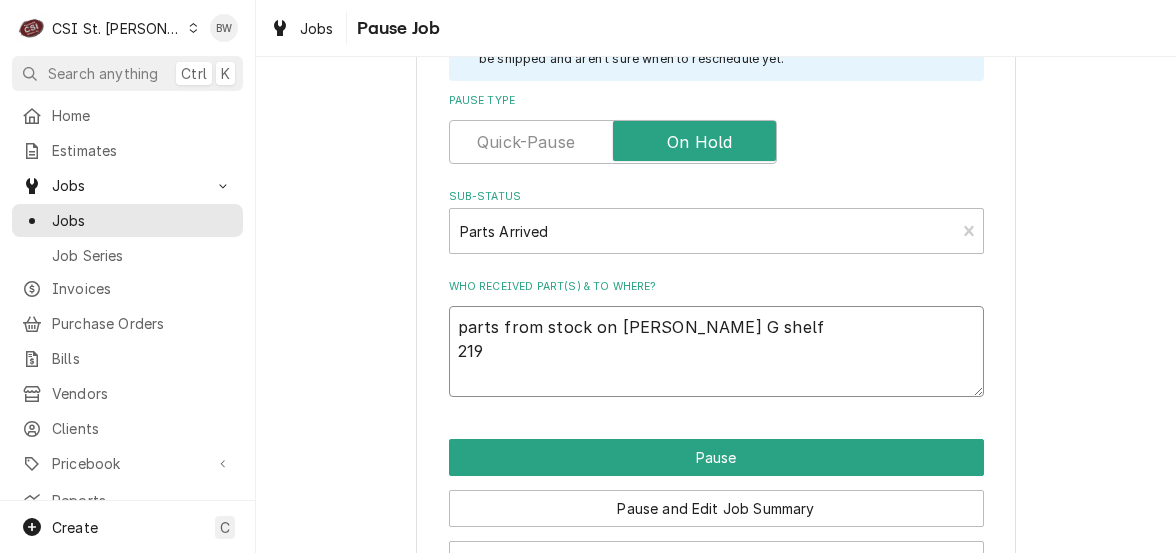 type on "x" 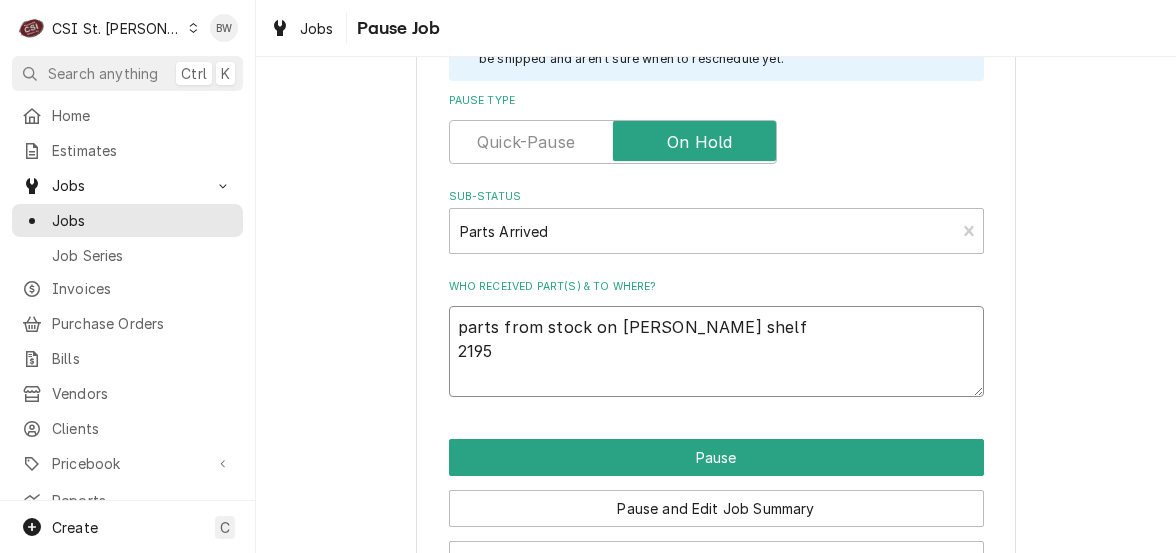 type on "x" 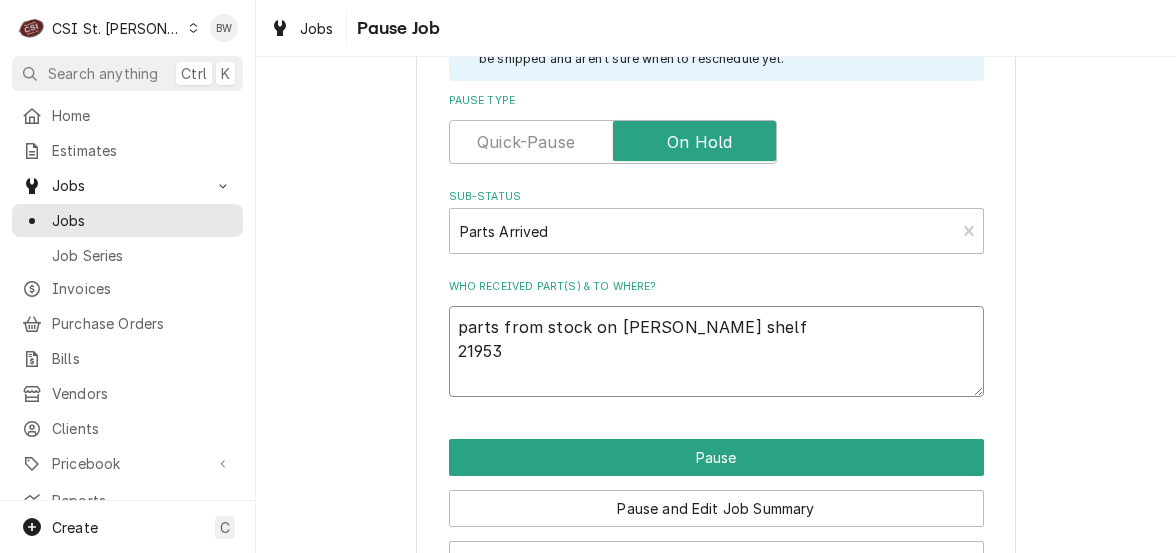 type on "x" 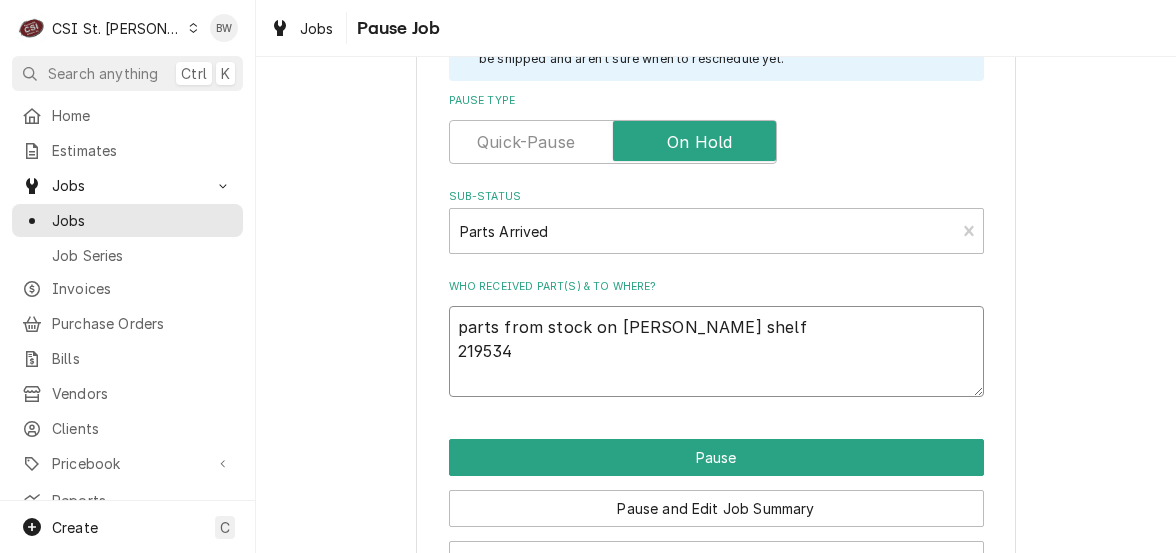 type on "x" 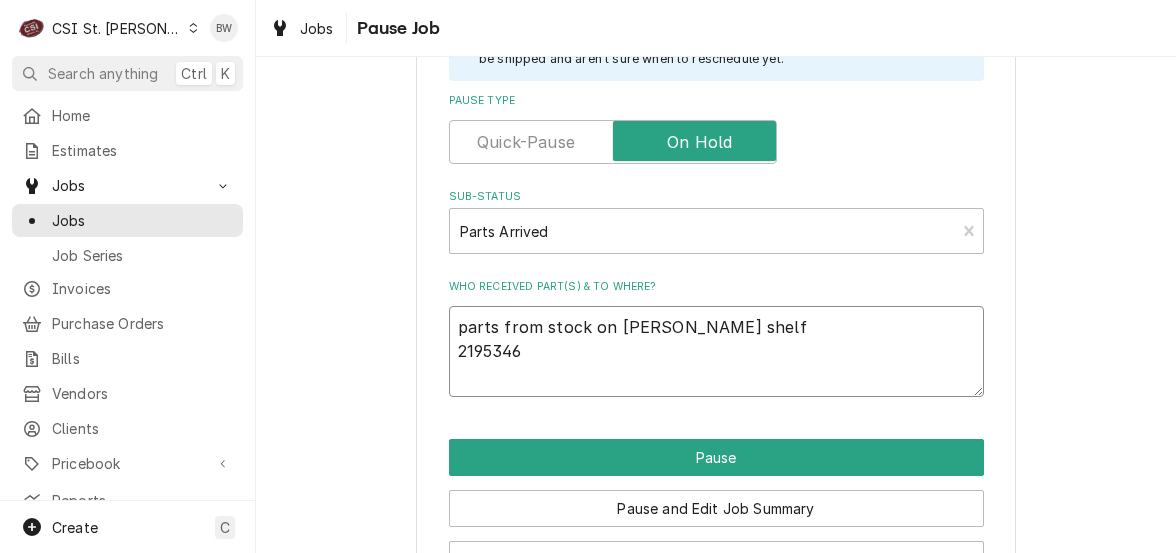 type on "x" 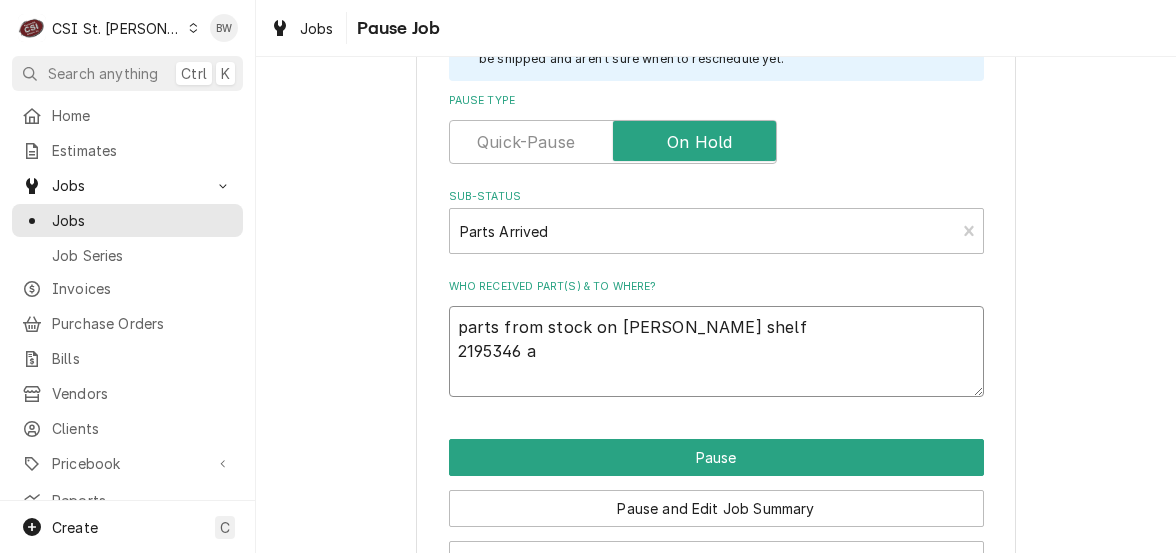 type on "x" 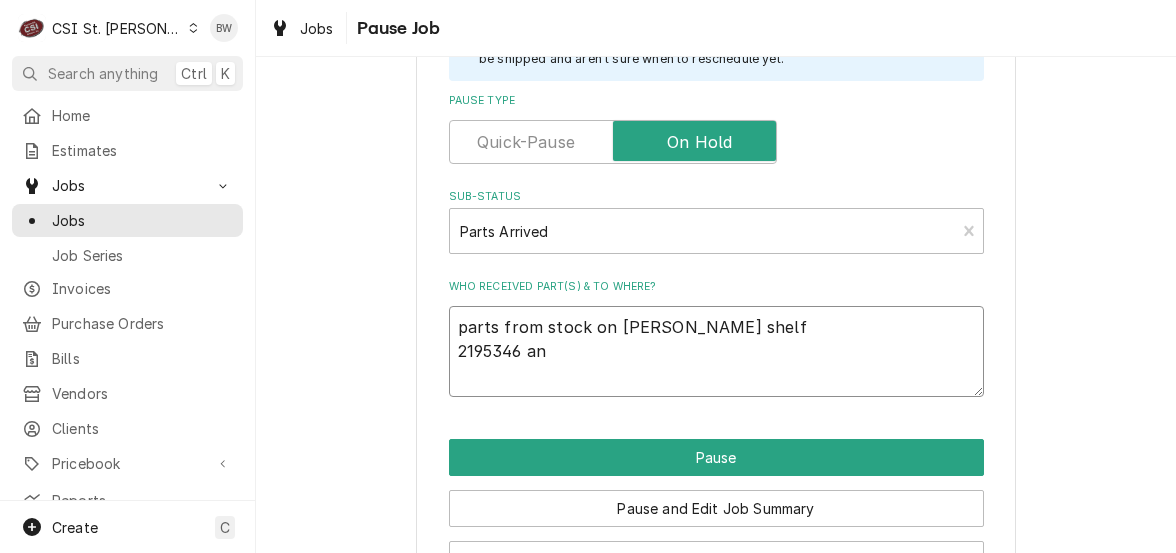 type on "x" 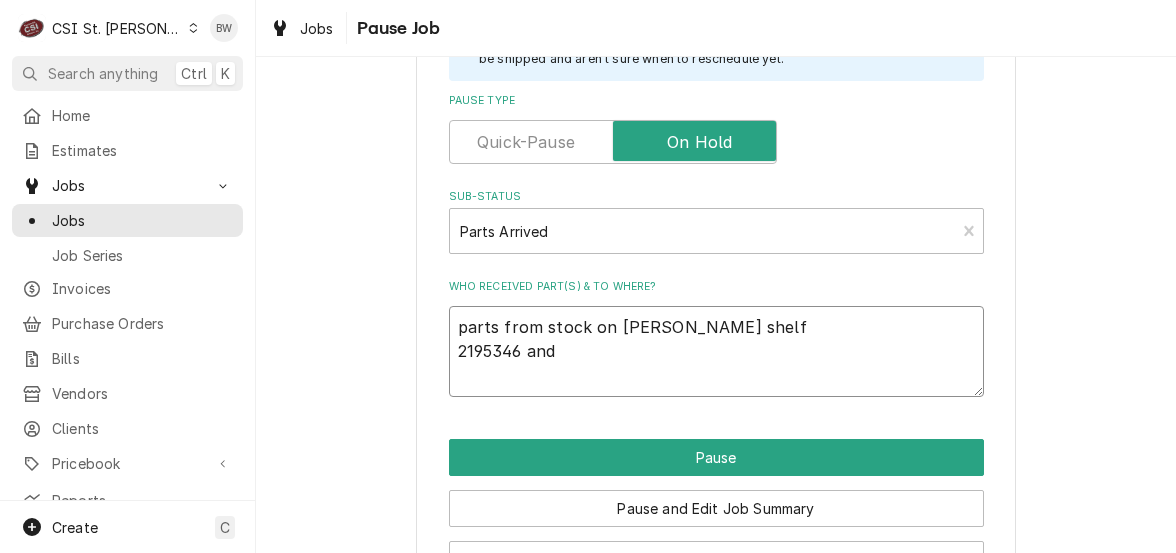 type on "x" 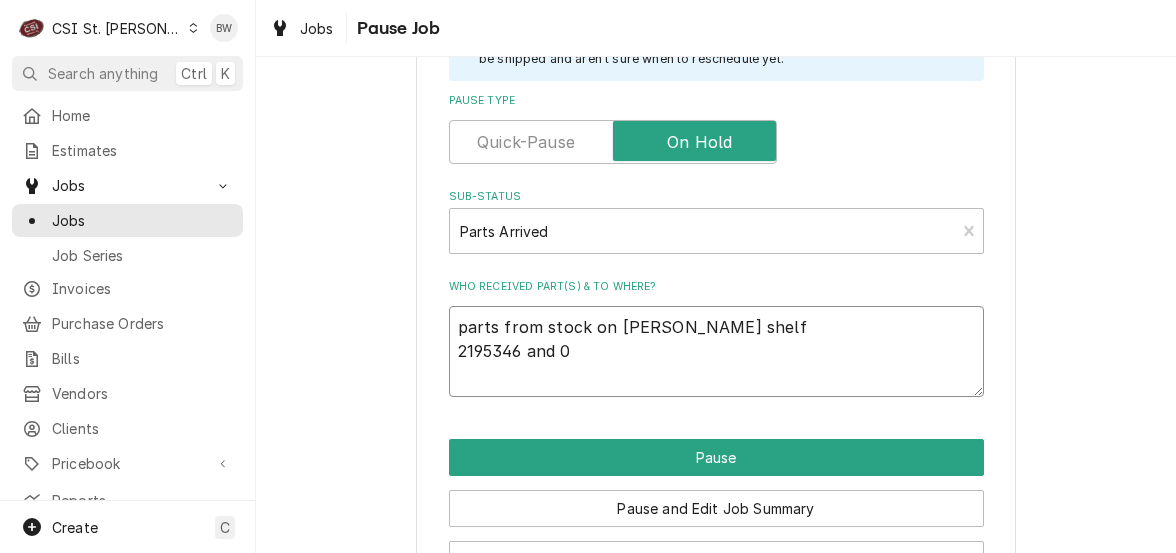 type on "x" 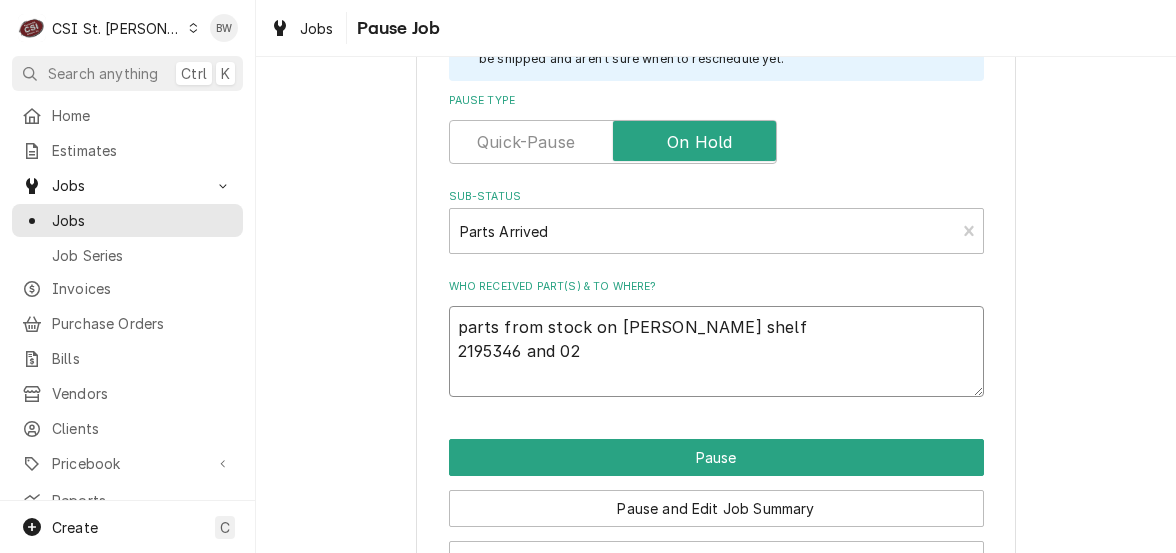 type on "x" 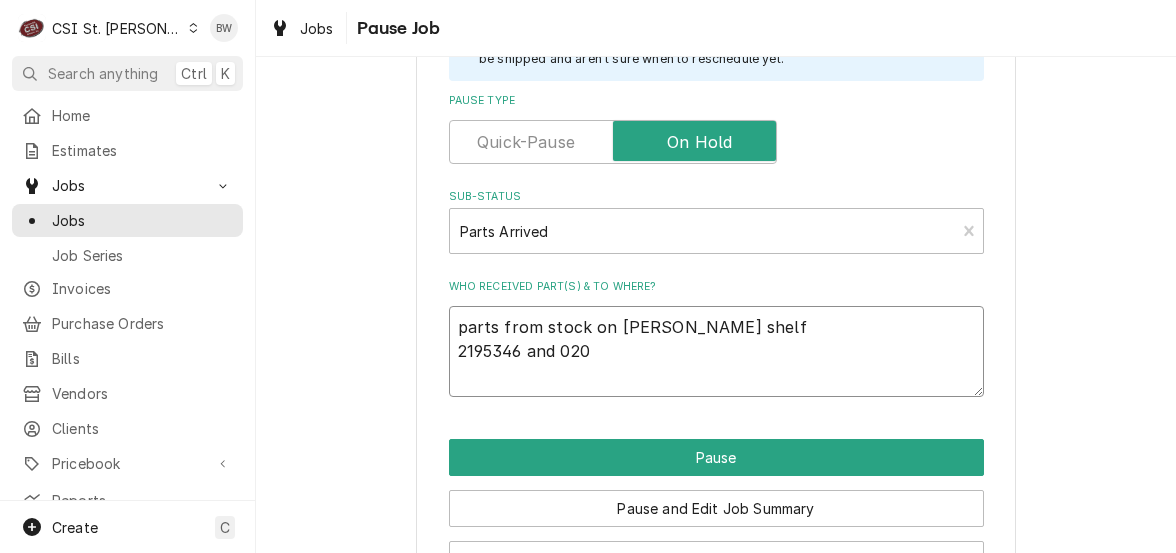 type on "x" 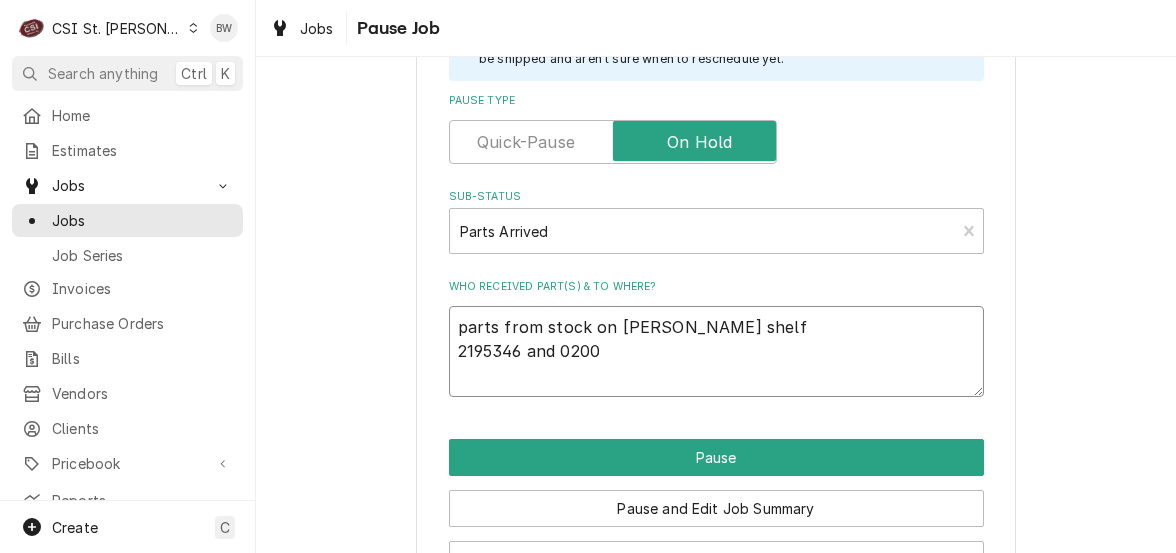 type on "x" 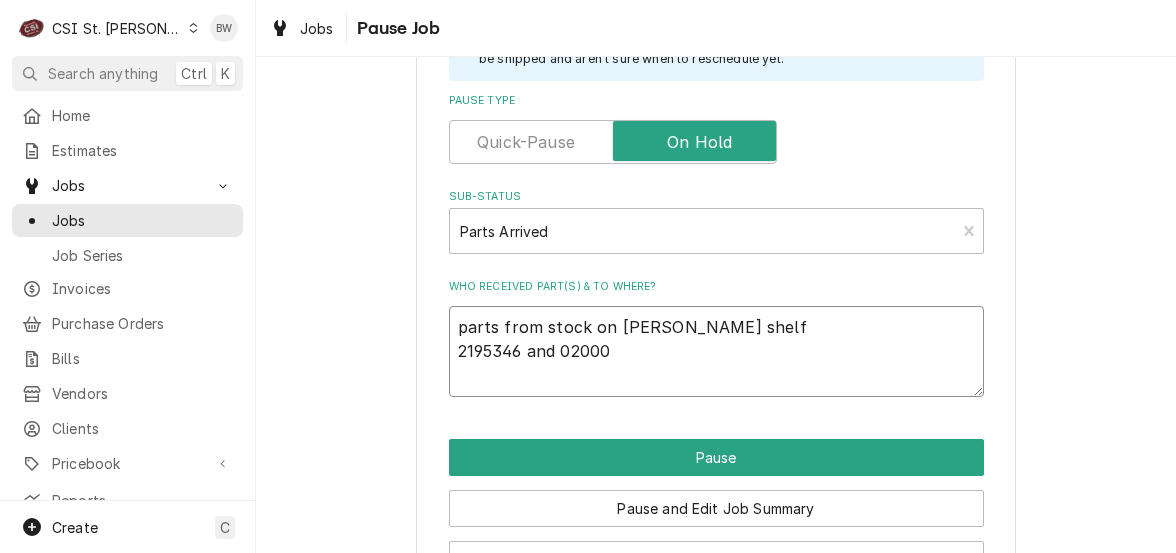 type on "x" 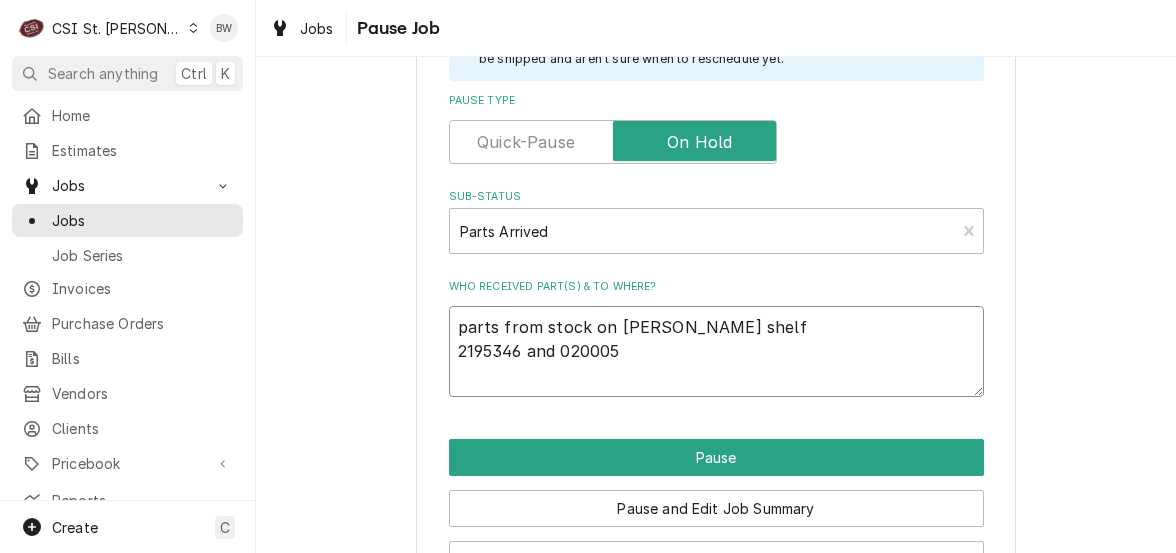 type on "x" 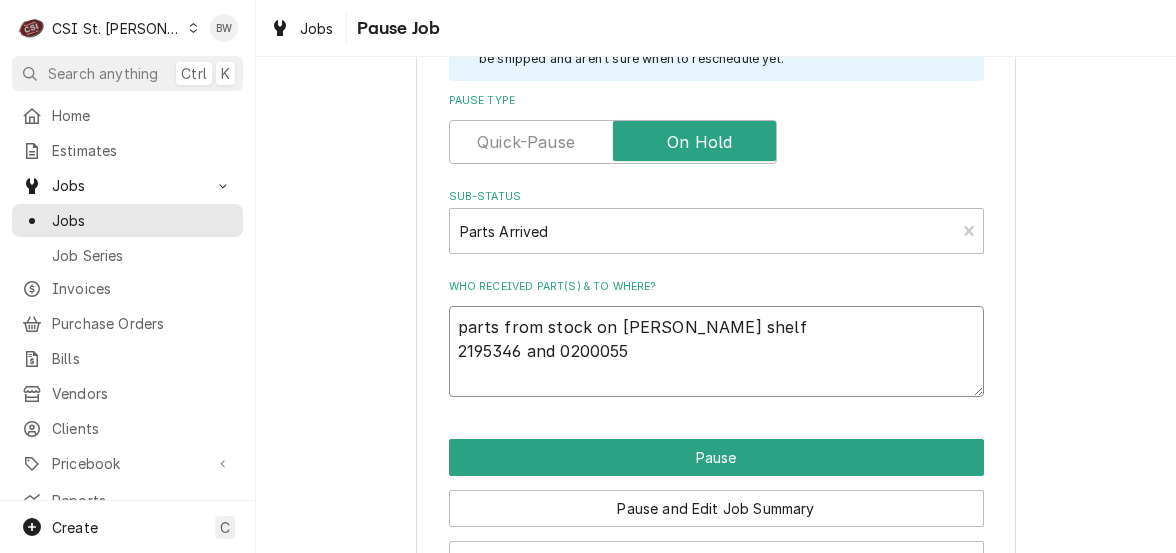 type on "x" 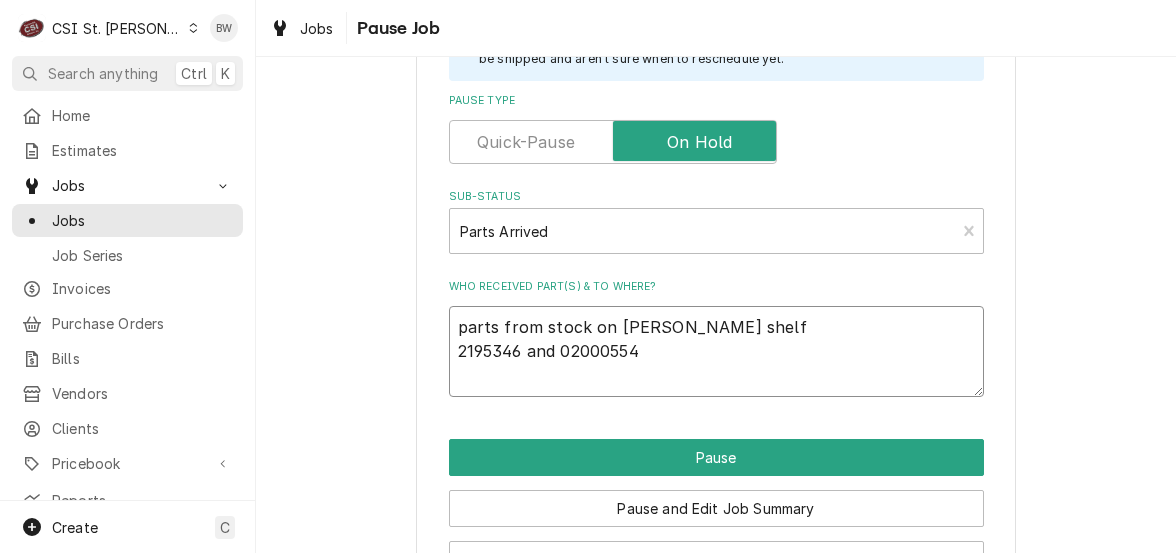 type on "x" 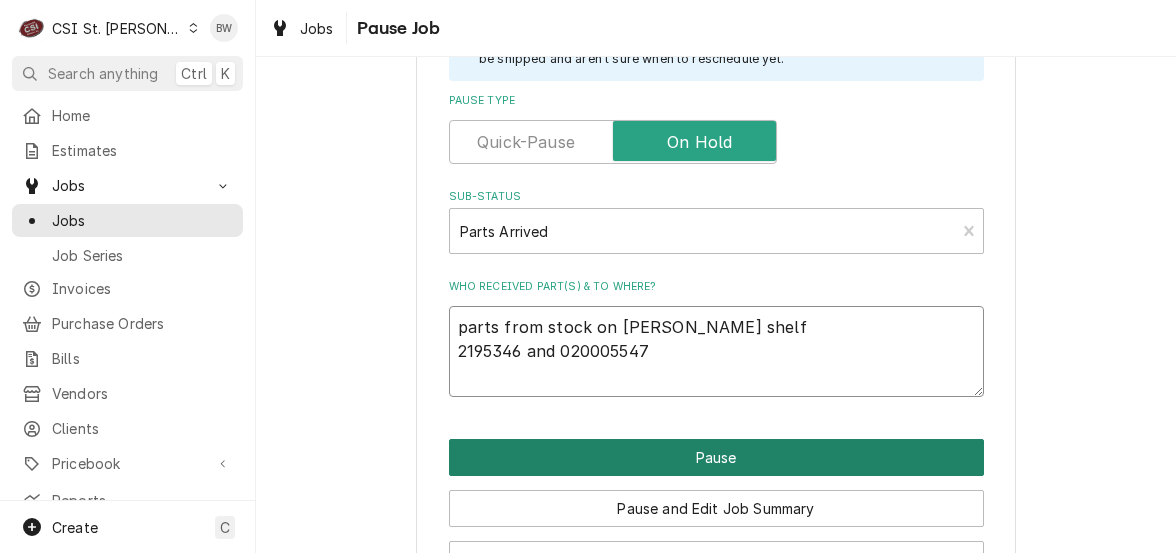 type on "parts from stock on Eric G shelf
2195346 and 020005547" 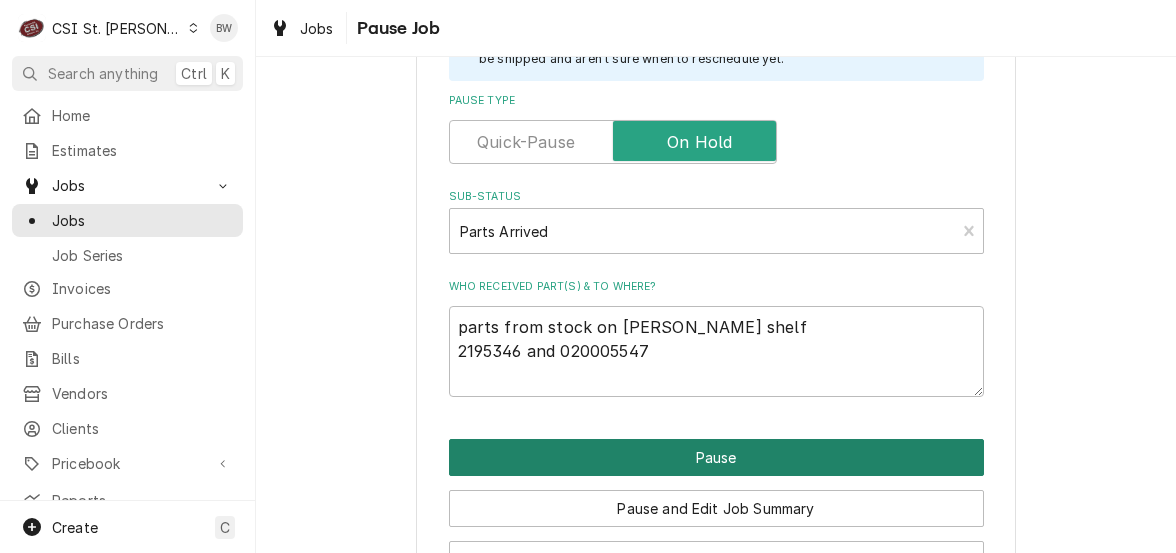 click on "Pause" at bounding box center [716, 457] 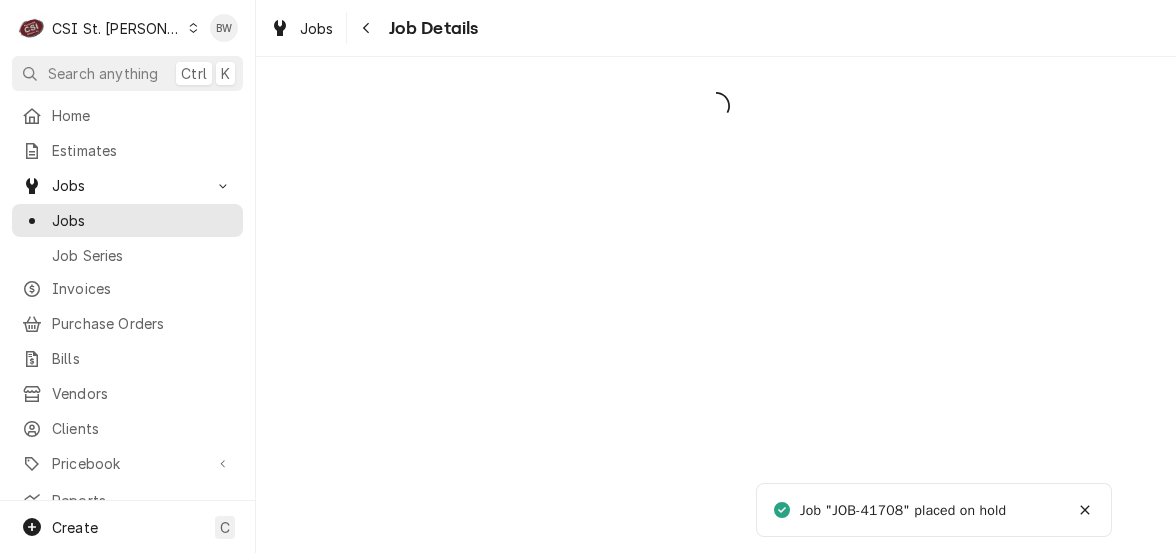 scroll, scrollTop: 0, scrollLeft: 0, axis: both 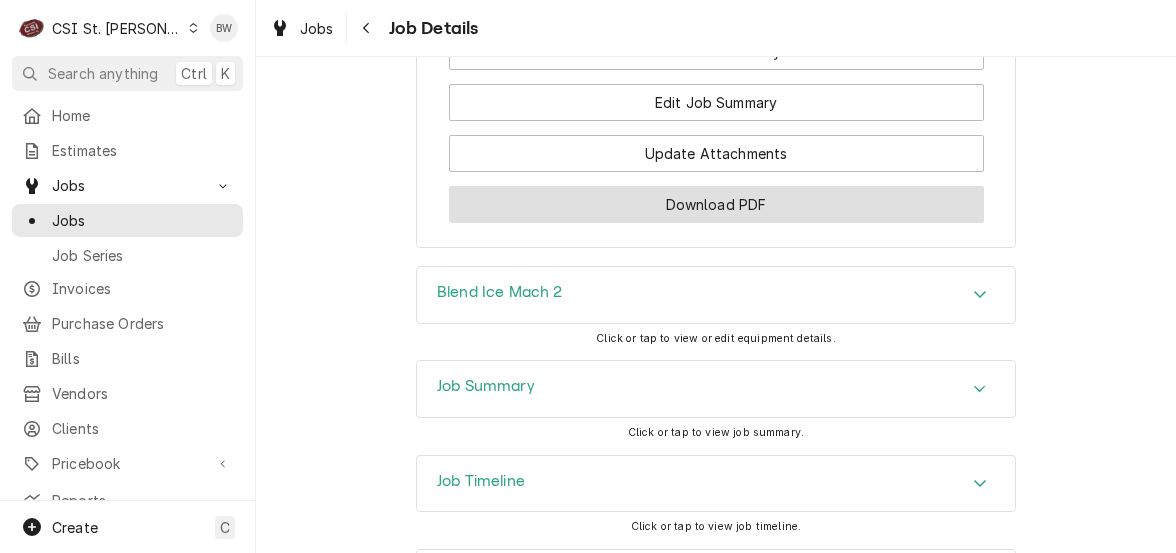 click on "Download PDF" at bounding box center (716, 204) 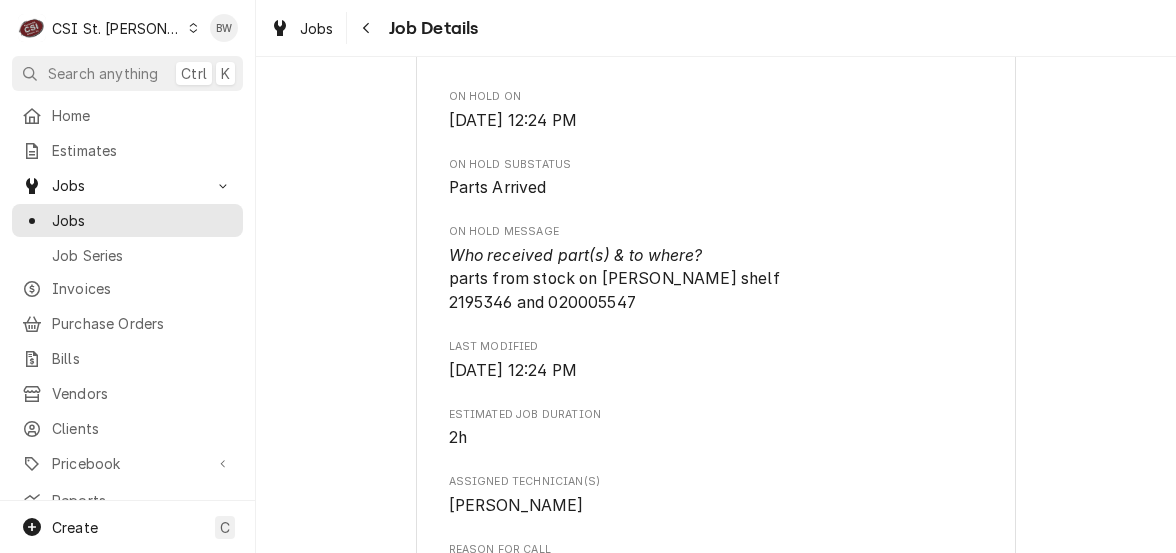 scroll, scrollTop: 1200, scrollLeft: 0, axis: vertical 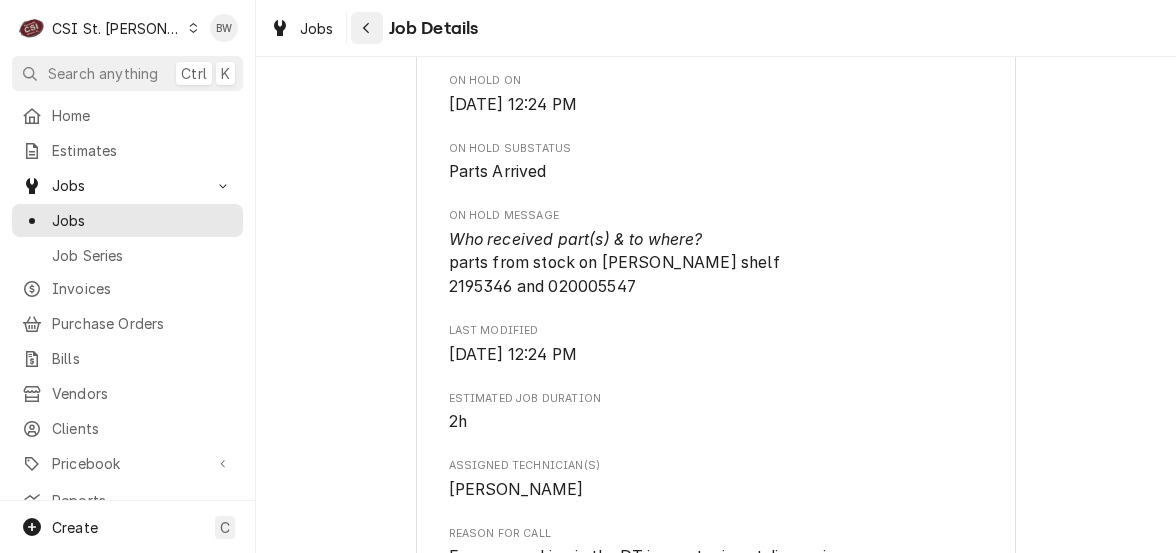 click 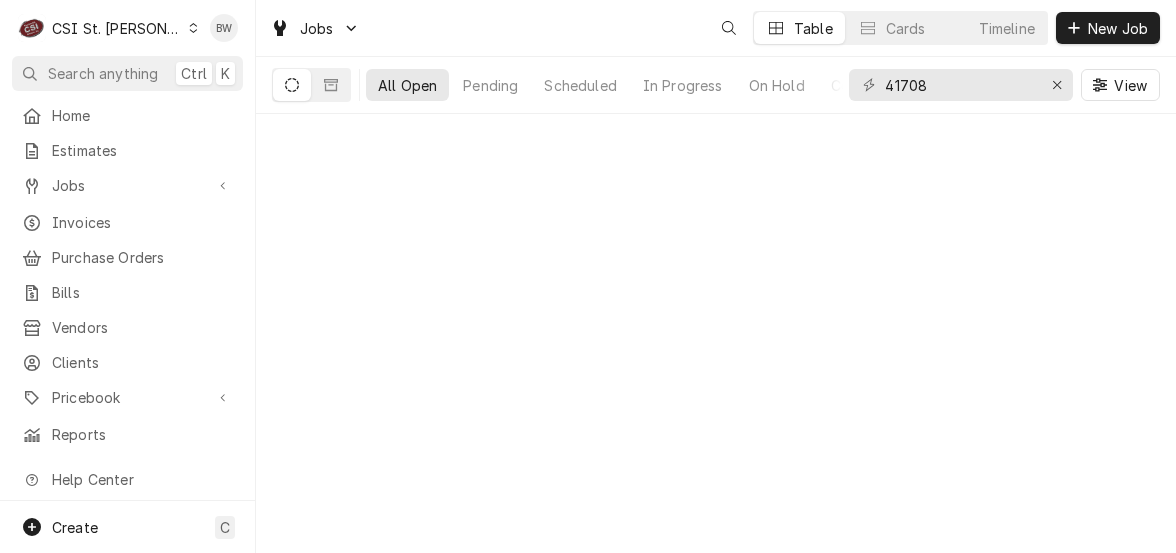 scroll, scrollTop: 0, scrollLeft: 0, axis: both 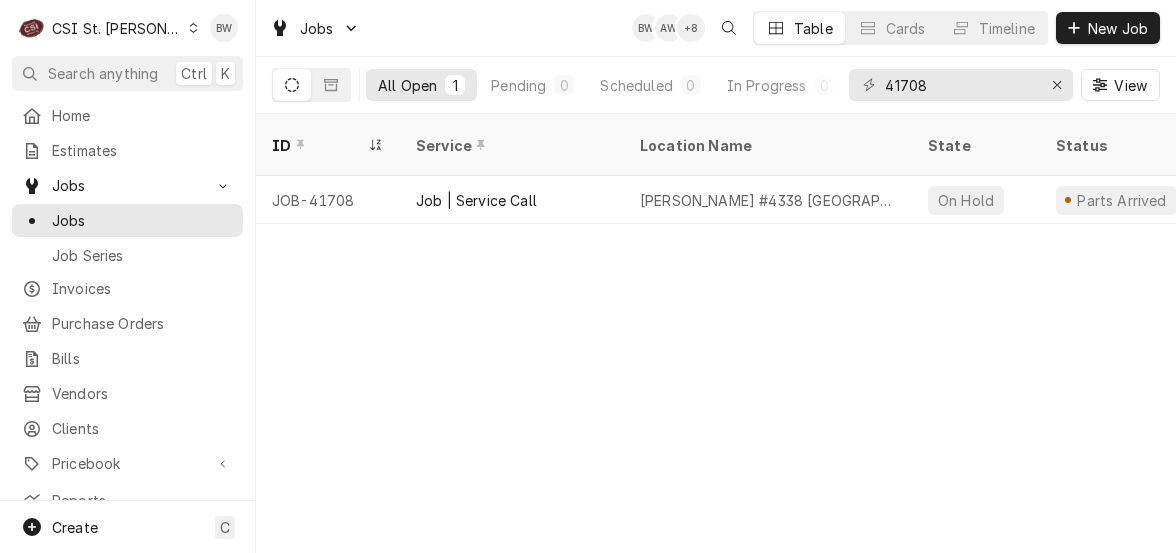 click on "Jobs   BW AW + 8 Table Cards Timeline New Job" at bounding box center (716, 28) 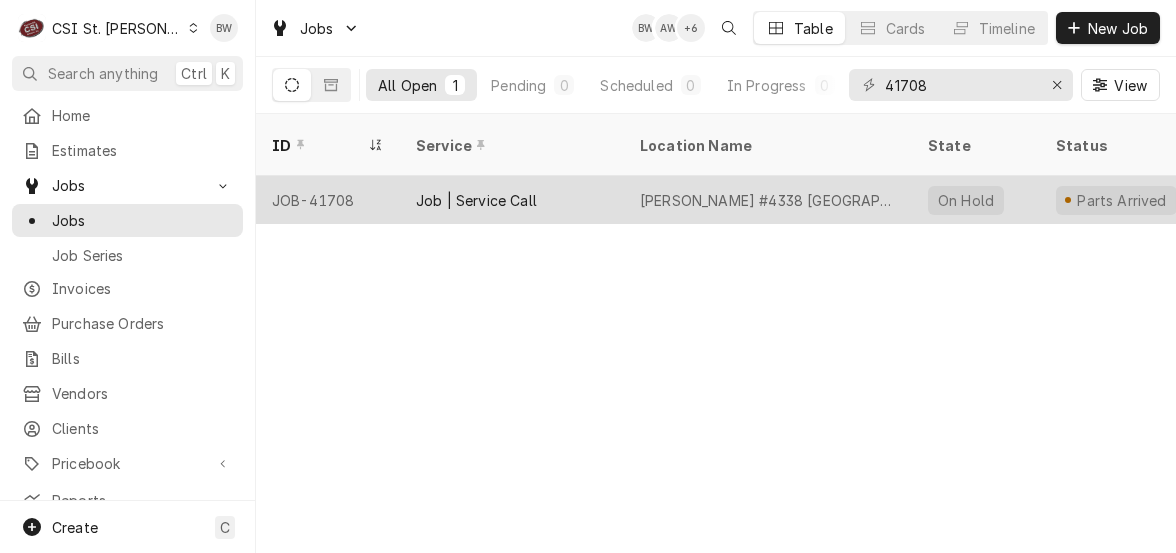 click on "JOB-41708" at bounding box center (328, 200) 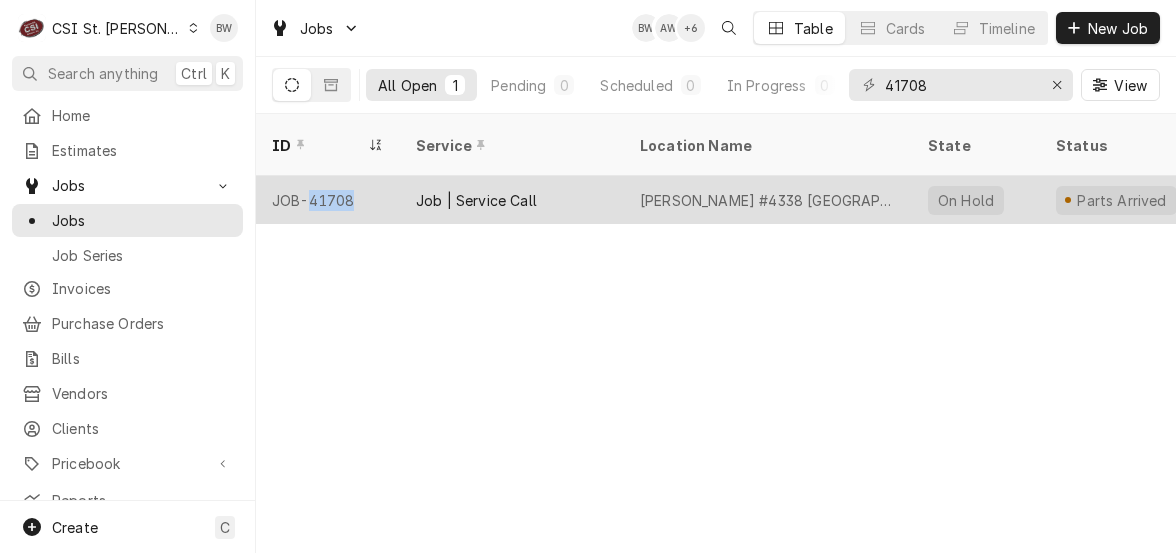 click on "JOB-41708" at bounding box center (328, 200) 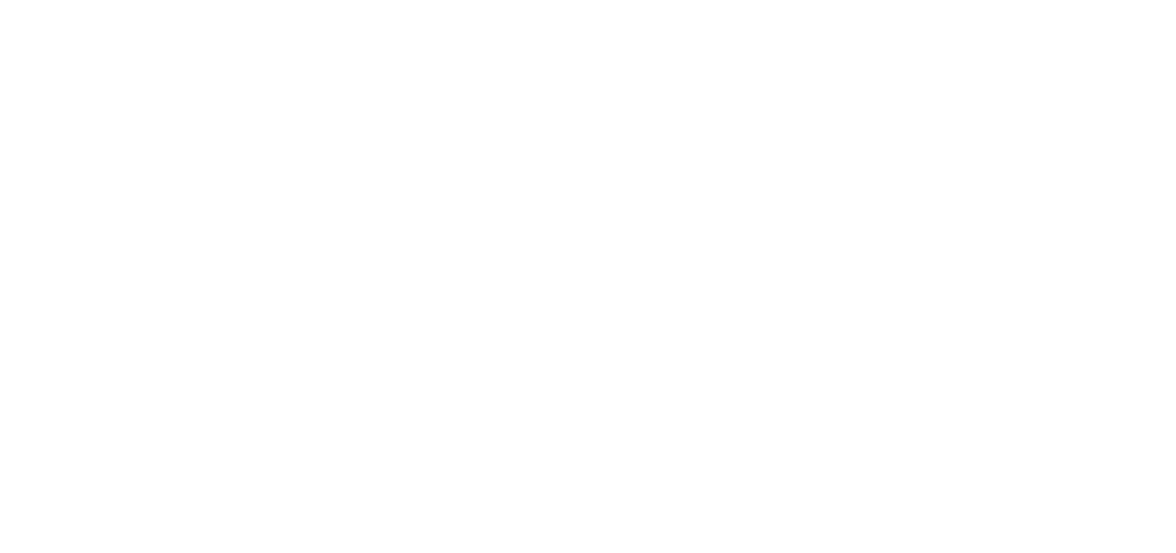 scroll, scrollTop: 0, scrollLeft: 0, axis: both 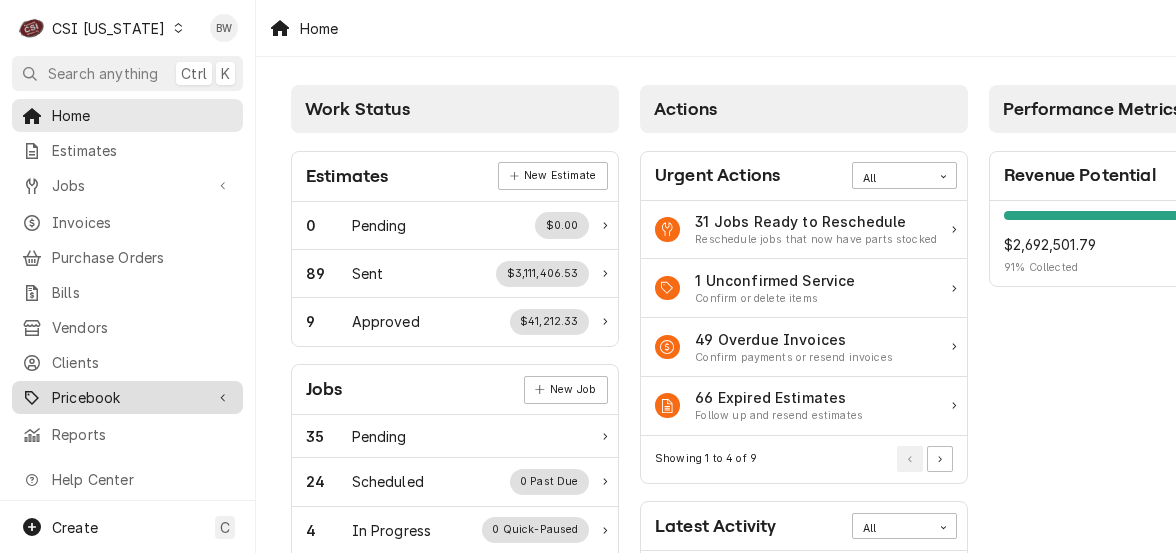 click on "Pricebook" at bounding box center (127, 397) 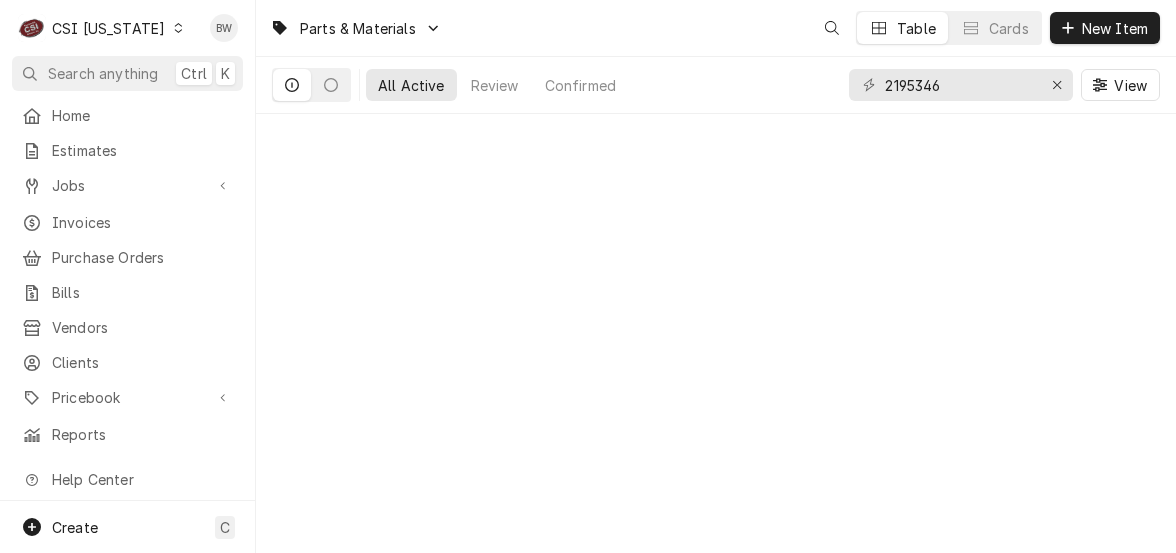 scroll, scrollTop: 0, scrollLeft: 0, axis: both 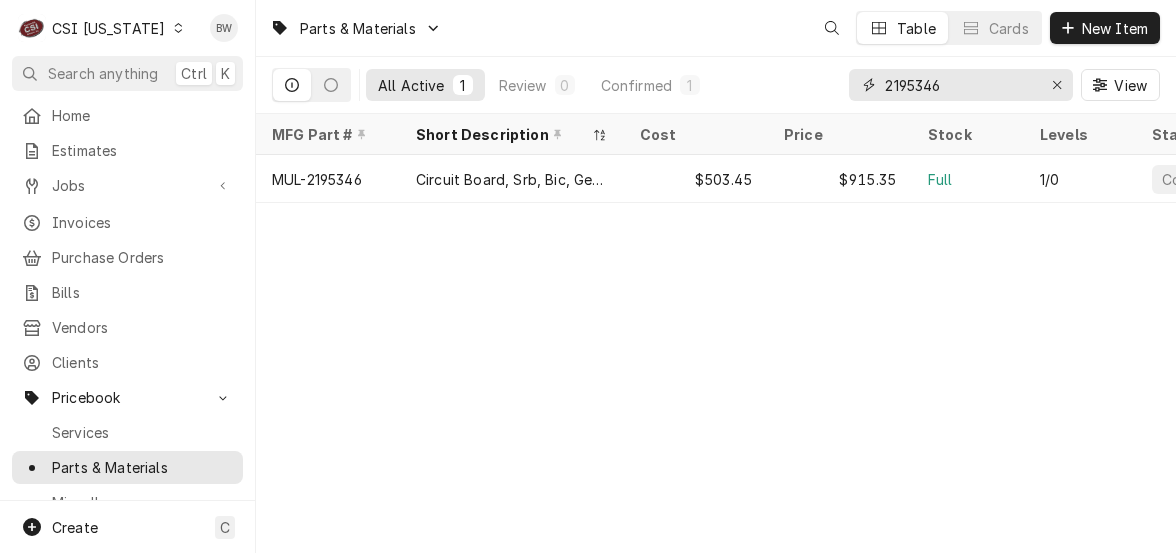 drag, startPoint x: 985, startPoint y: 85, endPoint x: 810, endPoint y: 86, distance: 175.00285 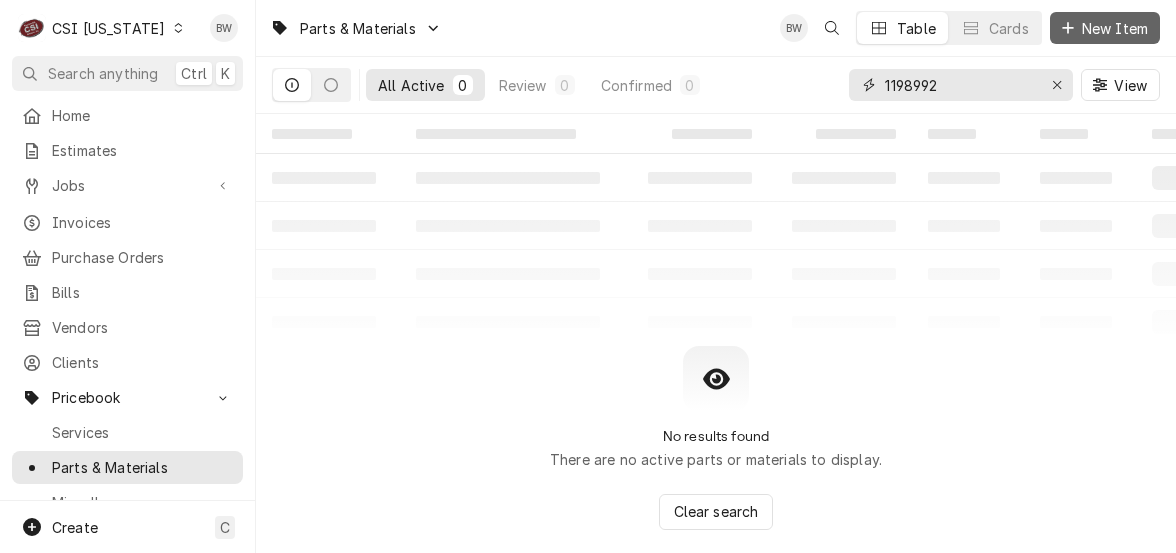 type on "1198992" 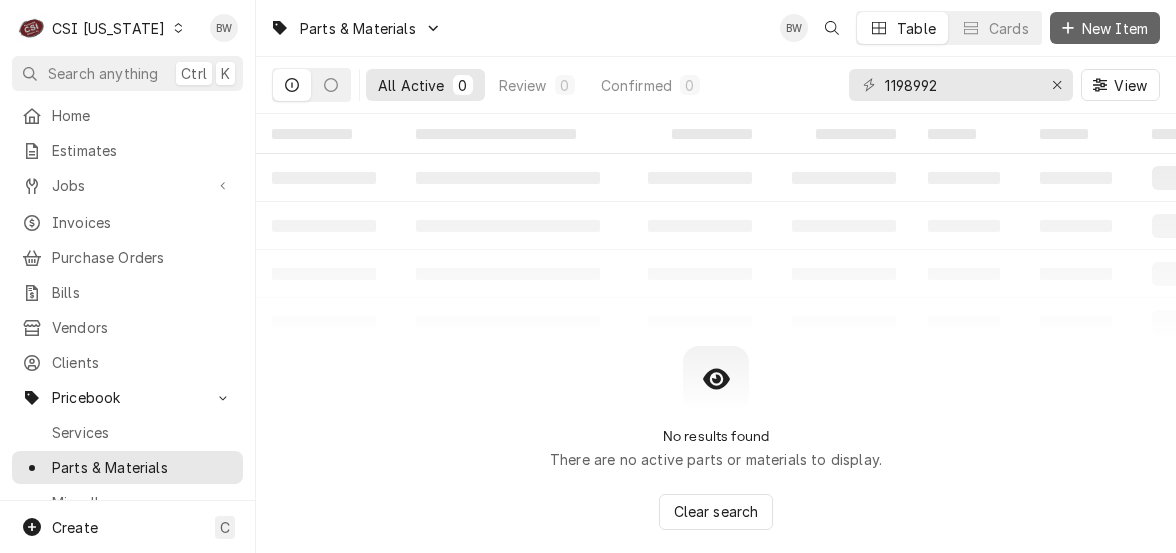 click on "New Item" at bounding box center [1115, 28] 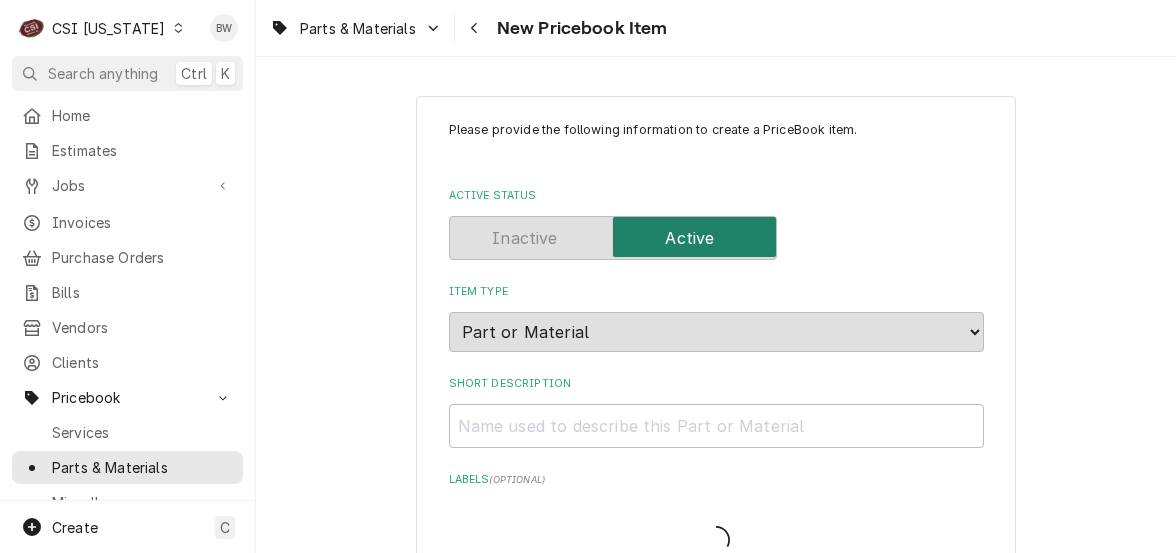 scroll, scrollTop: 0, scrollLeft: 0, axis: both 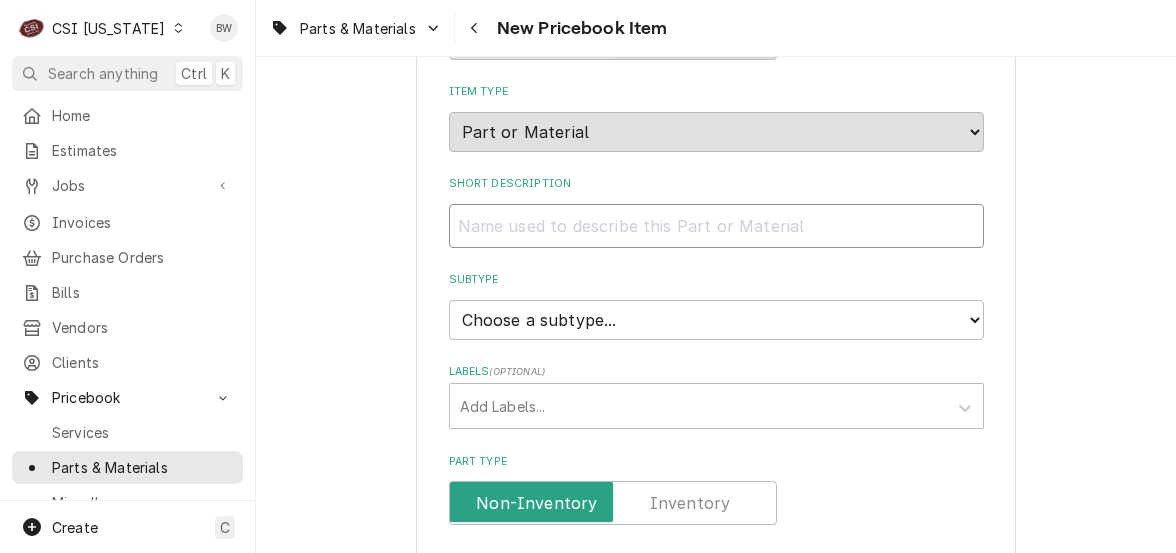 click on "Short Description" at bounding box center [716, 226] 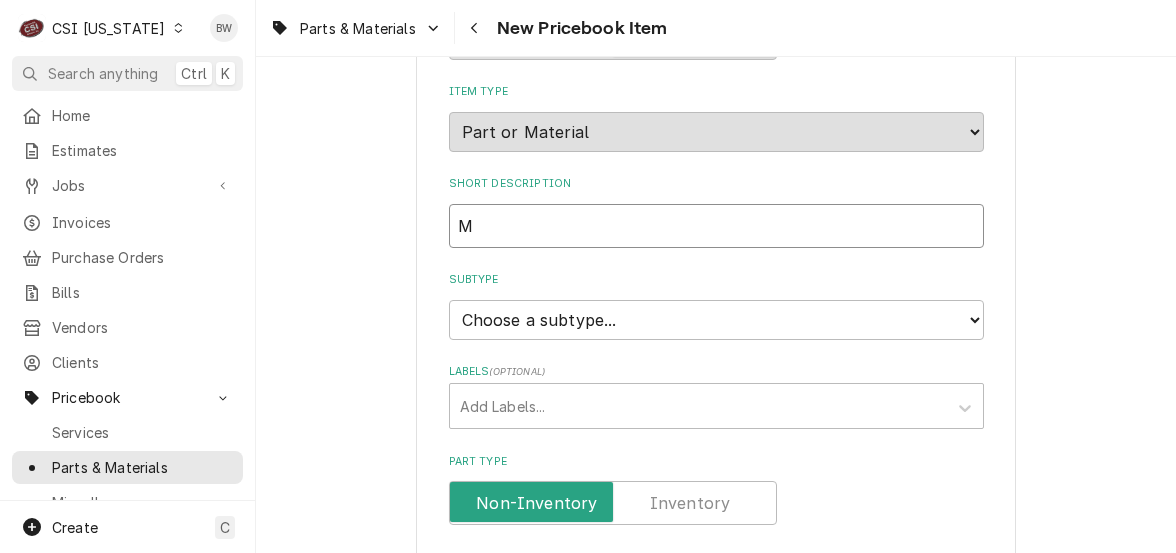 type on "M" 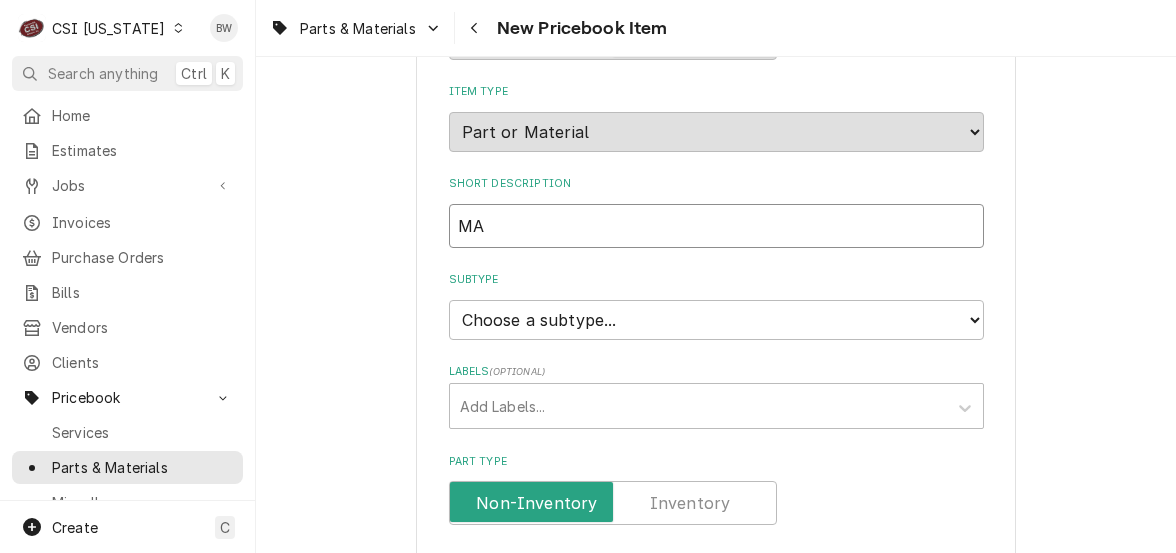 type on "x" 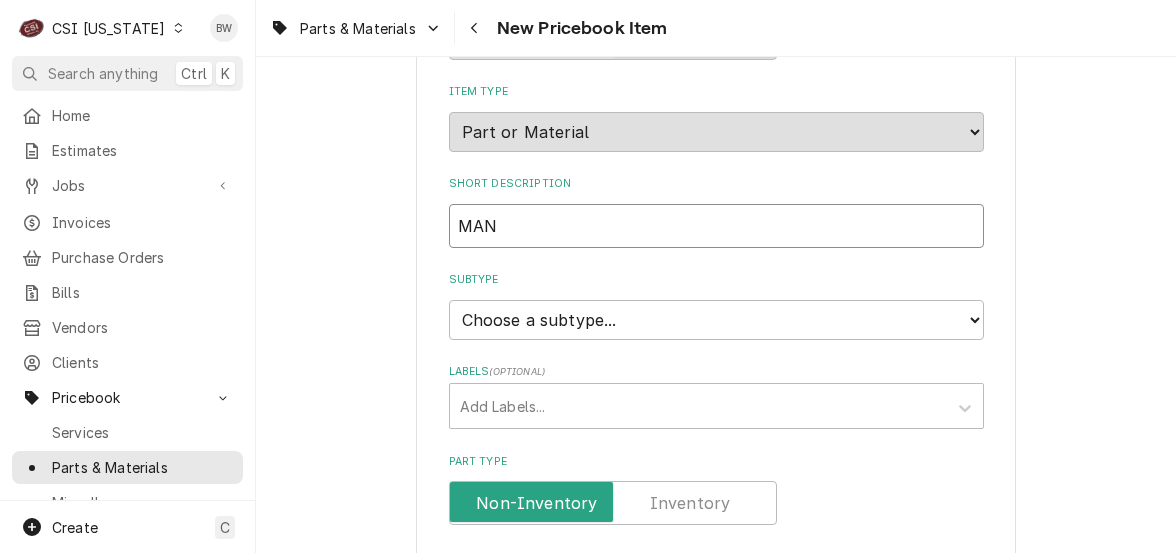 type on "MANI" 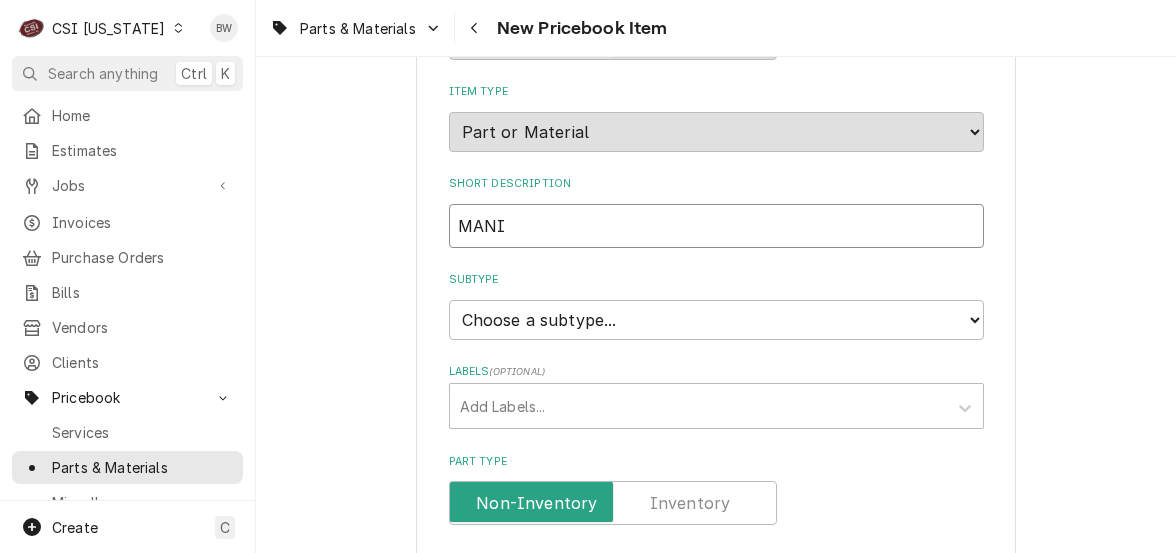 type on "MANIF" 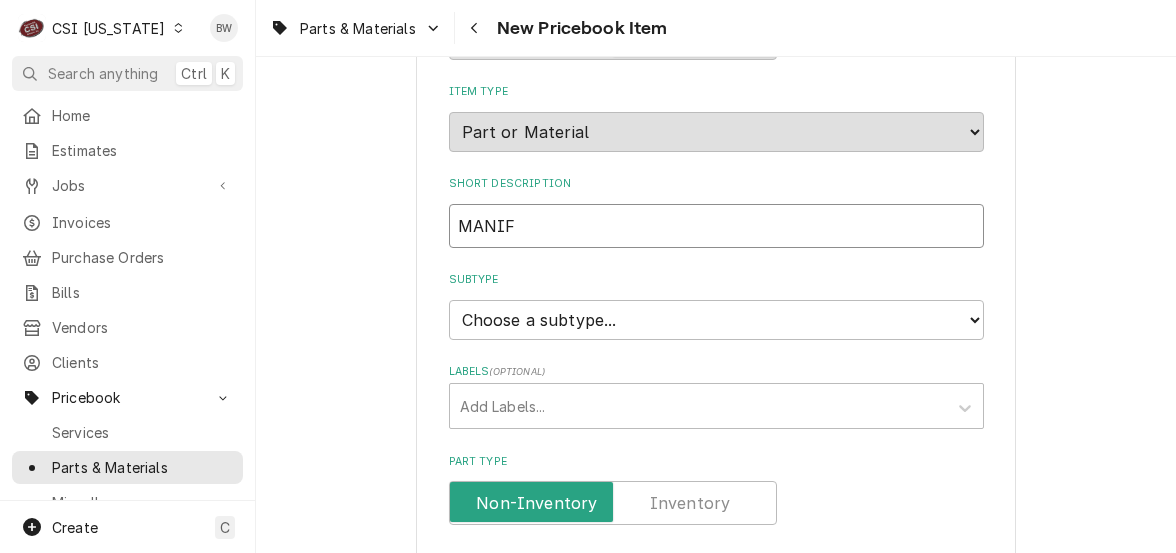 type on "MANIFO" 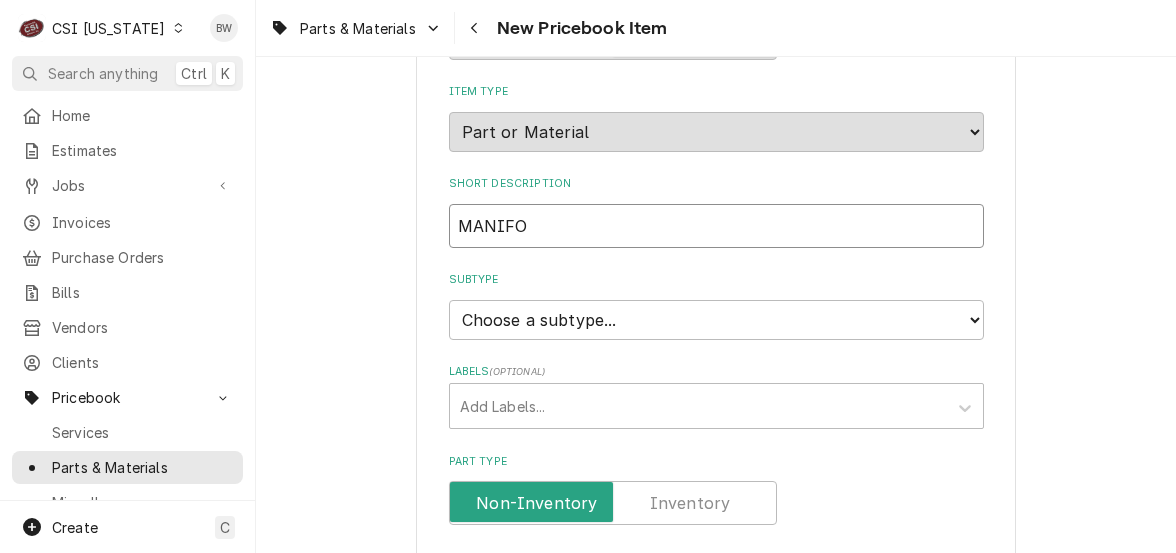 type on "MANIFOL" 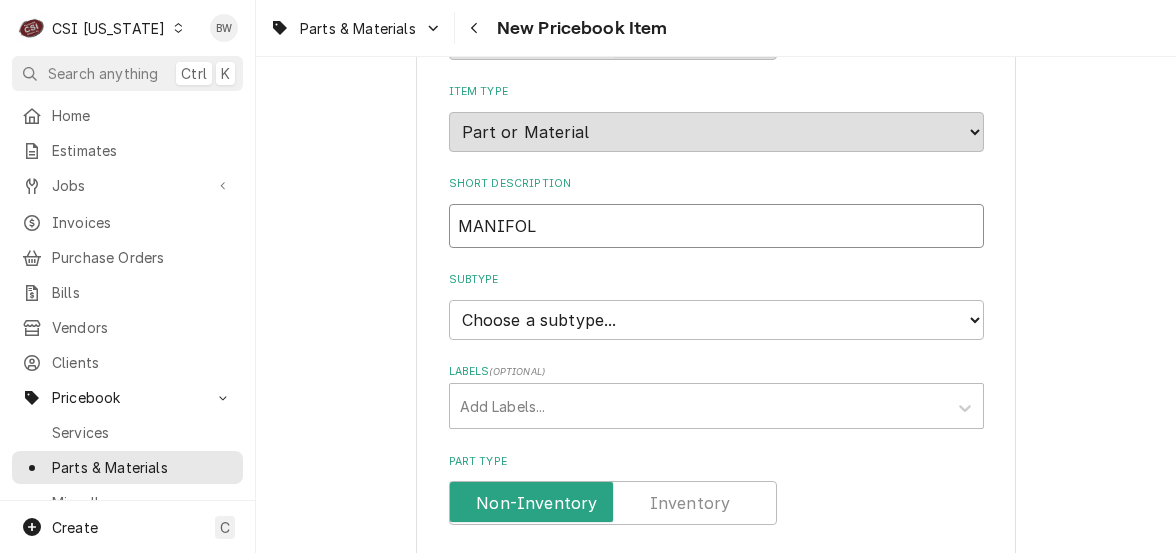 type on "MANIFOLD" 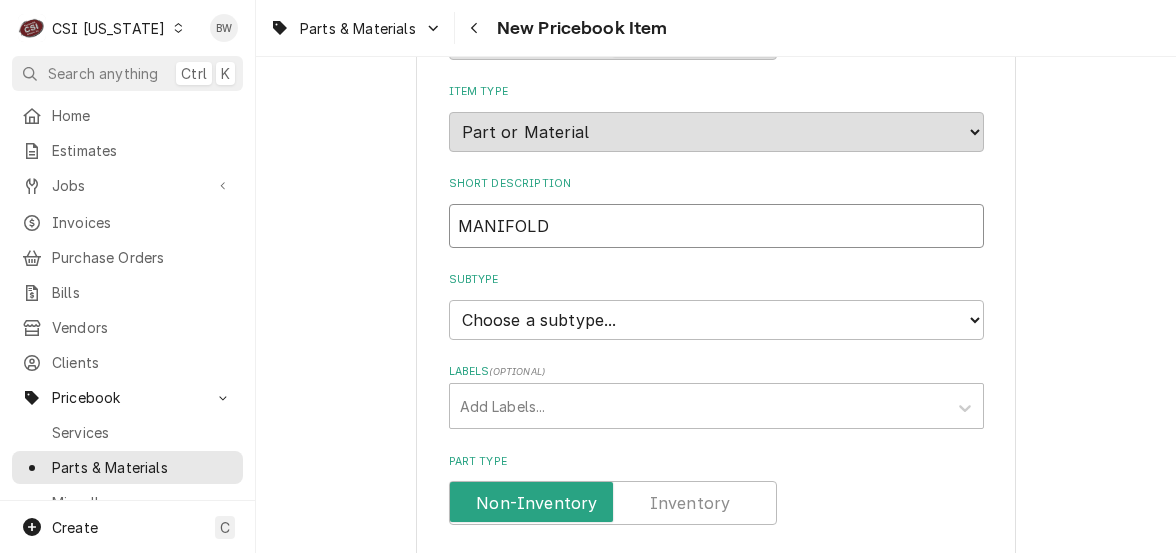 type on "MANIFOLD" 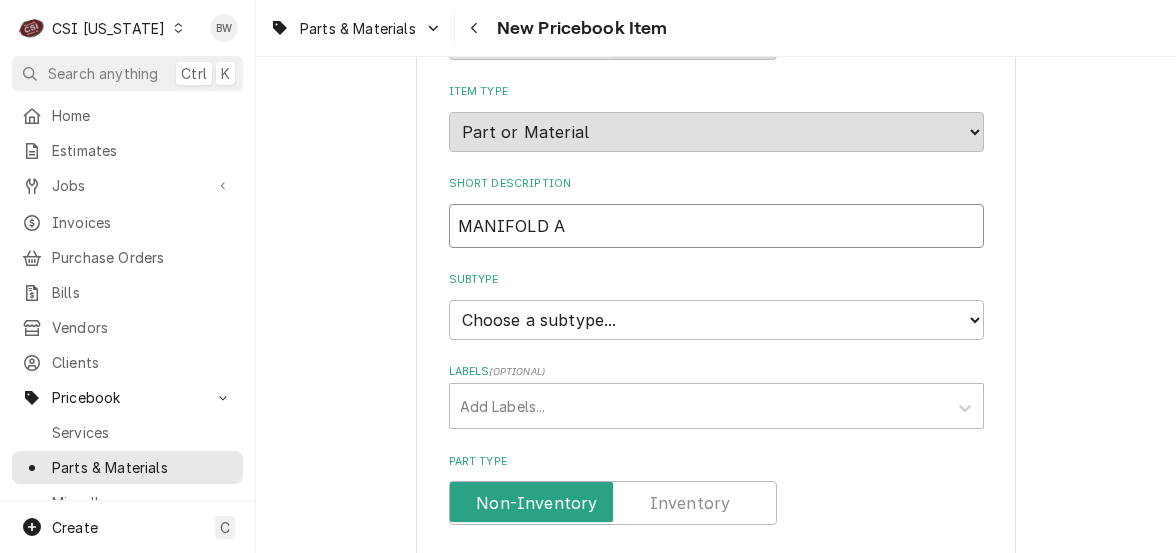 type on "MANIFOLD AS" 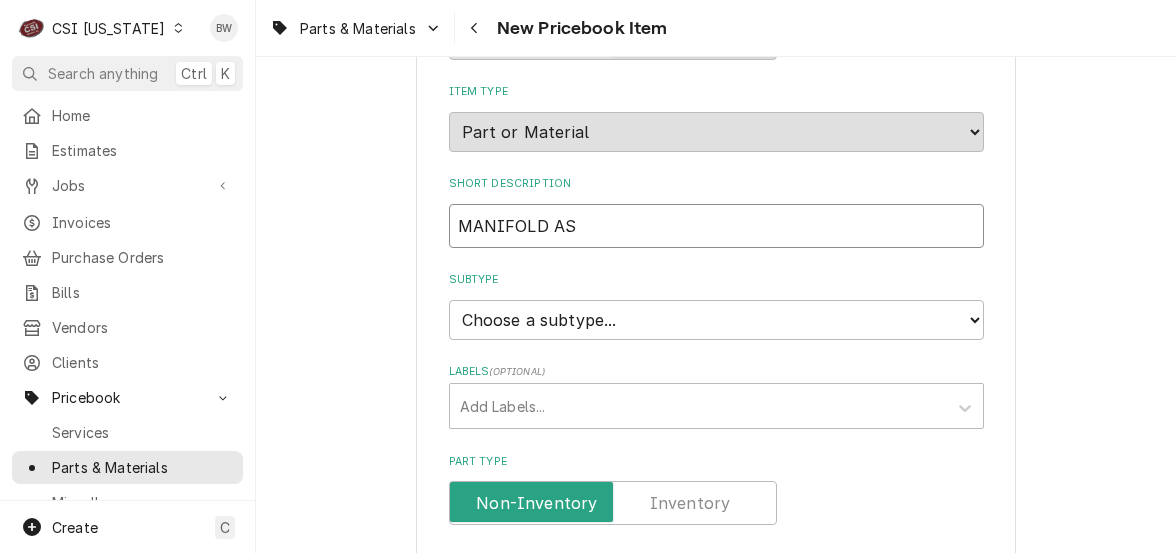 type on "MANIFOLD ASS" 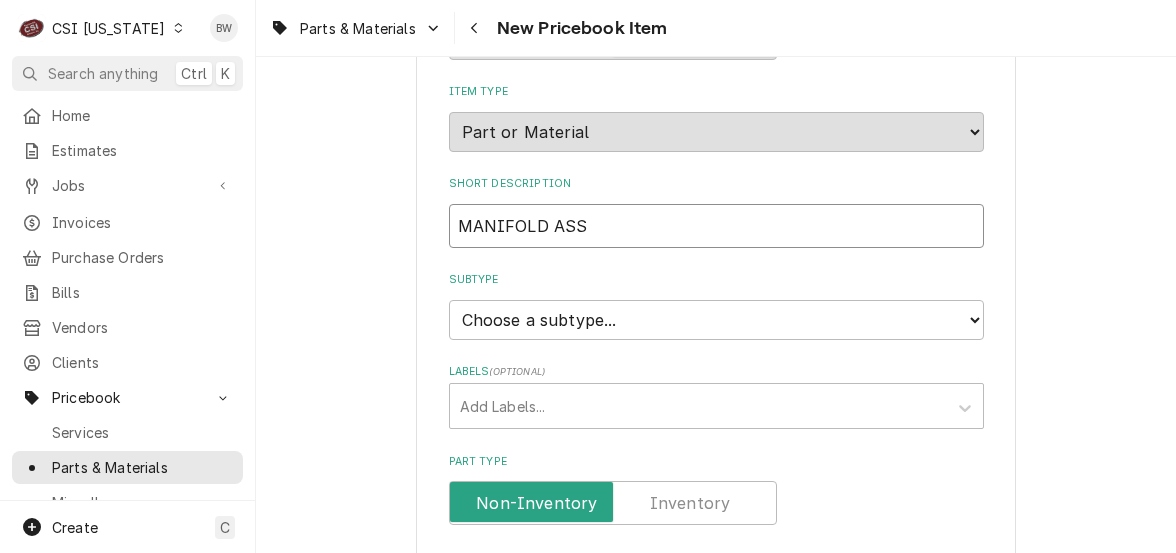 type on "MANIFOLD ASSY" 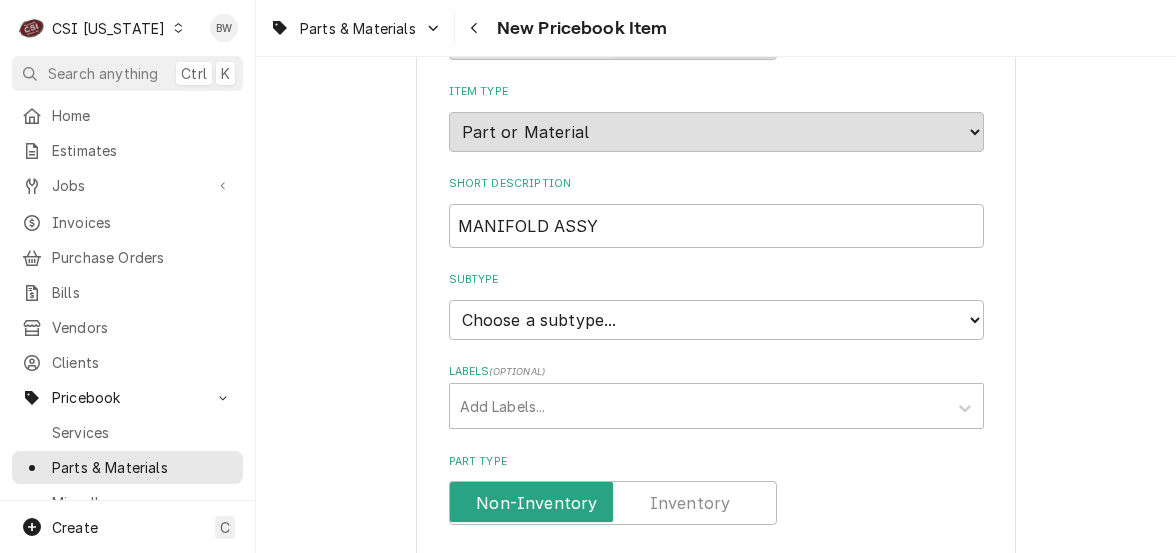 click on "Please provide the following information to create a PriceBook item. Active Status Item Type Choose PriceBook item type... Service Charge Part or Material Miscellaneous Charge Discount Tax Short Description MANIFOLD ASSY Subtype Choose a subtype... [#2-DUAL] AFTERHRS-WH-CHG-2 [#2-DUAL] BEV-EQUIP [#2-DUAL] BEV-MATS [#2-DUAL] CONT-LABR-2 [#2-DUAL] CRANE-LIFT-2 [#2-DUAL] EQUIP-RENT-2 [#2-DUAL] INVEN-PARTS [#2-DUAL] MAINT-SUPPLY [#2-DUAL] MISC-EQUIP [#2-DUAL] MISC-NON-INVEN [#2-DUAL] PROJ-CONT-LABR-2 [#2-DUAL] PROJ-EQUIP [#2-DUAL] PROJ-MATS [#3-BILL] SHOP-TOOLS Labels  ( optional ) Add Labels... Part Type Unit Cost  ( optional ) $ Default Unit Price $ Tax Manufacturer  ( optional ) Manufacturer Part #  ( optional ) Detailed Summary Template  ( optional ) Internal Notes  ( optional ) Vendor Part Information Add Vendor Cost" at bounding box center (716, 602) 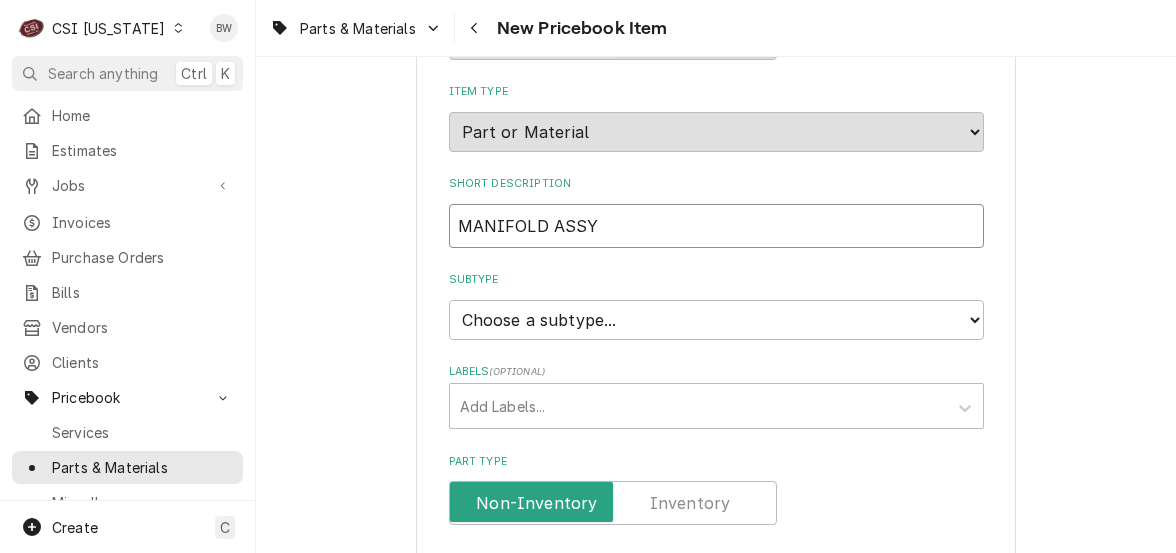 click on "MANIFOLD ASSY" at bounding box center [716, 226] 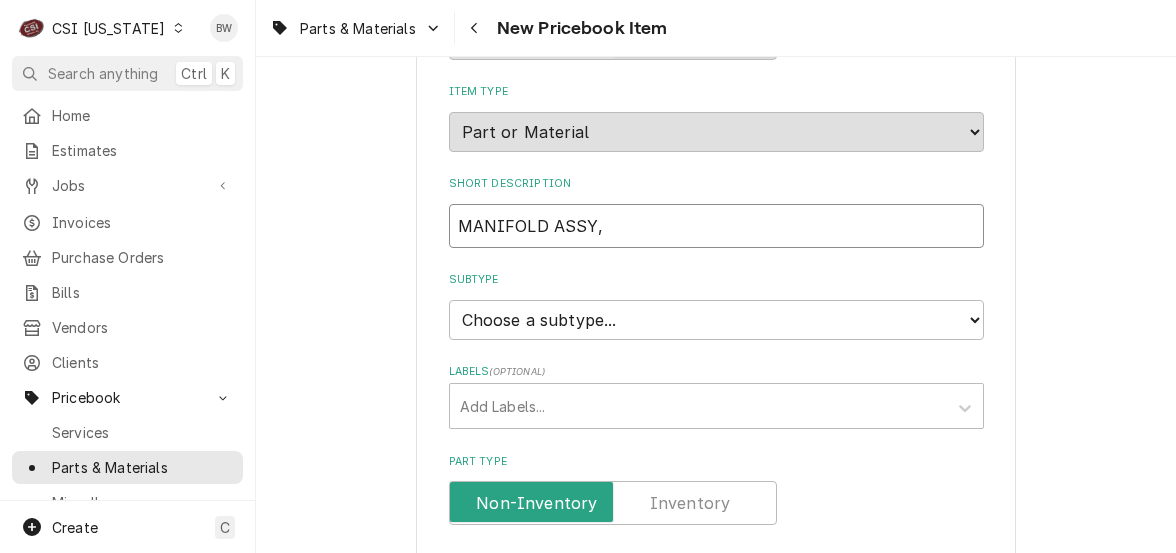 type on "MANIFOLD ASSY," 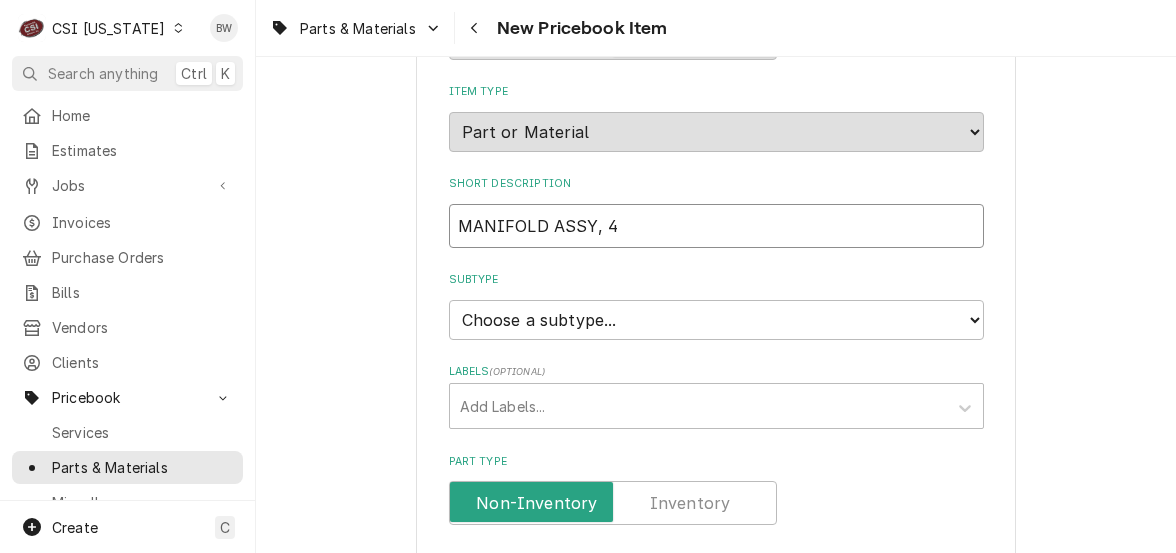 type on "MANIFOLD ASSY, 4" 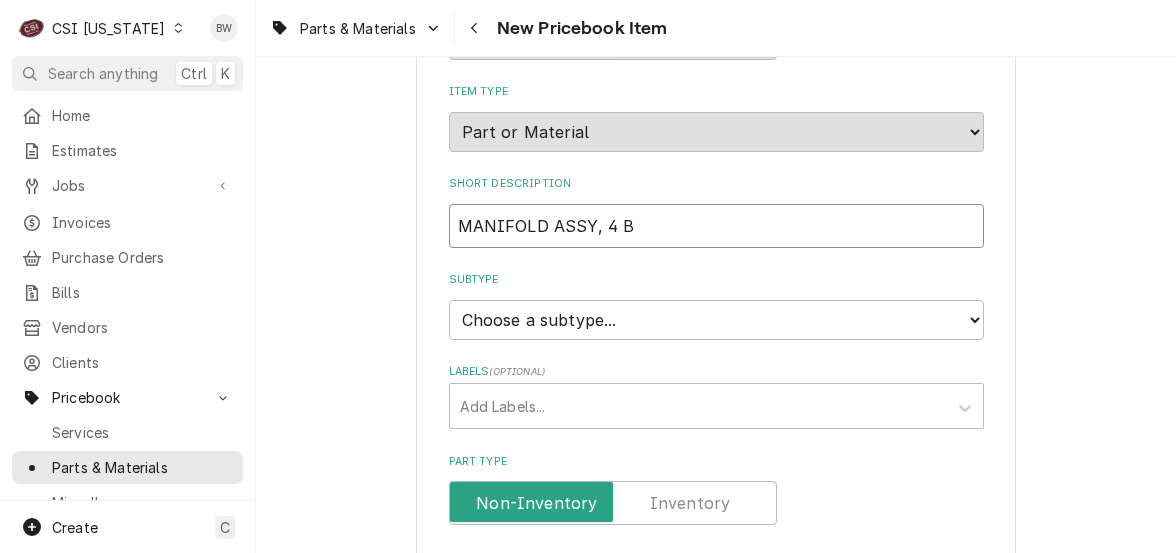 type on "MANIFOLD ASSY, 4 BU" 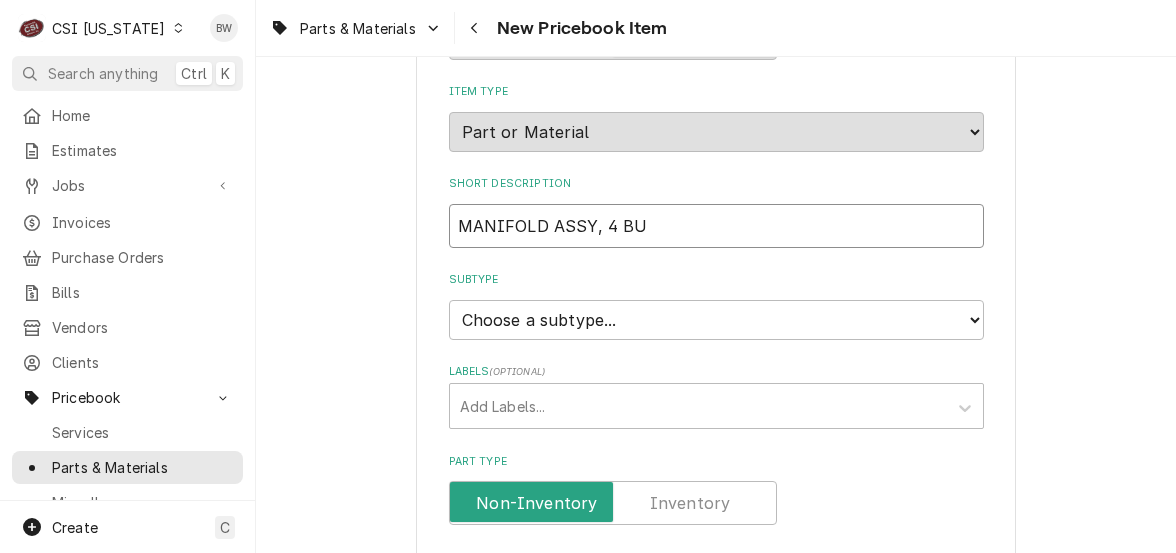 type on "x" 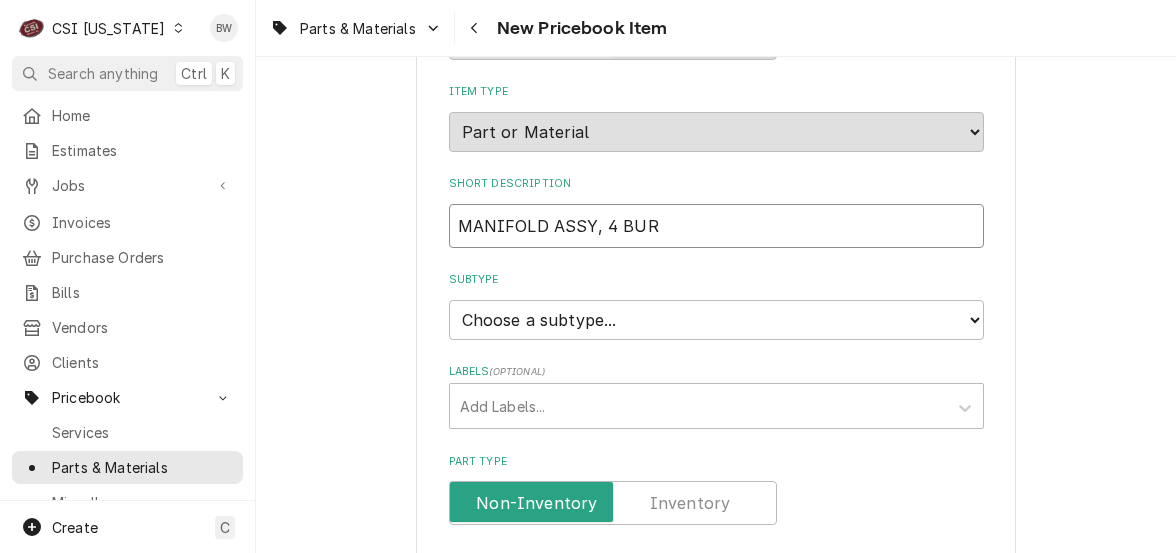 type on "MANIFOLD ASSY, 4 BURN" 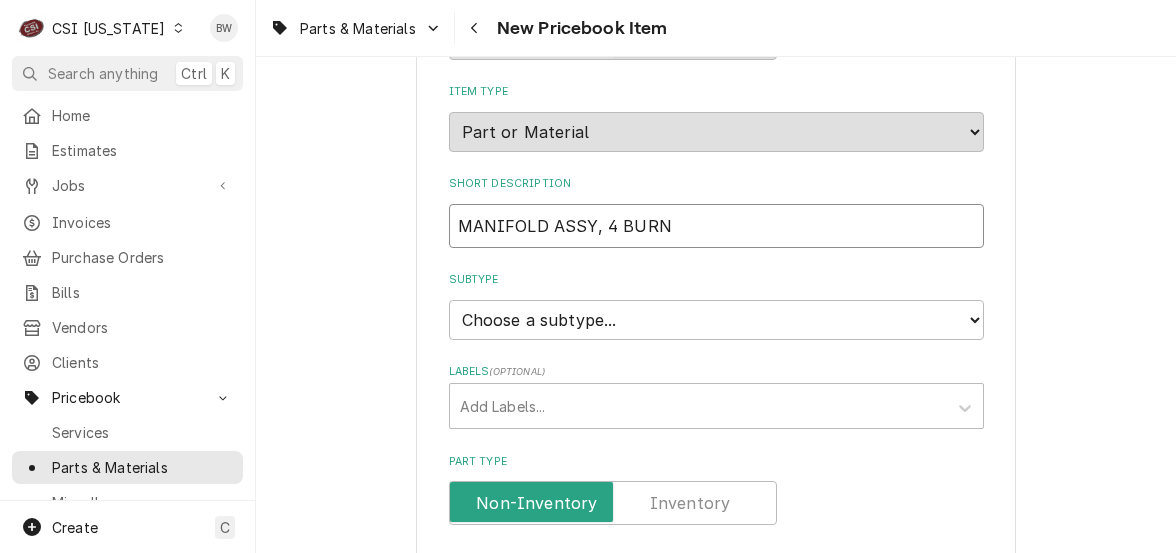 type on "MANIFOLD ASSY, 4 BURNE" 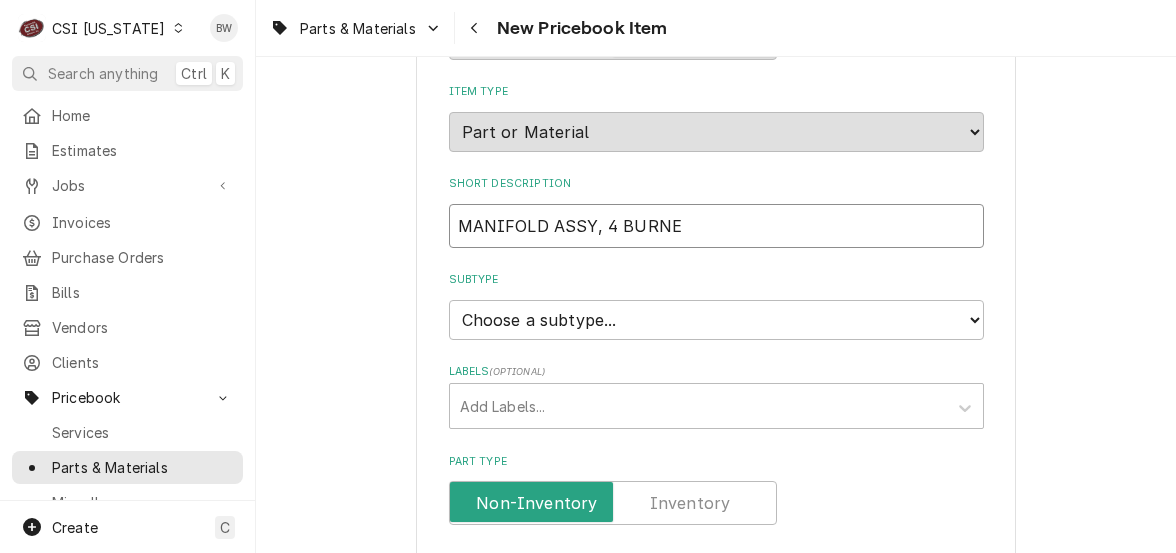 type on "MANIFOLD ASSY, 4 BURNER" 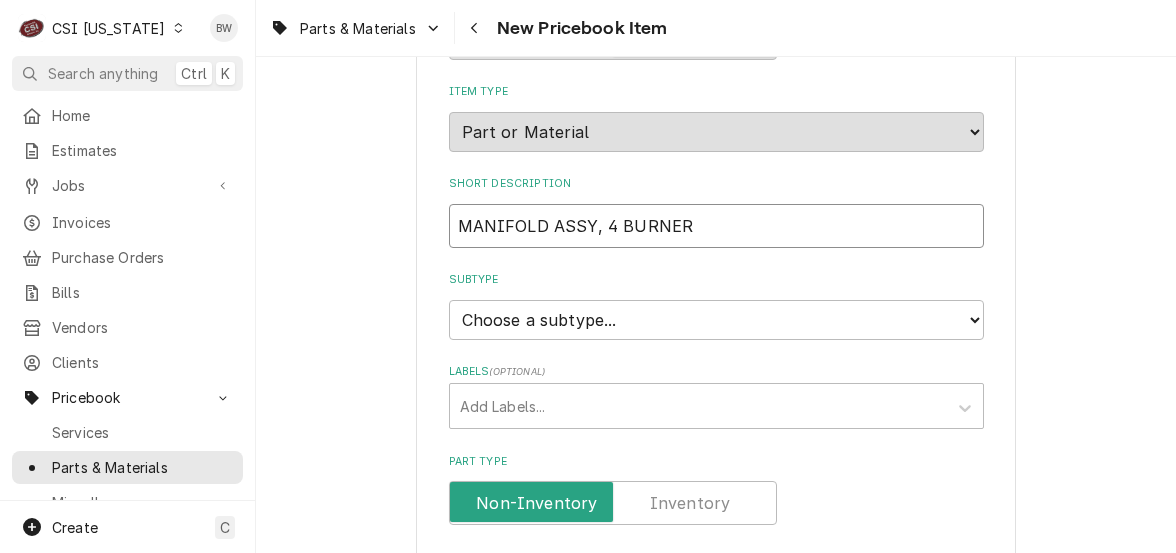 type on "MANIFOLD ASSY, 4 BURNER" 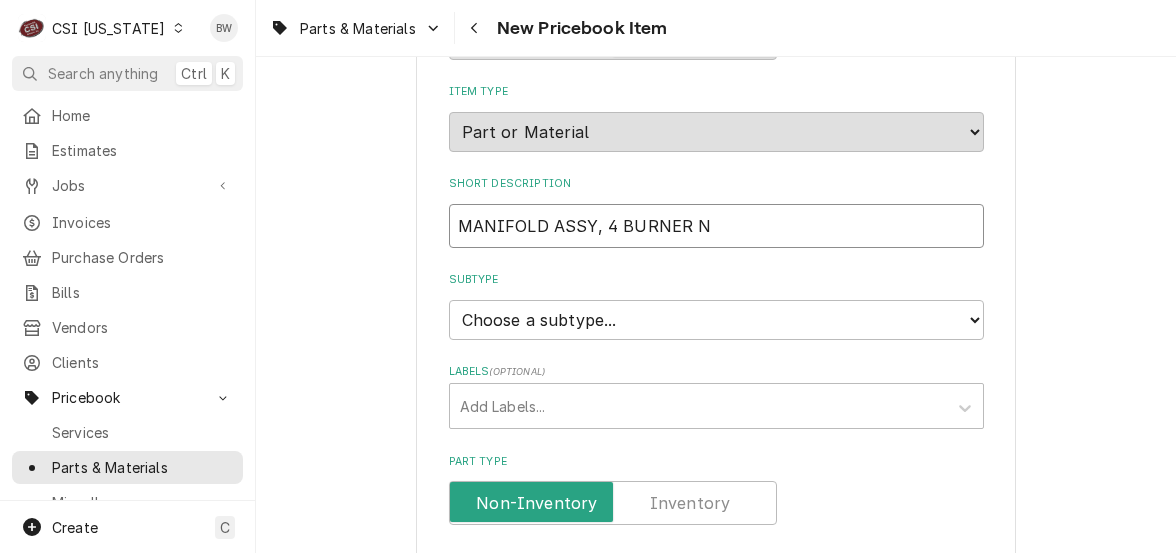 type on "MANIFOLD ASSY, 4 BURNER NA" 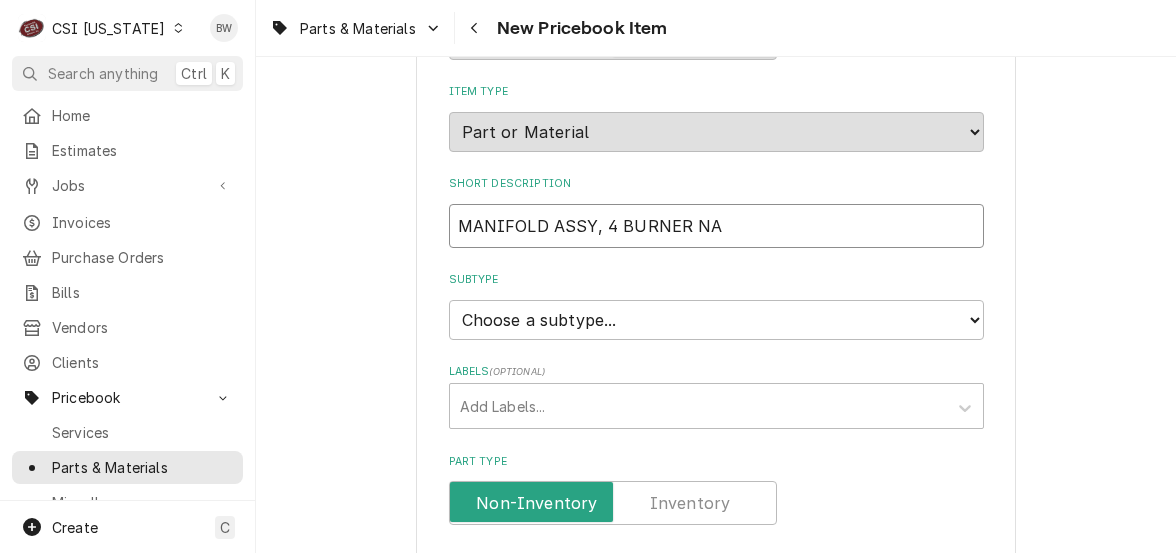 type on "MANIFOLD ASSY, 4 BURNER NAT" 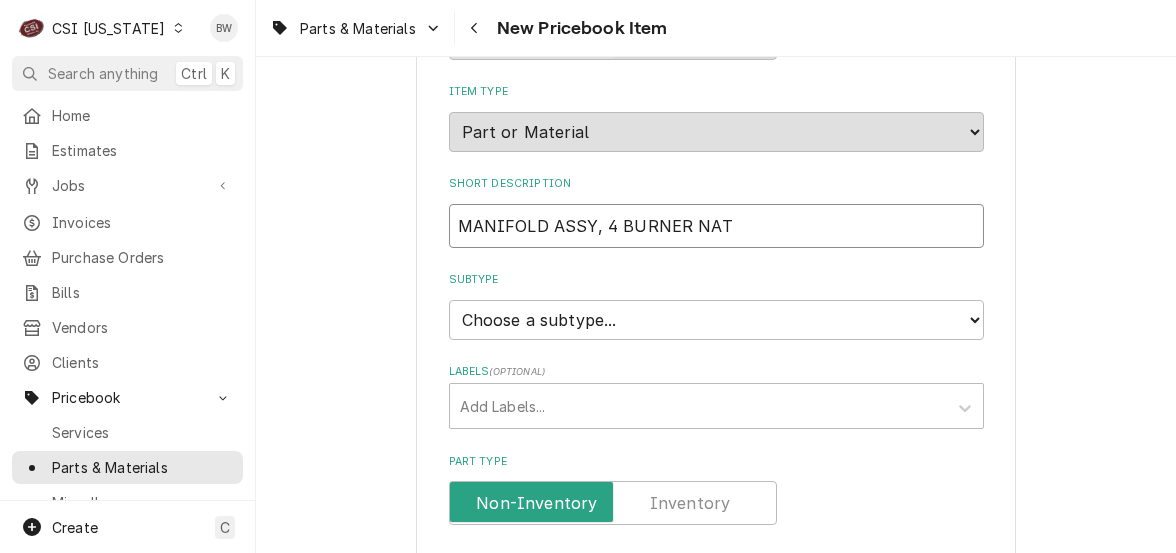 type on "MANIFOLD ASSY, 4 BURNER NAT" 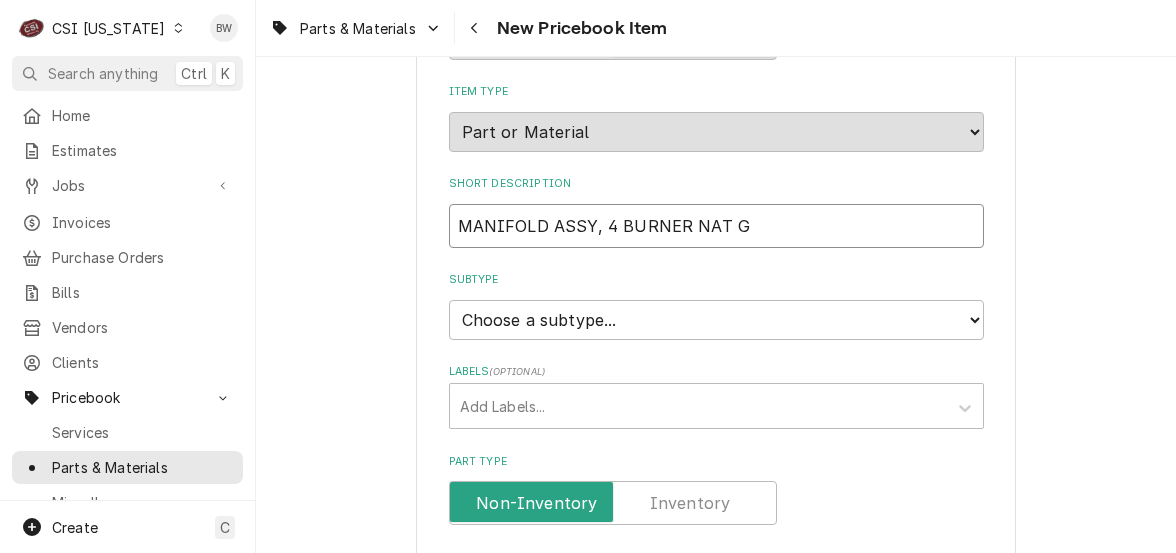 type on "MANIFOLD ASSY, 4 BURNER NAT GA" 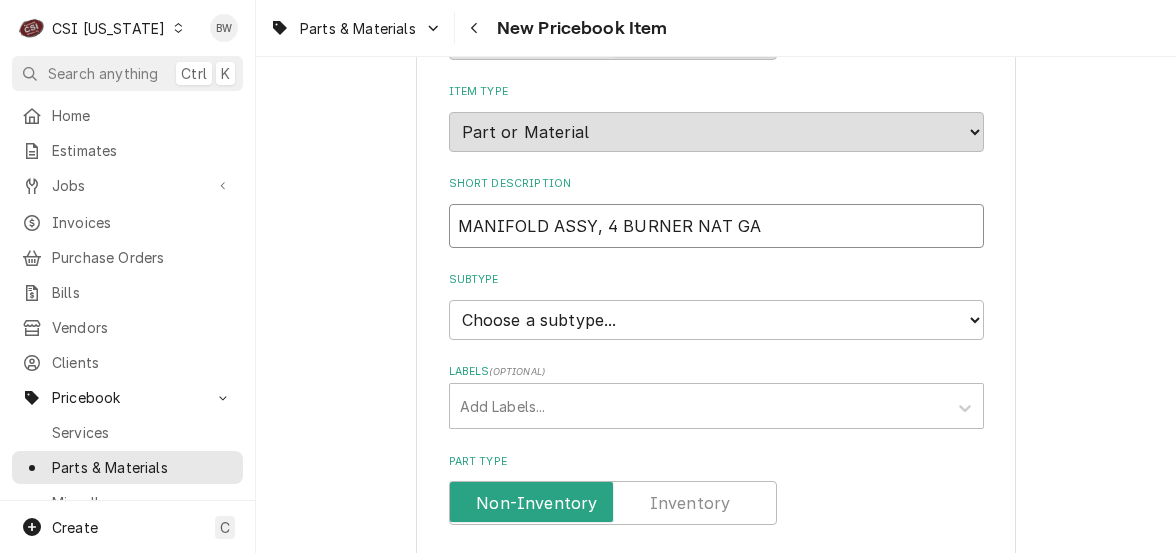 type on "MANIFOLD ASSY, 4 BURNER NAT GAS" 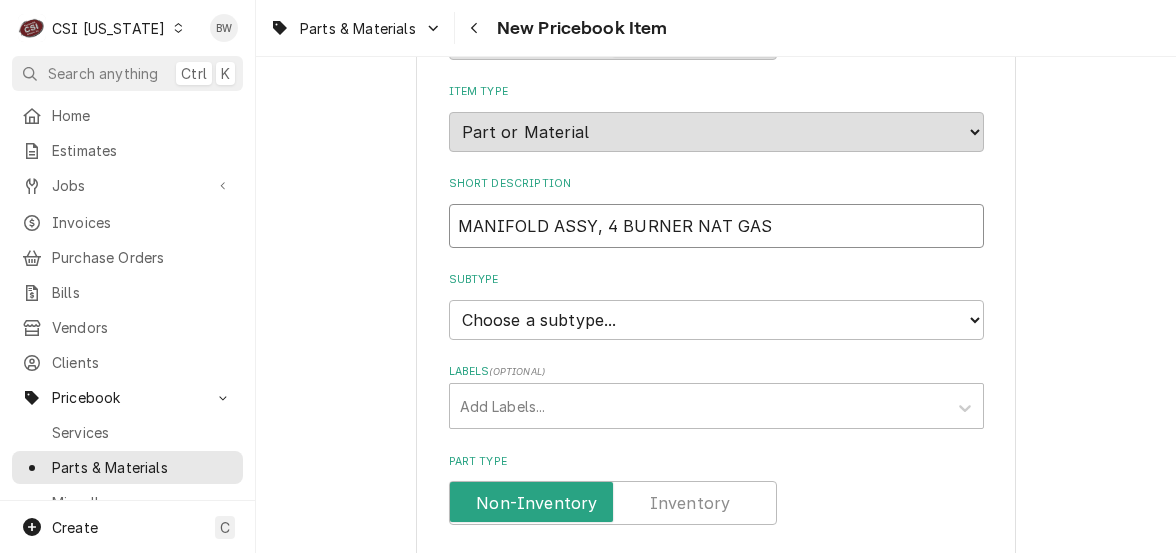 type on "MANIFOLD ASSY, 4 BURNER NAT GAS" 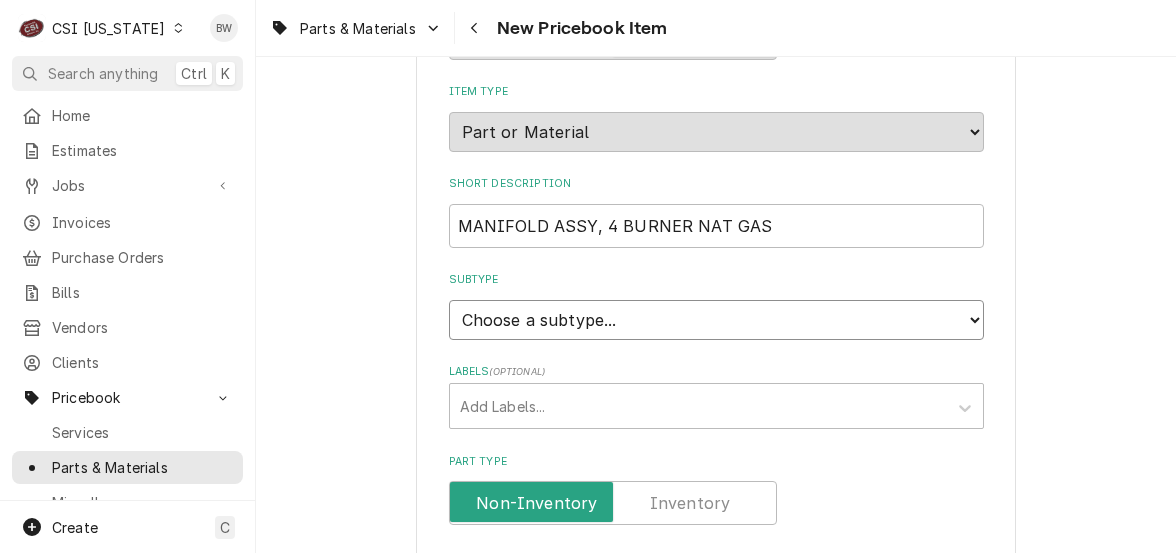 click on "Choose a subtype... [#2-DUAL] AFTERHRS-WH-CHG-2 [#2-DUAL] BEV-EQUIP [#2-DUAL] BEV-MATS [#2-DUAL] CONT-LABR-2 [#2-DUAL] CRANE-LIFT-2 [#2-DUAL] EQUIP-RENT-2 [#2-DUAL] INVEN-PARTS [#2-DUAL] MAINT-SUPPLY [#2-DUAL] MISC-EQUIP [#2-DUAL] MISC-NON-INVEN [#2-DUAL] PROJ-CONT-LABR-2 [#2-DUAL] PROJ-EQUIP [#2-DUAL] PROJ-MATS [#3-BILL] SHOP-TOOLS" at bounding box center [716, 320] 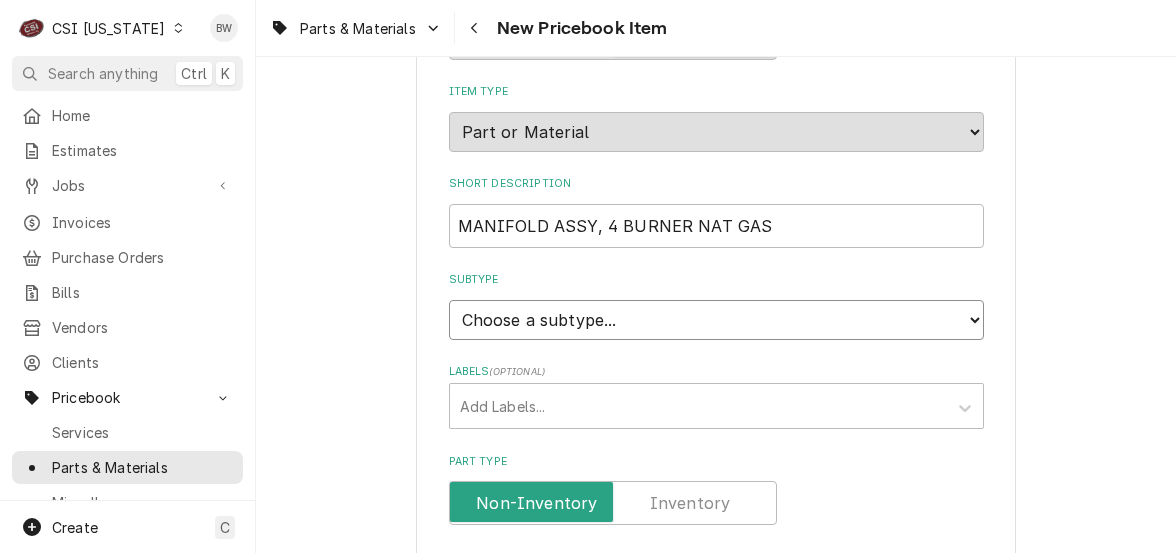 select on "87" 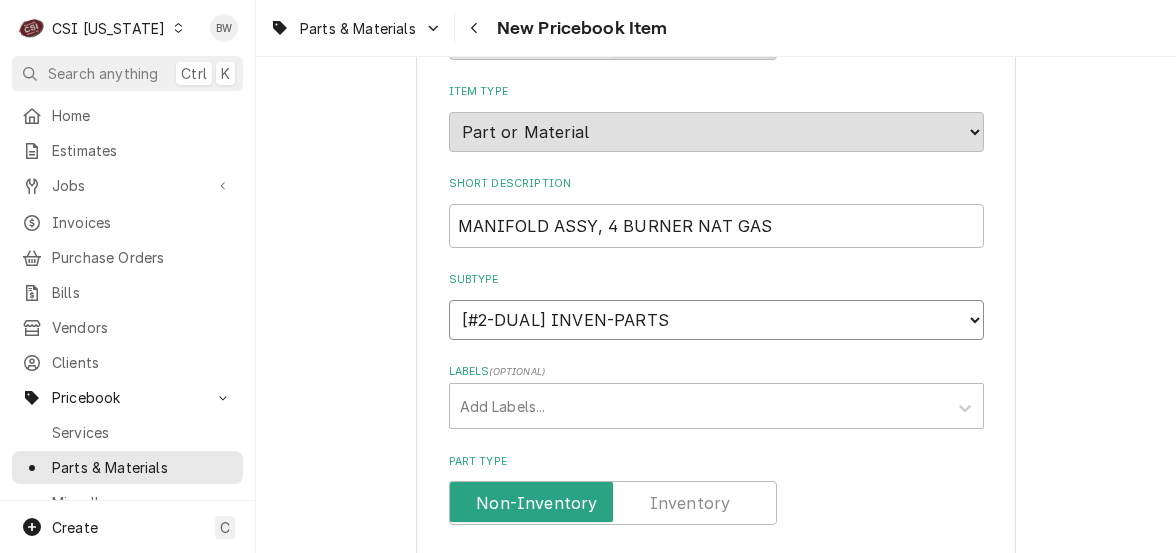 click on "Choose a subtype... [#2-DUAL] AFTERHRS-WH-CHG-2 [#2-DUAL] BEV-EQUIP [#2-DUAL] BEV-MATS [#2-DUAL] CONT-LABR-2 [#2-DUAL] CRANE-LIFT-2 [#2-DUAL] EQUIP-RENT-2 [#2-DUAL] INVEN-PARTS [#2-DUAL] MAINT-SUPPLY [#2-DUAL] MISC-EQUIP [#2-DUAL] MISC-NON-INVEN [#2-DUAL] PROJ-CONT-LABR-2 [#2-DUAL] PROJ-EQUIP [#2-DUAL] PROJ-MATS [#3-BILL] SHOP-TOOLS" at bounding box center (716, 320) 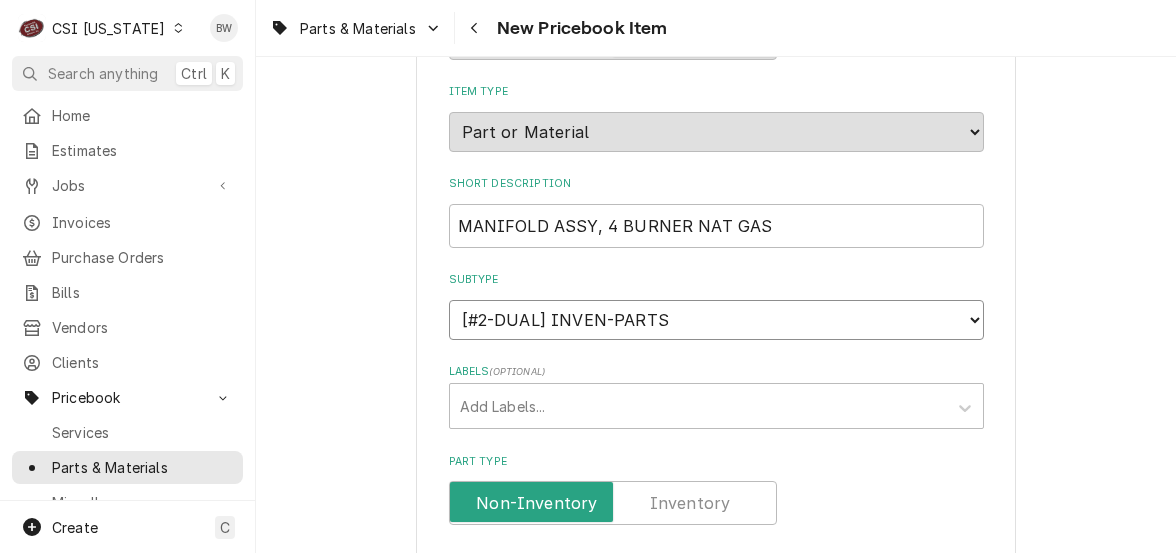 type on "x" 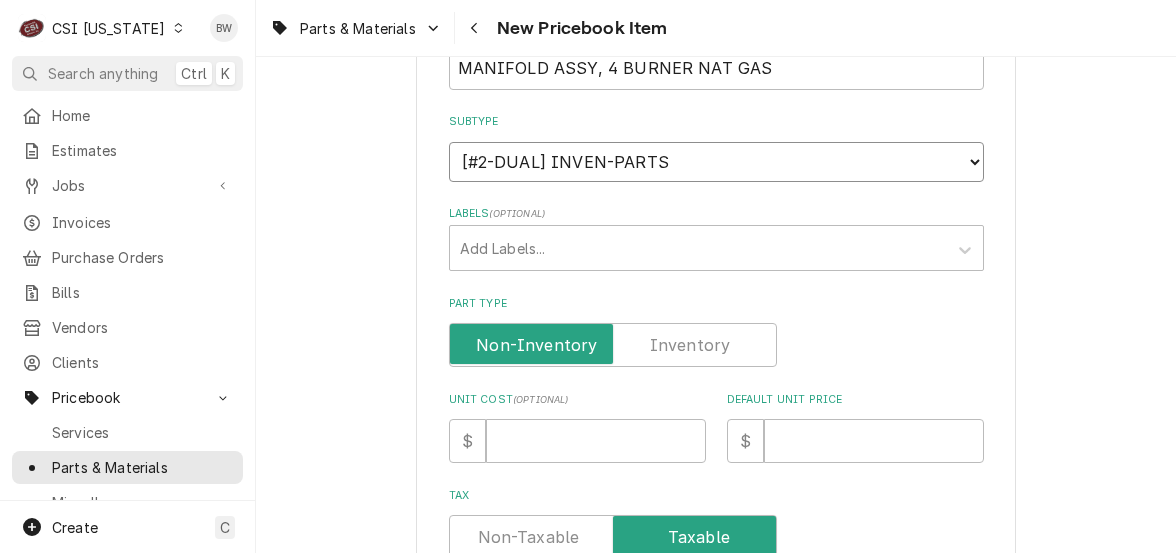 scroll, scrollTop: 400, scrollLeft: 0, axis: vertical 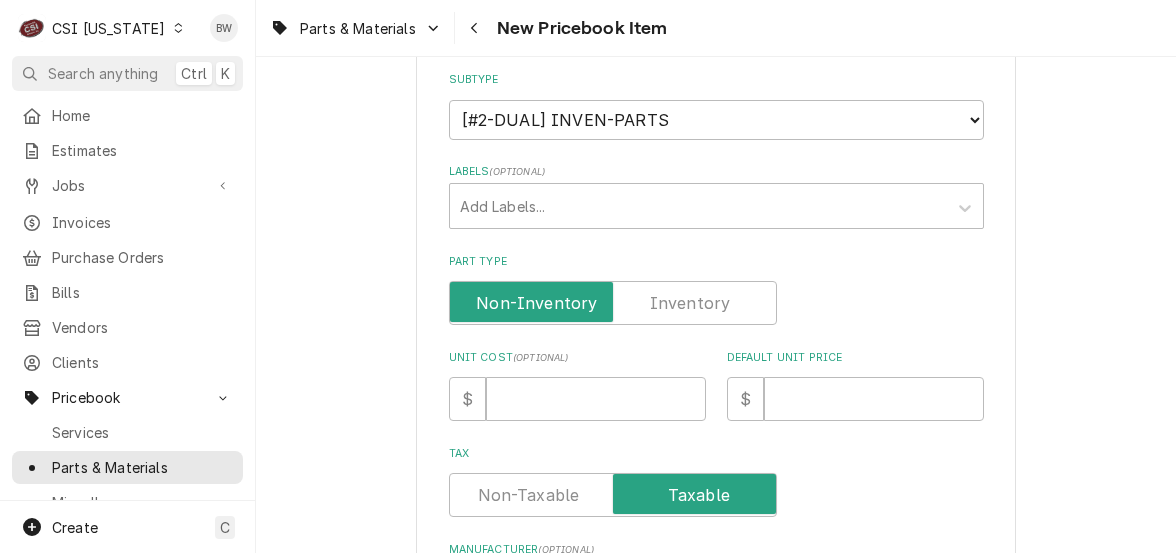 click at bounding box center [613, 303] 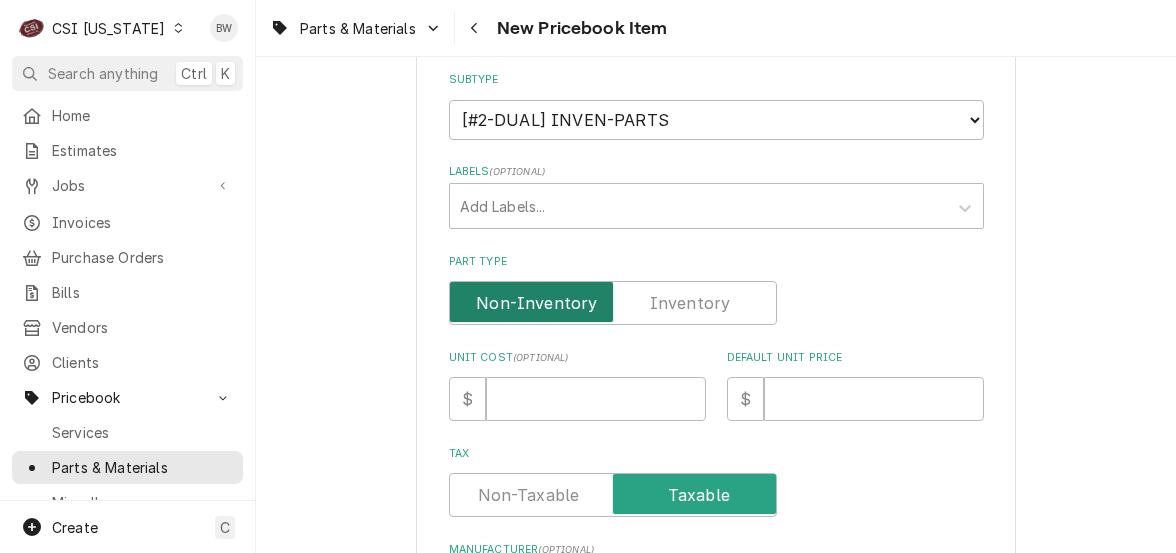 click at bounding box center [613, 303] 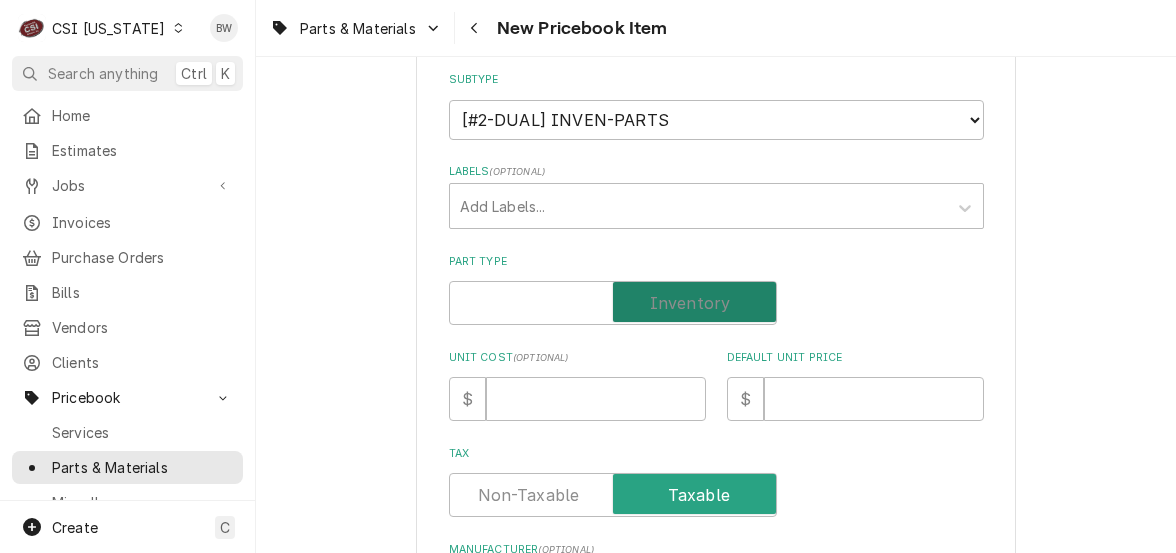 checkbox on "true" 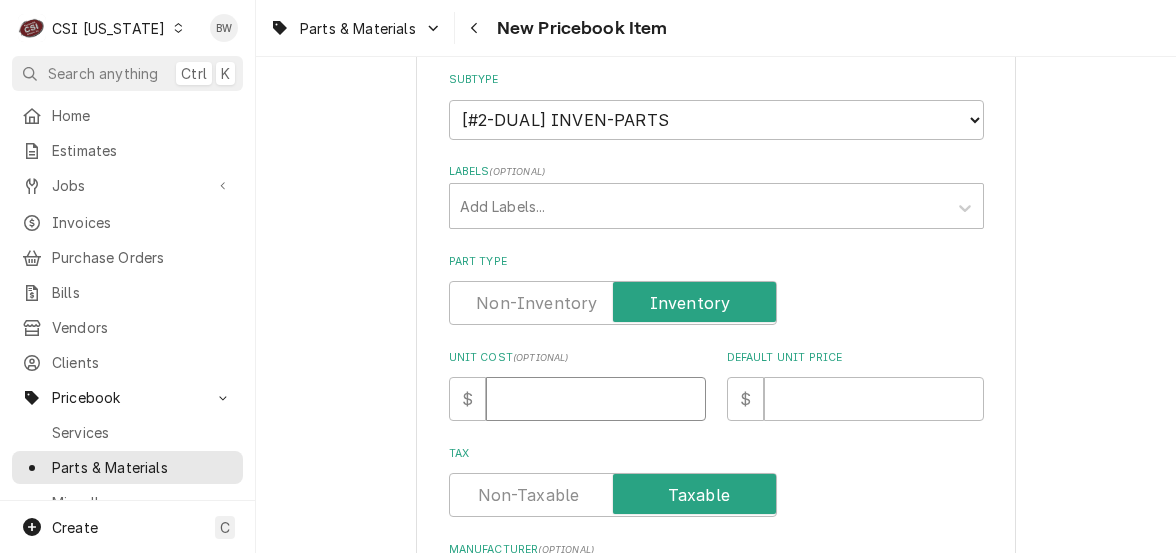 click on "Unit Cost  ( optional )" at bounding box center [596, 399] 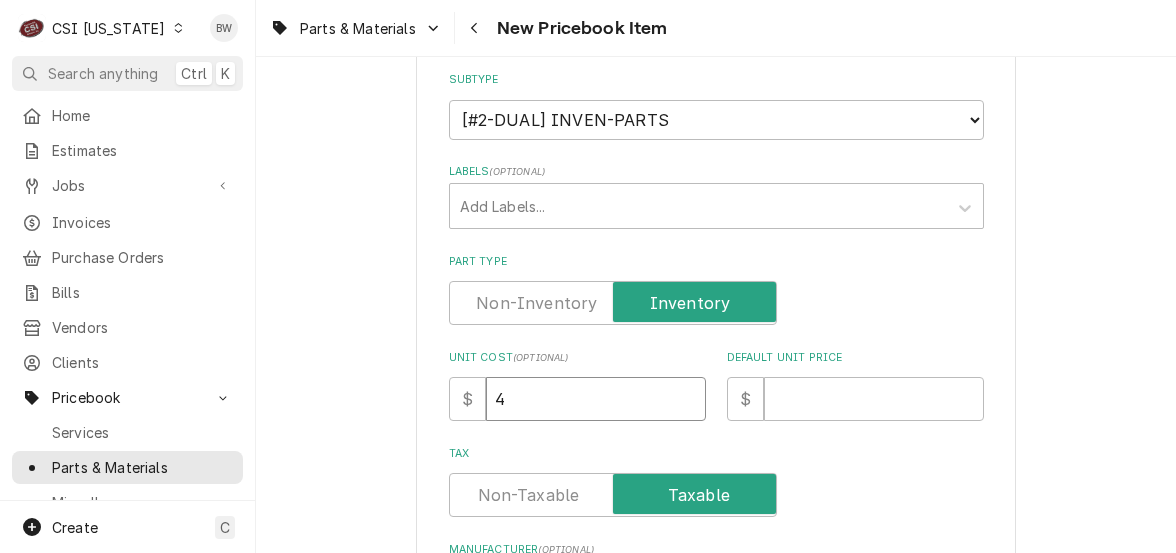 type on "47" 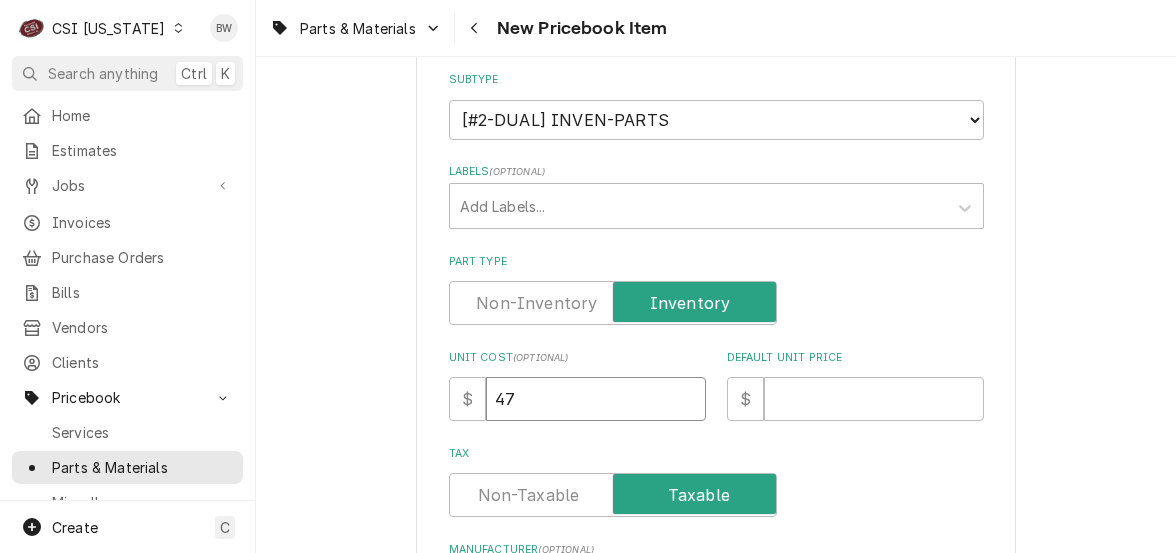 type on "472" 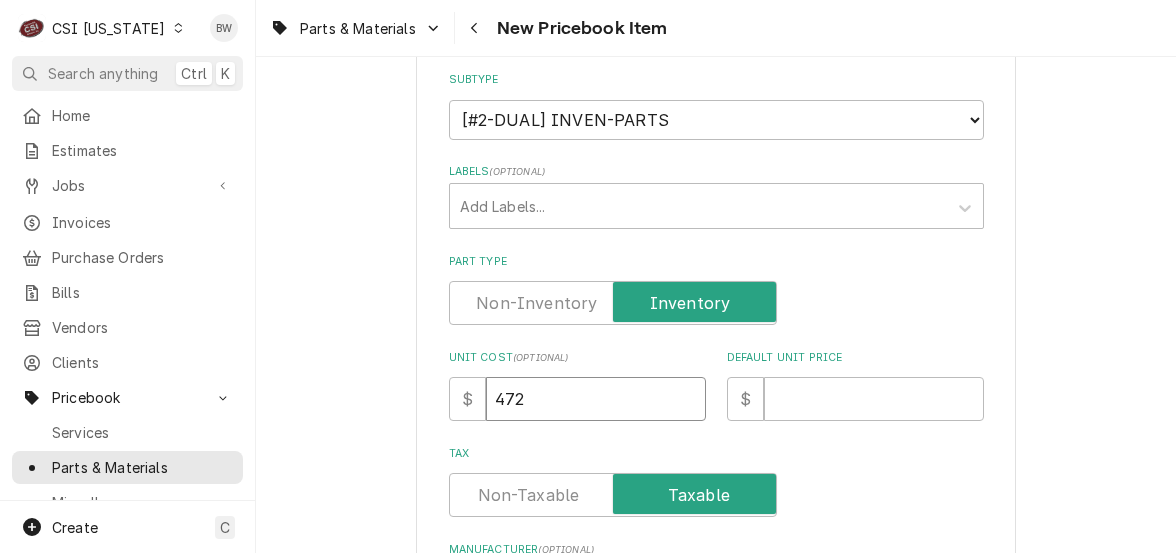 type on "472.0" 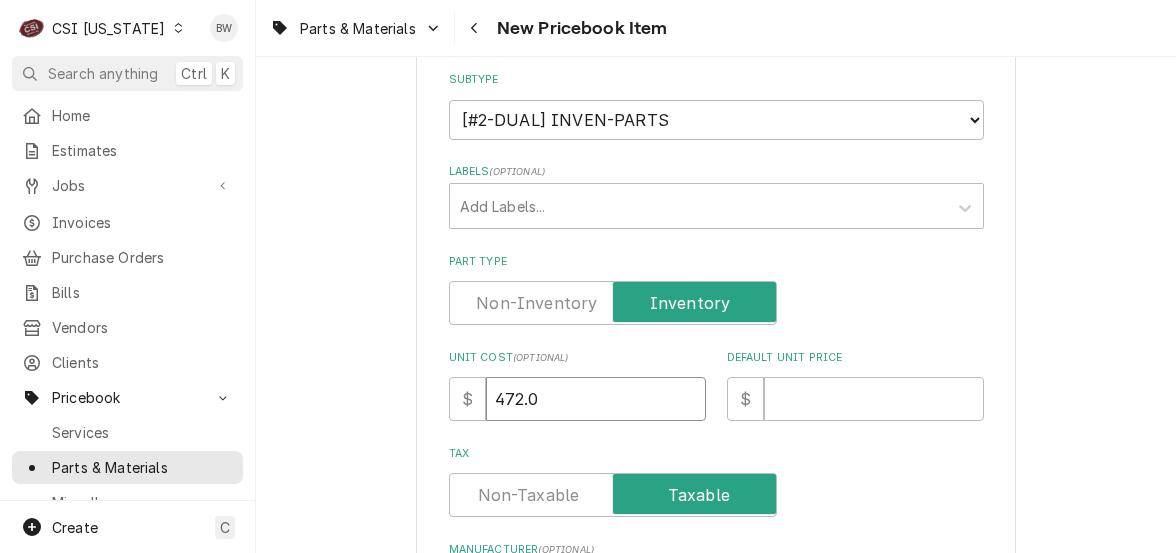 type on "472.09" 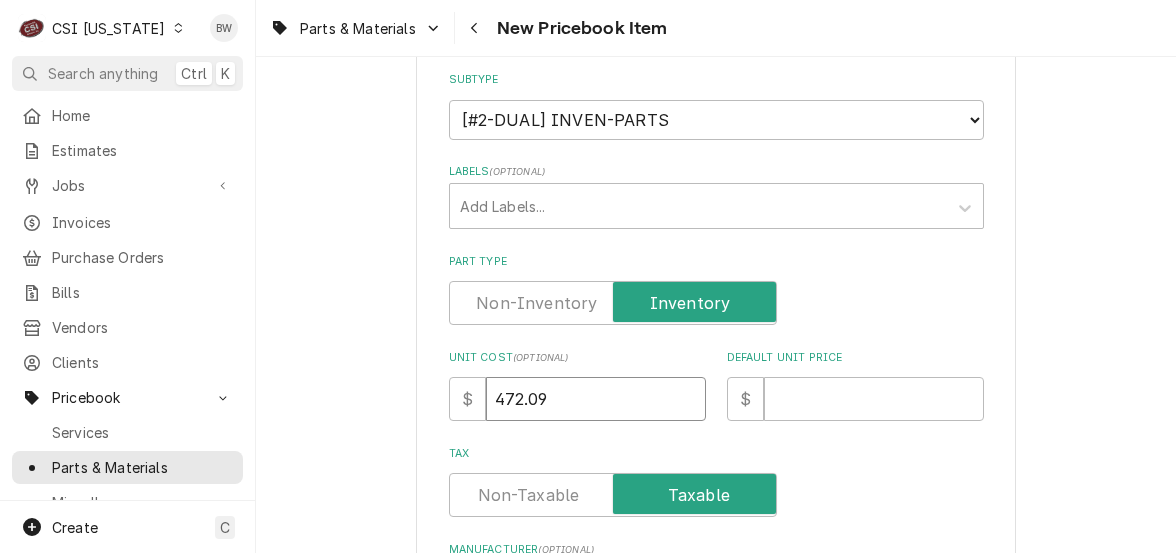 type on "472.09" 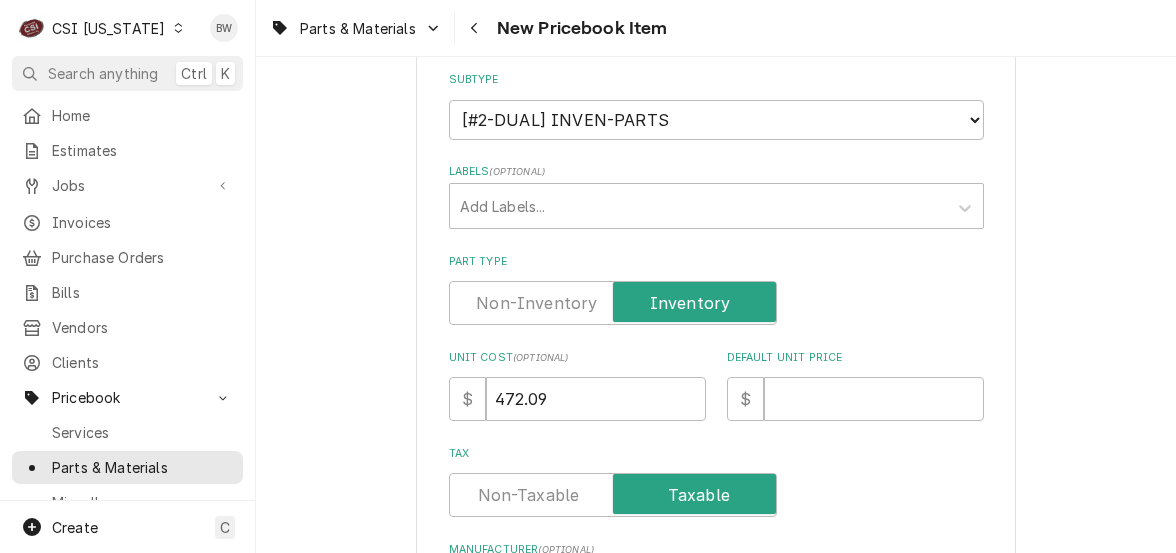click on "Unit Cost  ( optional )" at bounding box center (577, 358) 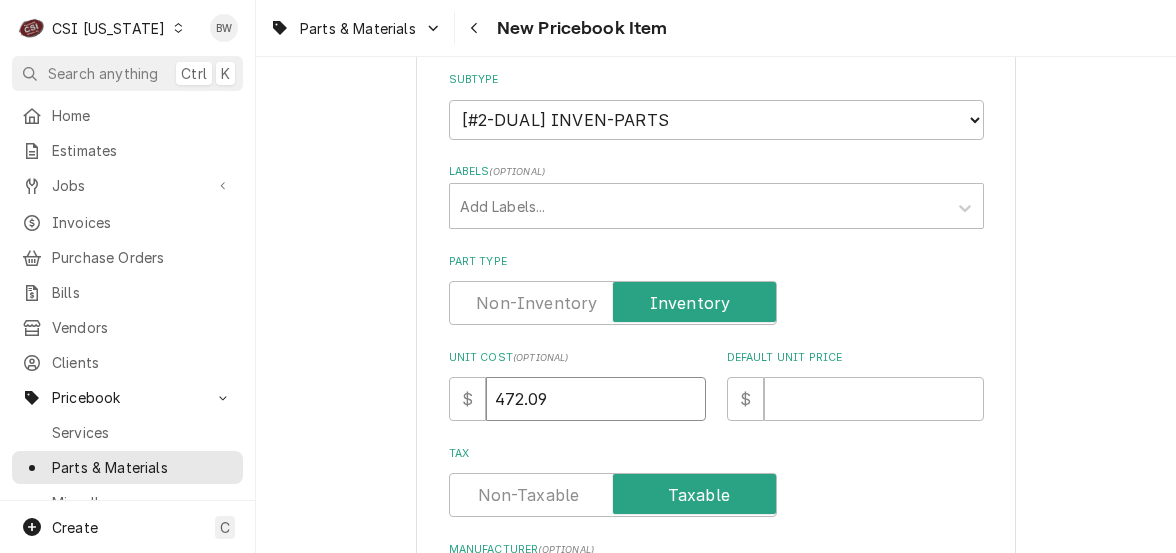 click on "472.09" at bounding box center [596, 399] 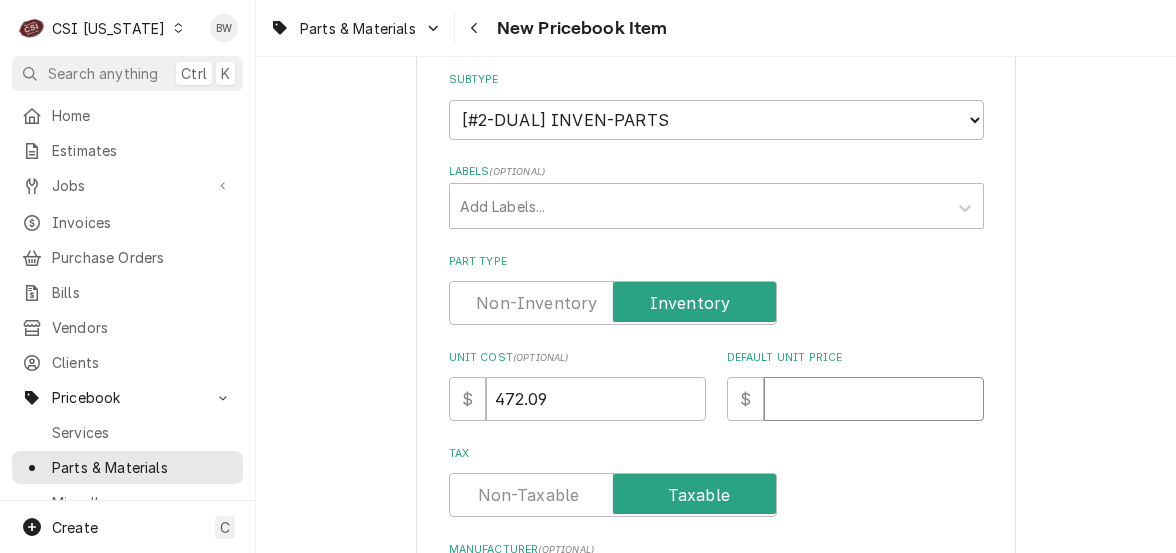 click on "Default Unit Price" at bounding box center (874, 399) 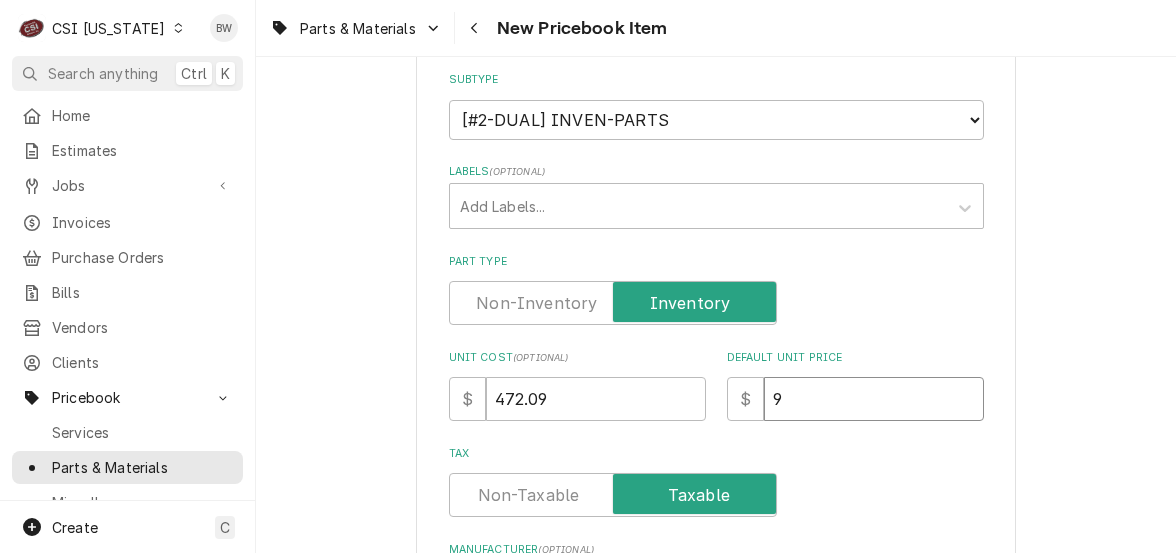 type on "94" 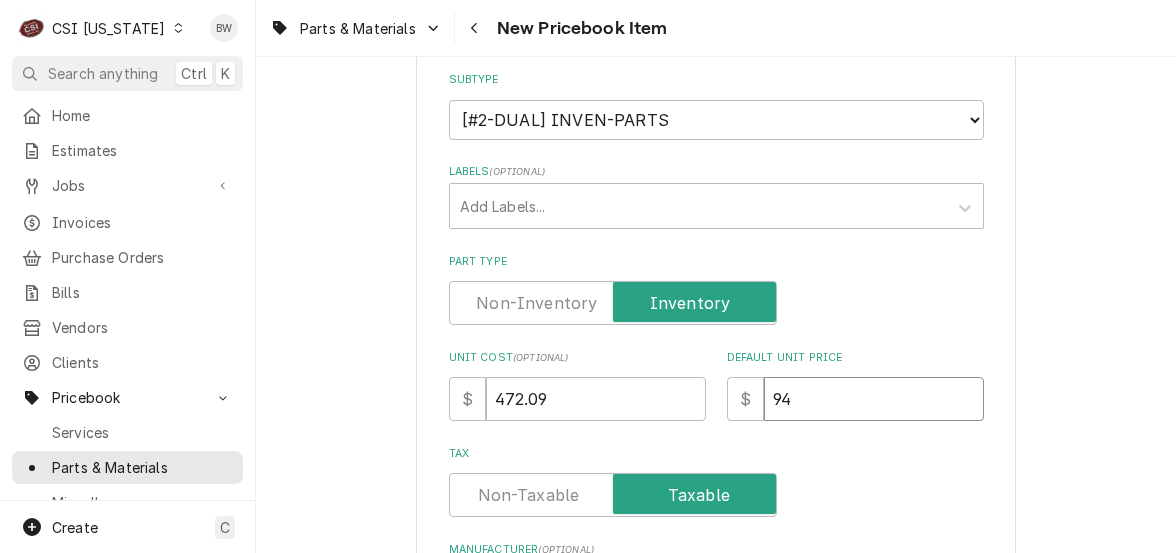 type on "944" 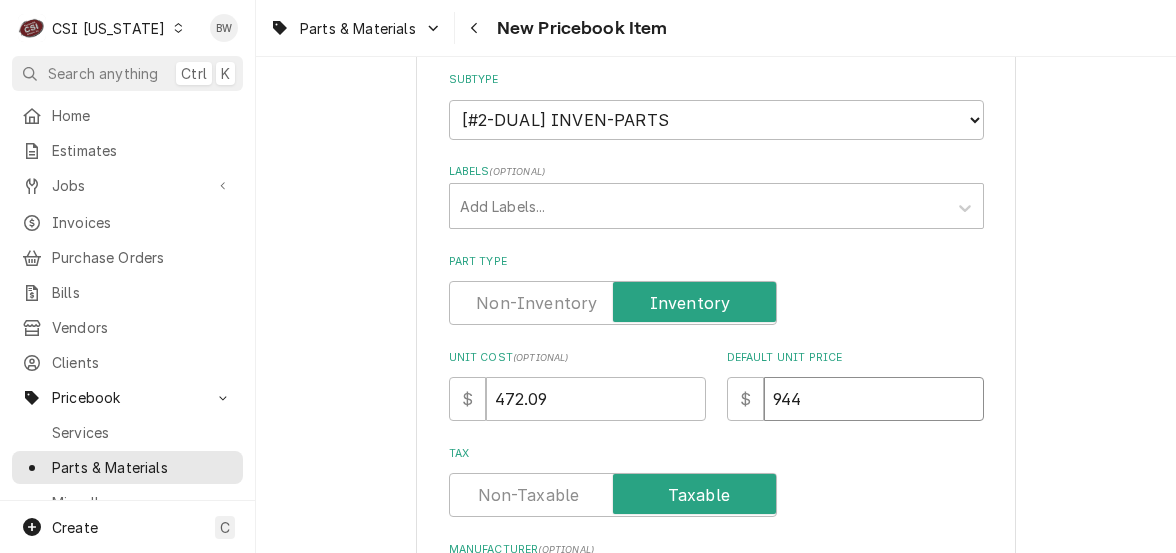 type on "944.1" 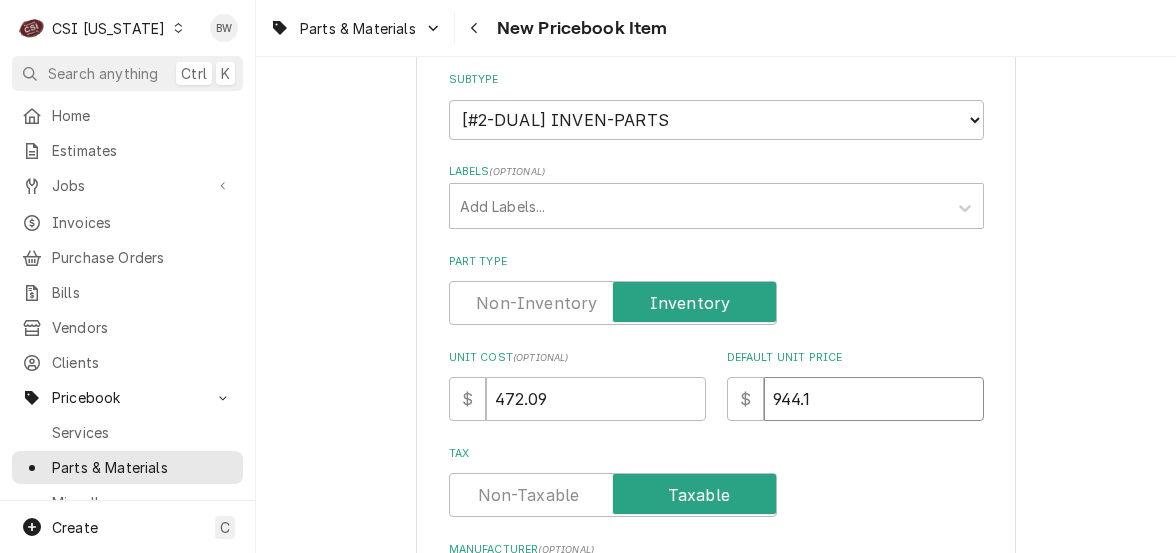 type on "944.17" 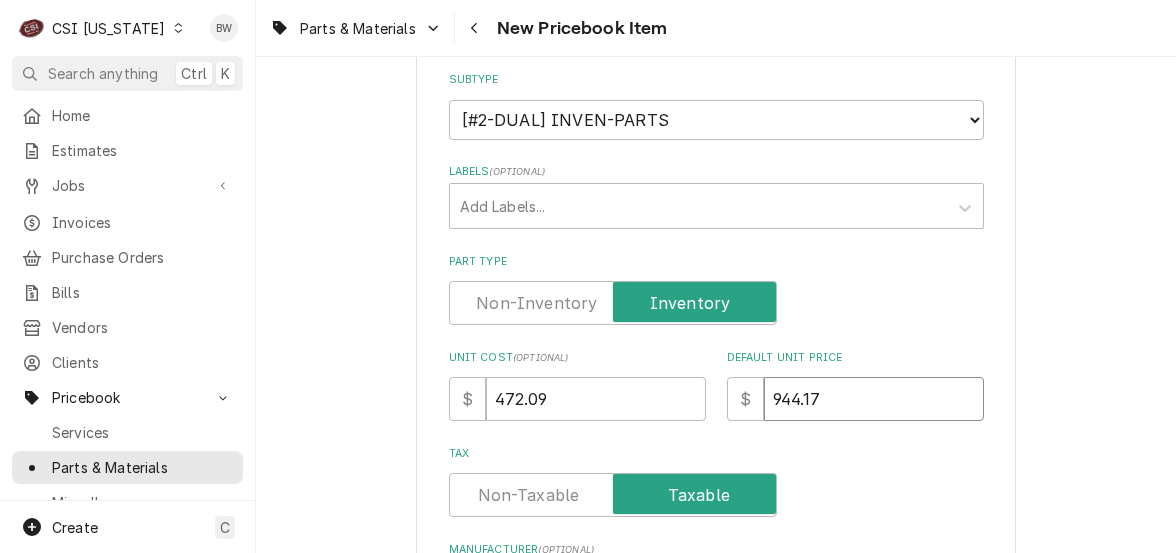 type on "944.17" 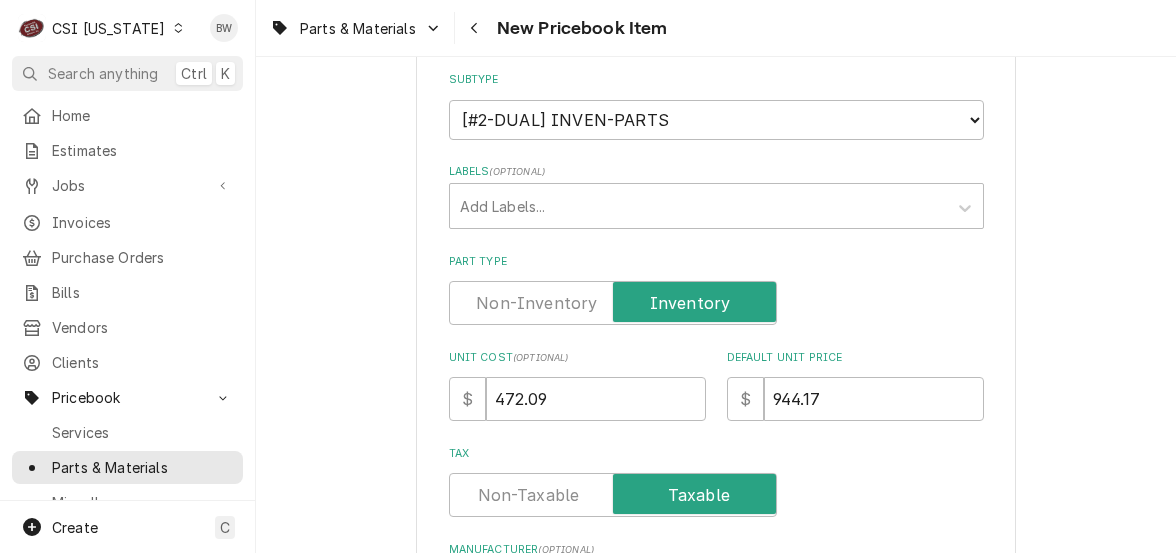 click on "Please provide the following information to create a PriceBook item. Active Status Item Type Choose PriceBook item type... Service Charge Part or Material Miscellaneous Charge Discount Tax Short Description MANIFOLD ASSY, 4 BURNER NAT GAS Subtype Choose a subtype... [#2-DUAL] AFTERHRS-WH-CHG-2 [#2-DUAL] BEV-EQUIP [#2-DUAL] BEV-MATS [#2-DUAL] CONT-LABR-2 [#2-DUAL] CRANE-LIFT-2 [#2-DUAL] EQUIP-RENT-2 [#2-DUAL] INVEN-PARTS [#2-DUAL] MAINT-SUPPLY [#2-DUAL] MISC-EQUIP [#2-DUAL] MISC-NON-INVEN [#2-DUAL] PROJ-CONT-LABR-2 [#2-DUAL] PROJ-EQUIP [#2-DUAL] PROJ-MATS [#3-BILL] SHOP-TOOLS Labels  ( optional ) Add Labels... Part Type Unit Cost  ( optional ) $ 472.09 Default Unit Price $ 944.17 Tax Manufacturer  ( optional ) Manufacturer Part #  ( optional ) Detailed Summary Template  ( optional ) Internal Notes  ( optional ) Vendor Part Information Add Vendor Cost Inventory Levels Full Inventory Location 00 | KY WAREHOUSE Quantity on Hand 0 Quantity on Order 0 Quantity Desired 0 Quantity Low Alert Threshold 0 Bin -- Full 0" at bounding box center (716, 2578) 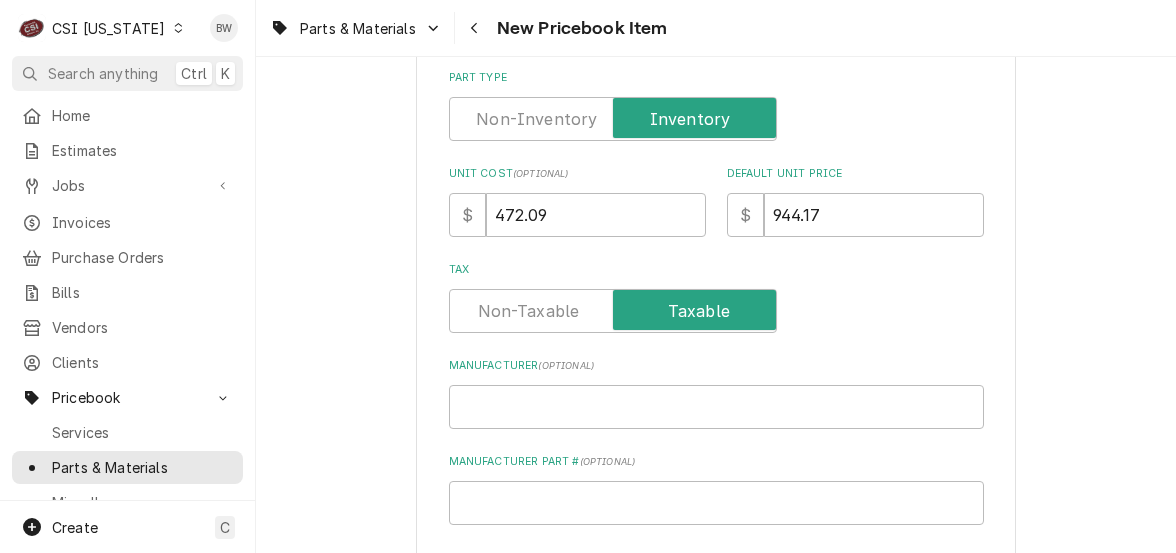 scroll, scrollTop: 600, scrollLeft: 0, axis: vertical 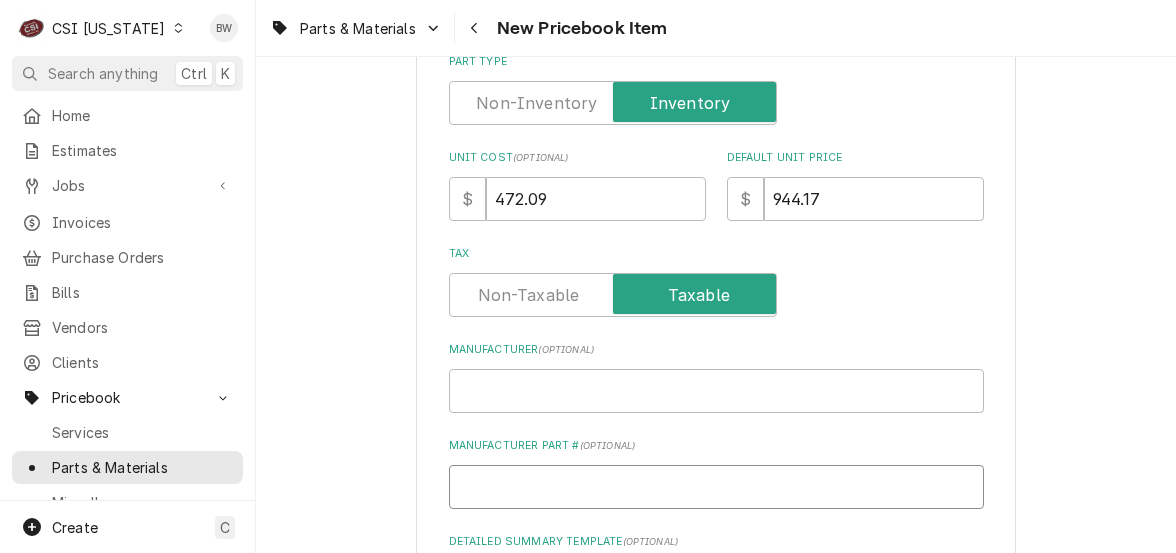 click on "Manufacturer Part #  ( optional )" at bounding box center [716, 487] 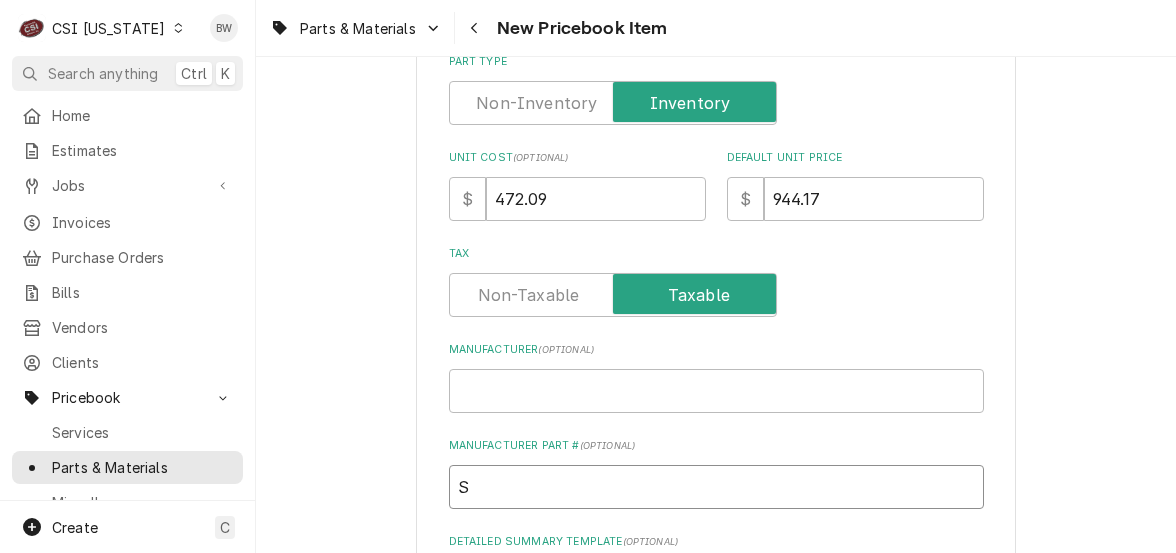 type on "SO" 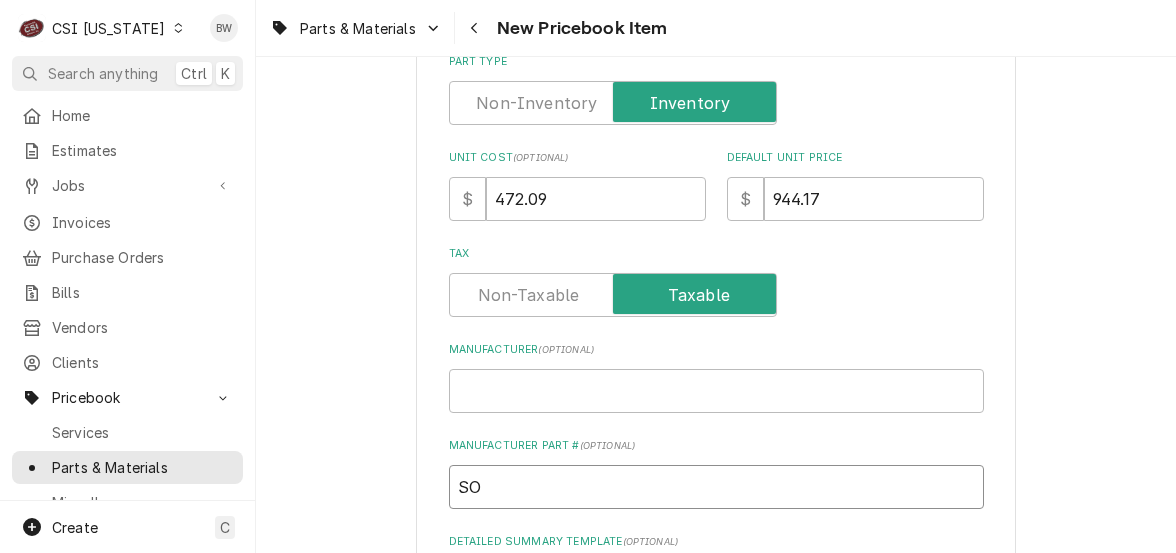 type on "SOU" 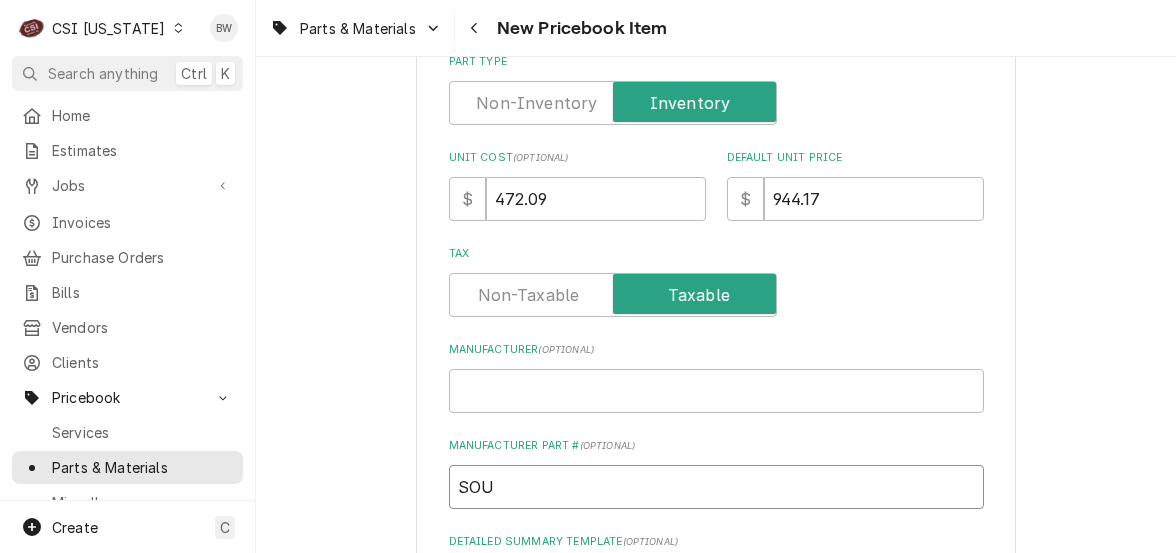 type on "SOU-" 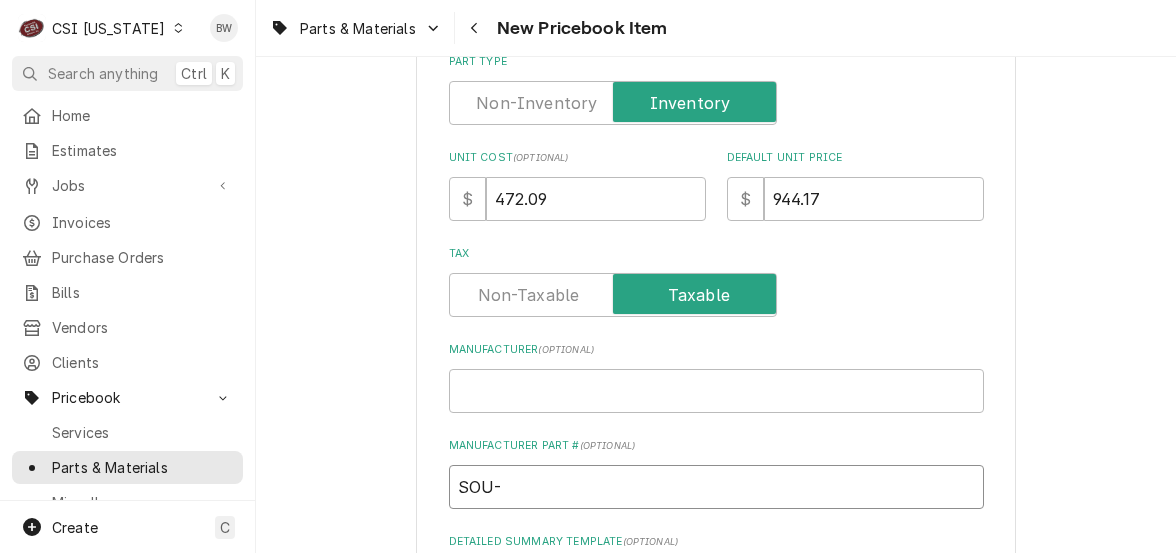 type on "SOU-1" 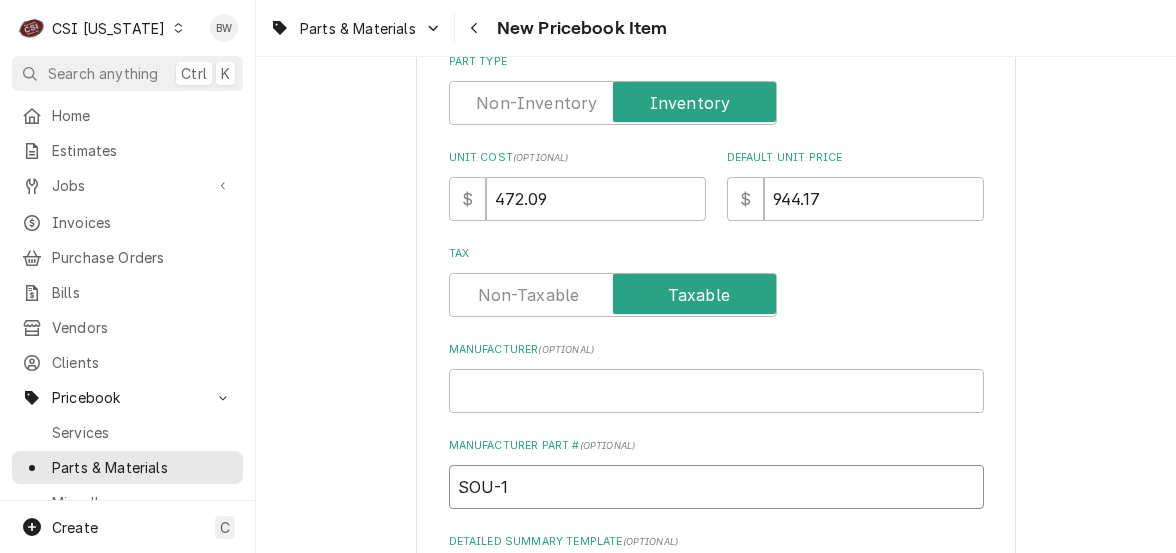 type on "SOU-11" 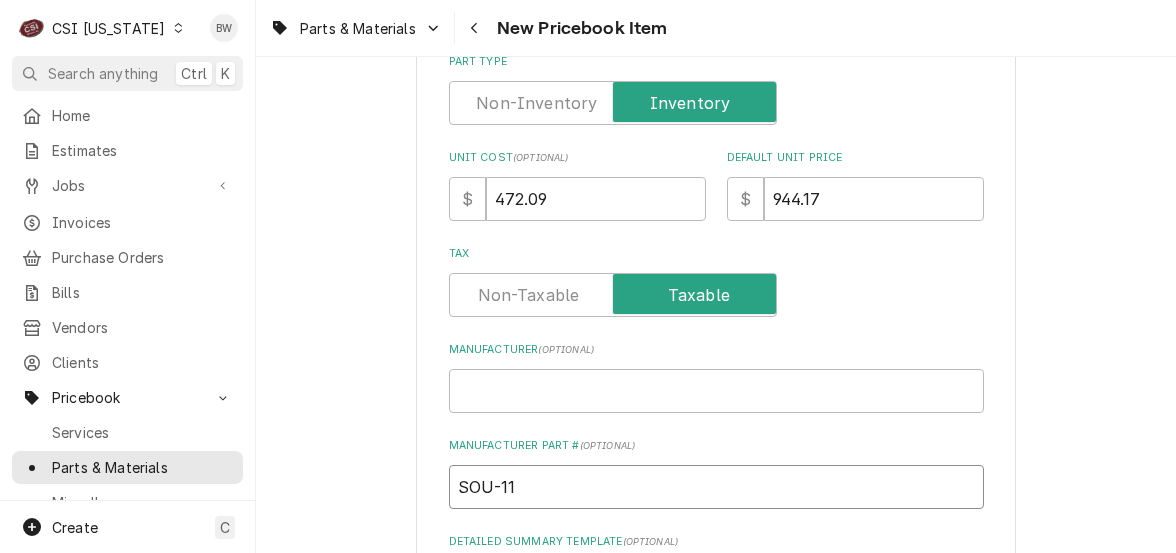 type on "SOU-119" 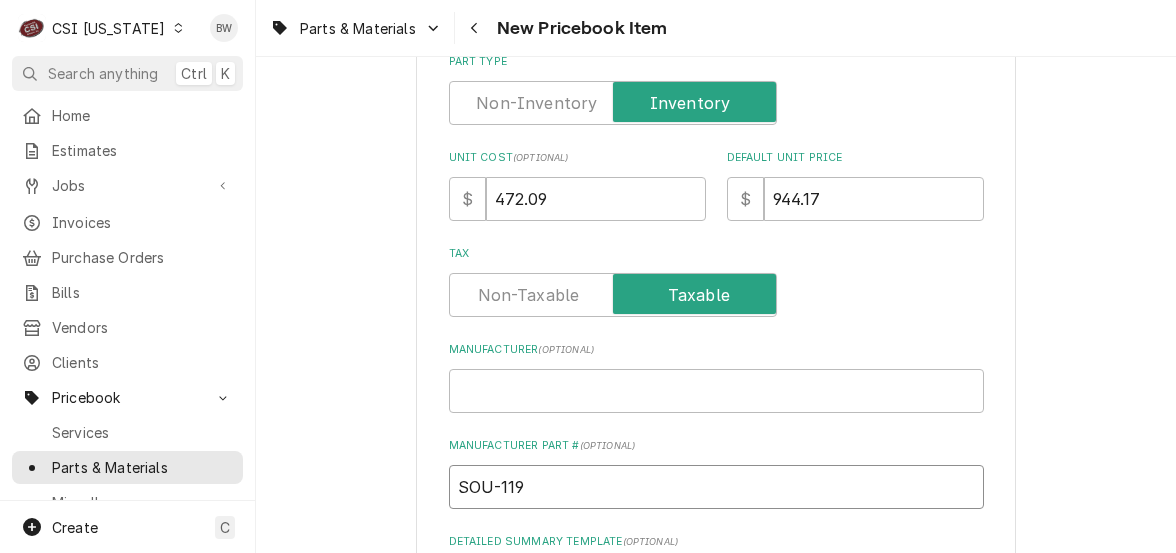 type on "SOU-1198" 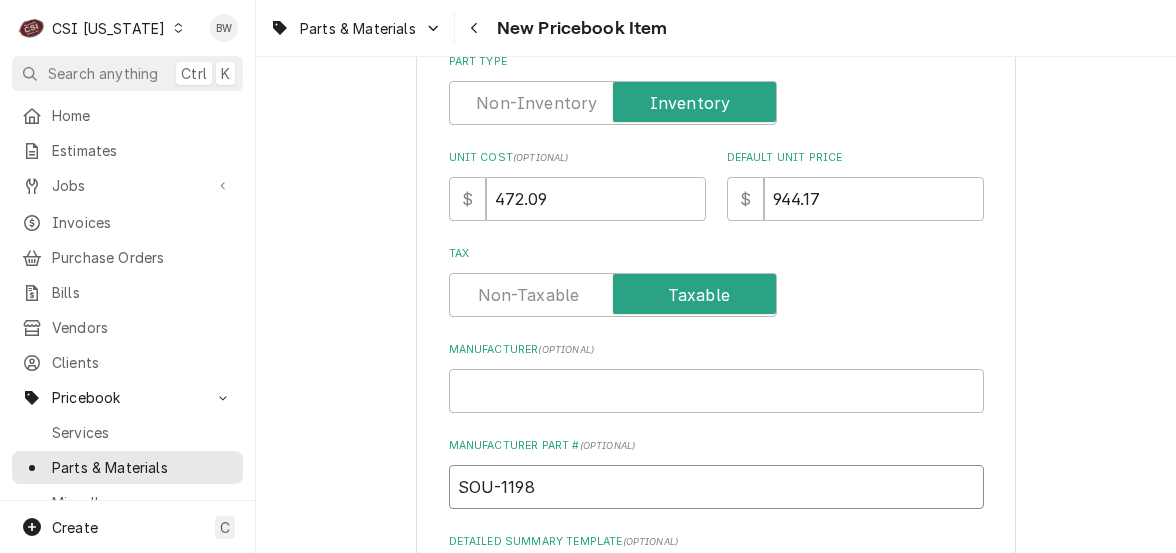 type on "SOU-11989" 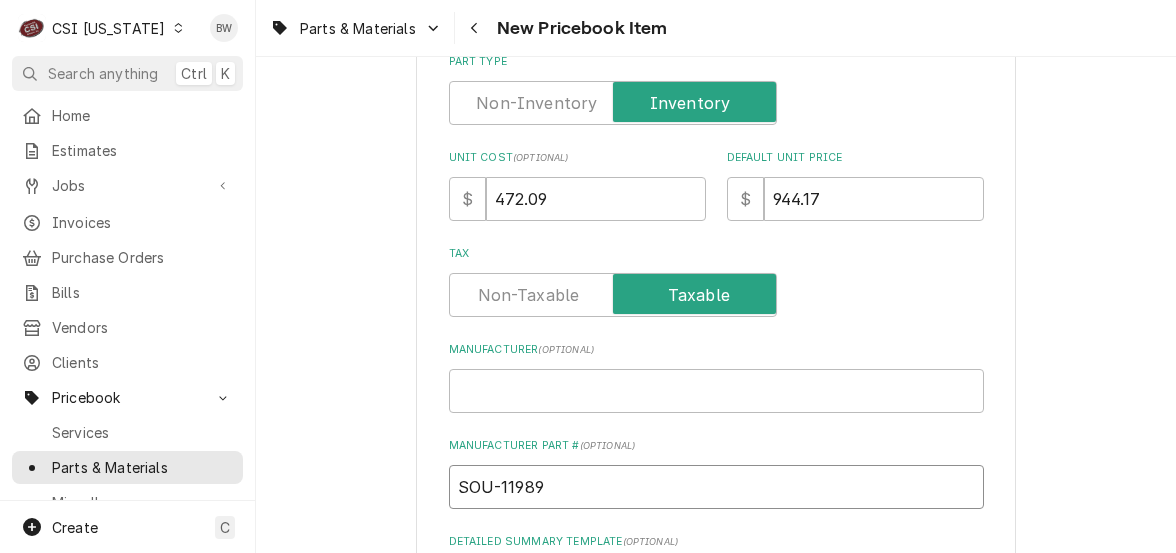 type on "SOU-119899" 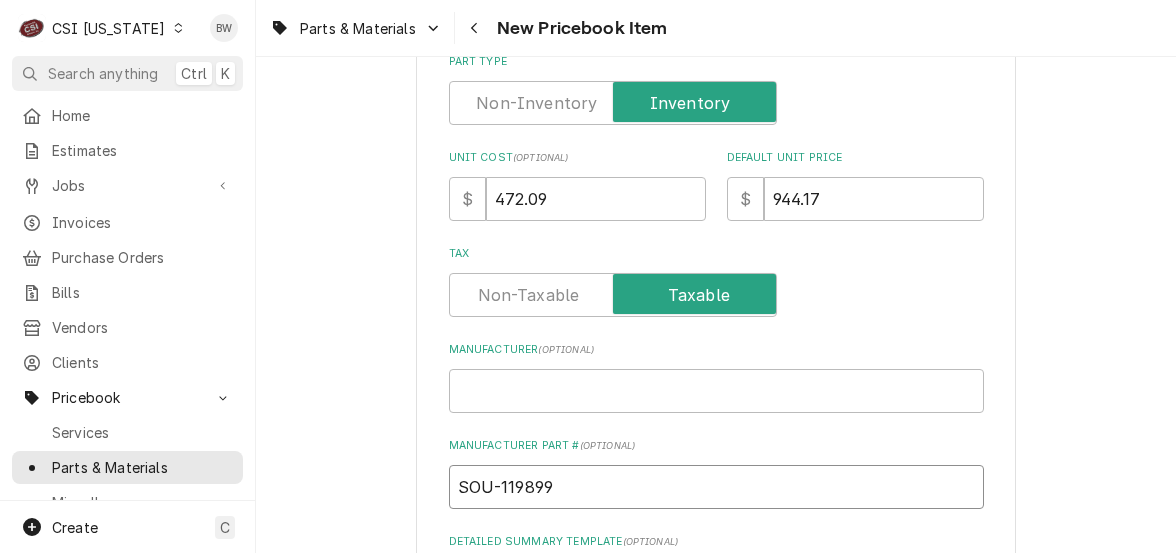 type on "SOU-1198992" 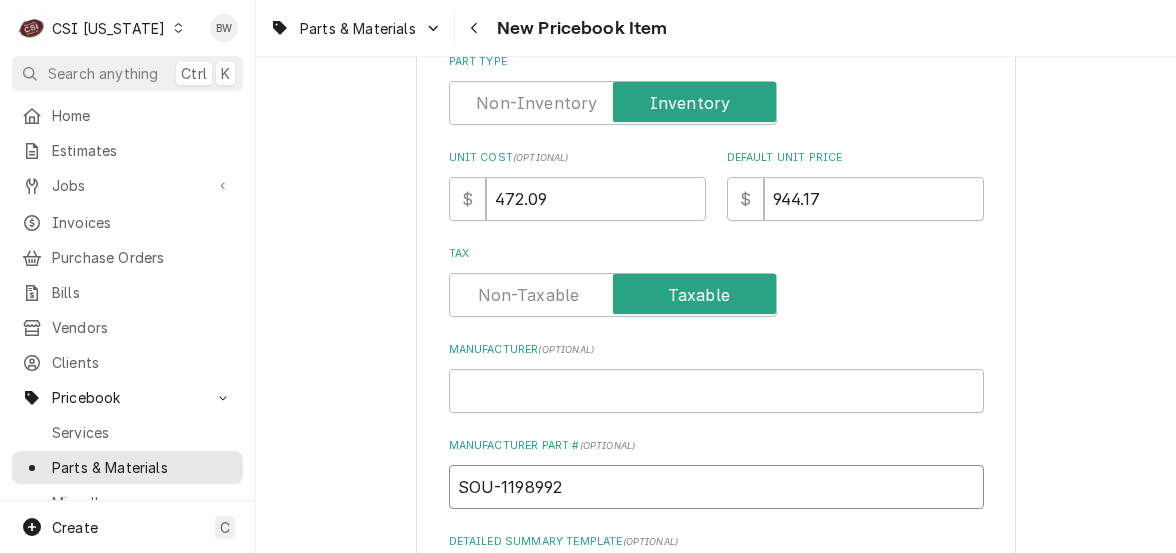 drag, startPoint x: 594, startPoint y: 480, endPoint x: 451, endPoint y: 482, distance: 143.01399 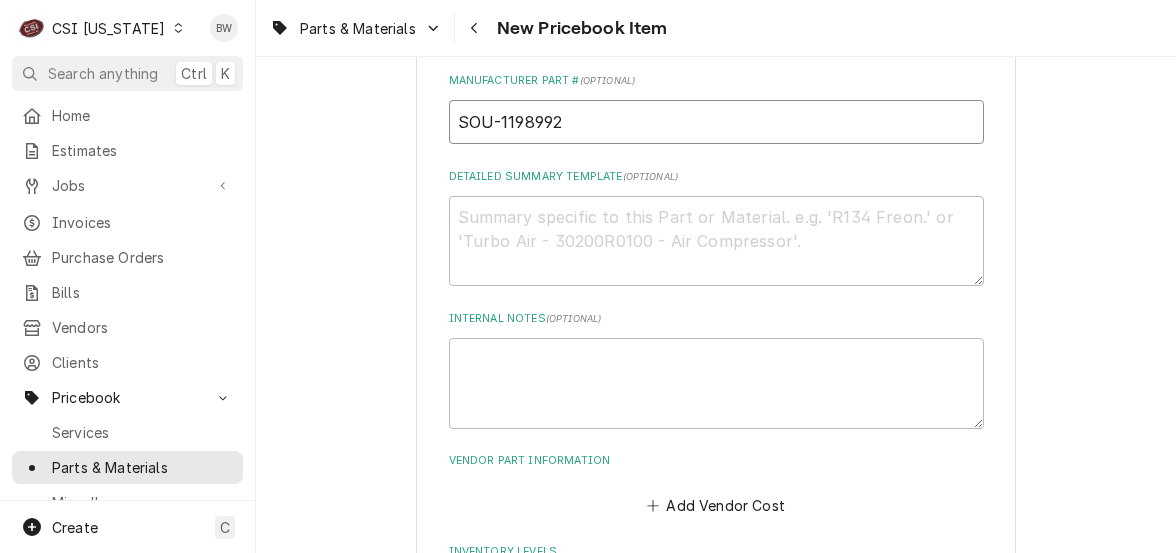 scroll, scrollTop: 1000, scrollLeft: 0, axis: vertical 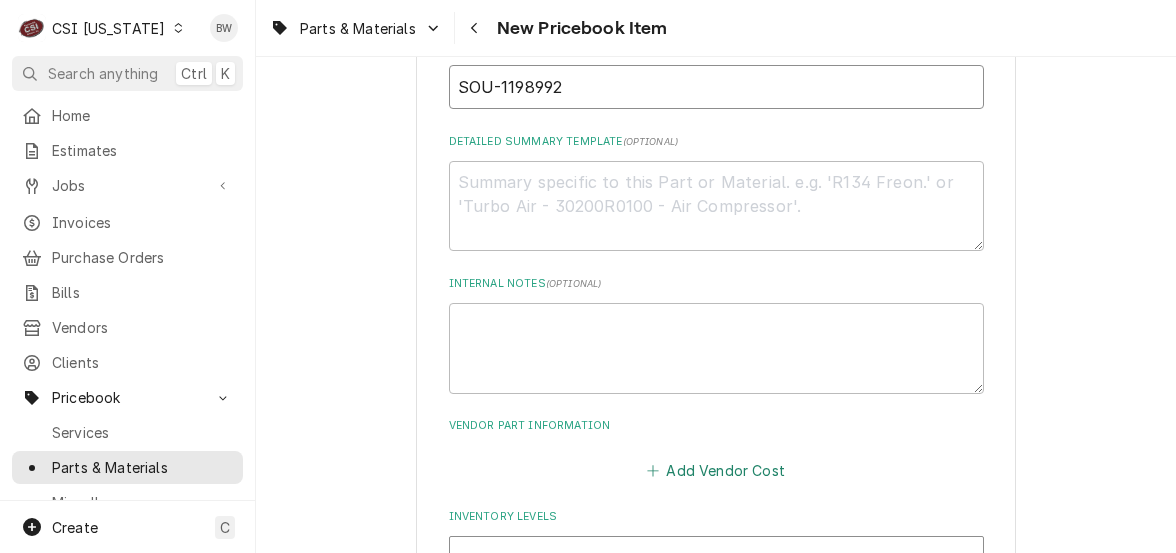 type on "SOU-1198992" 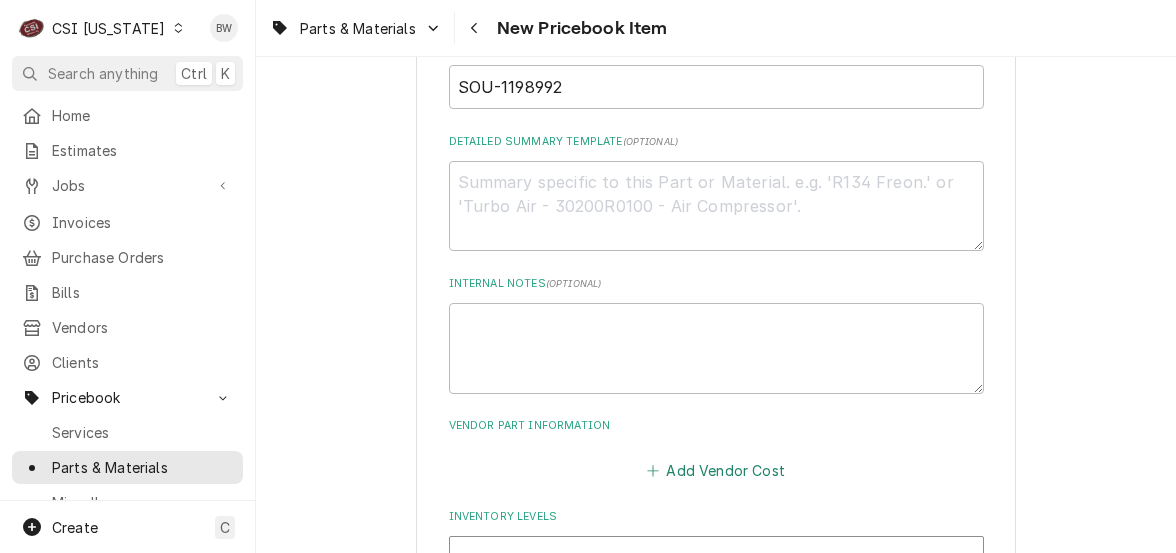 click on "Add Vendor Cost" at bounding box center (716, 470) 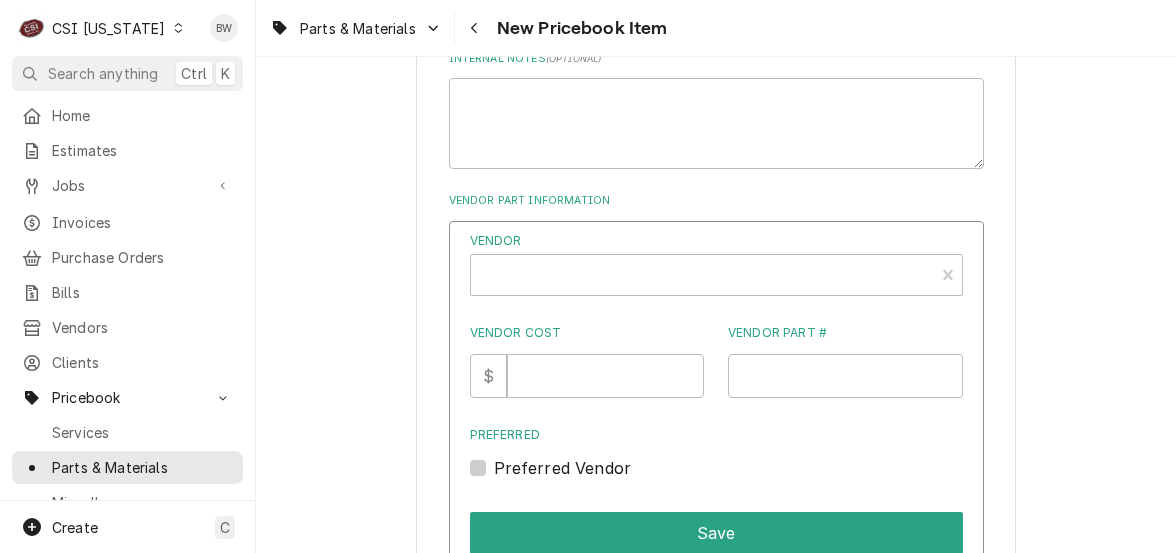 scroll, scrollTop: 1200, scrollLeft: 0, axis: vertical 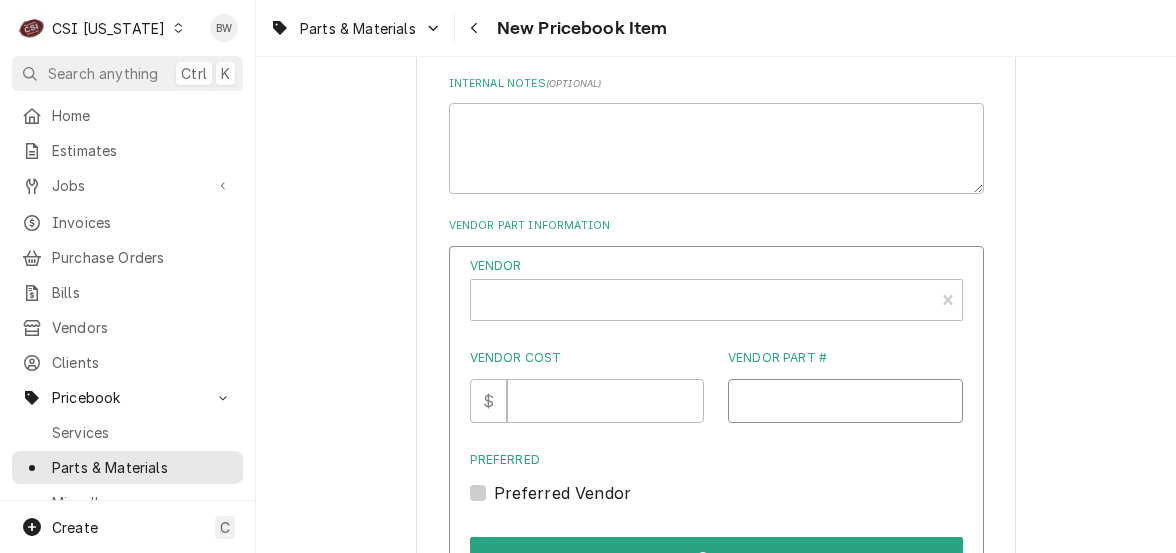 click on "Vendor Part #" at bounding box center [845, 401] 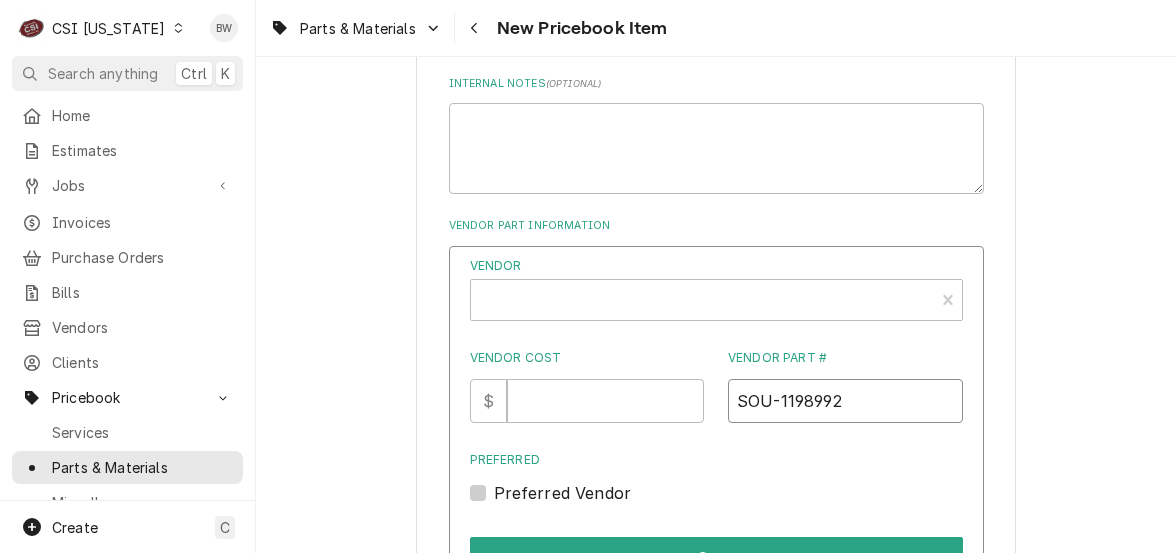 type on "SOU-1198992" 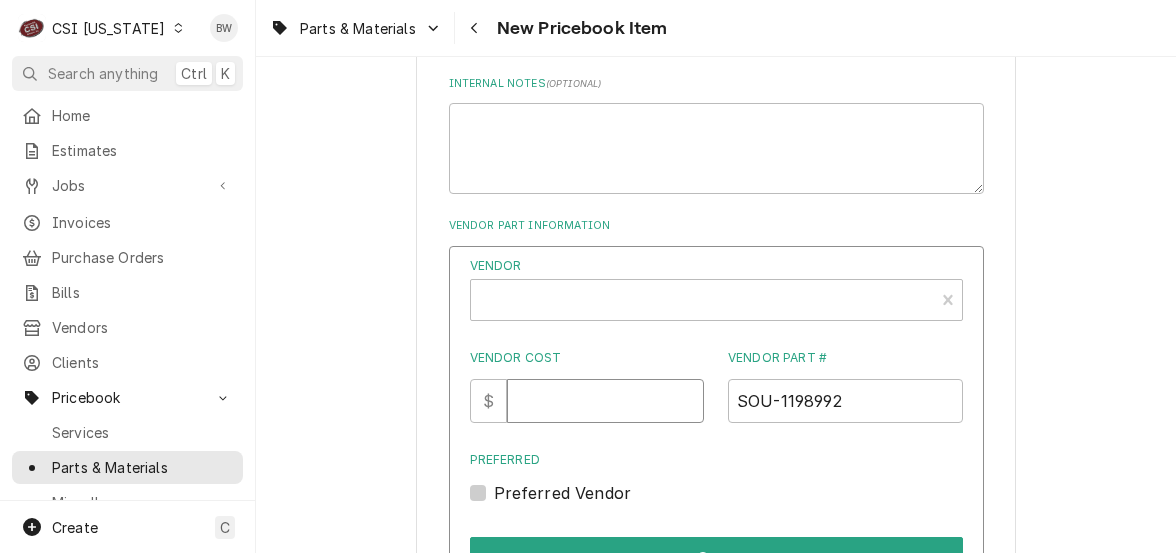 click on "Vendor Cost" at bounding box center (605, 401) 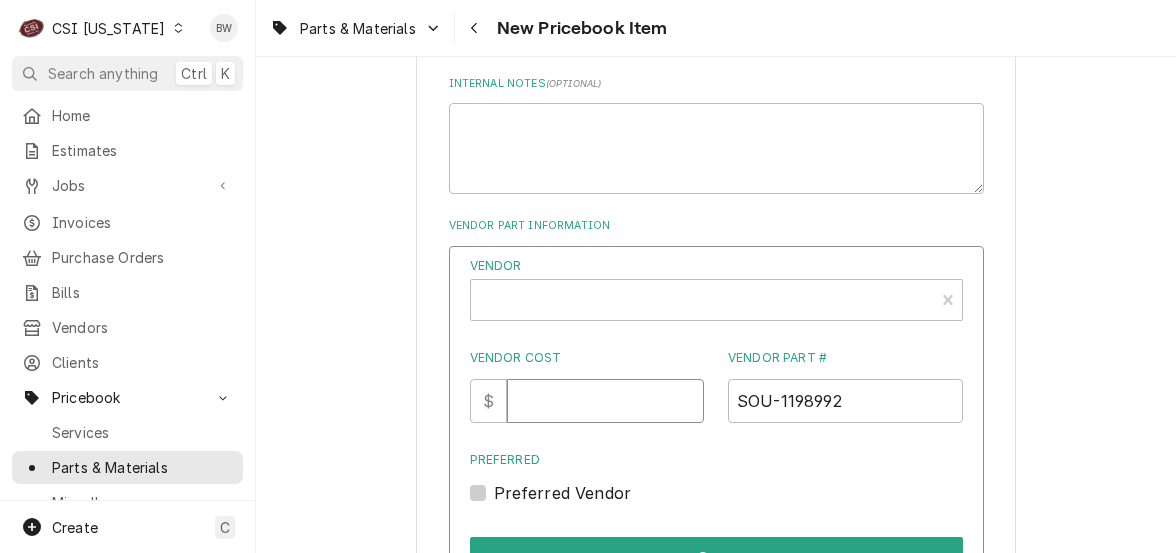 type on "5" 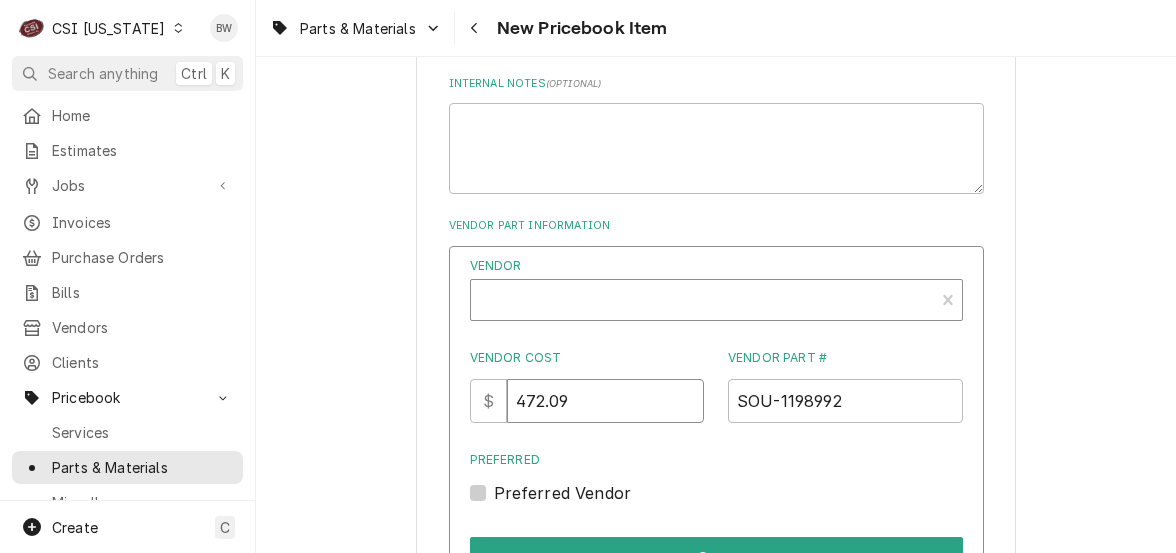 type on "472.09" 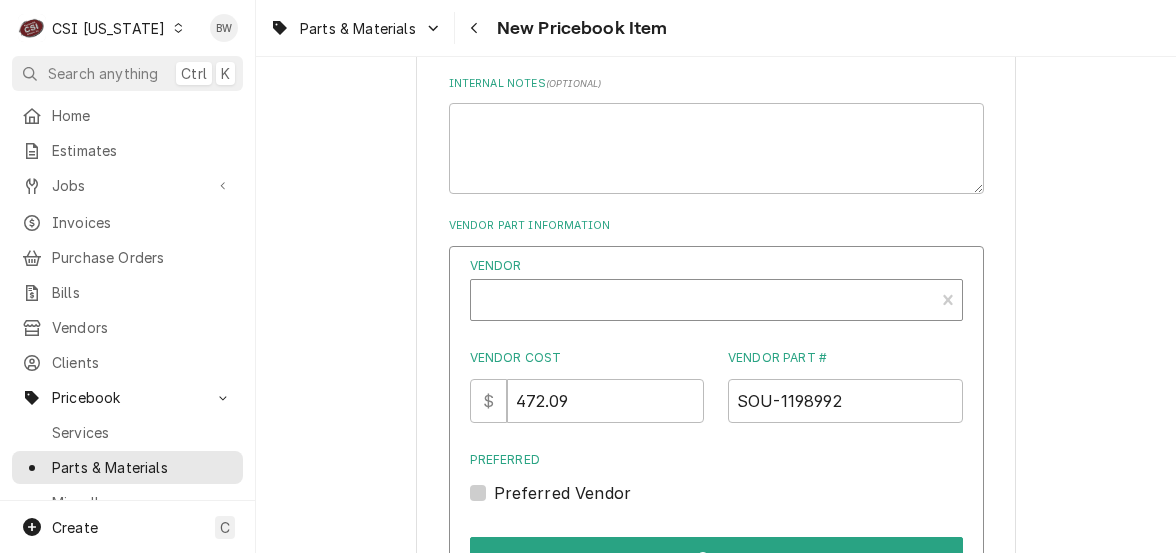 type on "x" 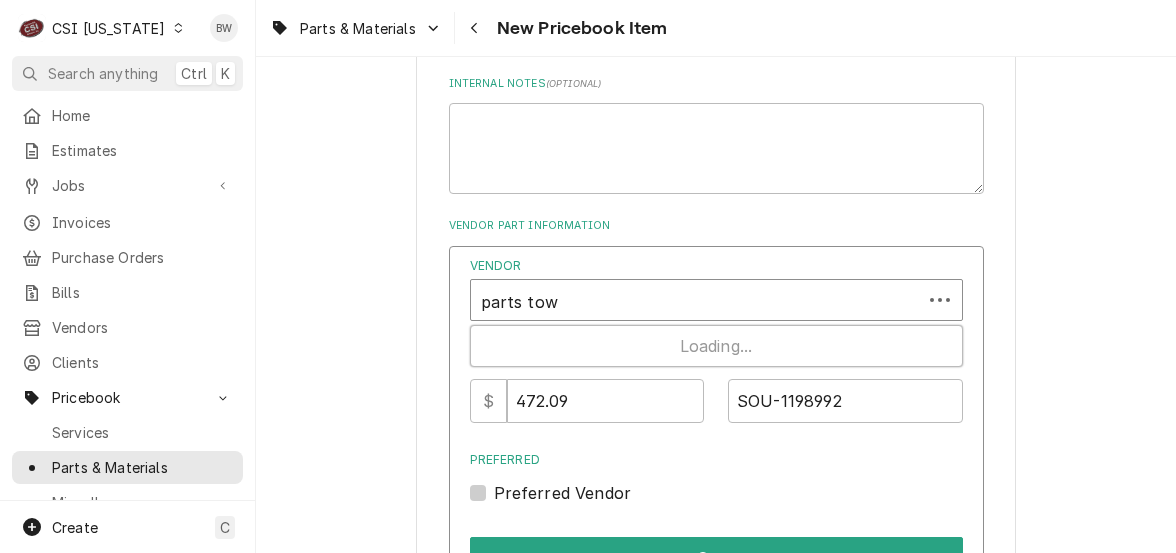 type on "parts town" 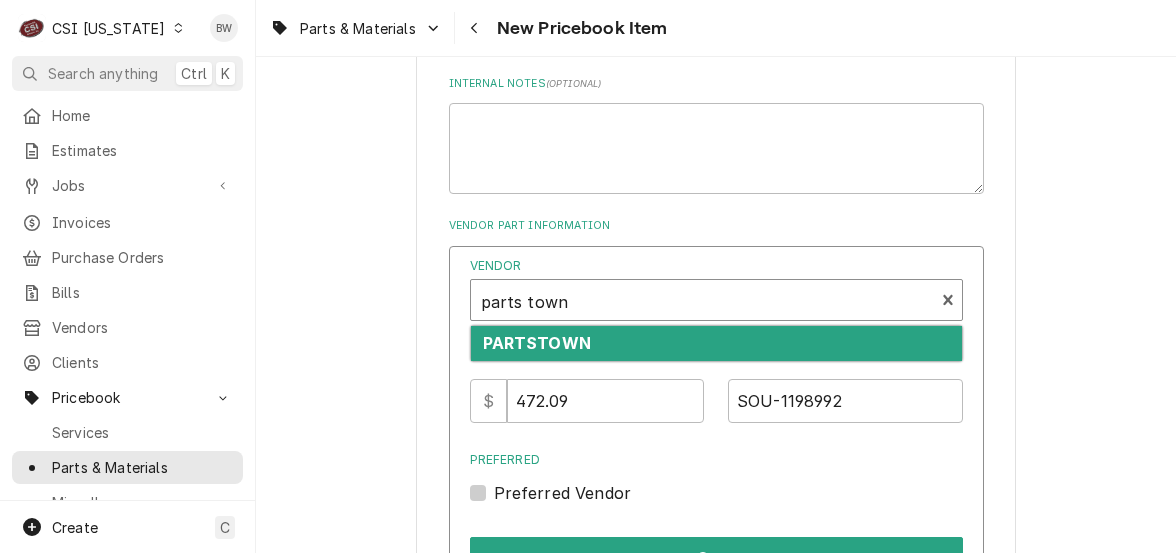 click on "PARTSTOWN" at bounding box center [716, 343] 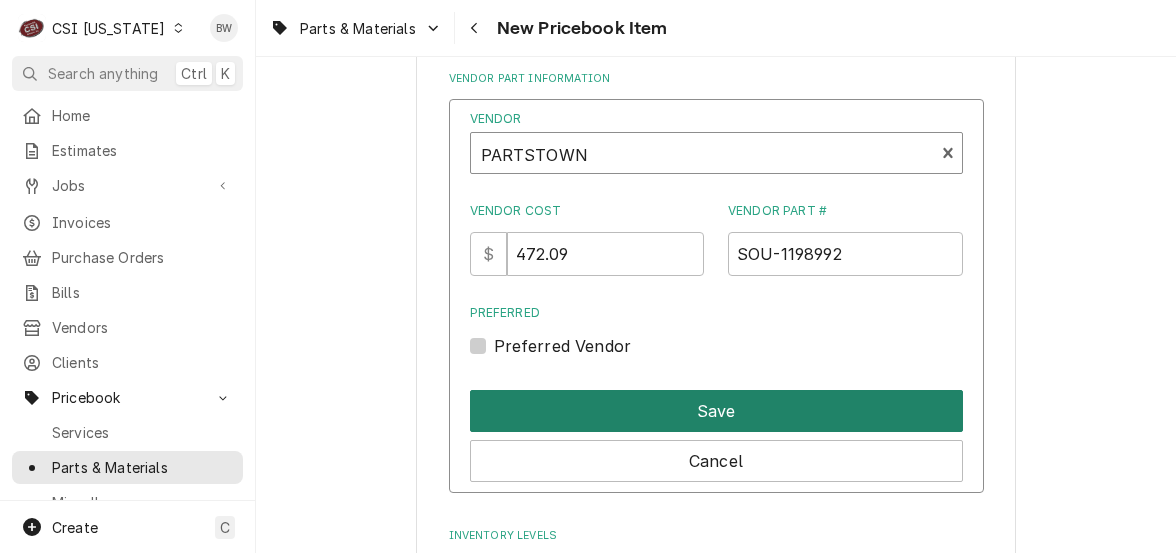 scroll, scrollTop: 1400, scrollLeft: 0, axis: vertical 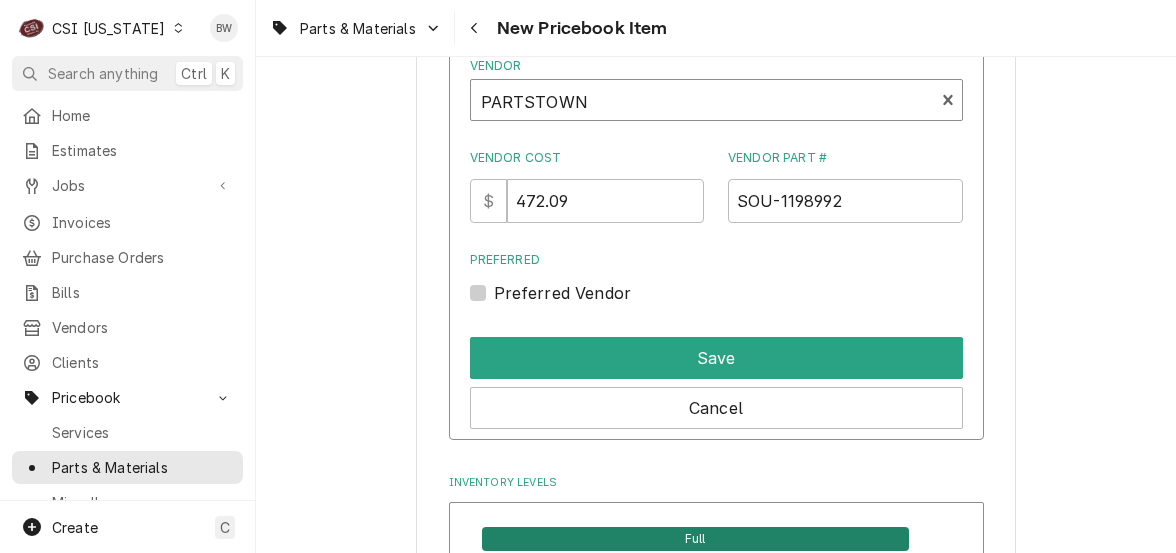 click on "Preferred Vendor" at bounding box center [563, 293] 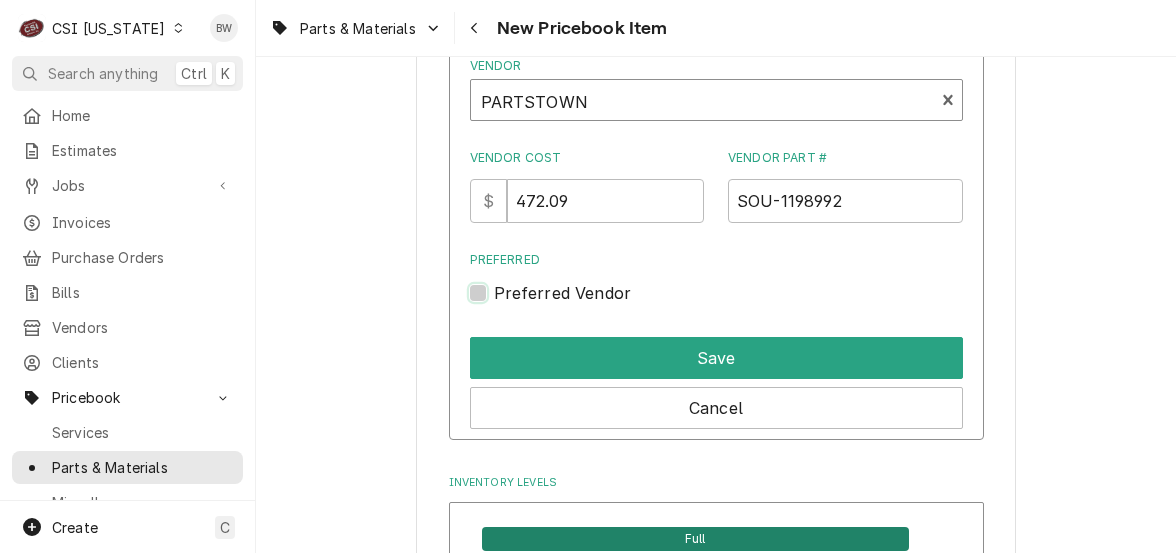 click on "Preferred" at bounding box center [740, 303] 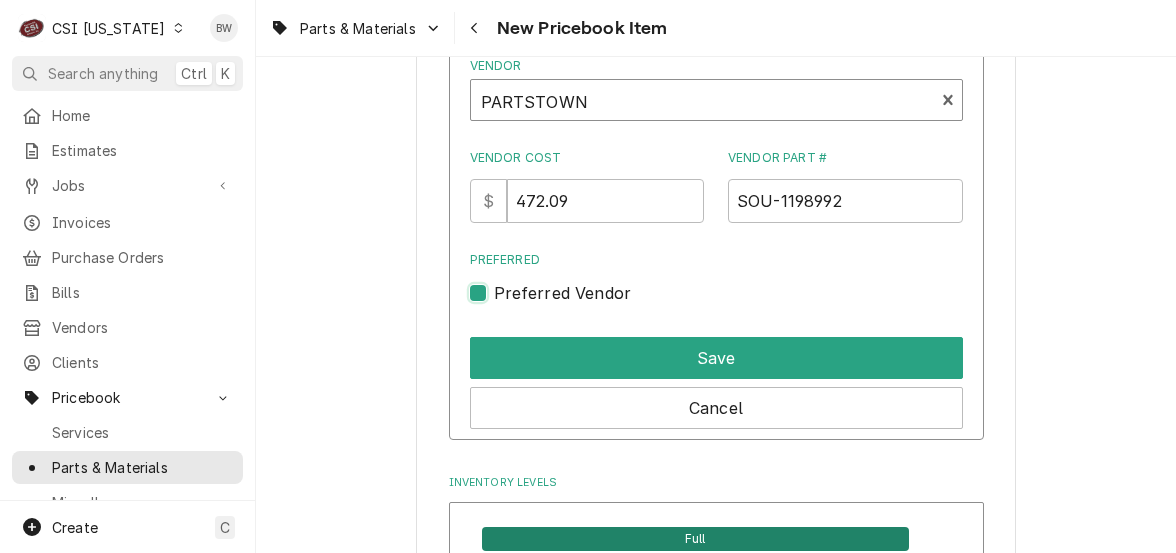 checkbox on "true" 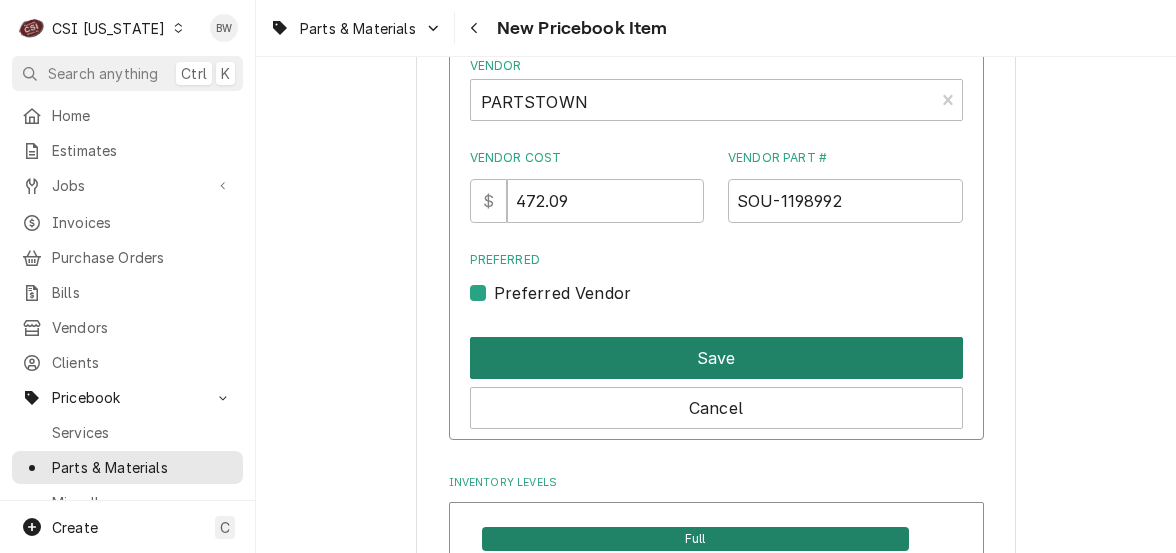click on "Save" at bounding box center [716, 358] 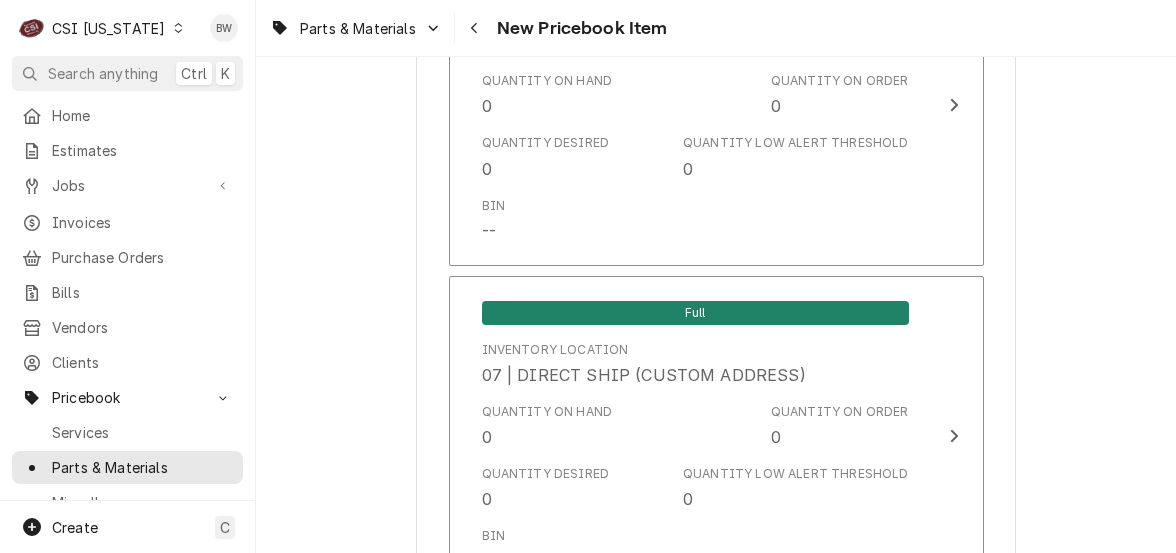 scroll, scrollTop: 5614, scrollLeft: 0, axis: vertical 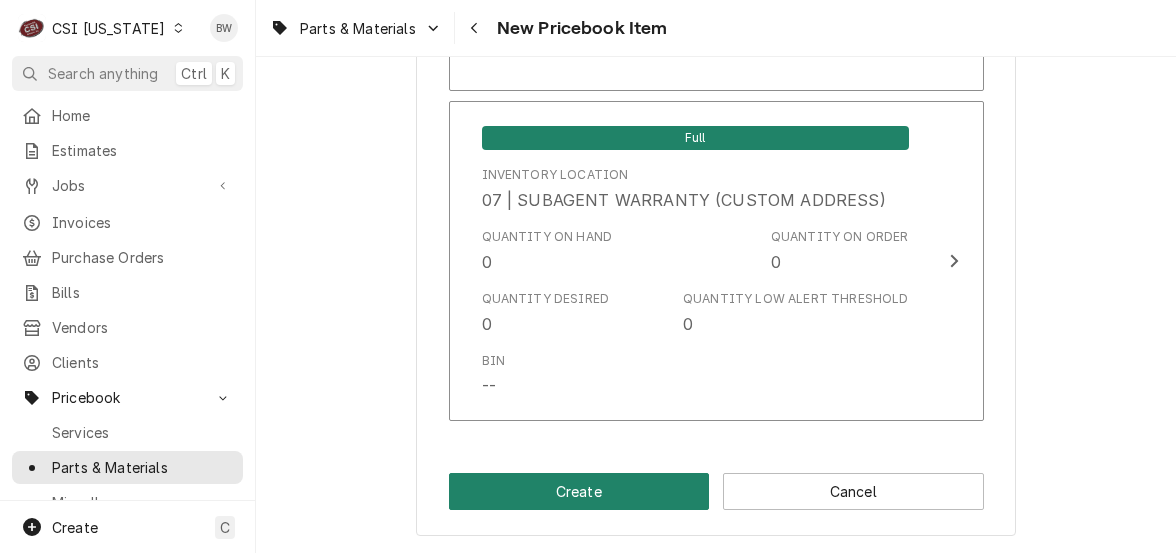 click on "Create" at bounding box center [579, 491] 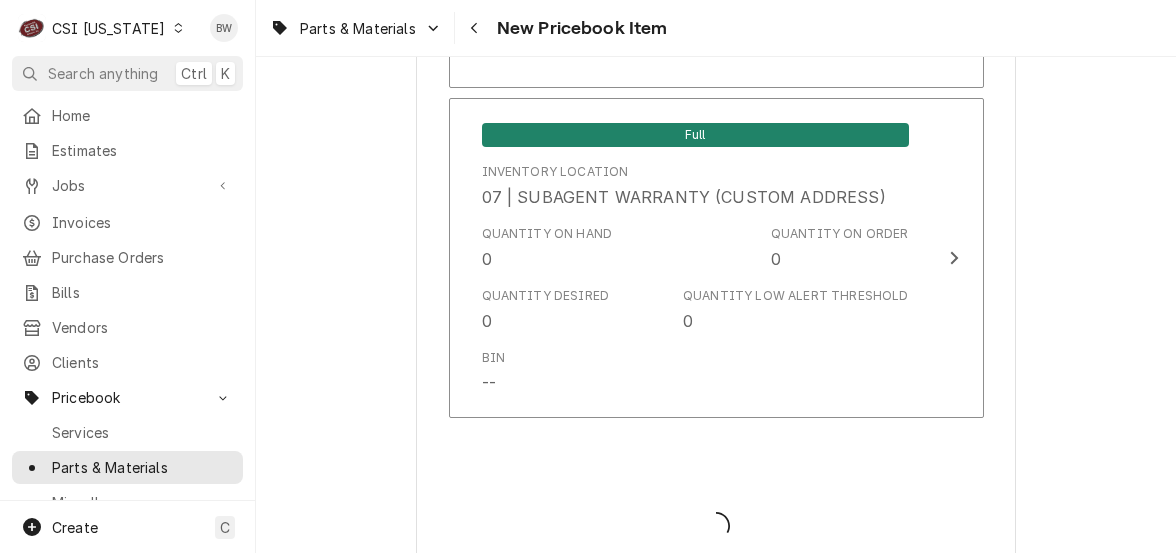 type on "x" 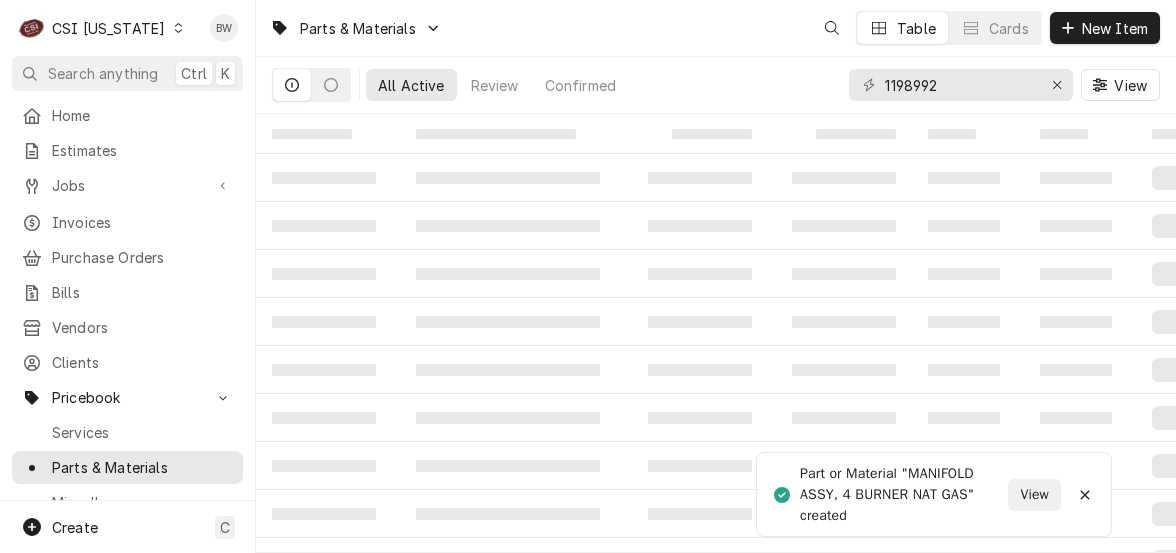 scroll, scrollTop: 0, scrollLeft: 0, axis: both 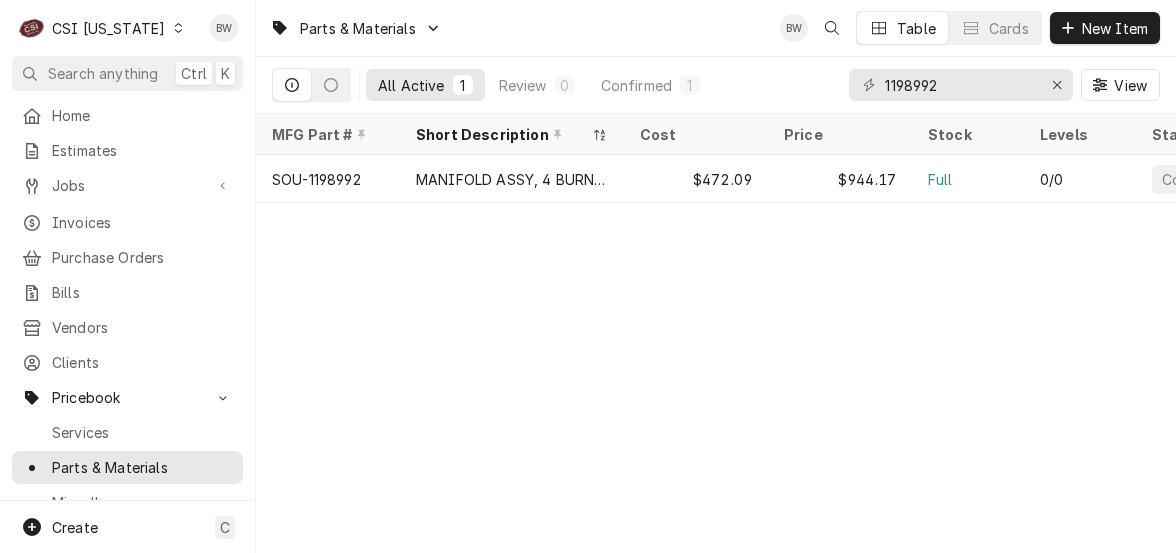 click 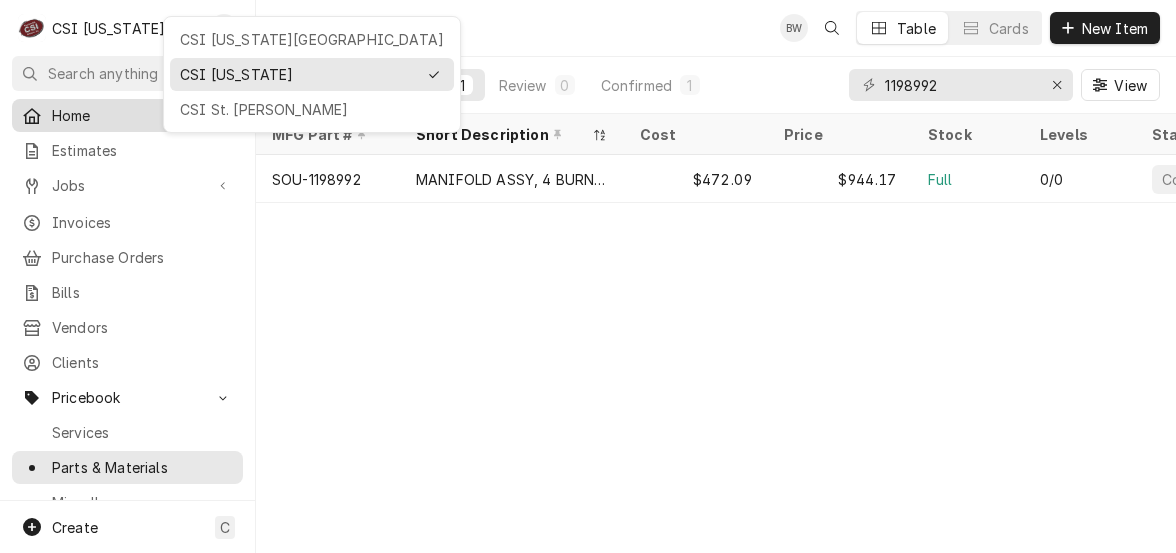 click on "CSI St. [PERSON_NAME]" at bounding box center [312, 109] 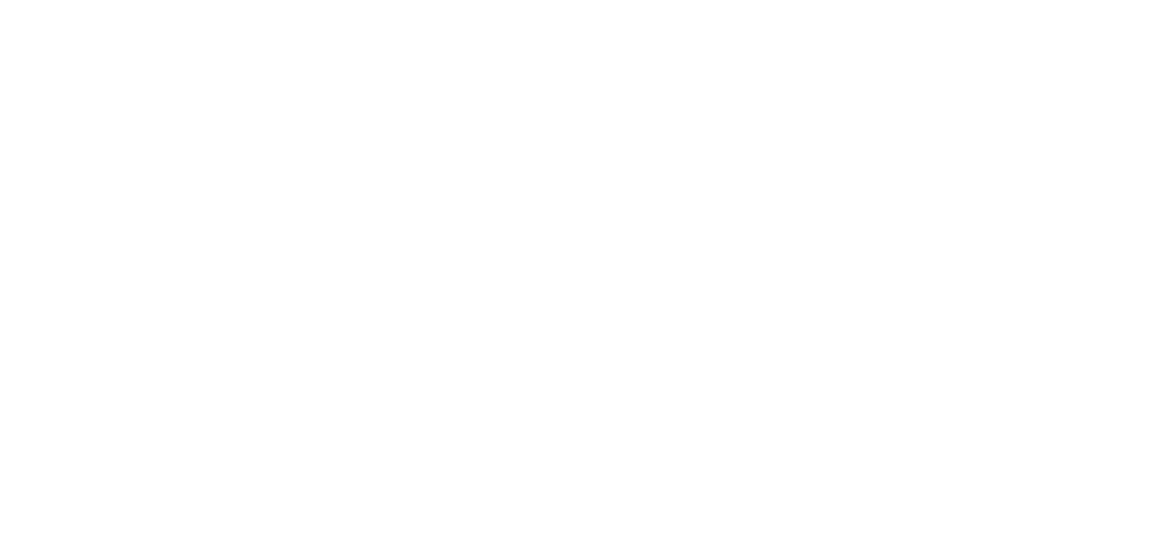 scroll, scrollTop: 0, scrollLeft: 0, axis: both 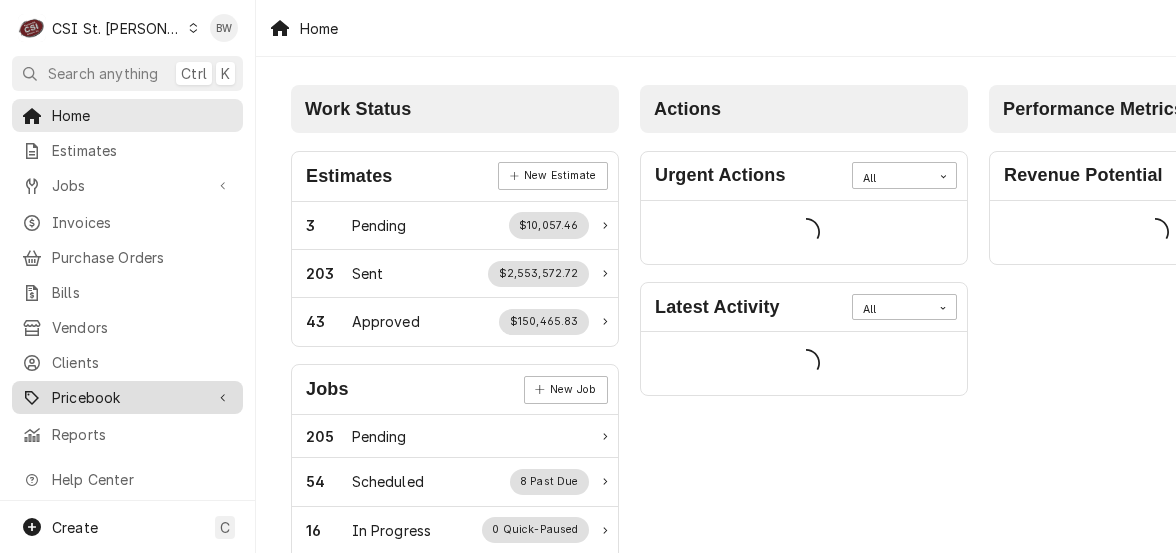 click on "Pricebook" at bounding box center [127, 397] 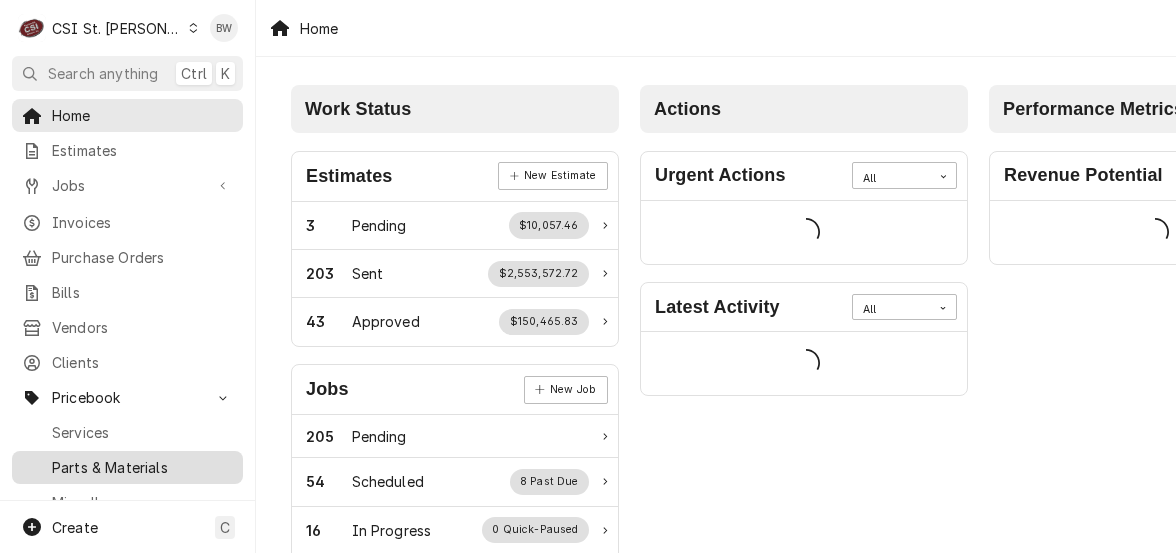 click on "Parts & Materials" at bounding box center (142, 467) 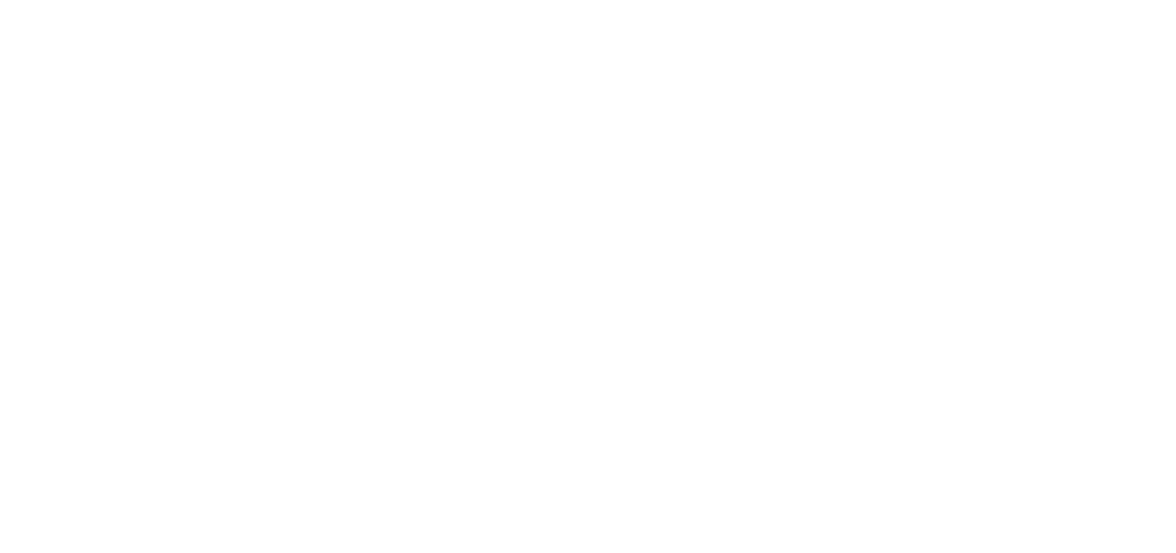 scroll, scrollTop: 0, scrollLeft: 0, axis: both 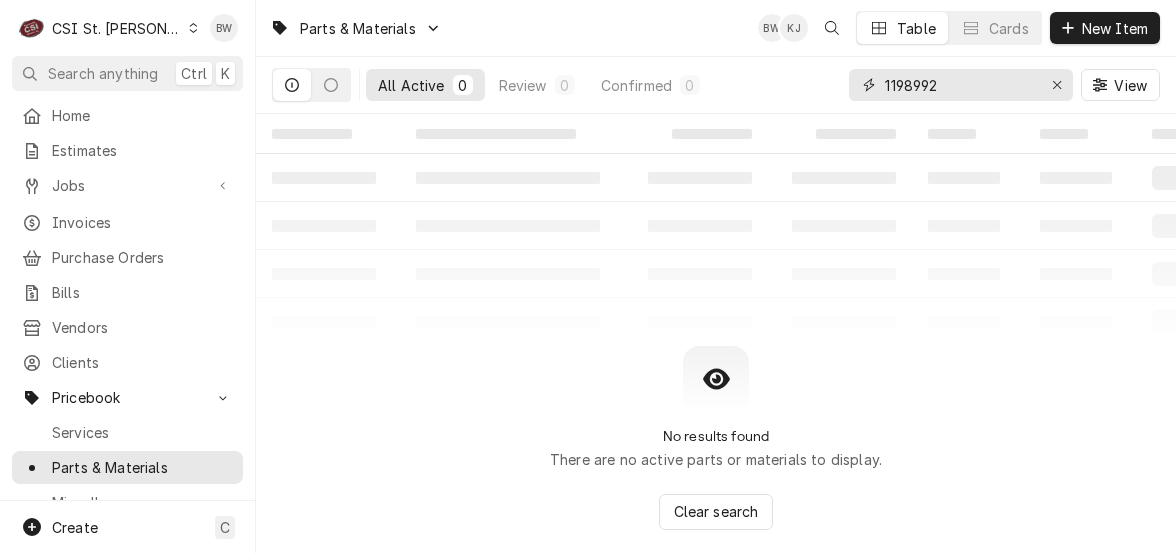 drag, startPoint x: 950, startPoint y: 79, endPoint x: 853, endPoint y: 82, distance: 97.04638 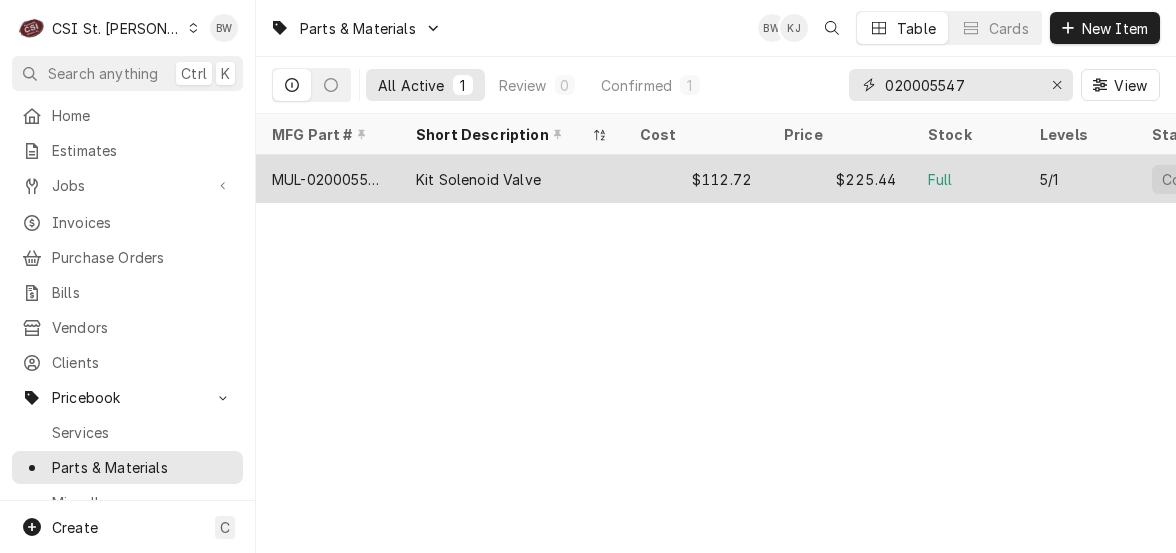 type on "020005547" 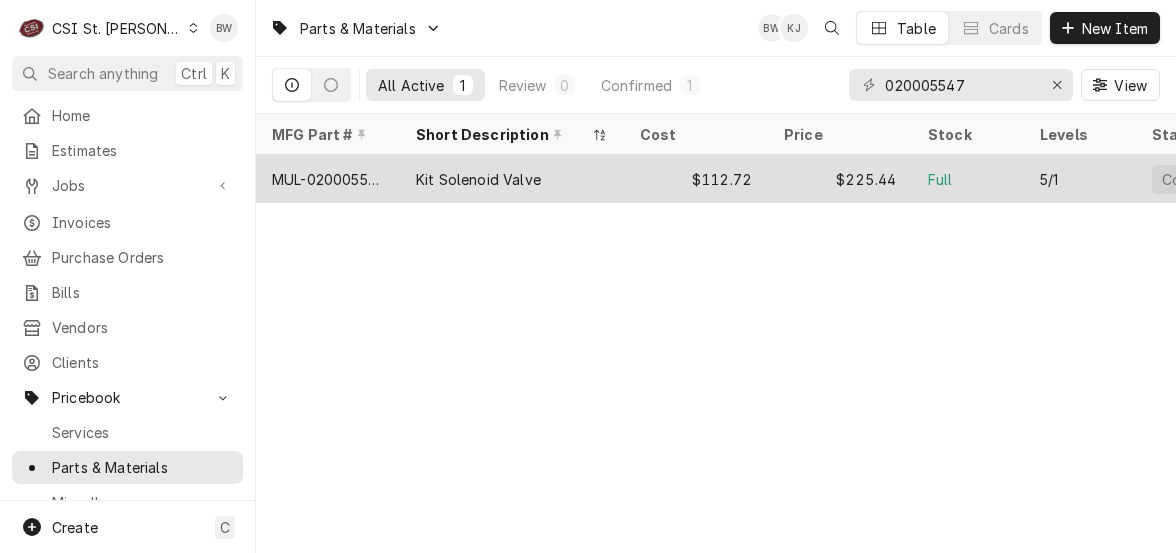click on "MUL-020005547" at bounding box center (328, 179) 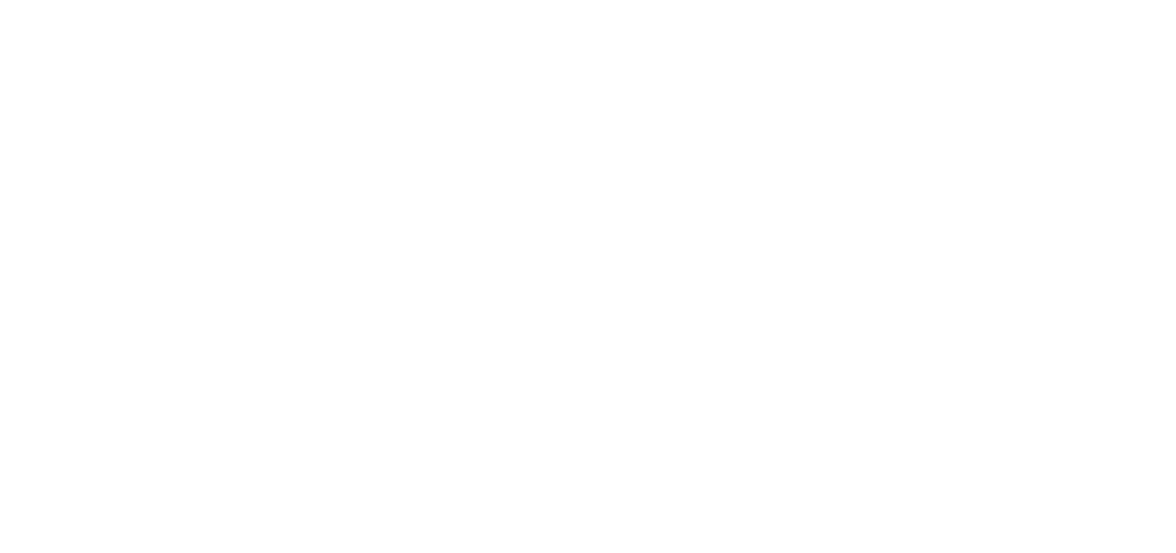 scroll, scrollTop: 0, scrollLeft: 0, axis: both 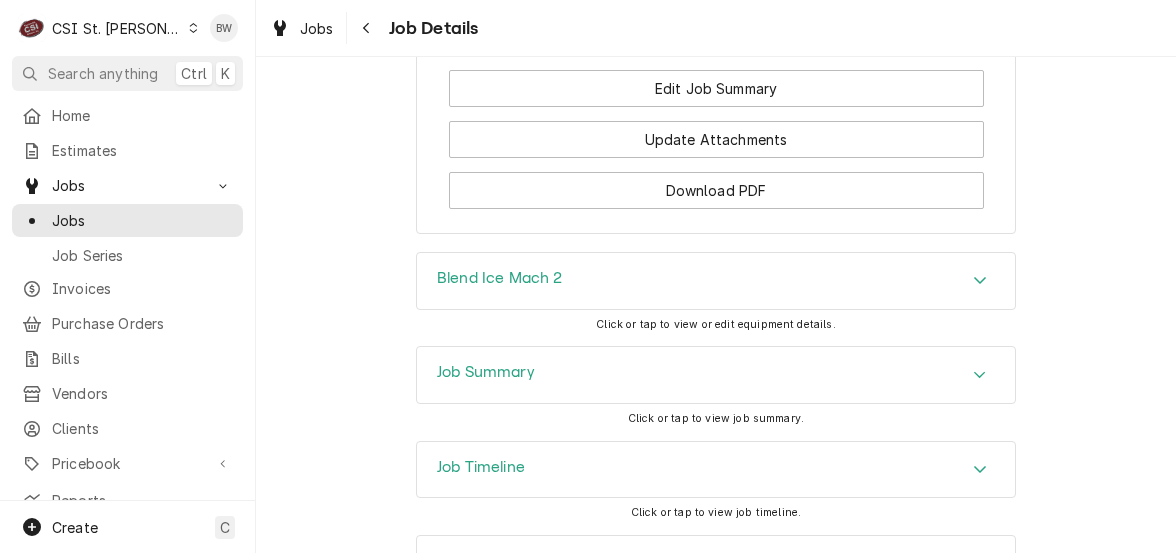 click on "Job Summary" at bounding box center (716, 375) 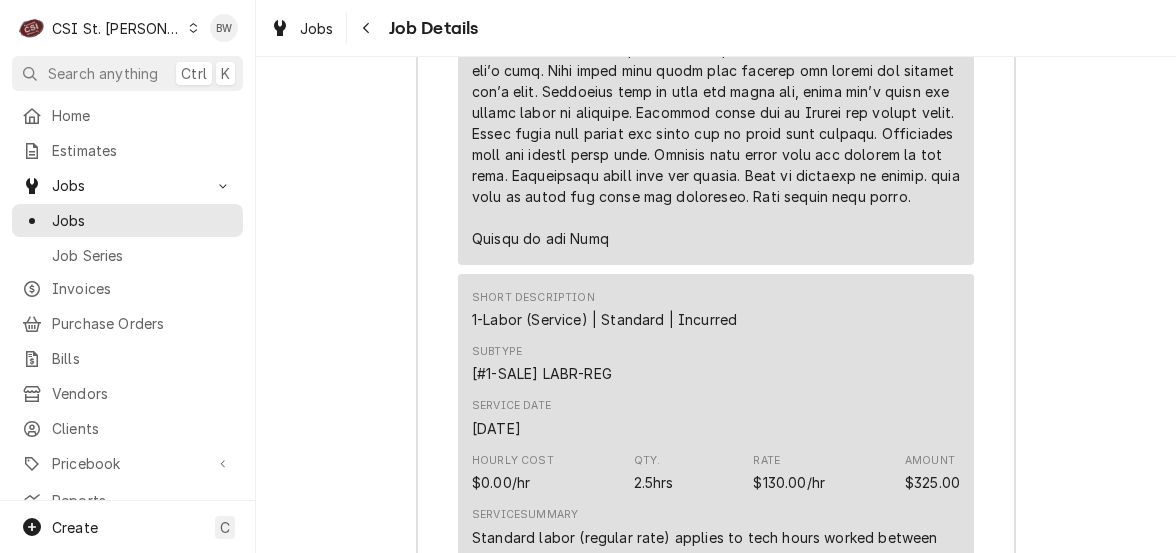 scroll, scrollTop: 5202, scrollLeft: 0, axis: vertical 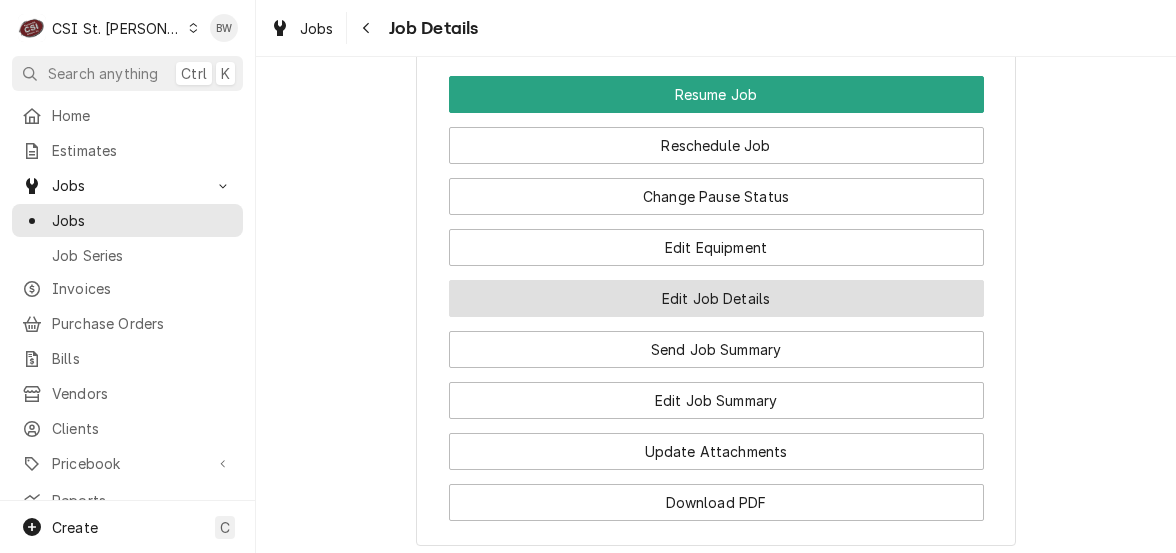 click on "Edit Job Details" at bounding box center (716, 298) 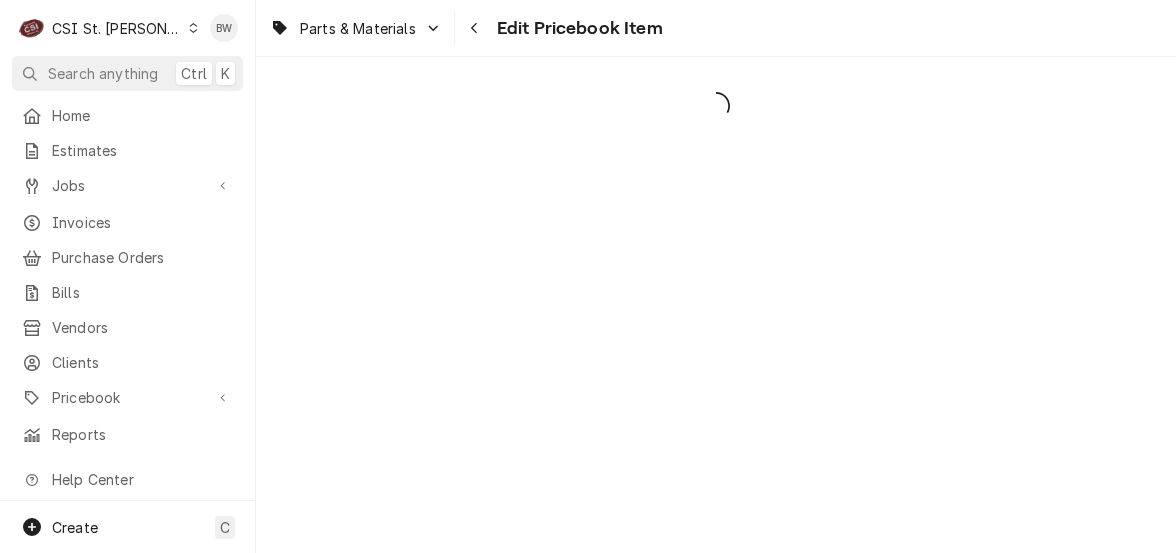 scroll, scrollTop: 0, scrollLeft: 0, axis: both 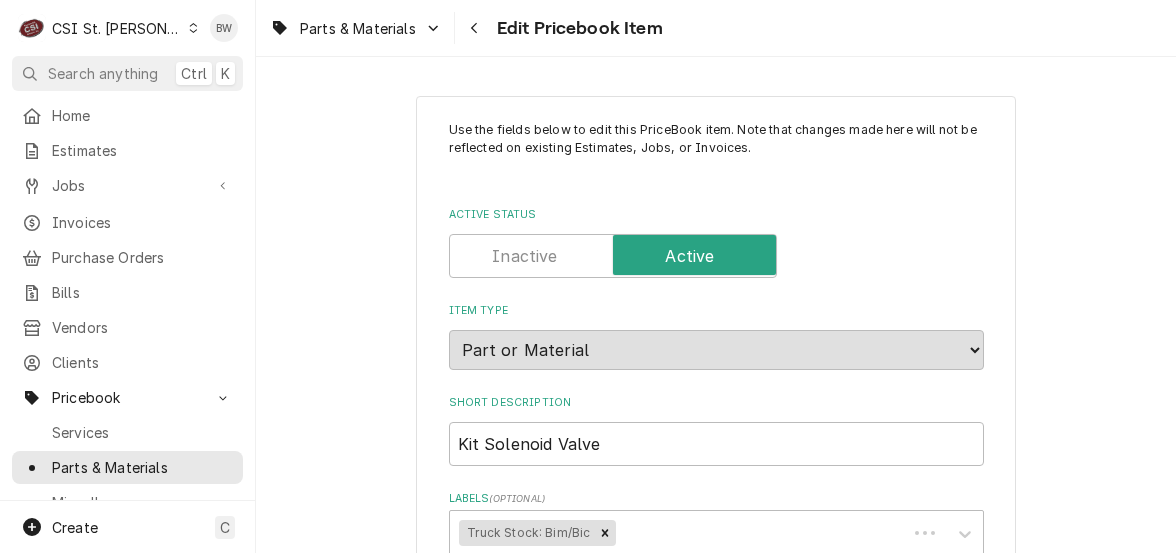 type on "x" 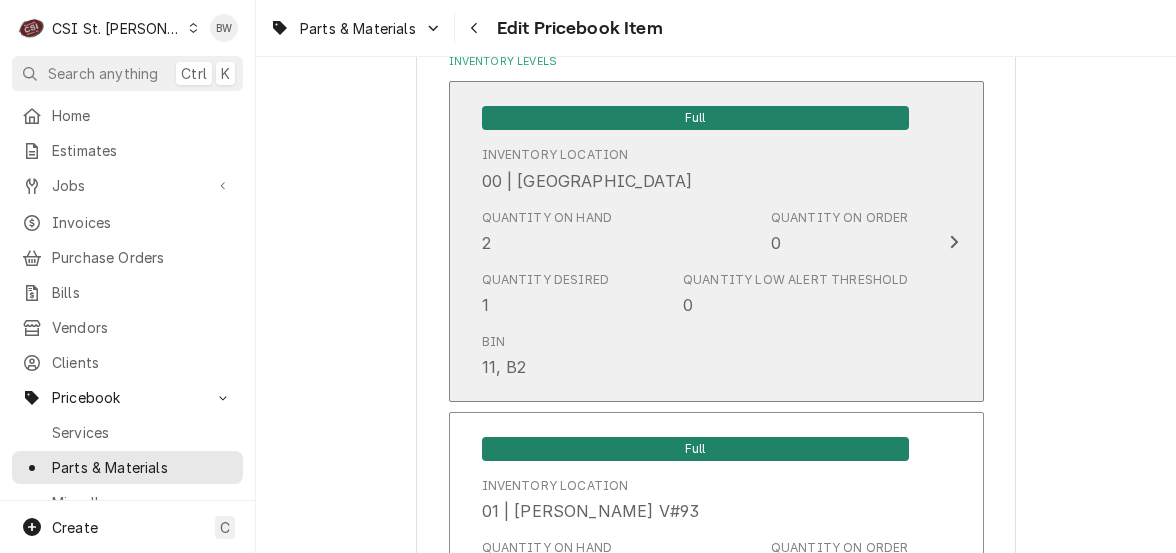 scroll, scrollTop: 1700, scrollLeft: 0, axis: vertical 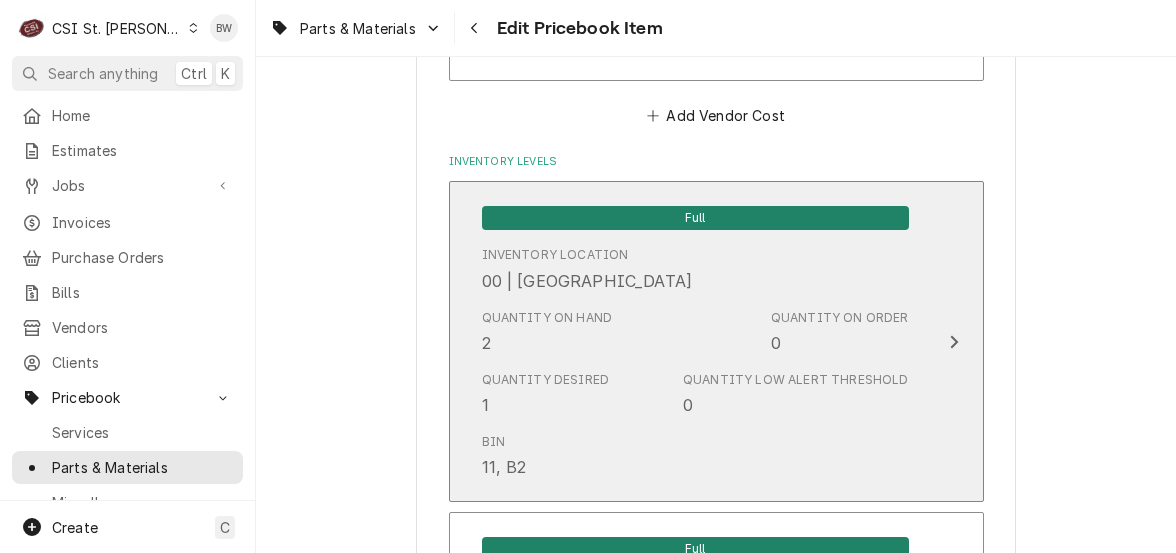 click on "Quantity on Hand 2" at bounding box center (547, 332) 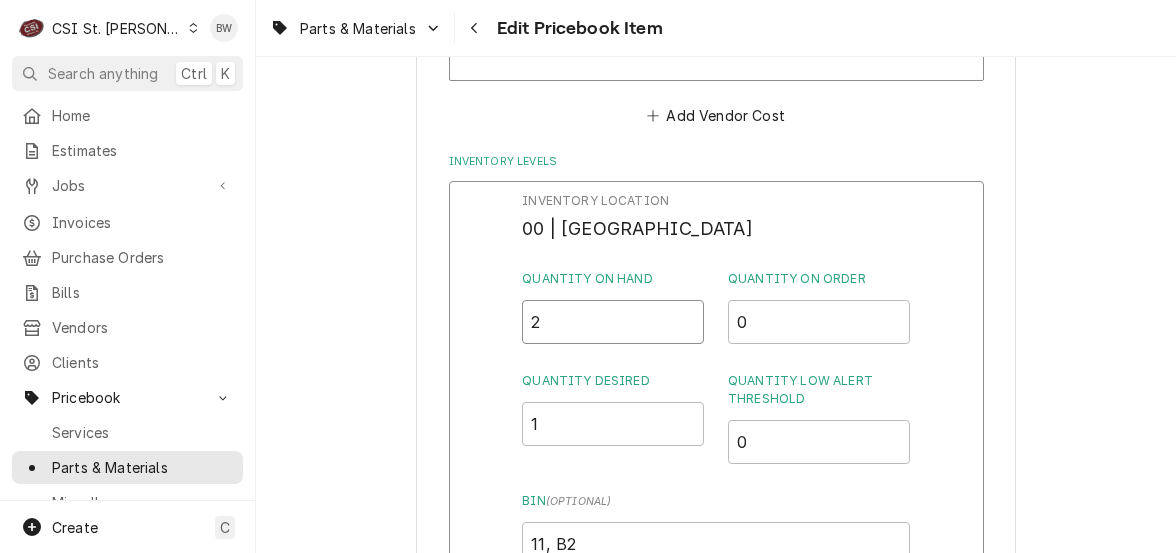 drag, startPoint x: 578, startPoint y: 328, endPoint x: 533, endPoint y: 324, distance: 45.17743 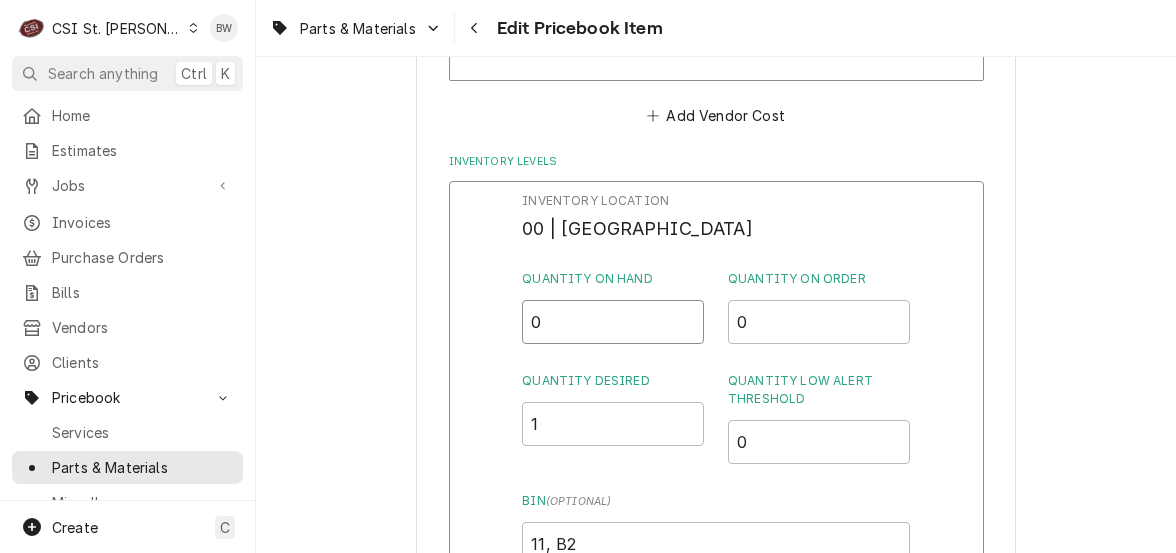type on "0" 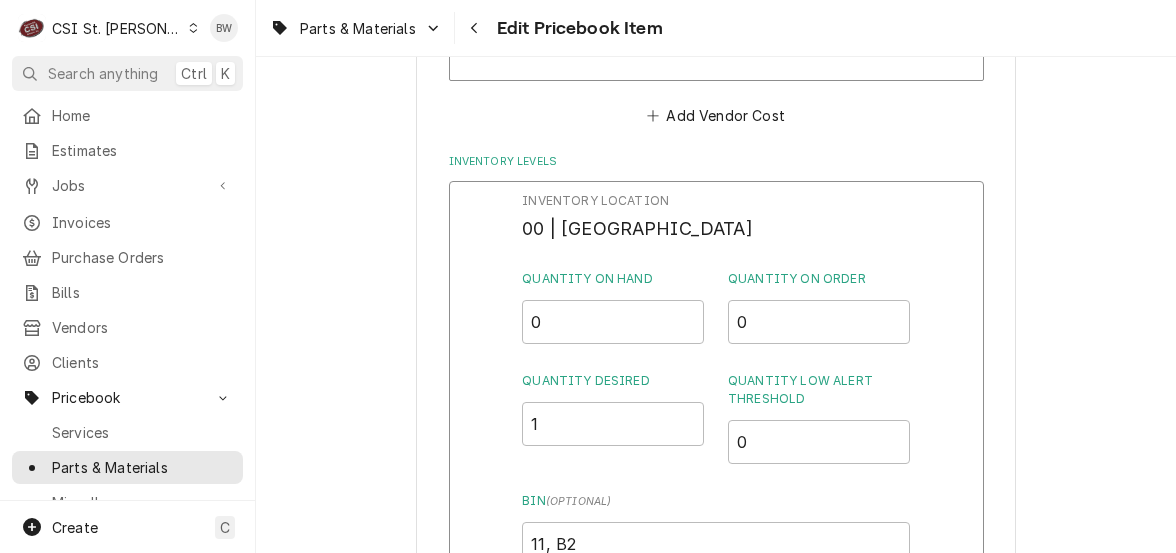click on "Quantity on Hand" at bounding box center [613, 279] 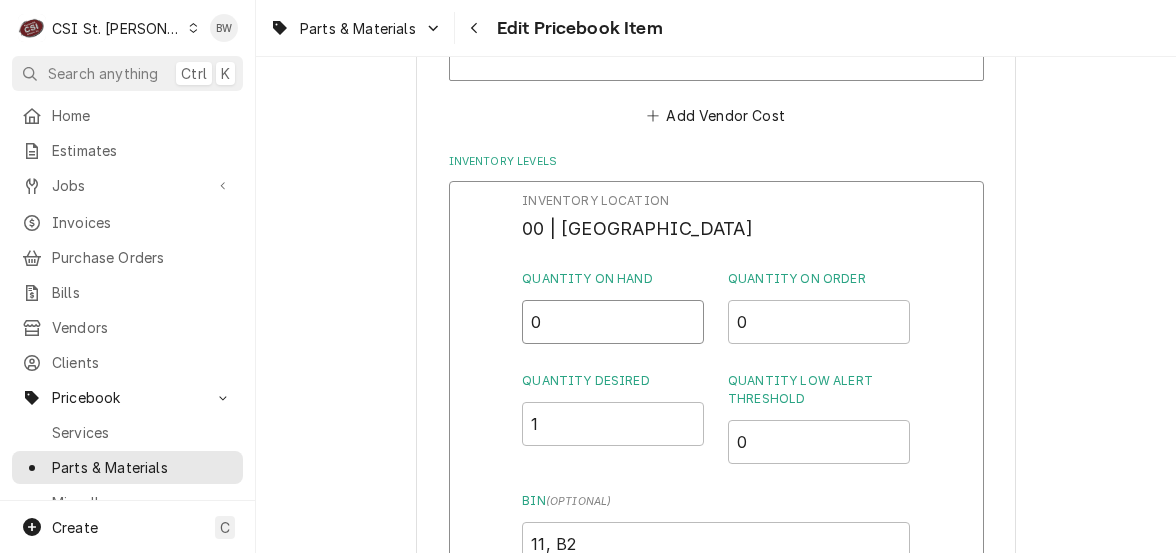 click on "0" at bounding box center [613, 322] 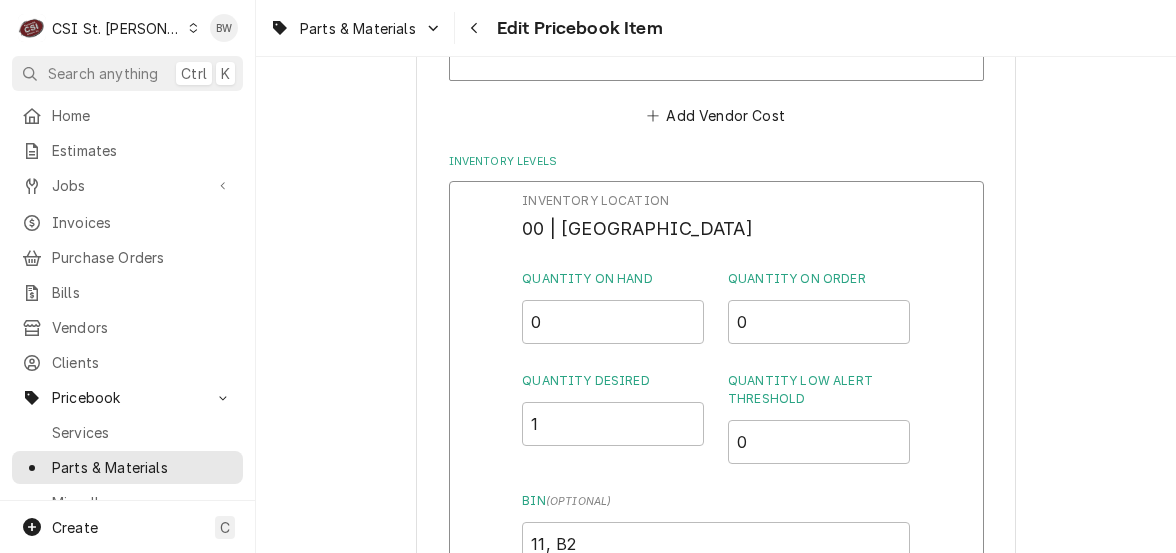 scroll, scrollTop: 1800, scrollLeft: 0, axis: vertical 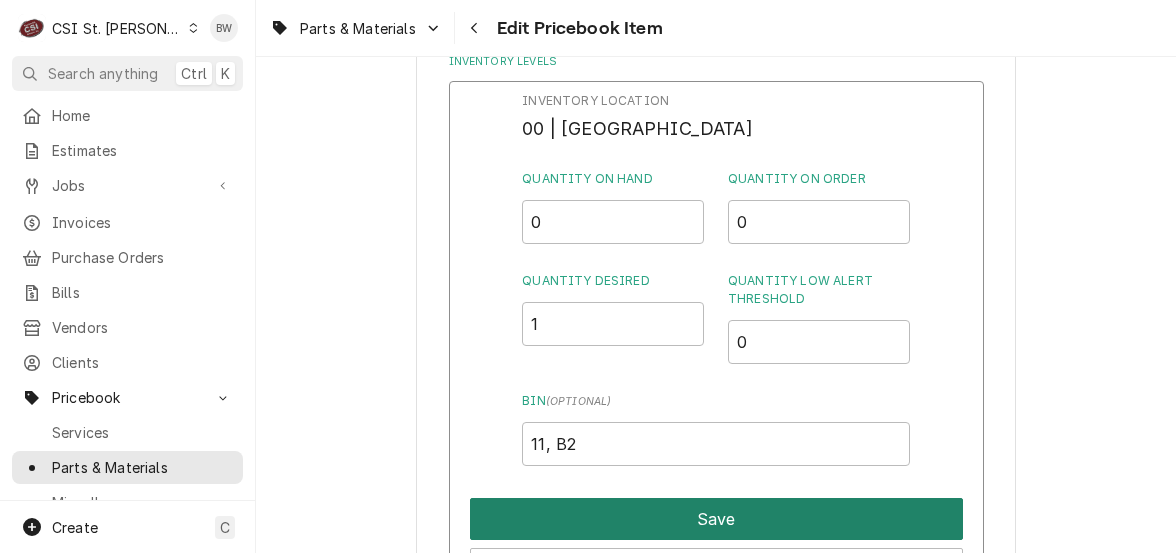 click on "Save" at bounding box center [716, 519] 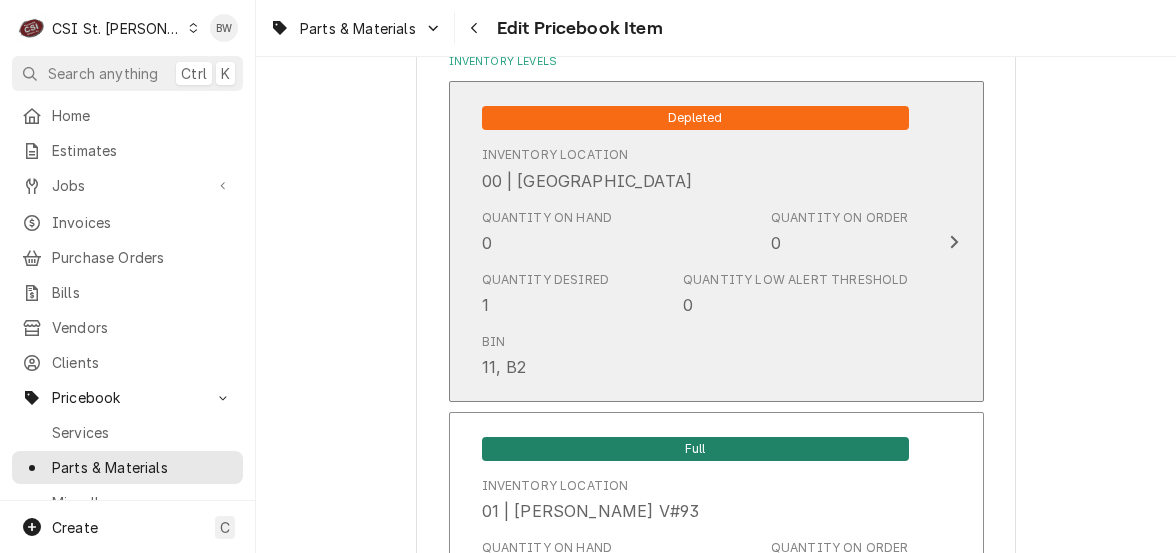 scroll, scrollTop: 1300, scrollLeft: 0, axis: vertical 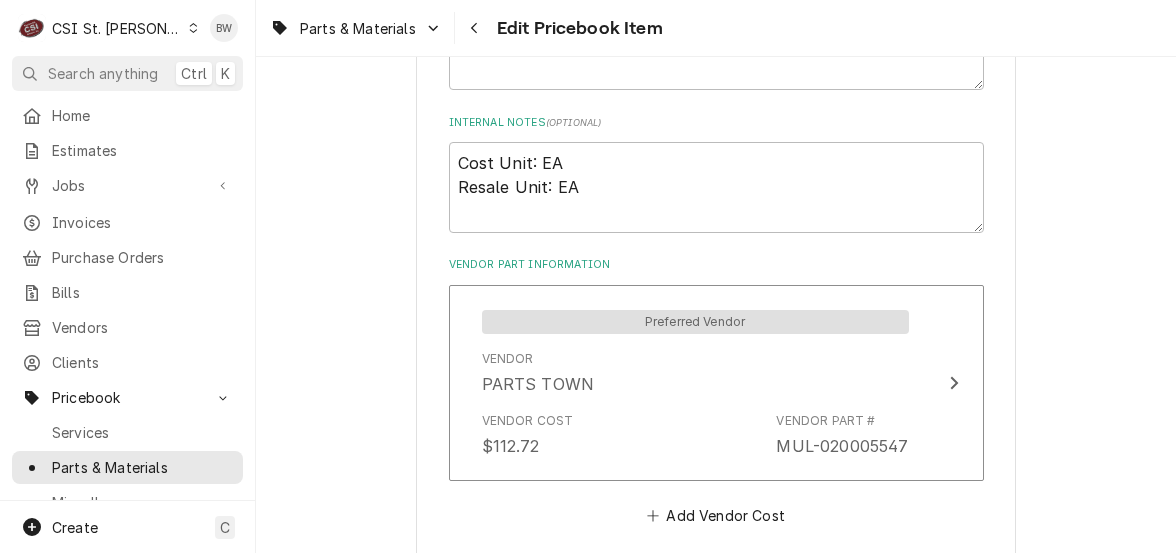 click on "Parts & Materials   Edit Pricebook Item" at bounding box center (716, 28) 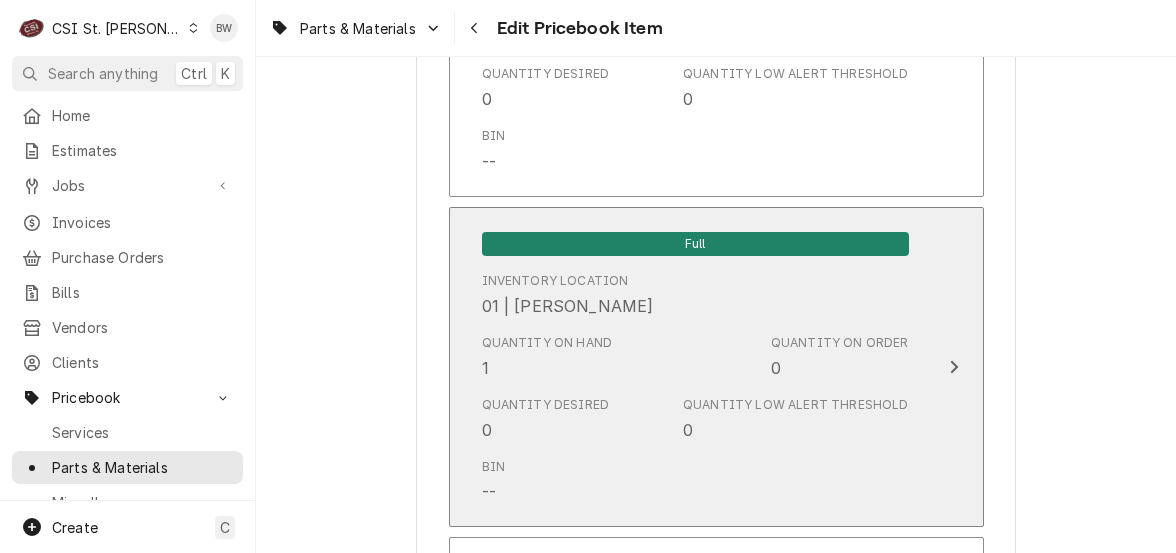 click on "Quantity on Hand 1" at bounding box center (547, 357) 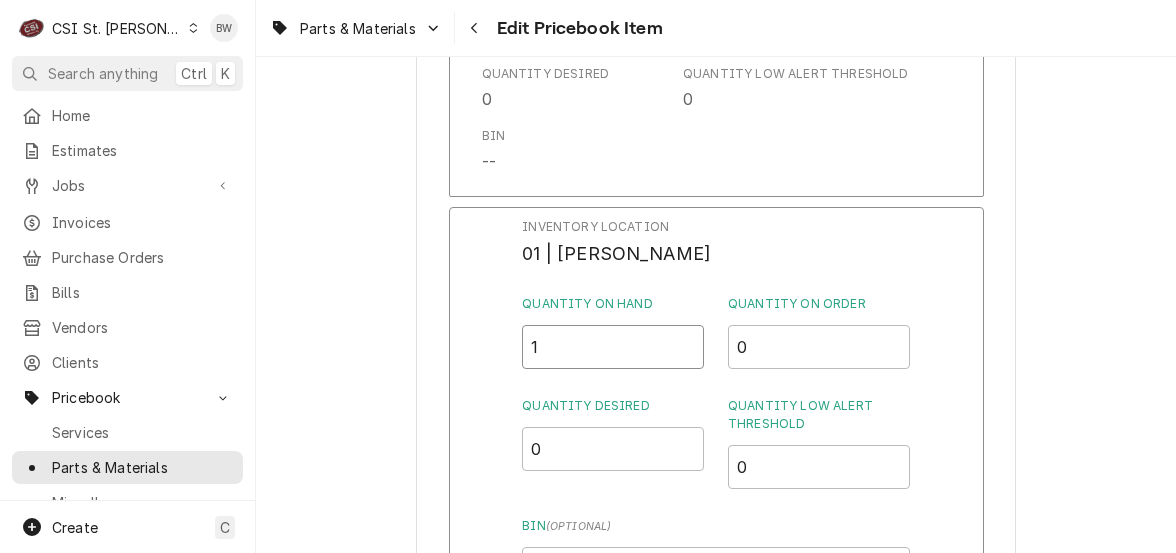 drag, startPoint x: 546, startPoint y: 354, endPoint x: 524, endPoint y: 351, distance: 22.203604 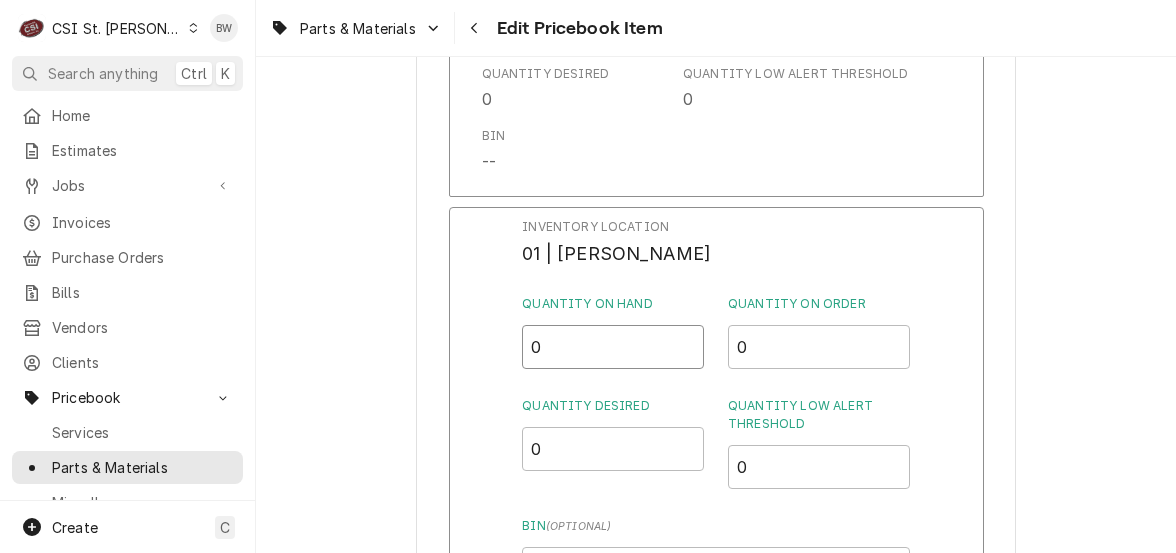 type on "0" 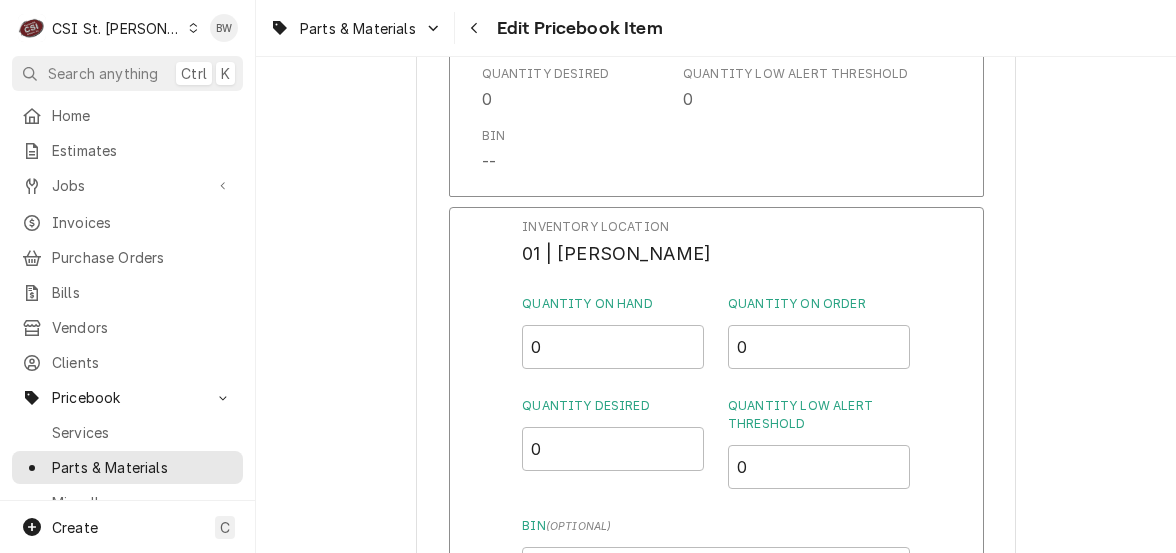 click on "Inventory Location 01 | ERIC GUARD Quantity on Hand 0 Quantity on Order 0 Quantity Desired 0 Quantity Low Alert Threshold 0 Bin  ( optional )" at bounding box center [715, 405] 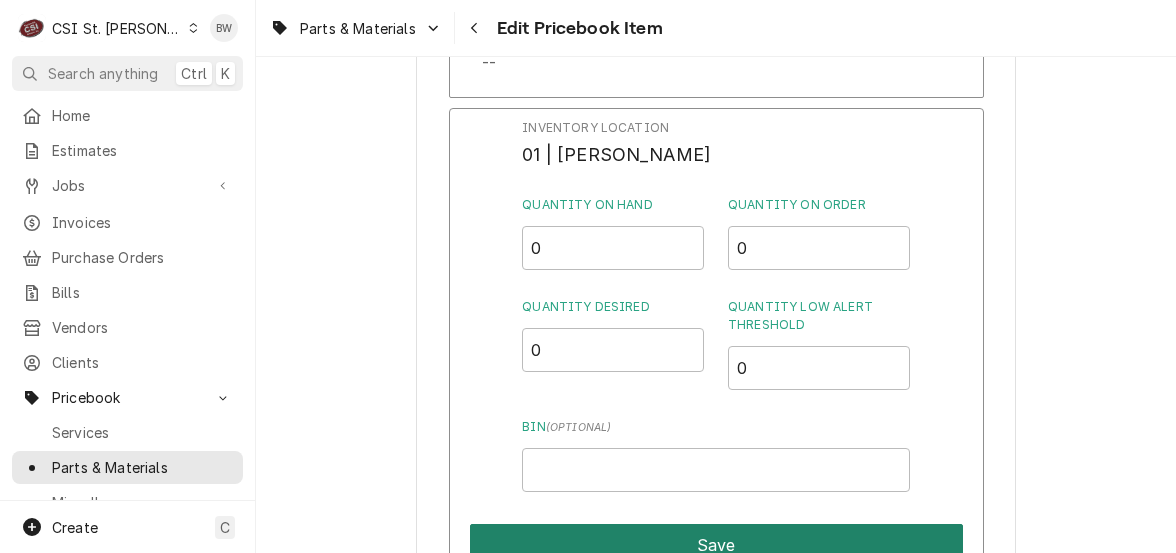 click on "Save" at bounding box center [716, 545] 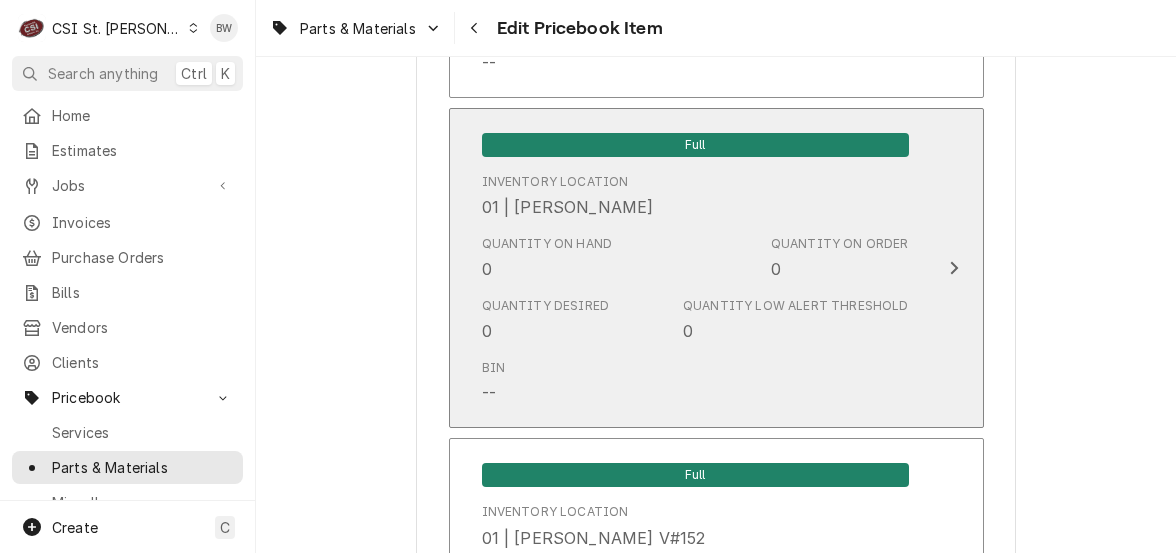 scroll, scrollTop: 1673, scrollLeft: 0, axis: vertical 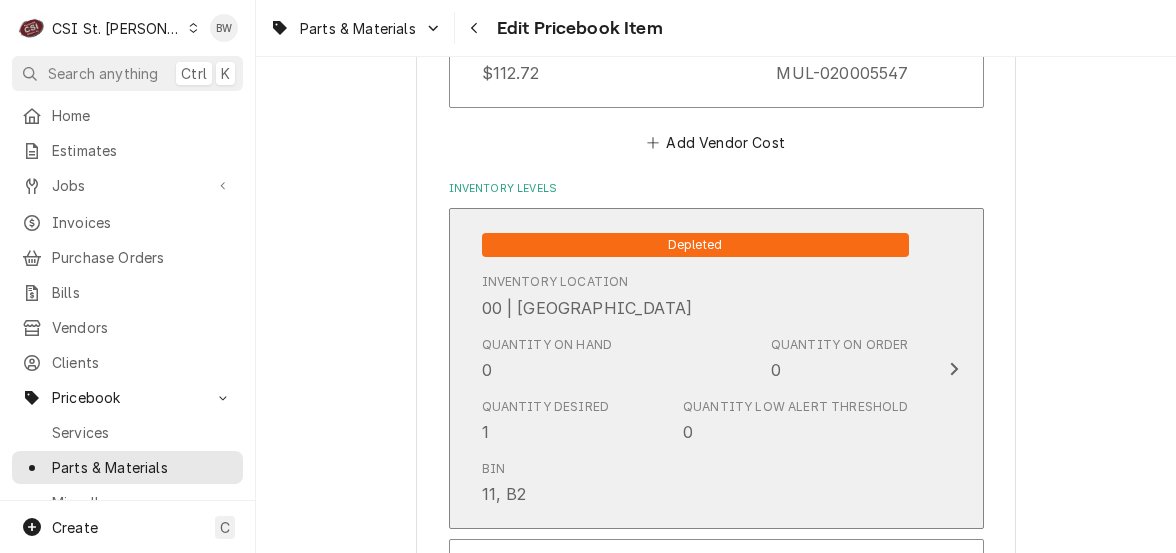 click on "Quantity on Hand" at bounding box center [547, 345] 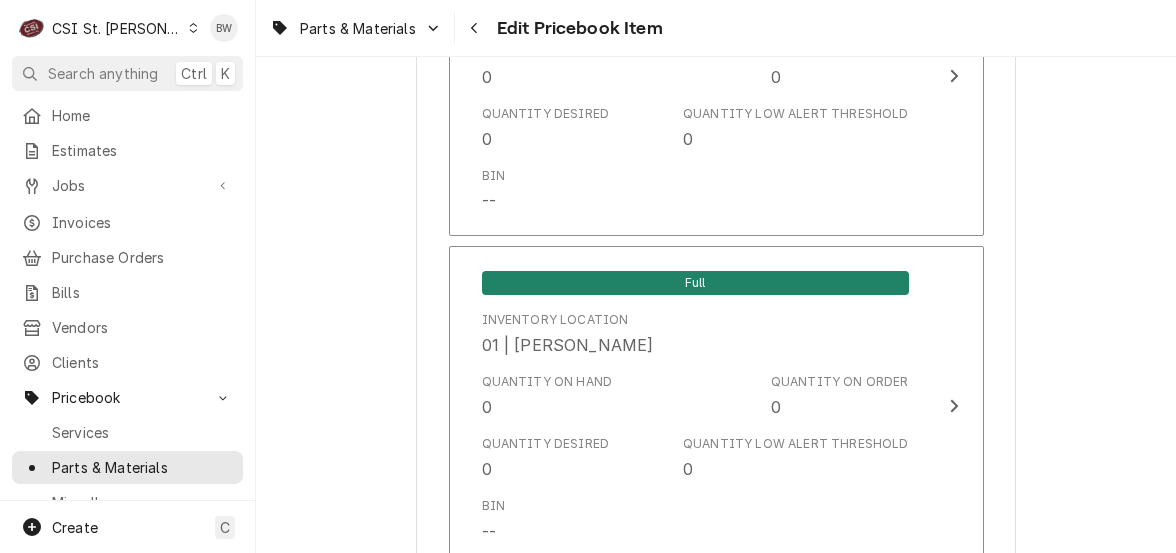 scroll, scrollTop: 2574, scrollLeft: 0, axis: vertical 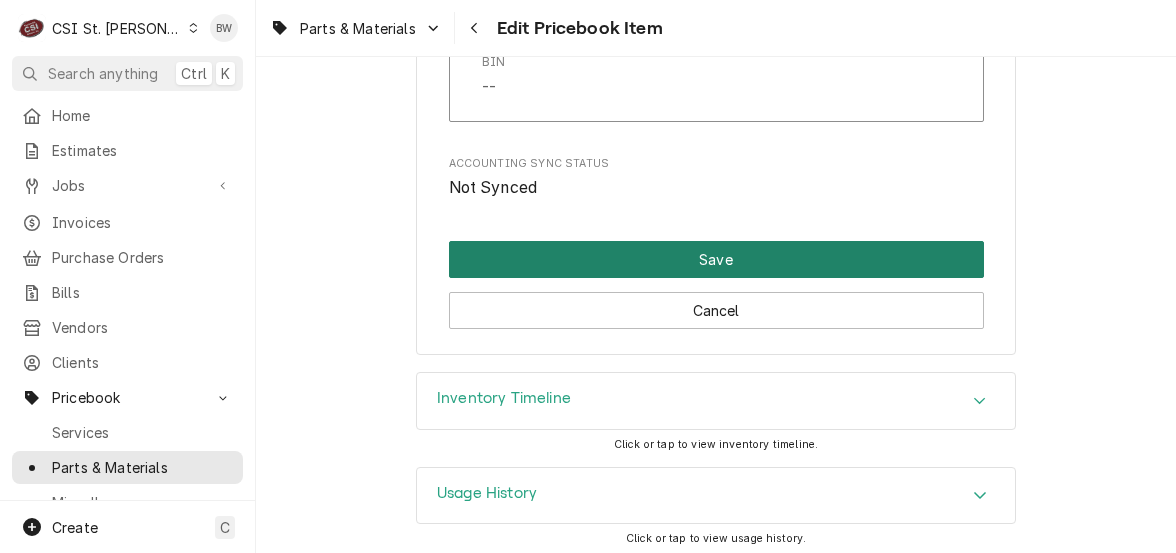 click on "Save" at bounding box center (716, 259) 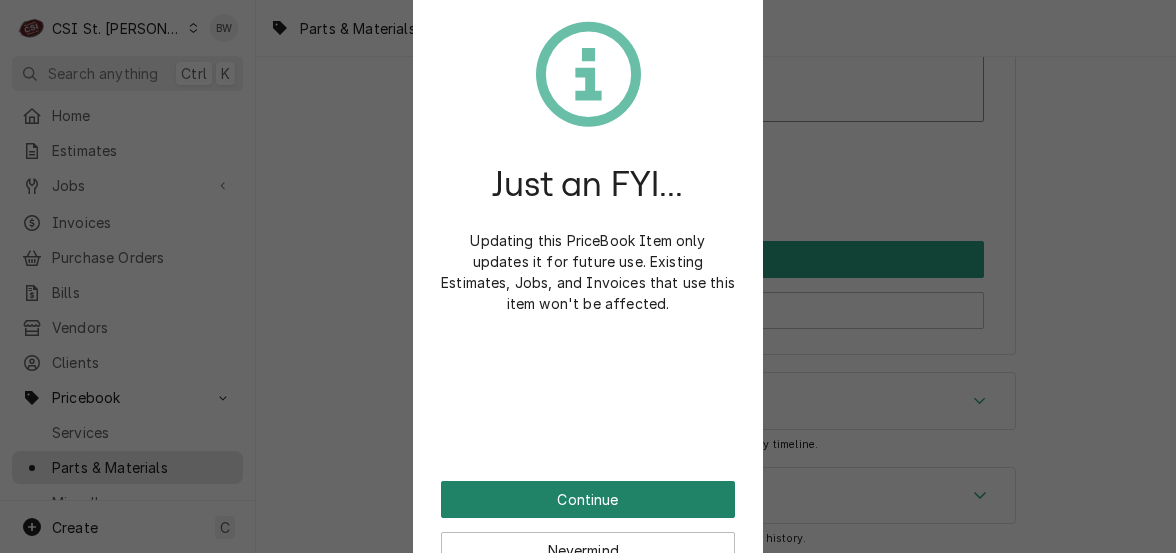 click on "Continue" at bounding box center [588, 499] 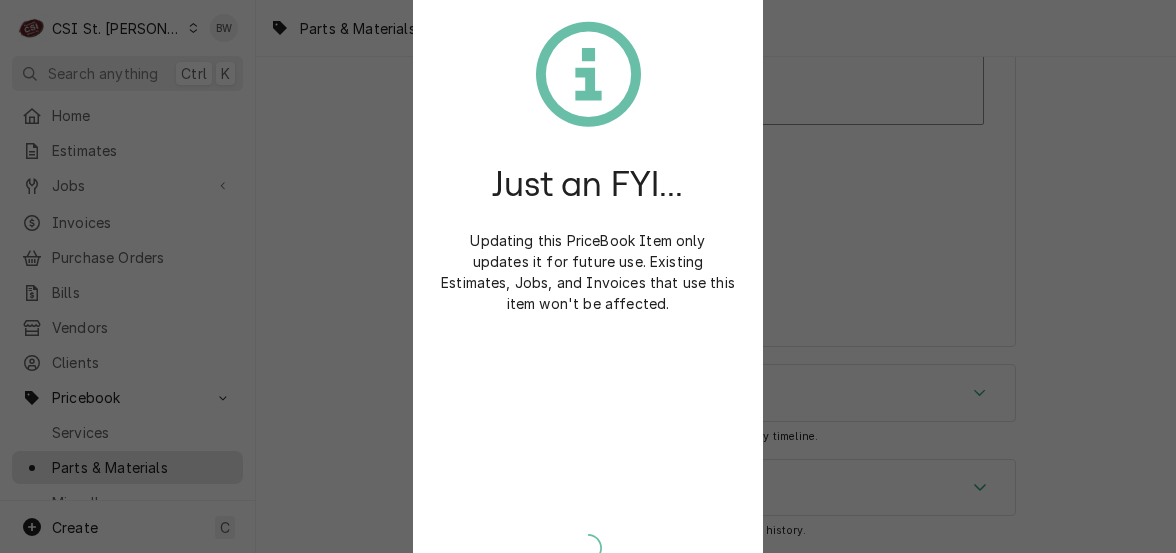 scroll, scrollTop: 17175, scrollLeft: 0, axis: vertical 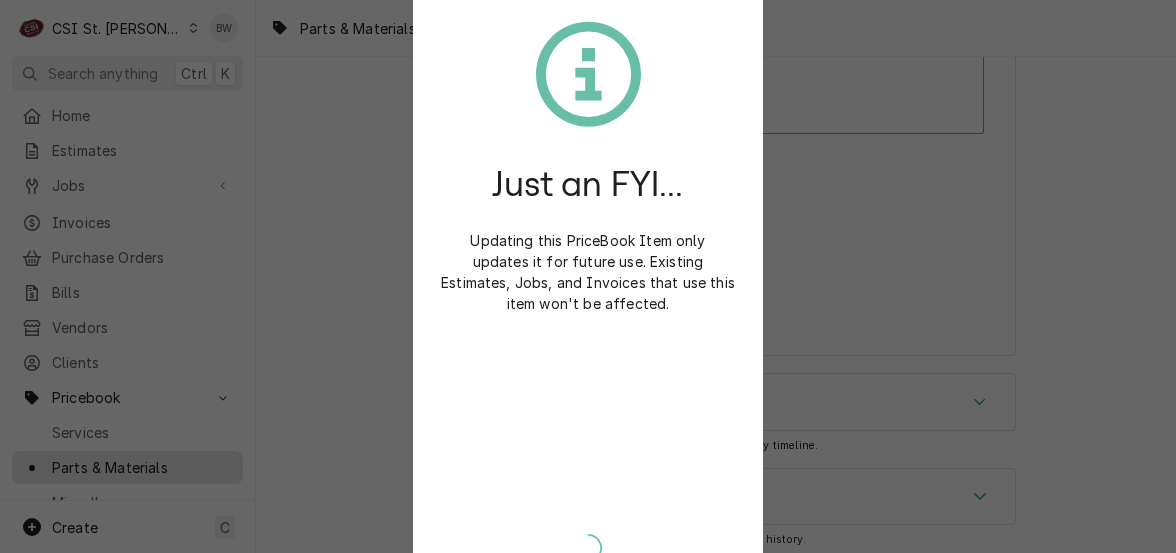 type on "x" 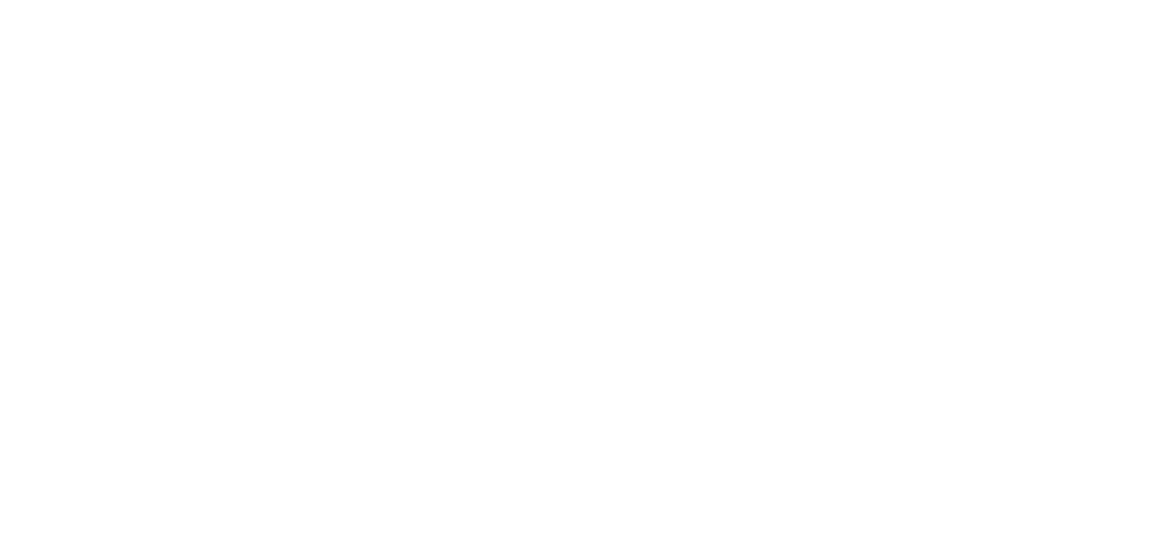 scroll, scrollTop: 0, scrollLeft: 0, axis: both 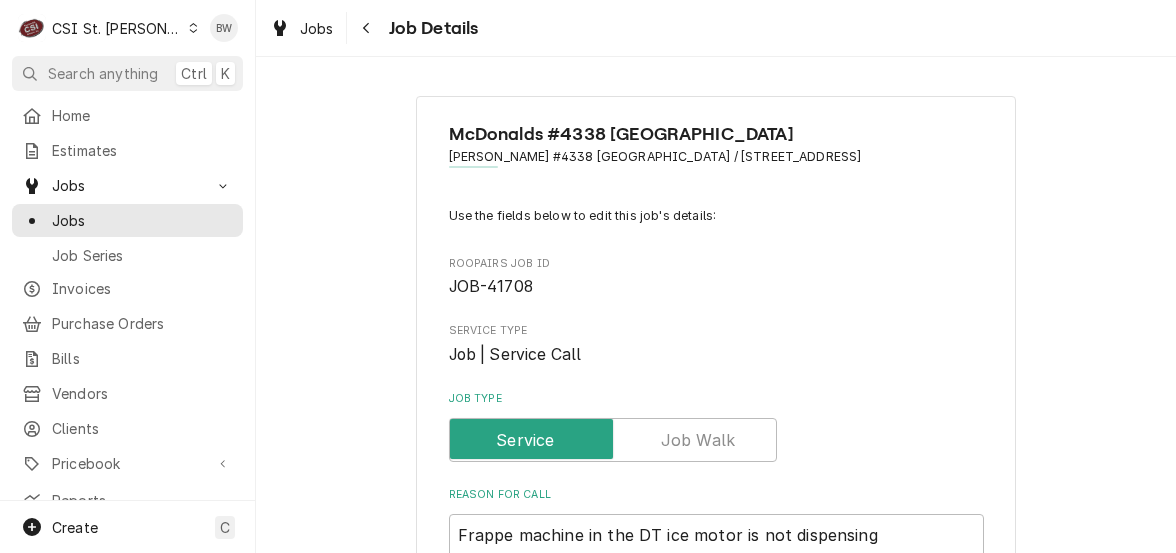 type on "x" 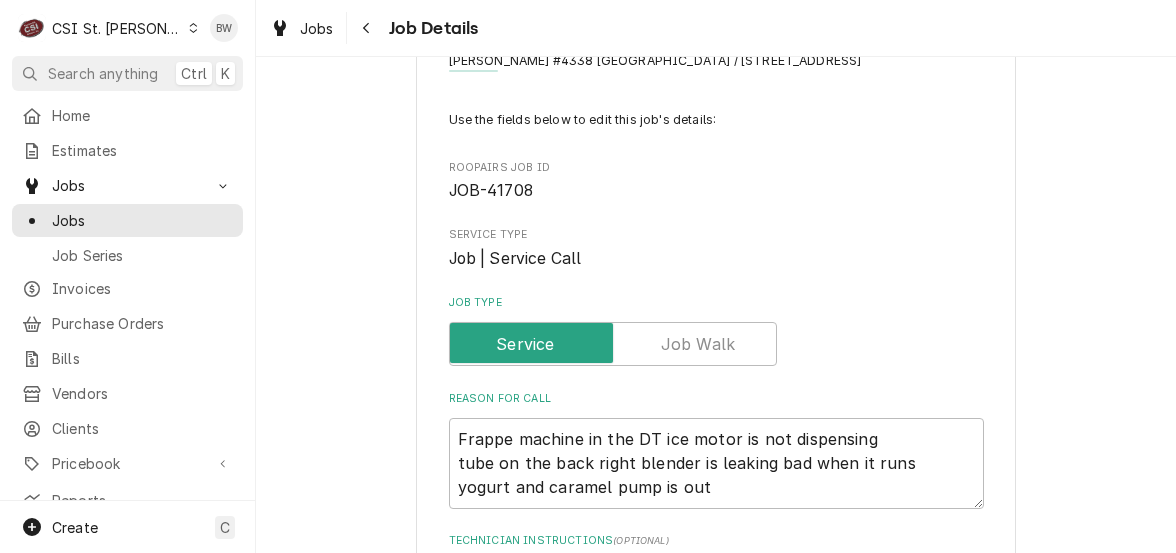 scroll, scrollTop: 0, scrollLeft: 0, axis: both 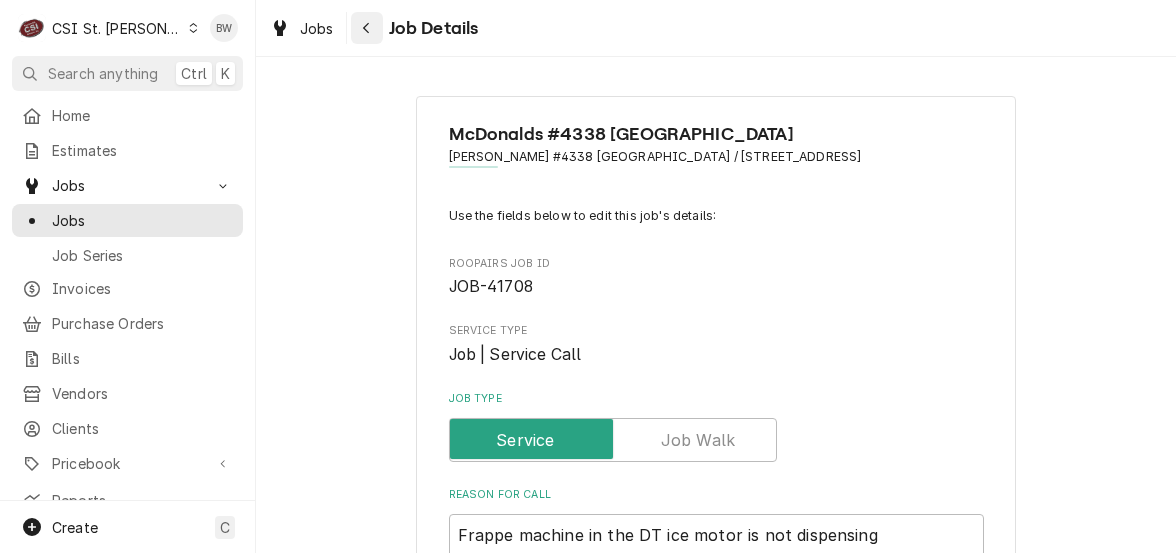 click 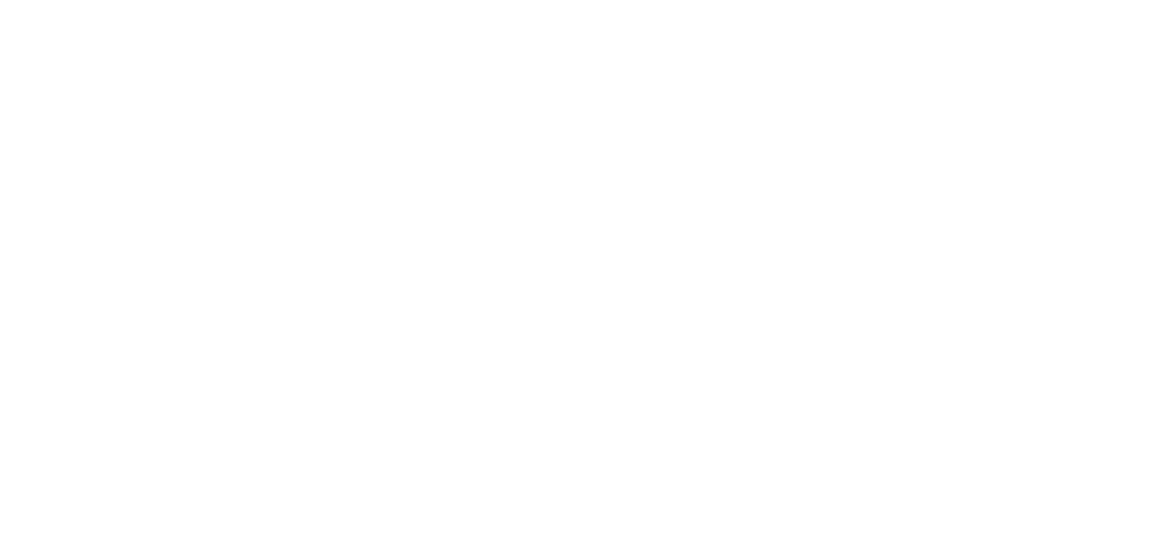 scroll, scrollTop: 0, scrollLeft: 0, axis: both 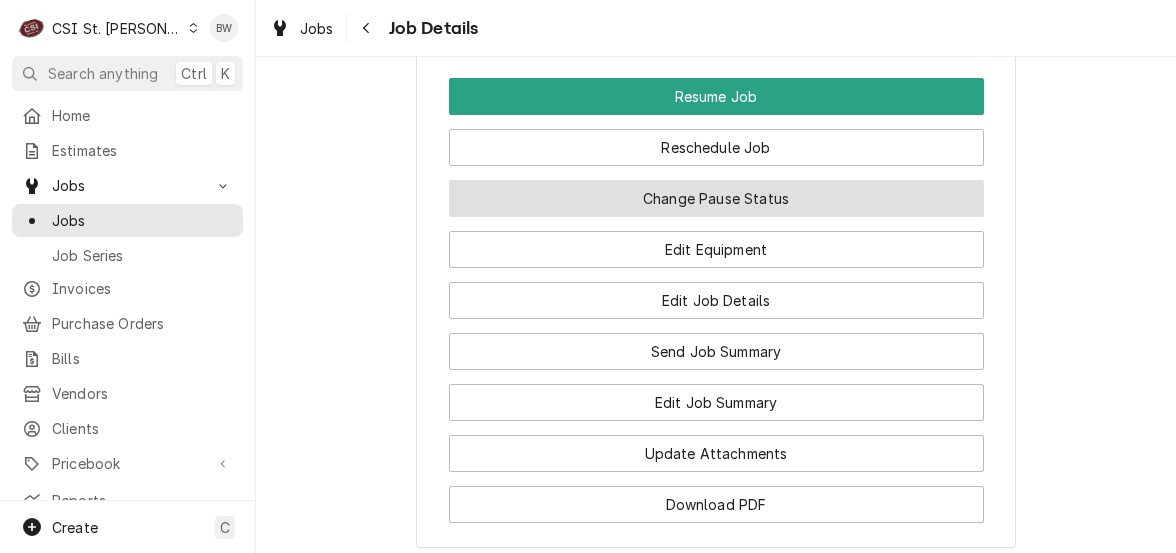 click on "Change Pause Status" at bounding box center (716, 198) 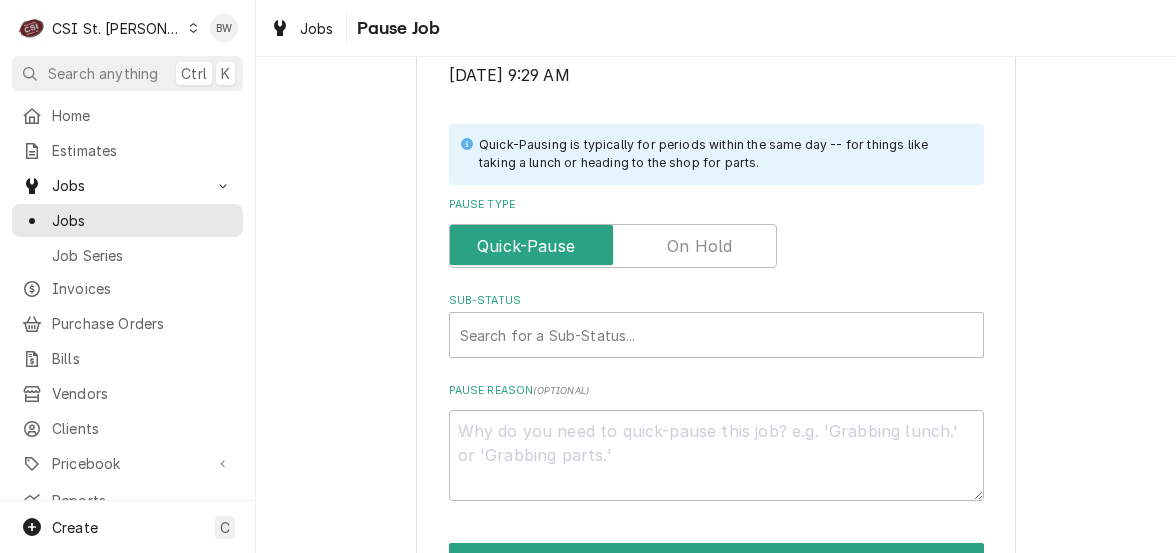 scroll, scrollTop: 400, scrollLeft: 0, axis: vertical 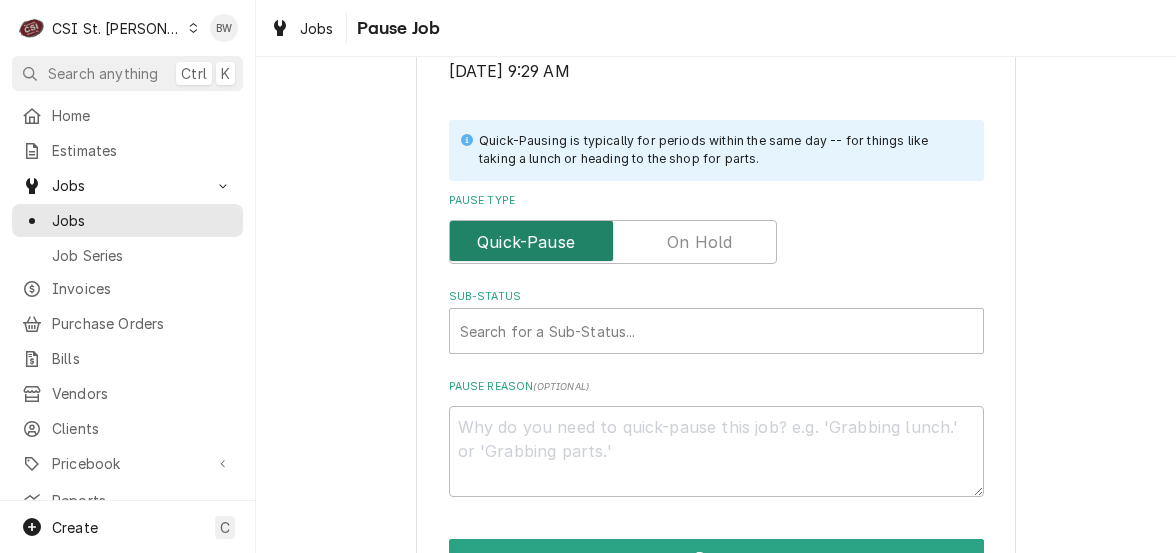 click at bounding box center [613, 242] 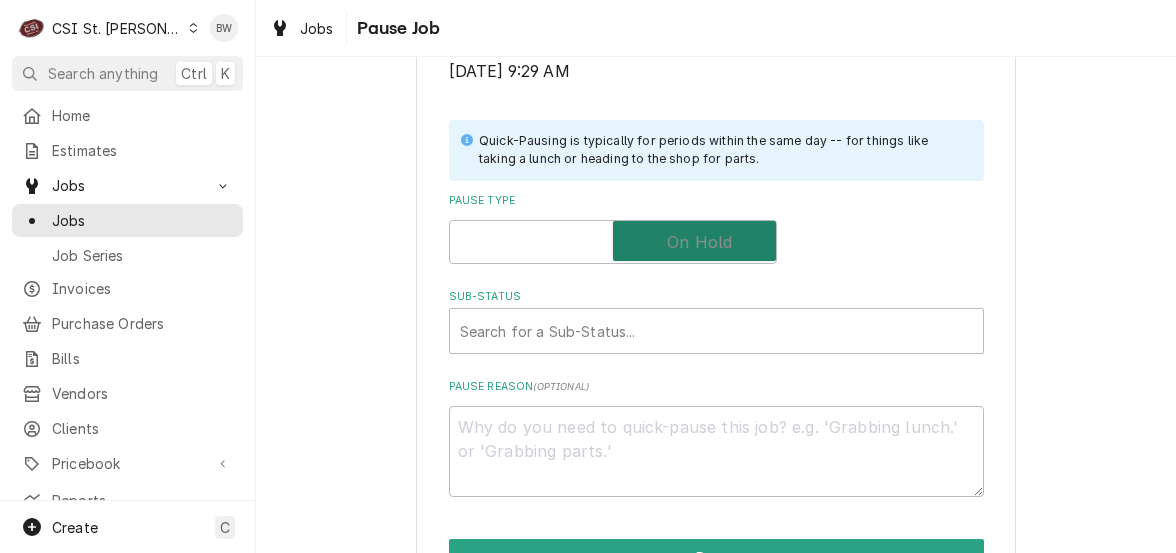 checkbox on "true" 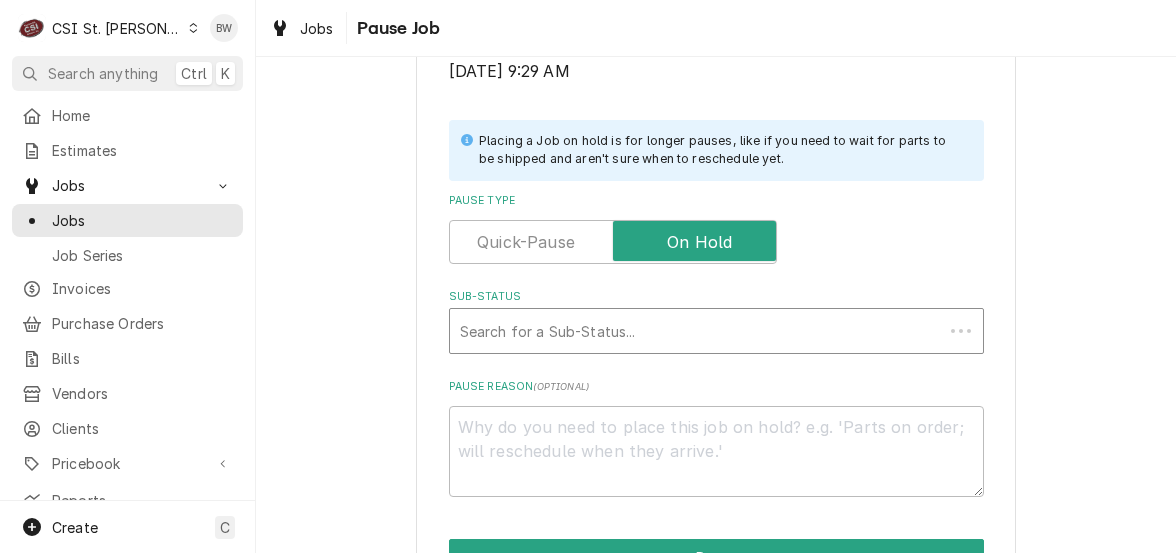 click at bounding box center [696, 331] 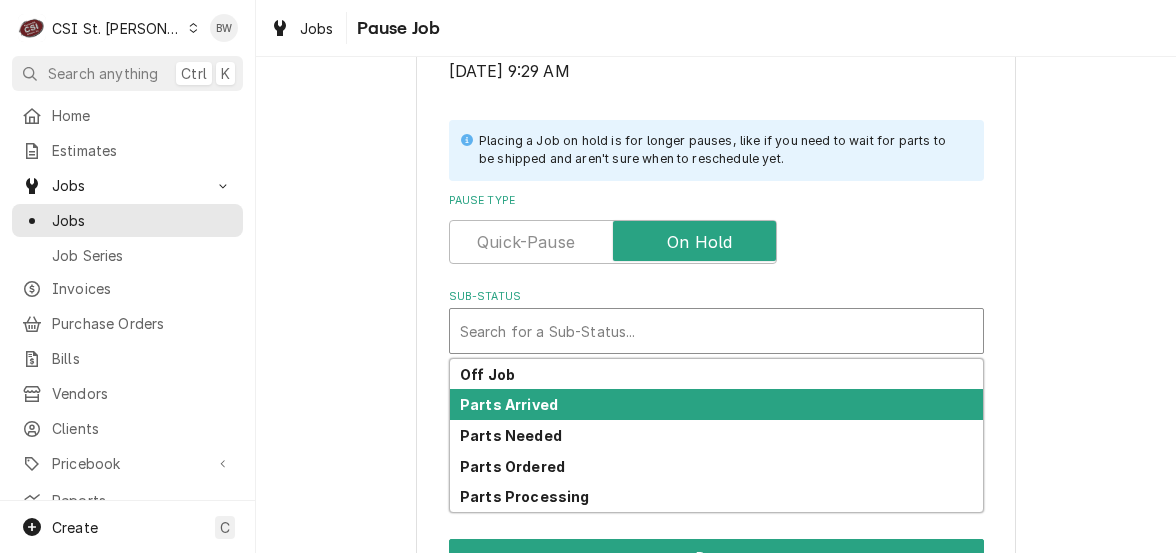 click on "Parts Arrived" at bounding box center [509, 404] 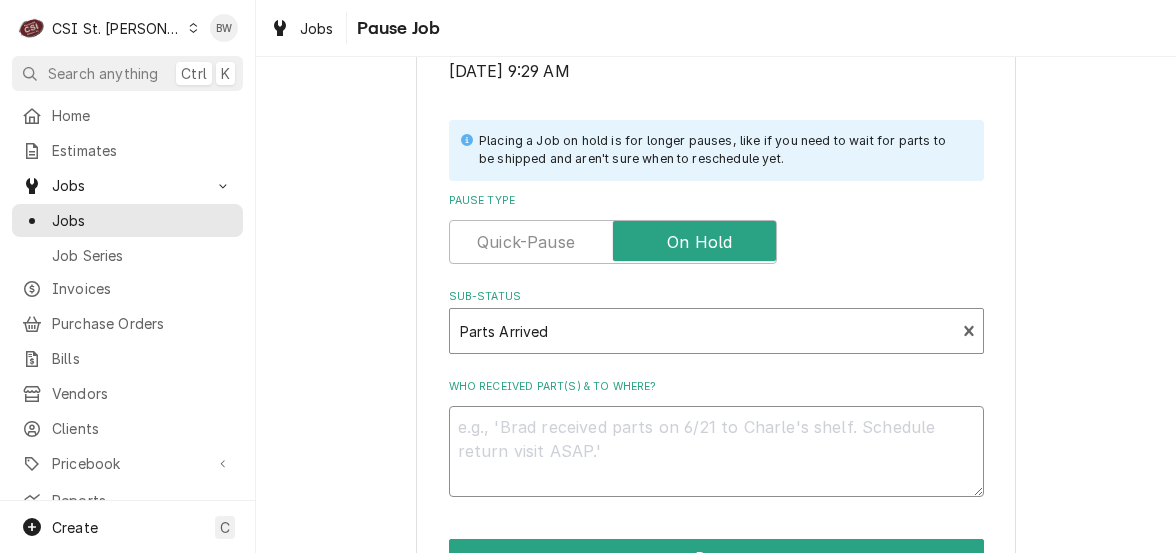 click on "Who received part(s) & to where?" at bounding box center (716, 451) 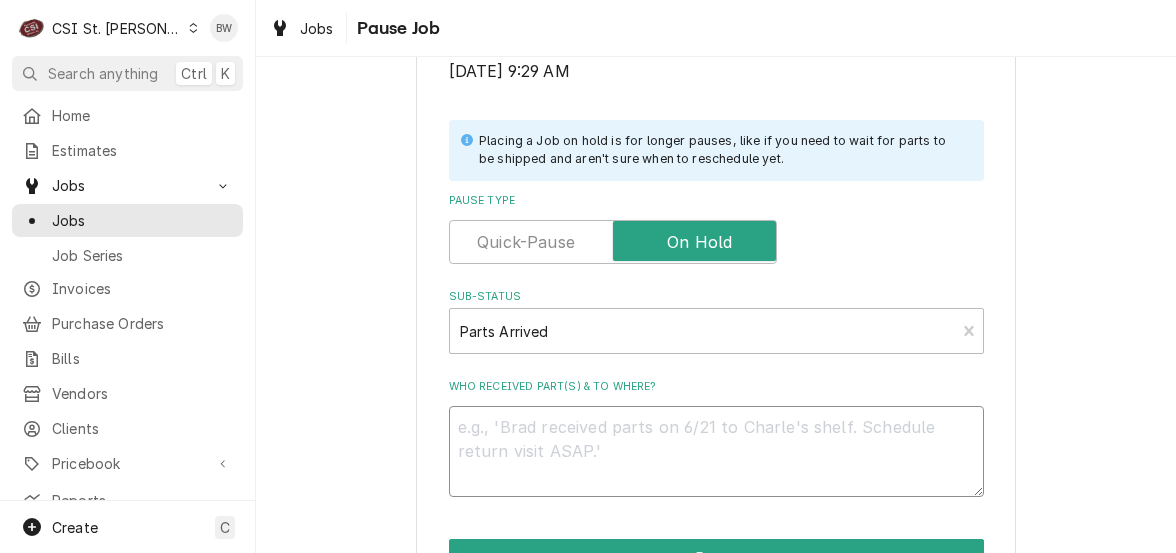 type on "x" 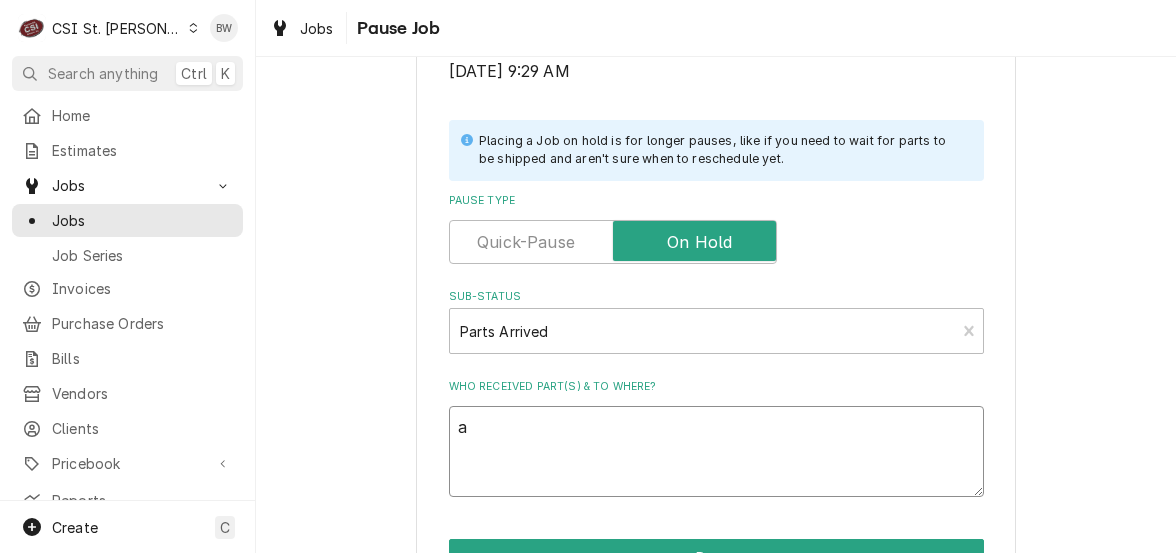 type on "x" 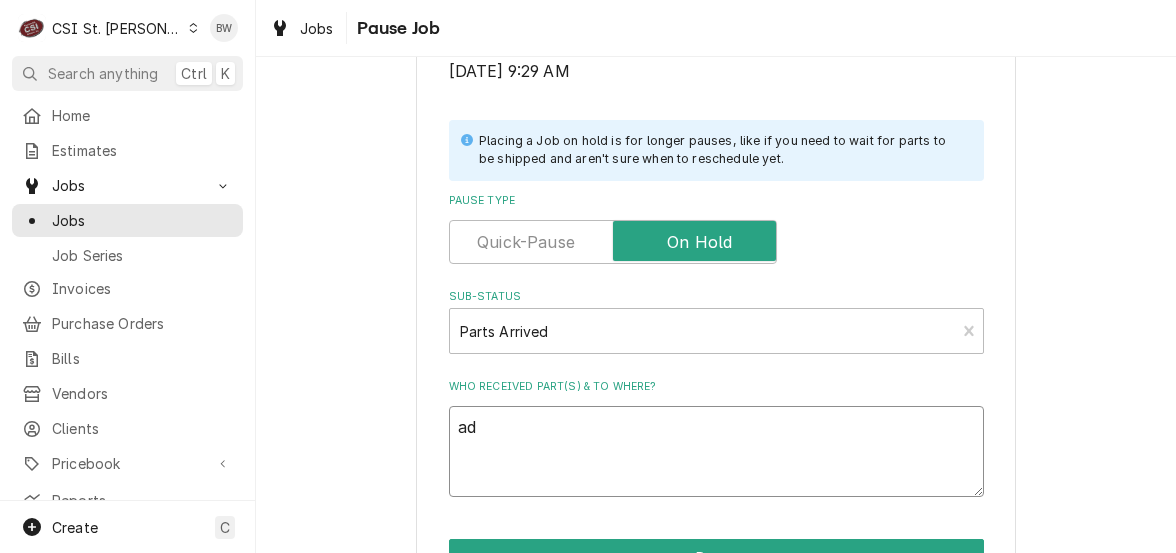 type on "x" 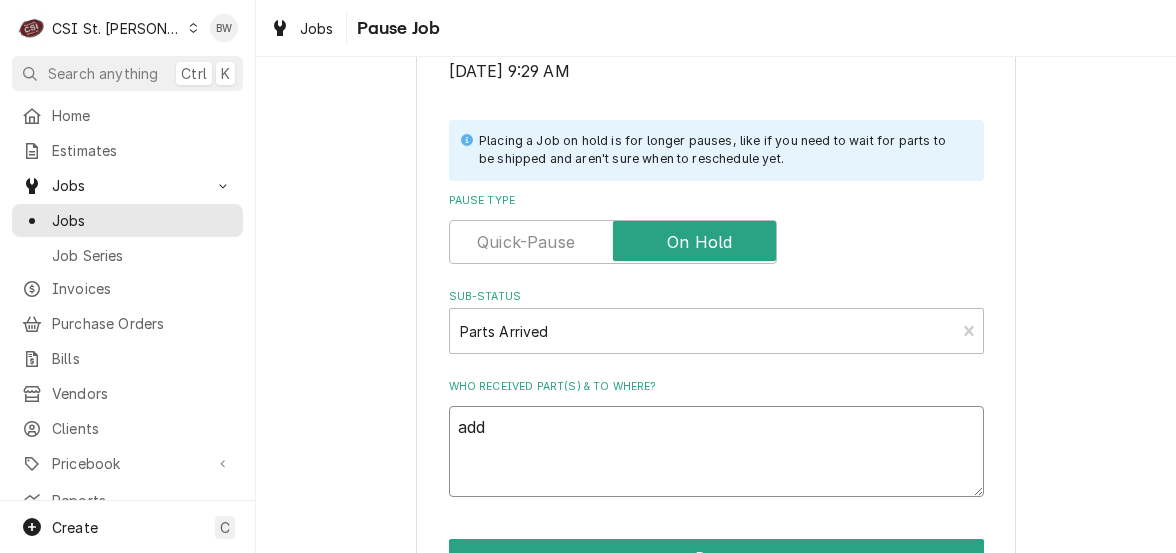 type on "x" 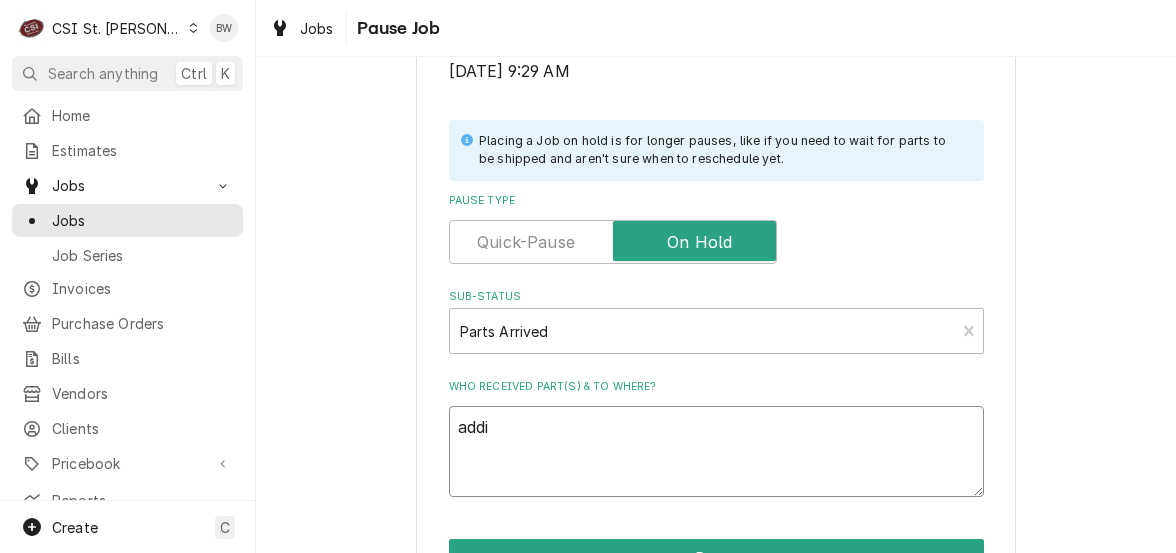 type on "x" 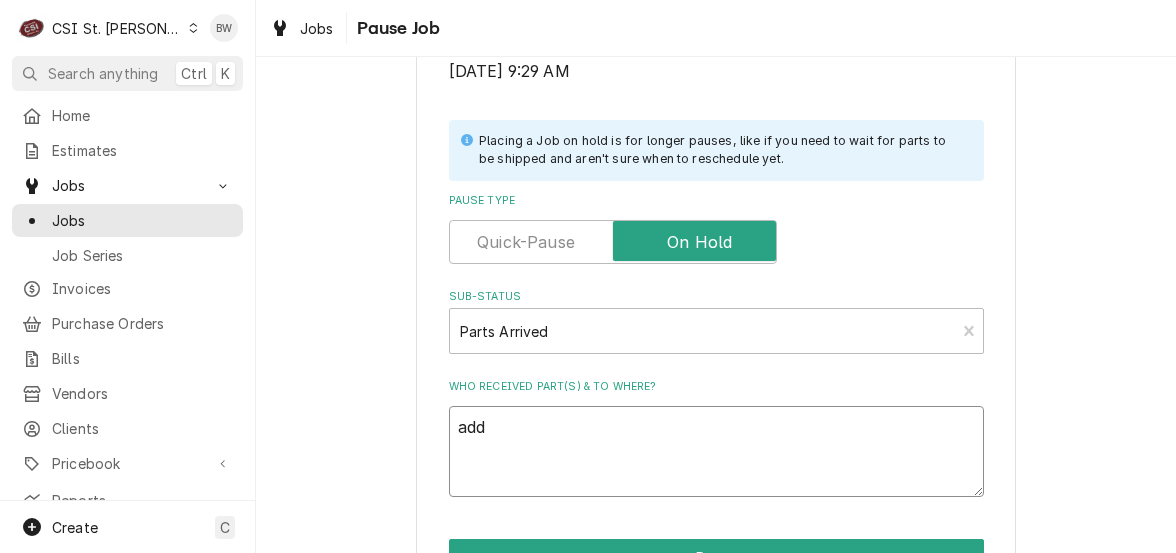 type on "x" 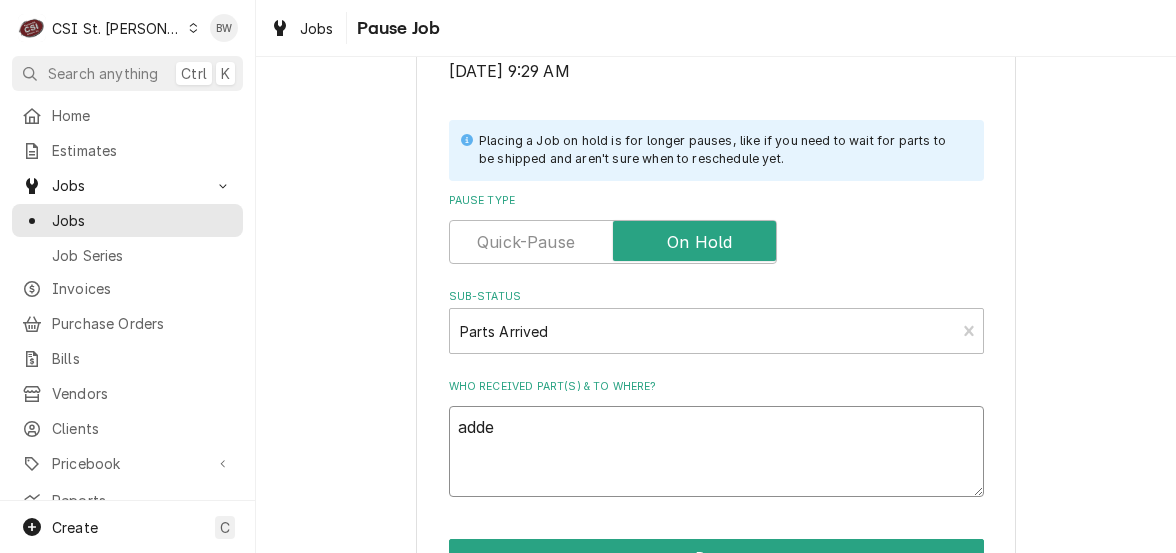 type on "x" 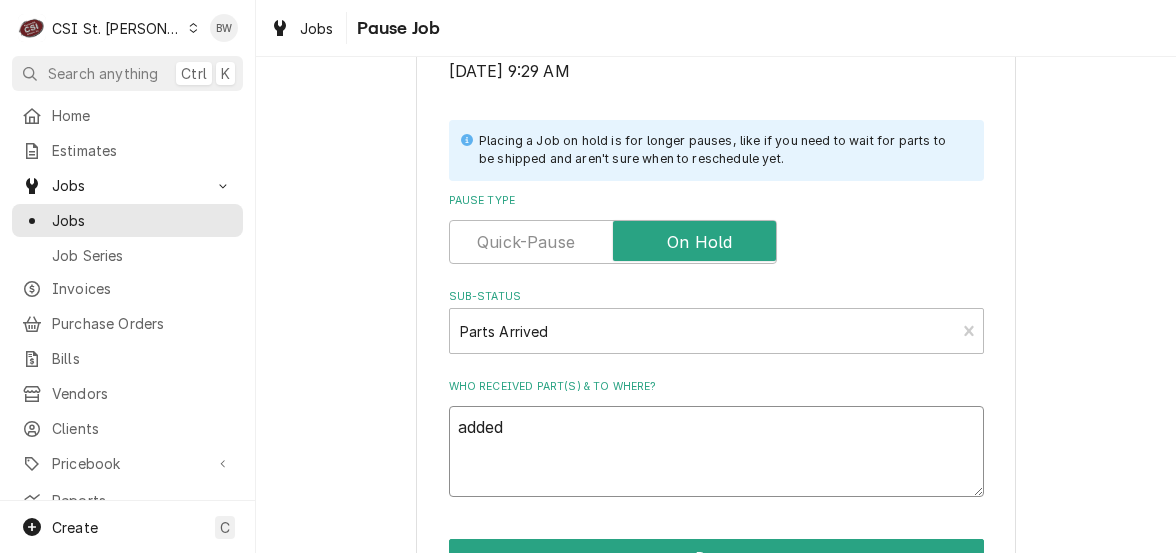 type on "added" 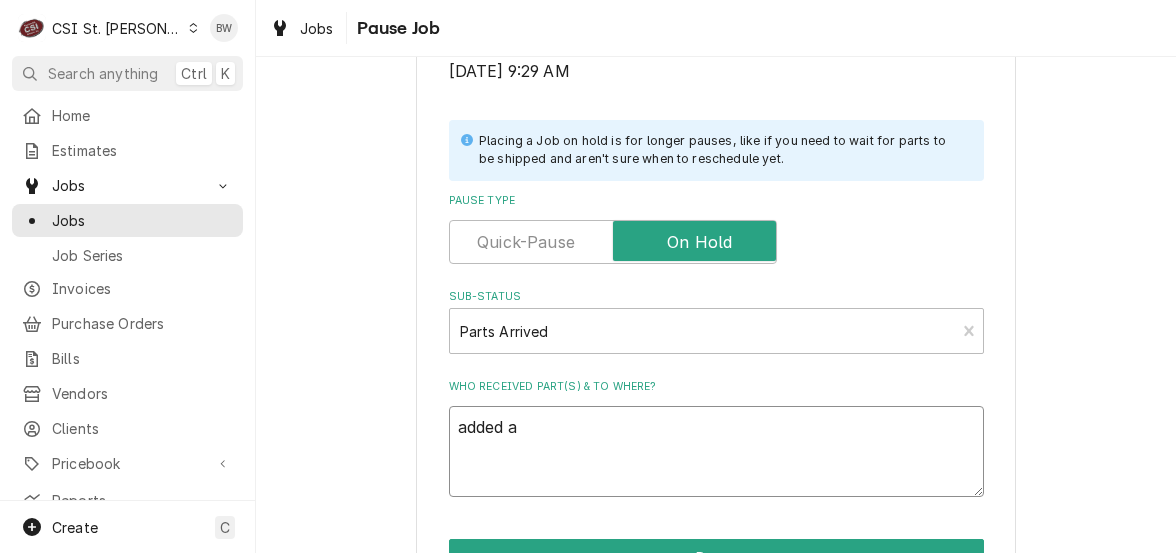 type on "x" 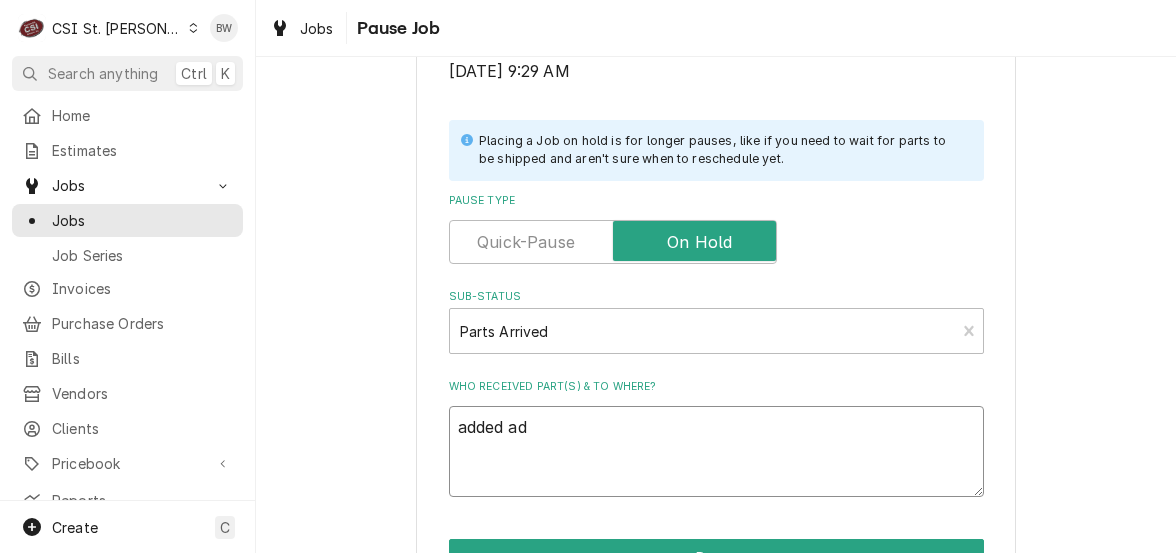 type on "x" 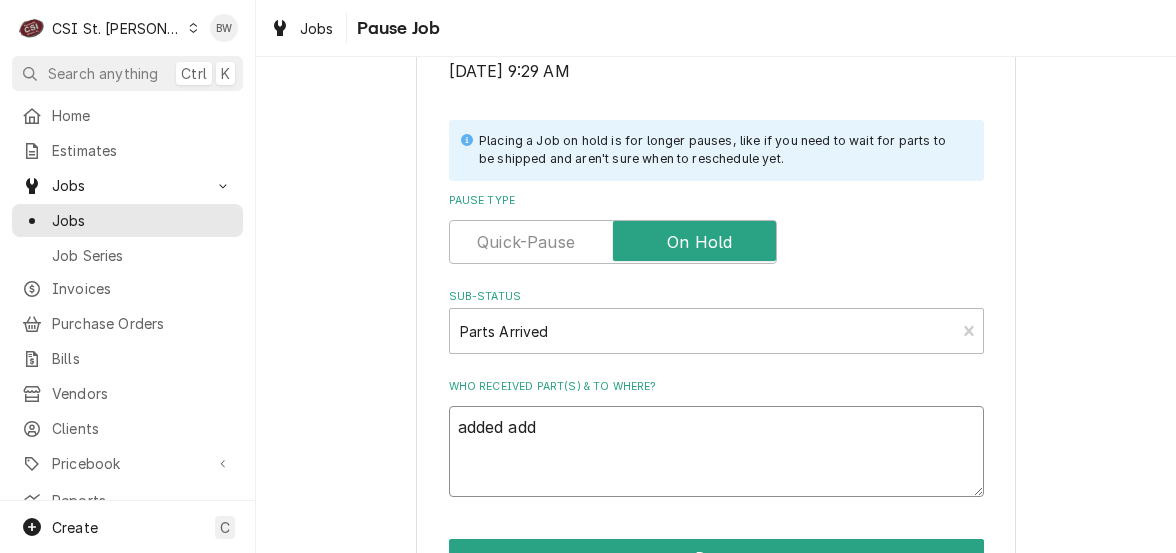 type on "x" 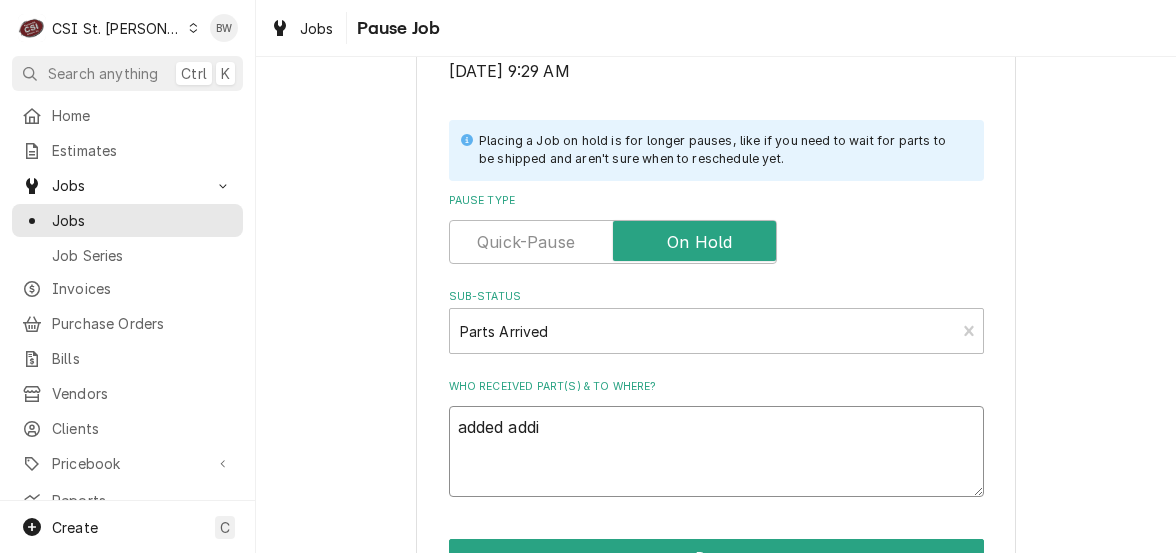 type on "x" 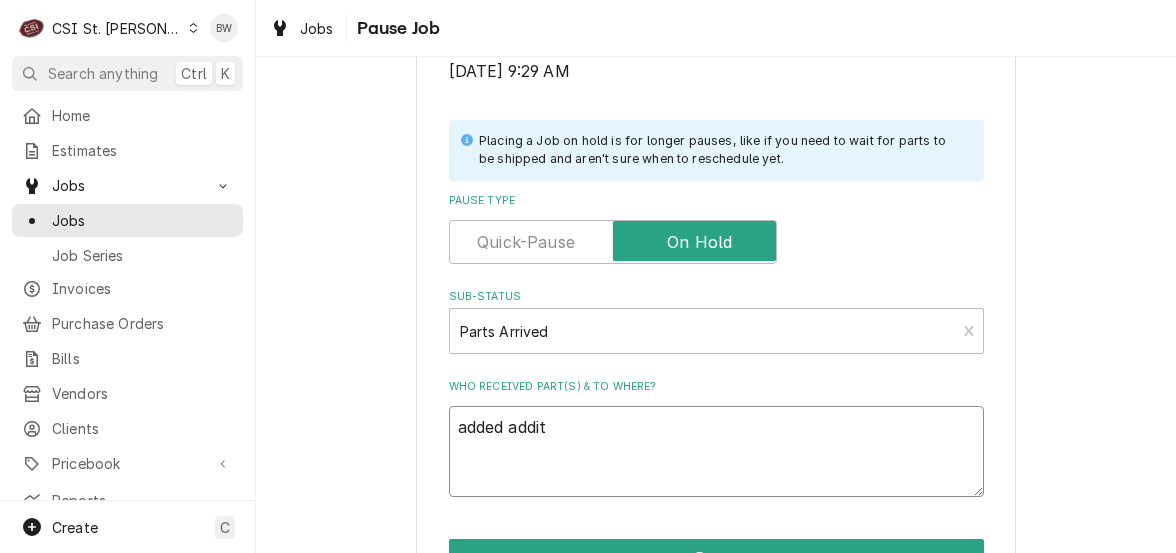 type on "x" 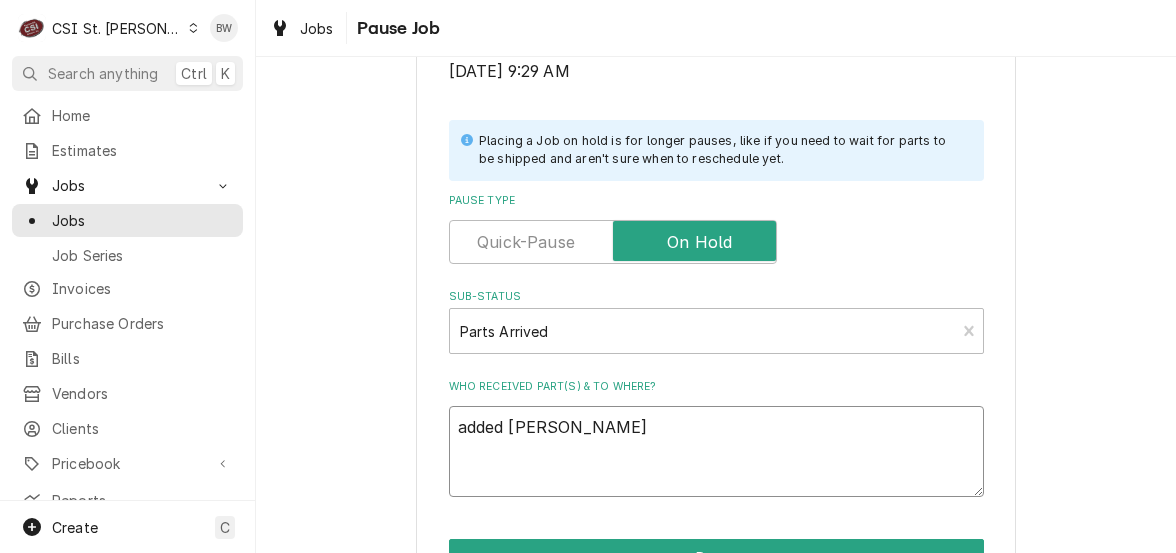 type on "x" 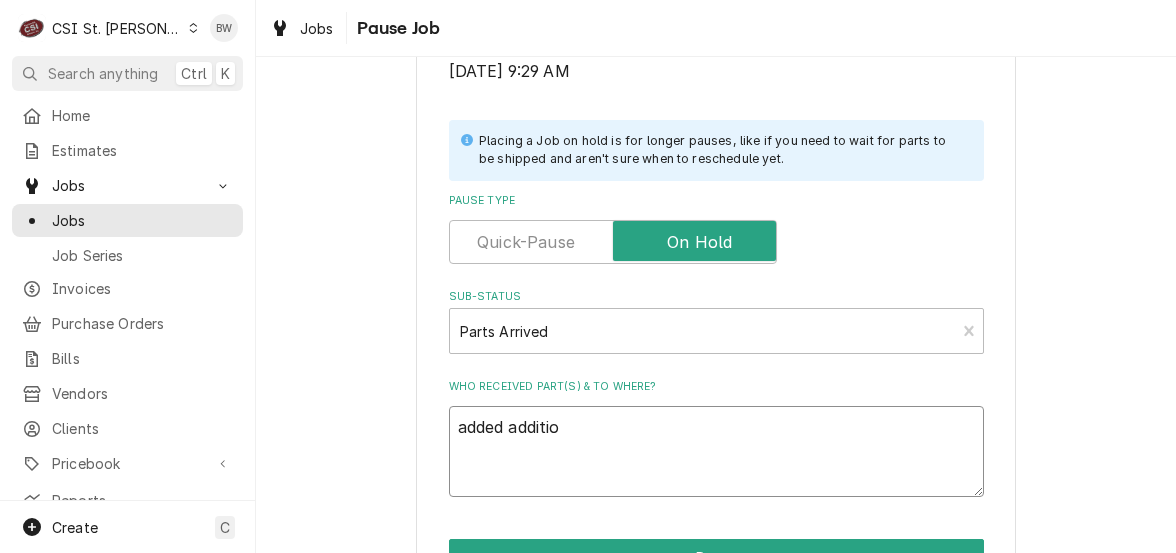 type on "x" 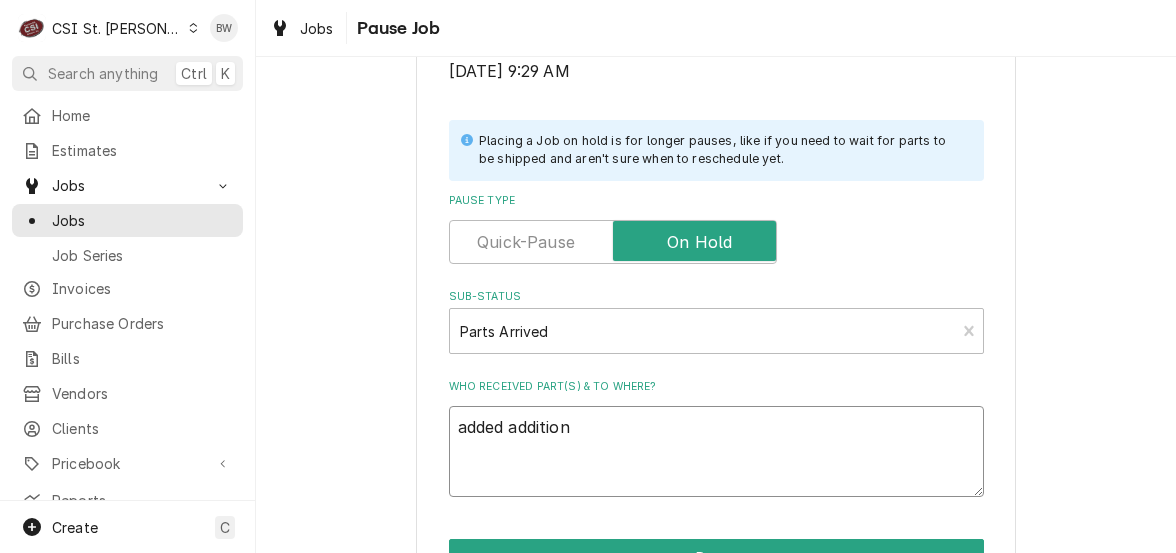 type on "x" 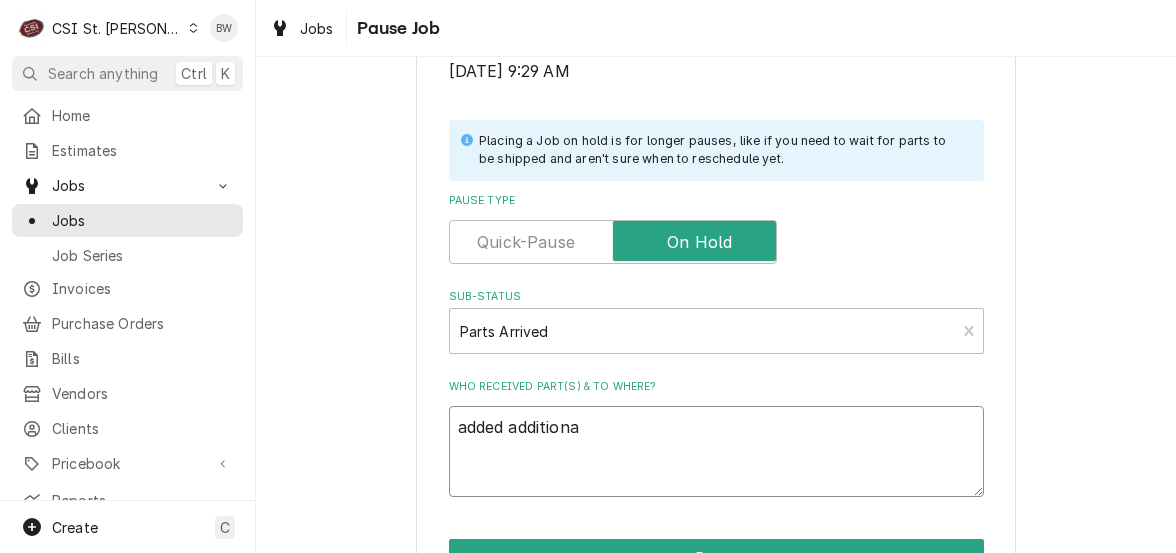 type on "x" 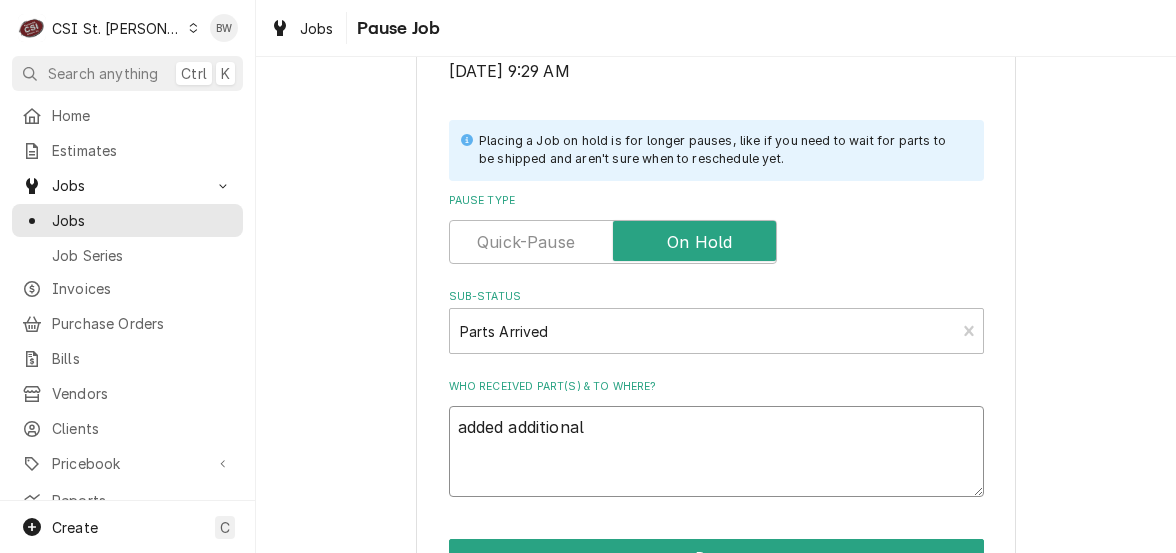type on "x" 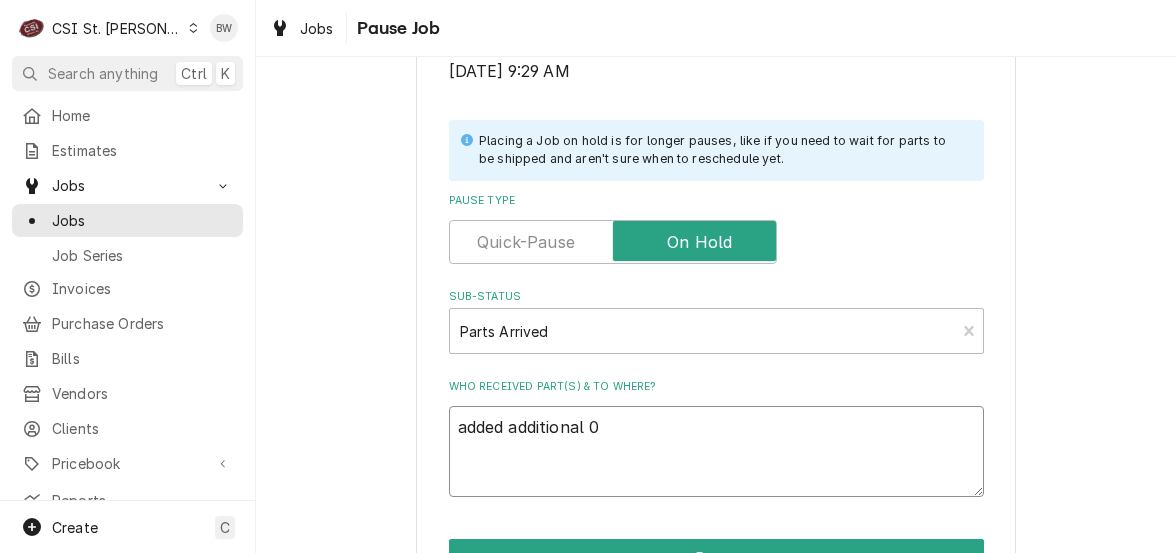 type on "x" 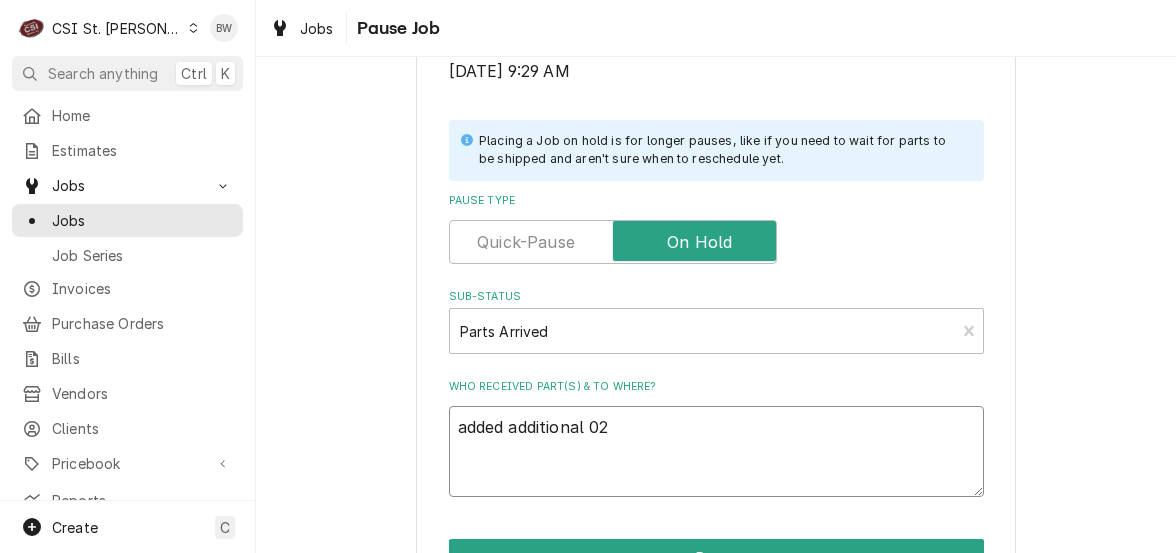 type on "x" 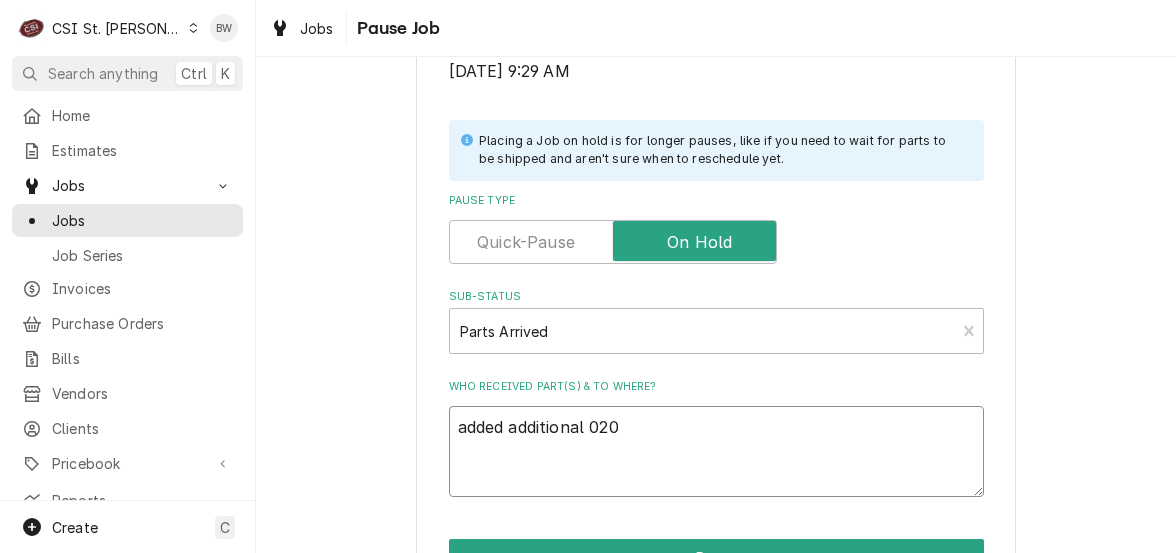 type on "x" 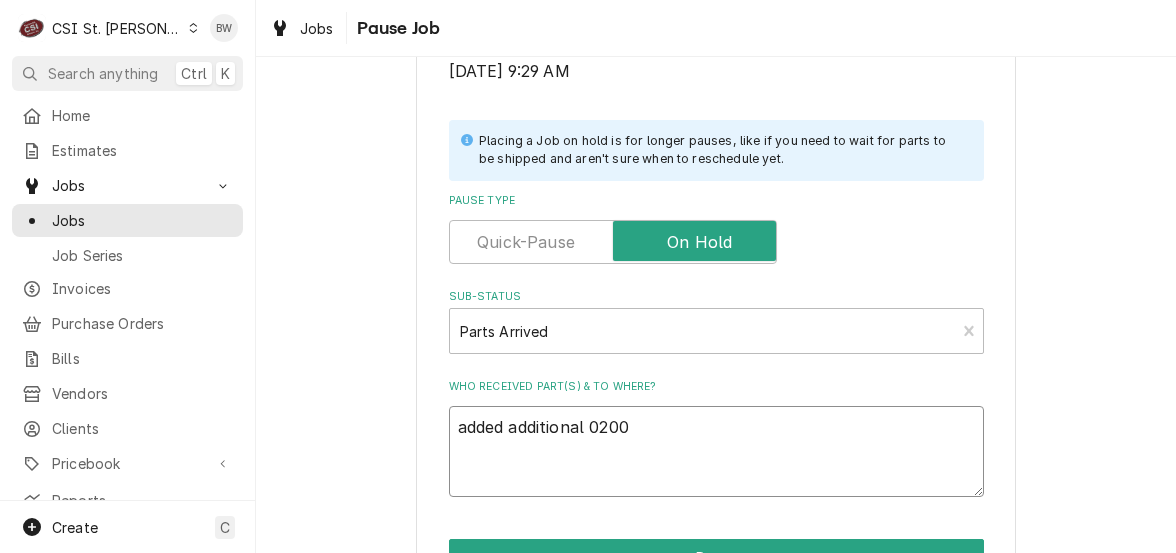type on "x" 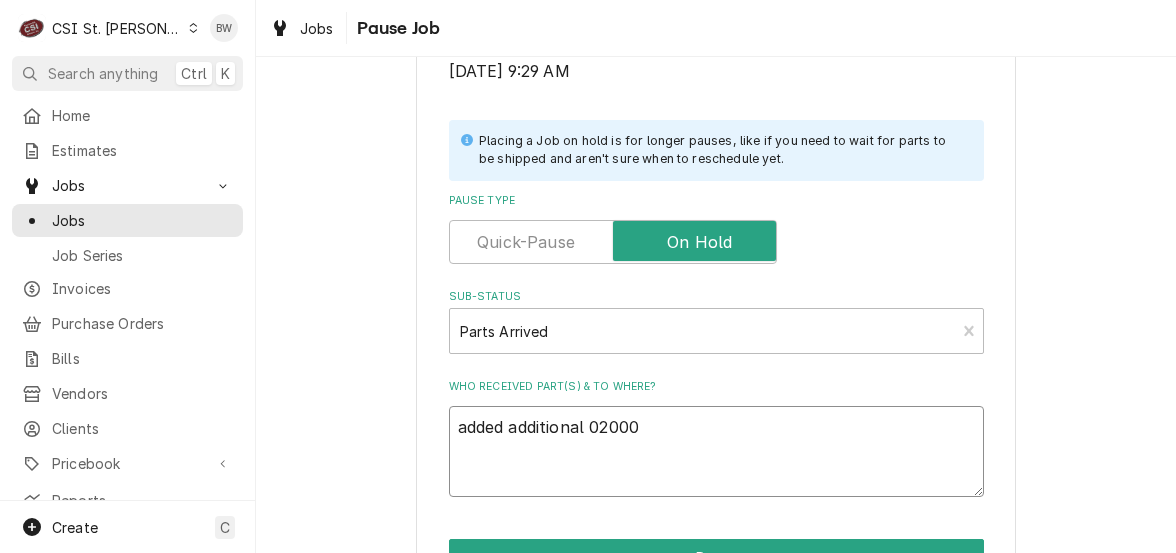 type on "x" 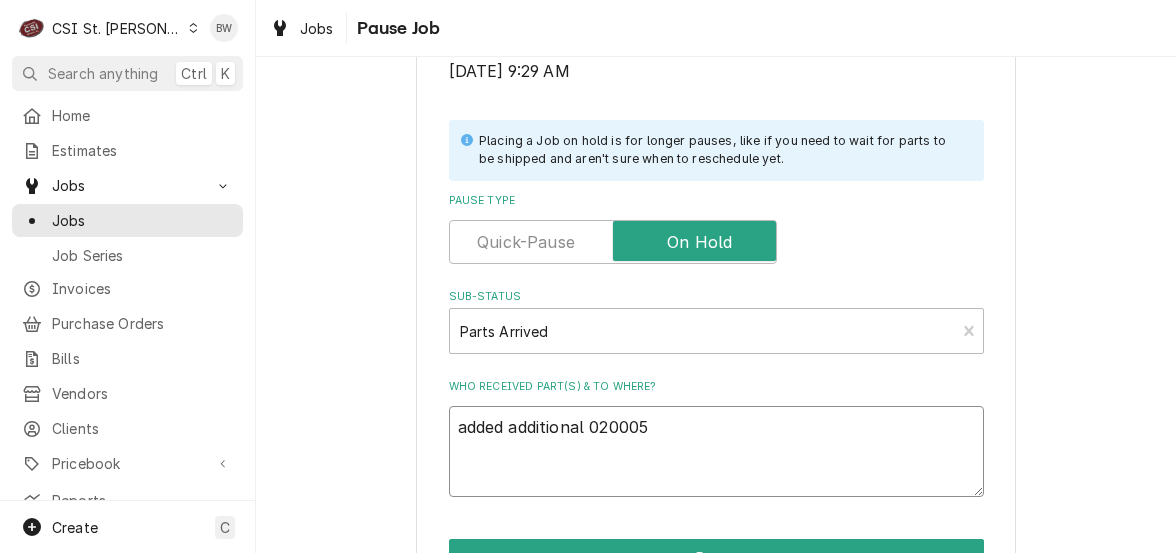 type on "x" 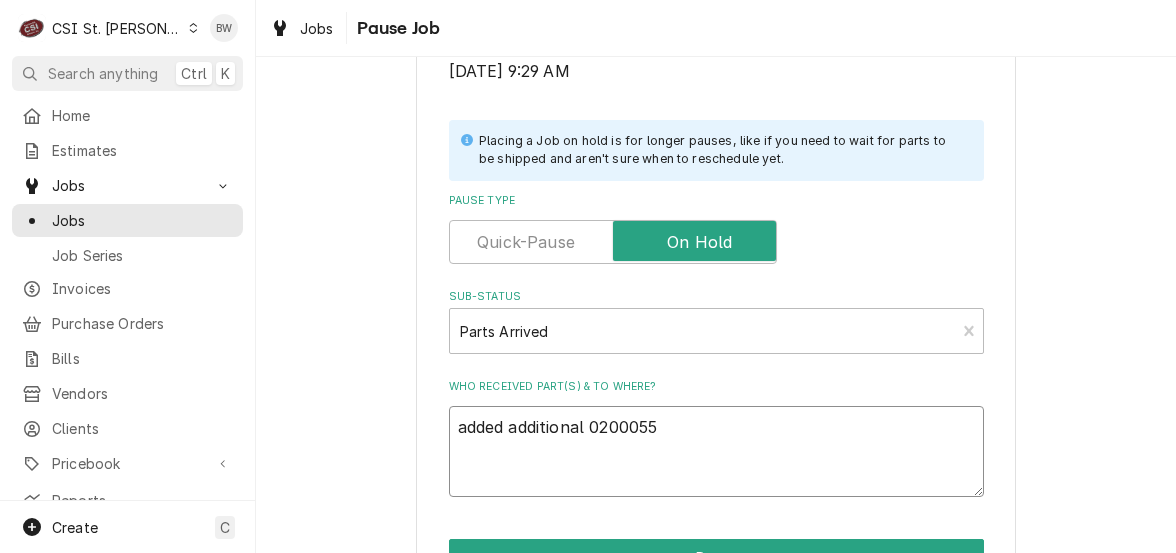 type on "x" 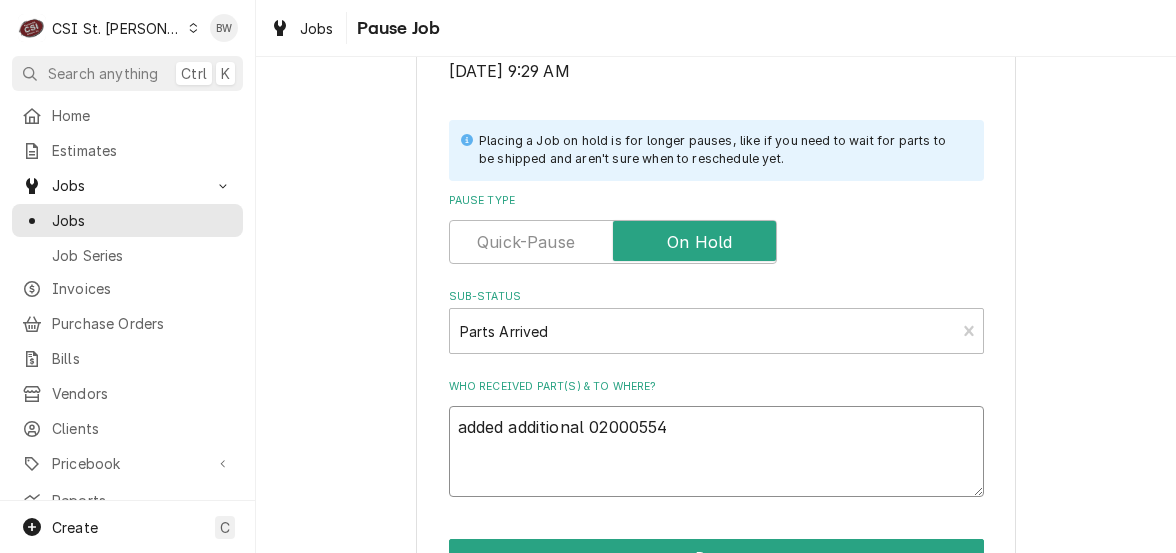 type on "x" 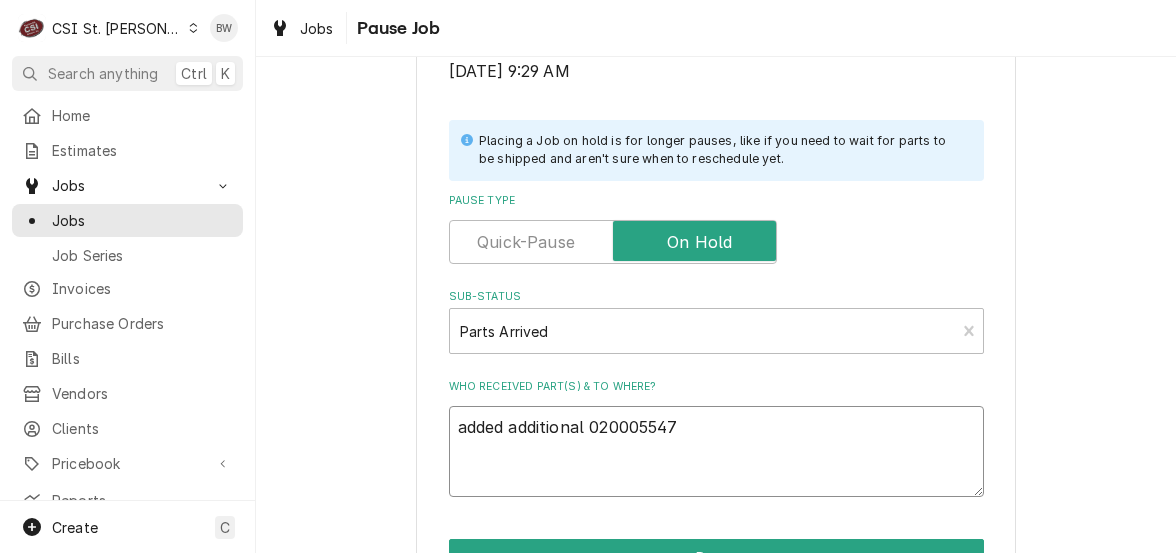 type on "x" 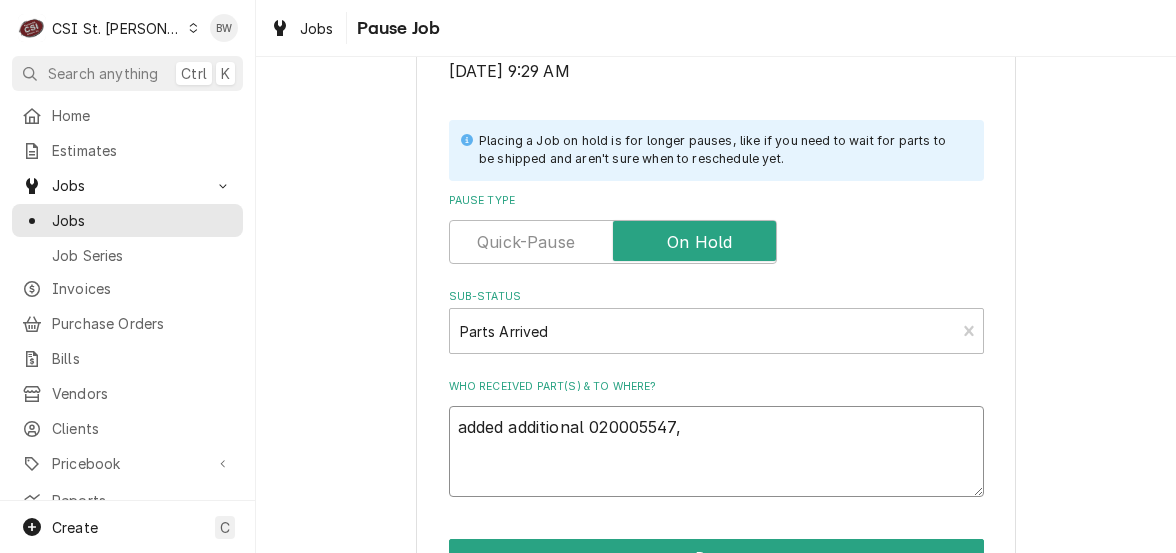 type on "x" 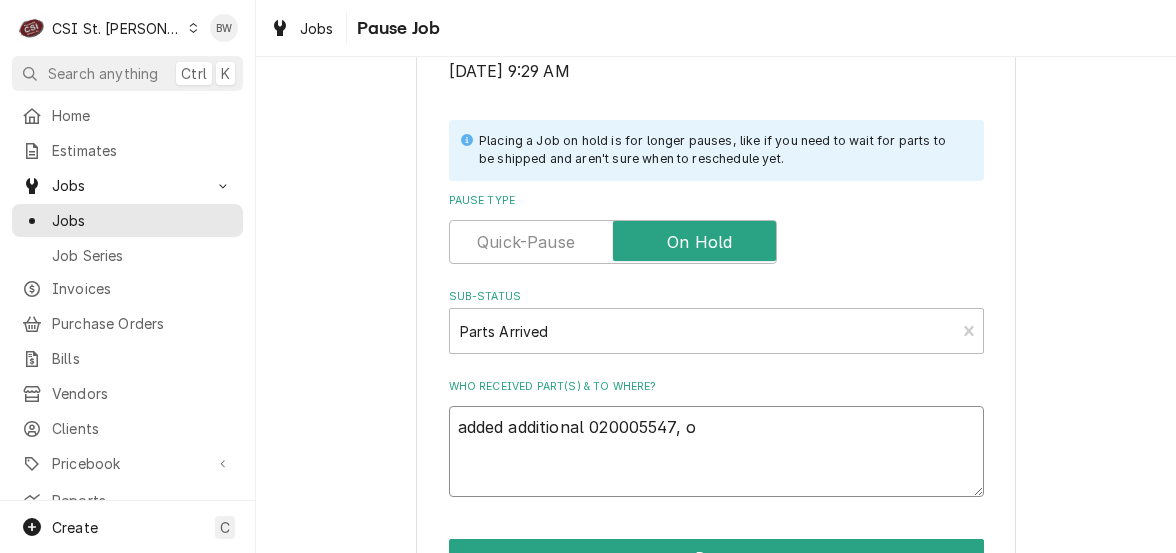 type on "x" 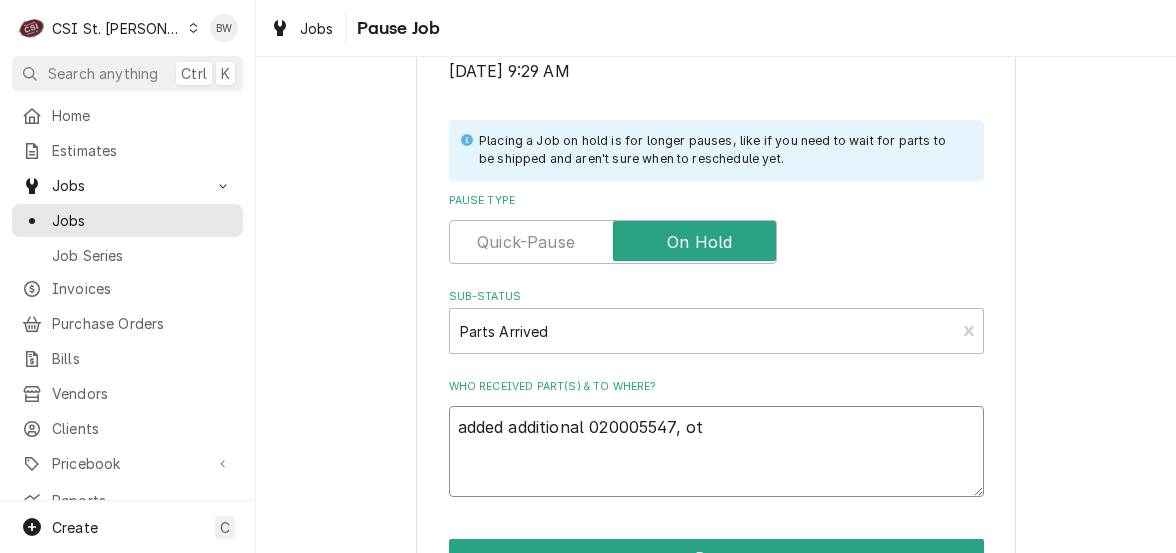 type on "x" 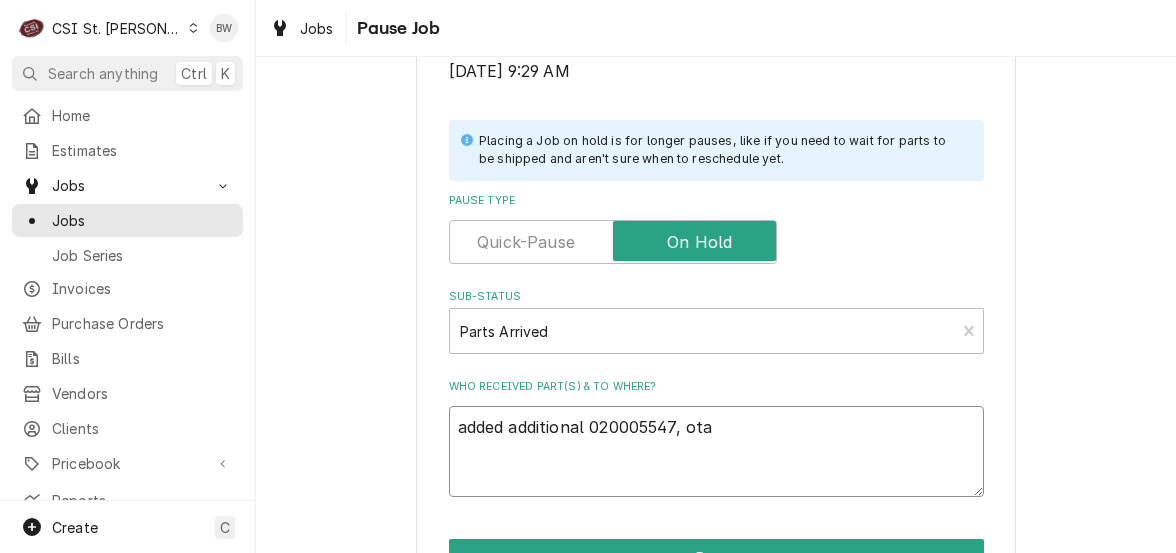 type on "x" 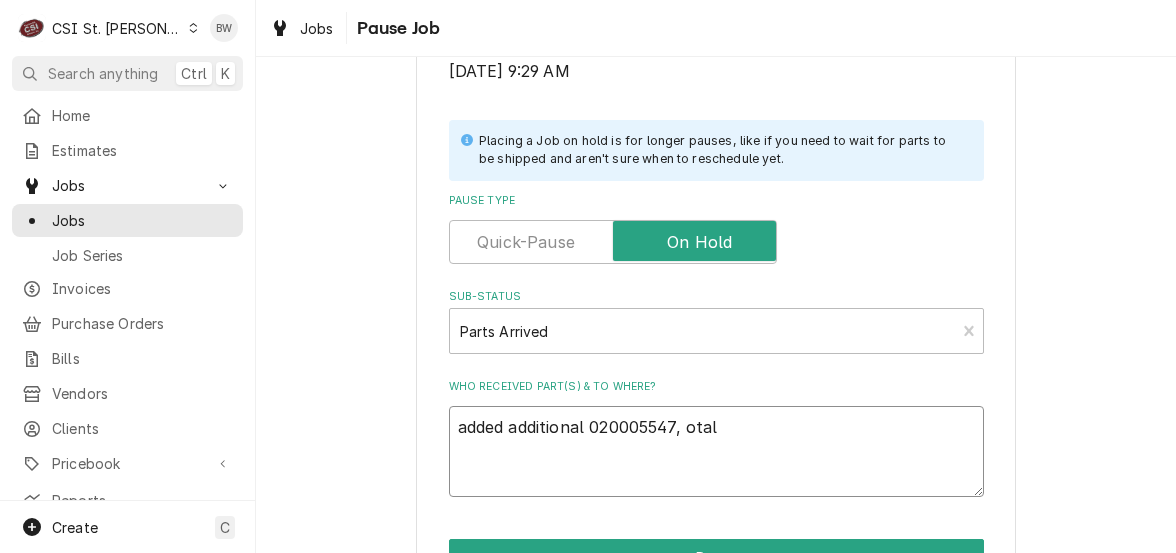 type on "x" 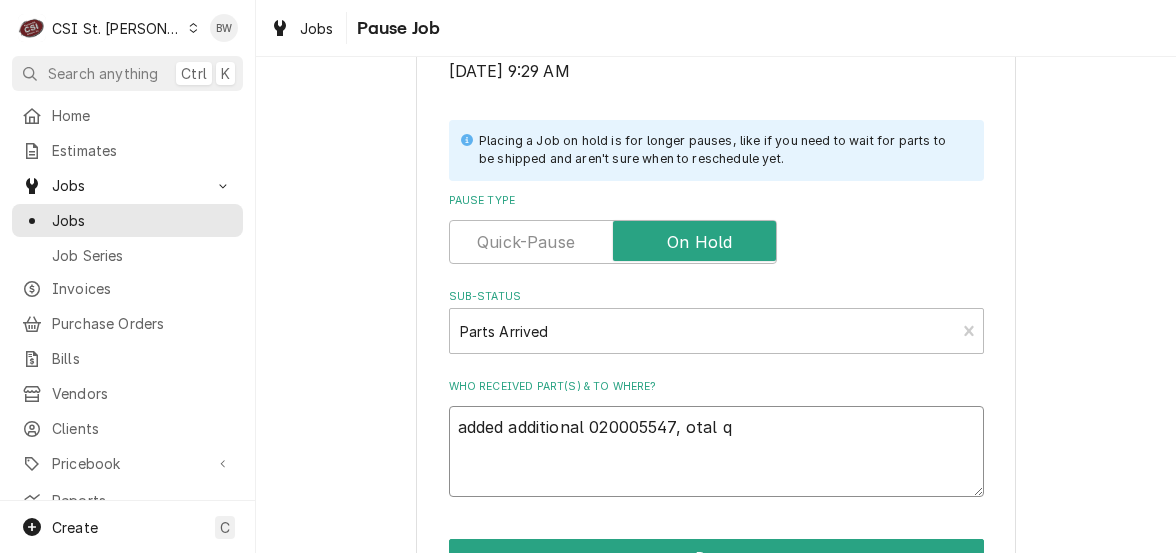 type on "x" 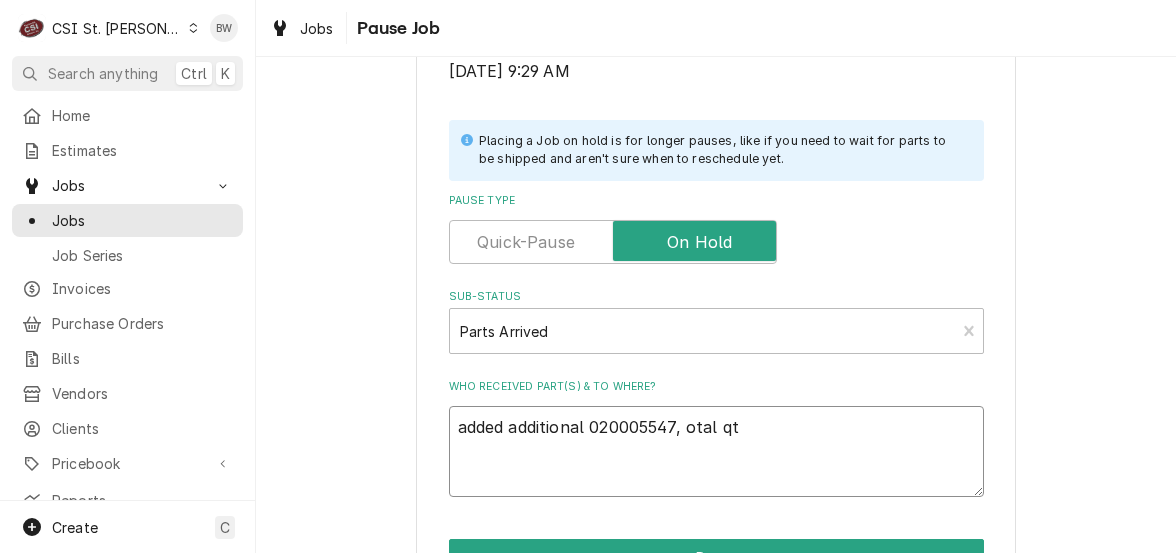 type on "x" 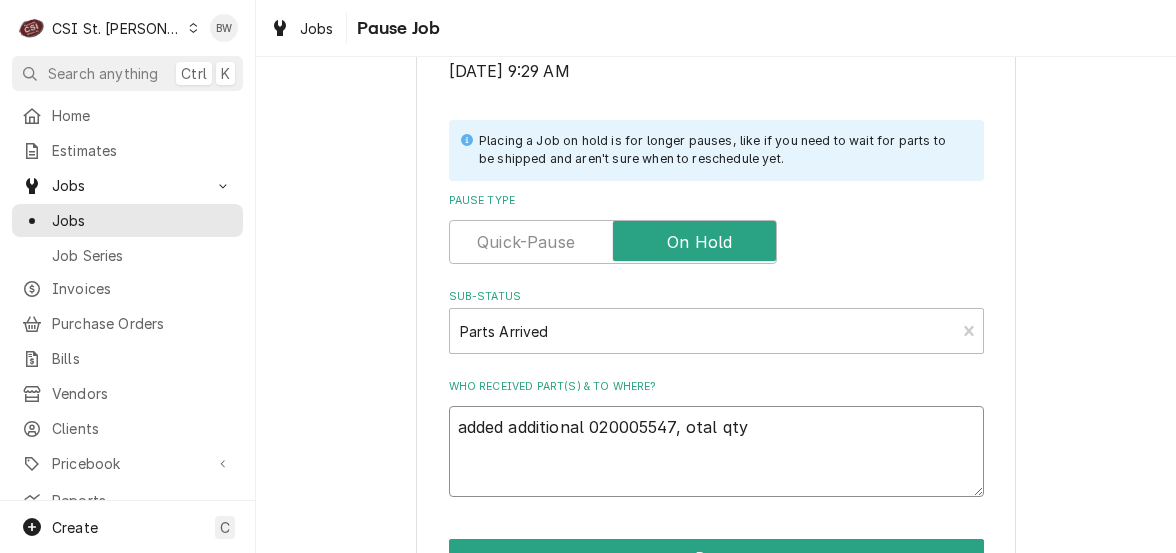 type on "x" 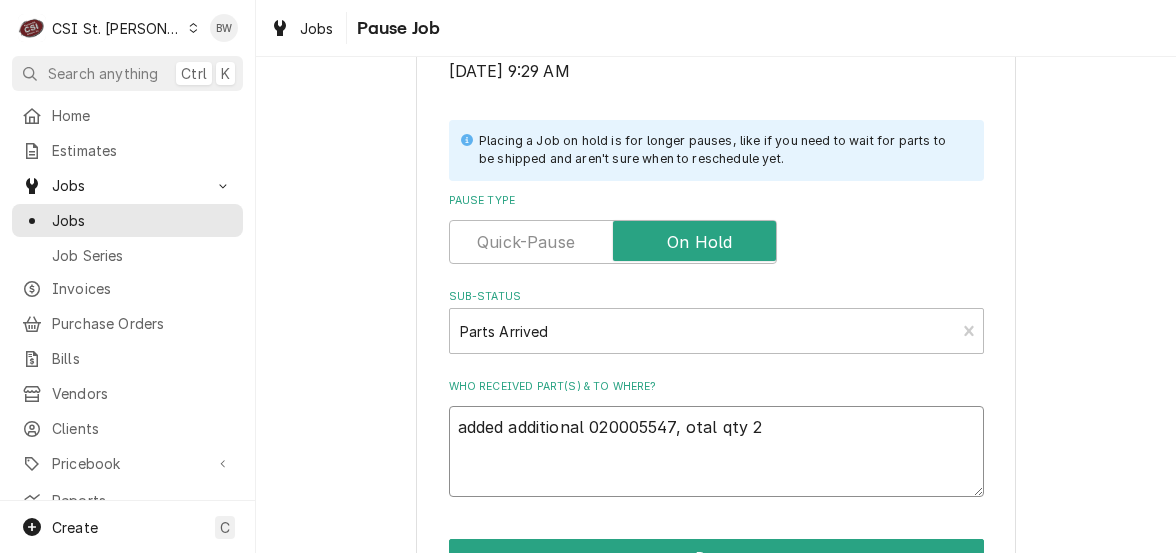 type on "x" 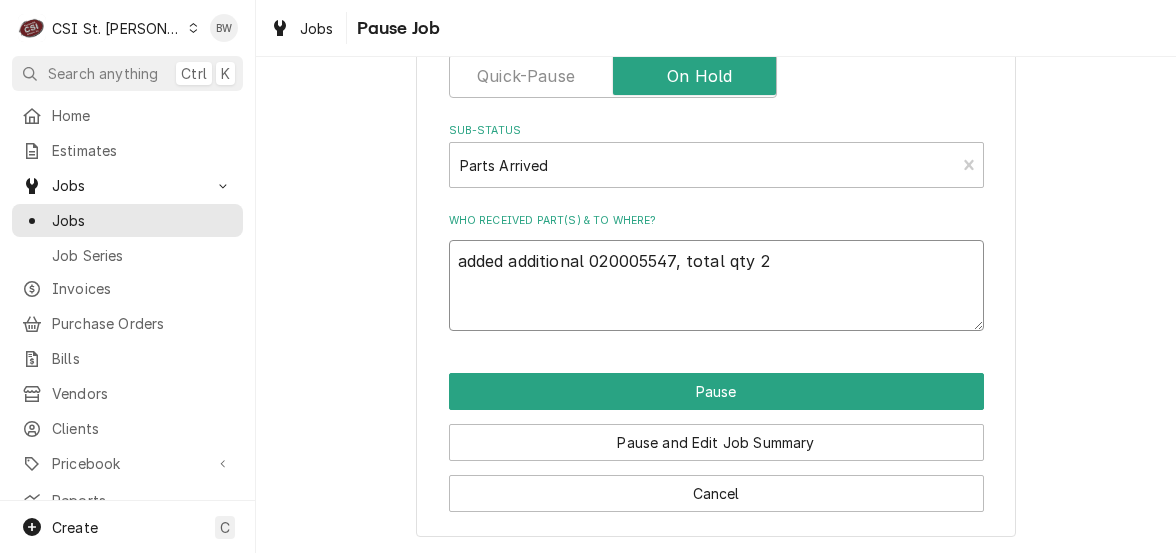 scroll, scrollTop: 568, scrollLeft: 0, axis: vertical 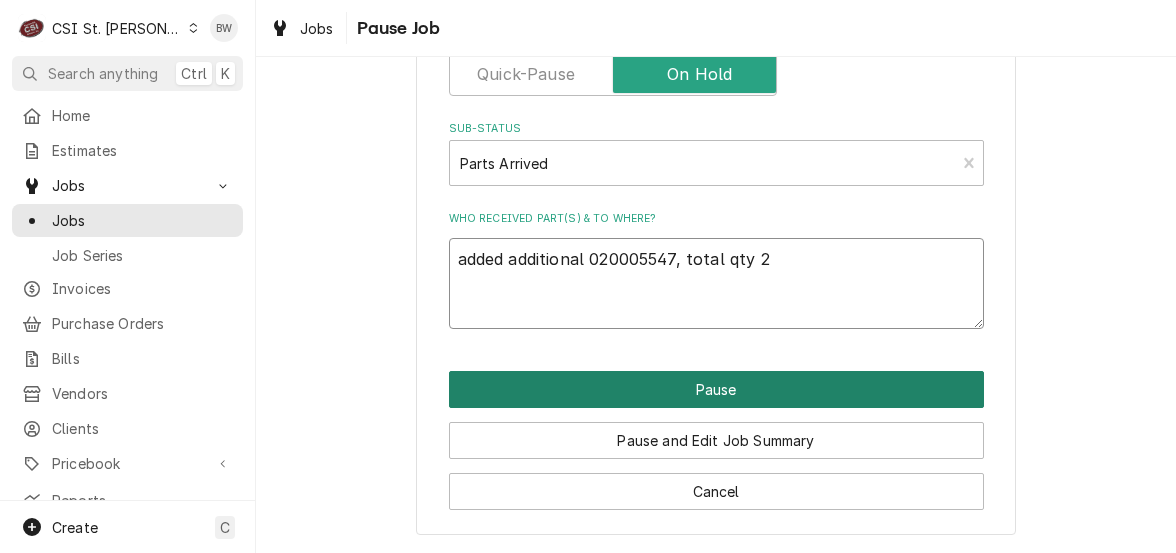 type on "added additional 020005547, total qty 2" 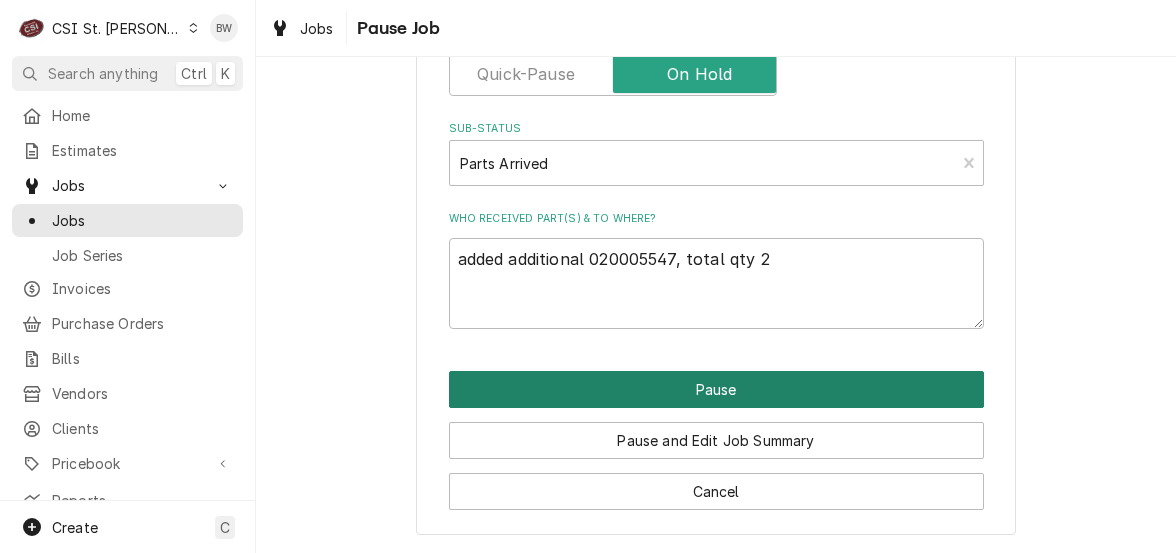 click on "Pause" at bounding box center (716, 389) 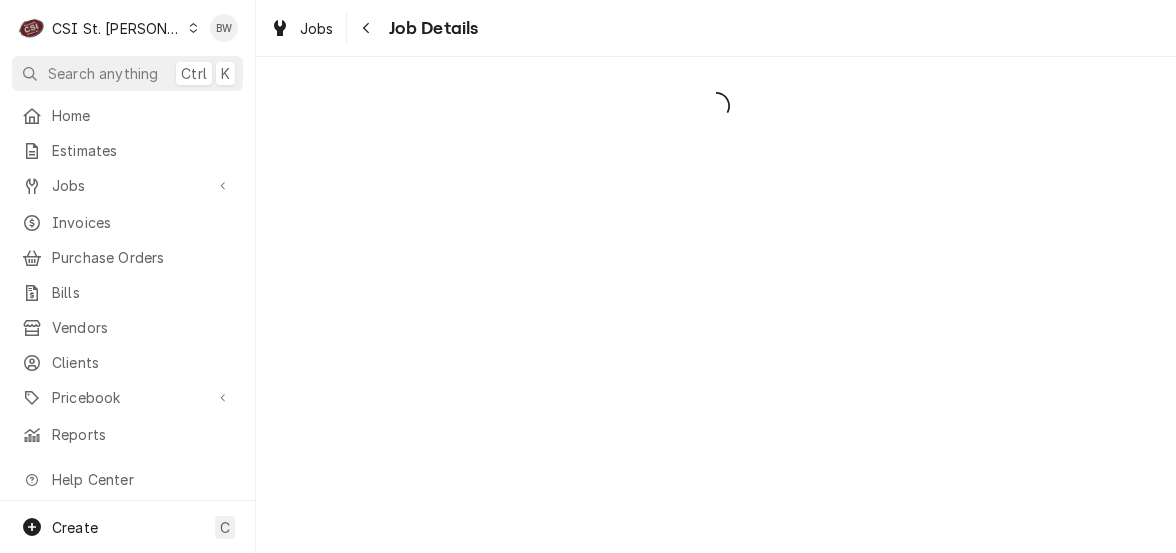 scroll, scrollTop: 0, scrollLeft: 0, axis: both 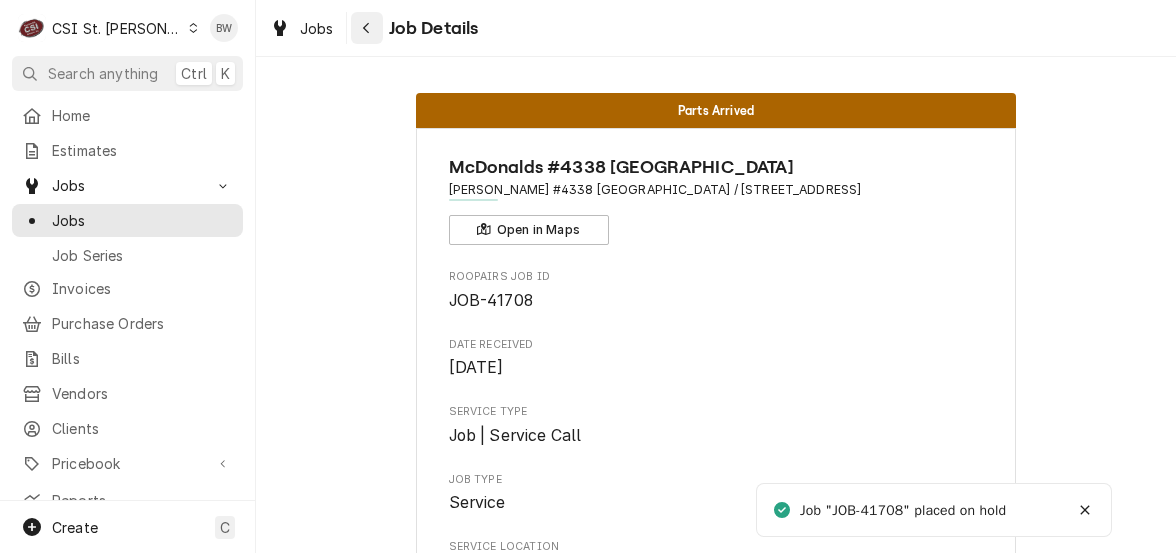 click 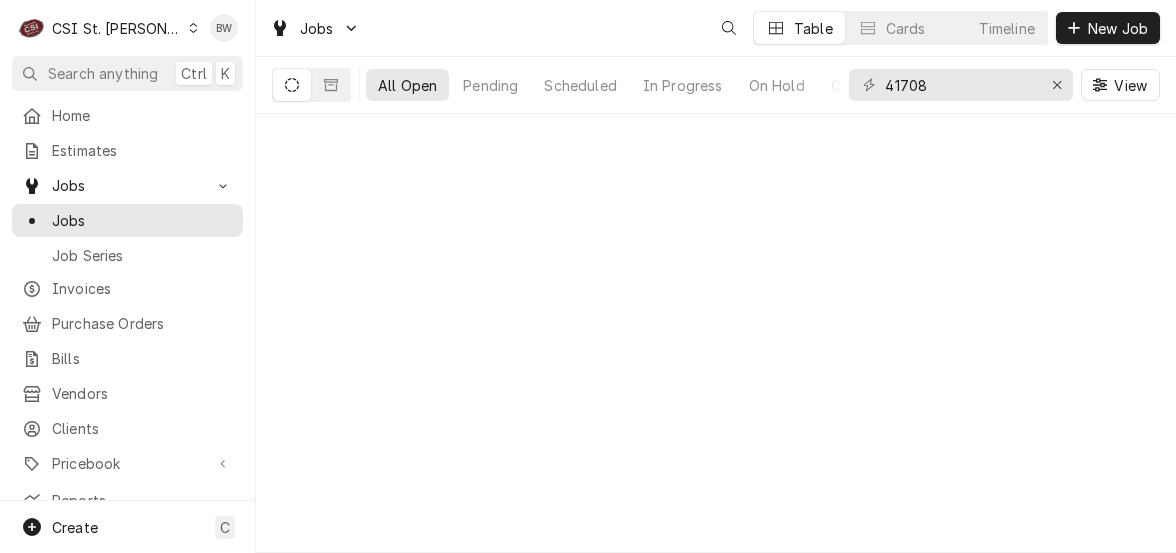 scroll, scrollTop: 0, scrollLeft: 0, axis: both 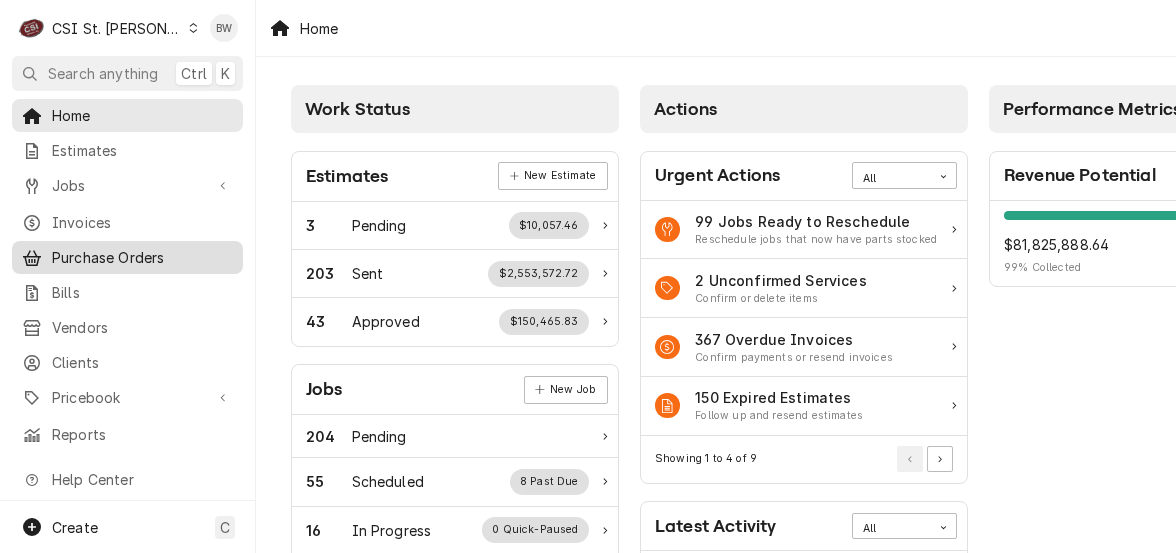 click on "Purchase Orders" at bounding box center (142, 257) 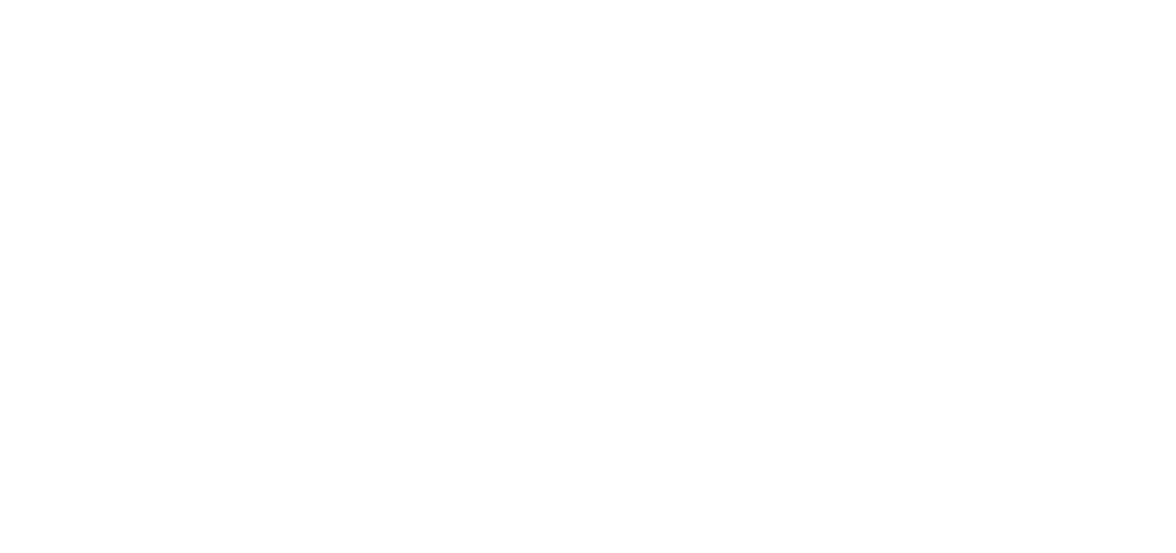 scroll, scrollTop: 0, scrollLeft: 0, axis: both 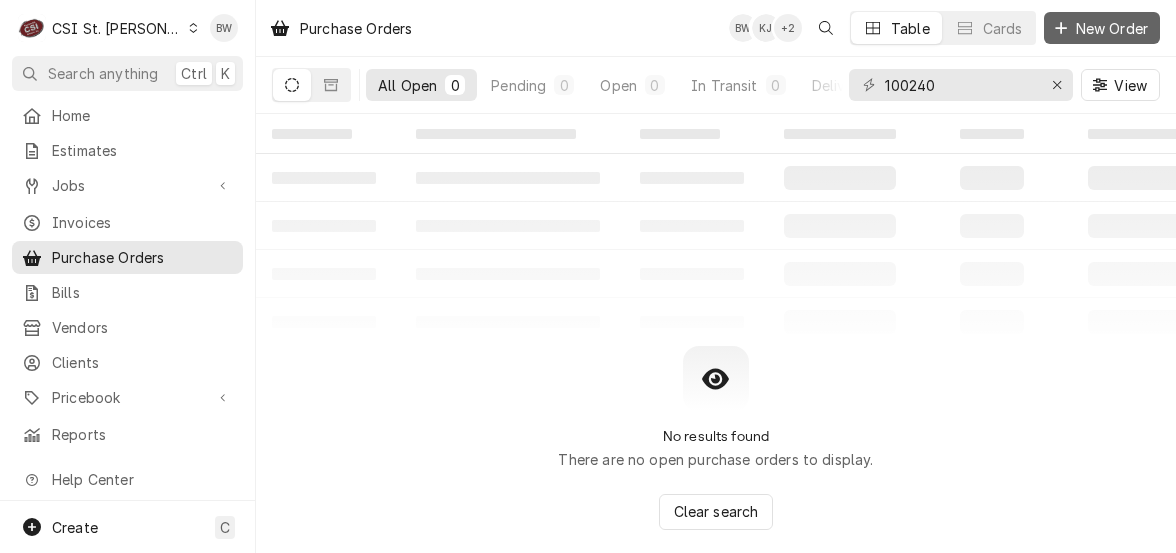 click on "New Order" at bounding box center (1112, 28) 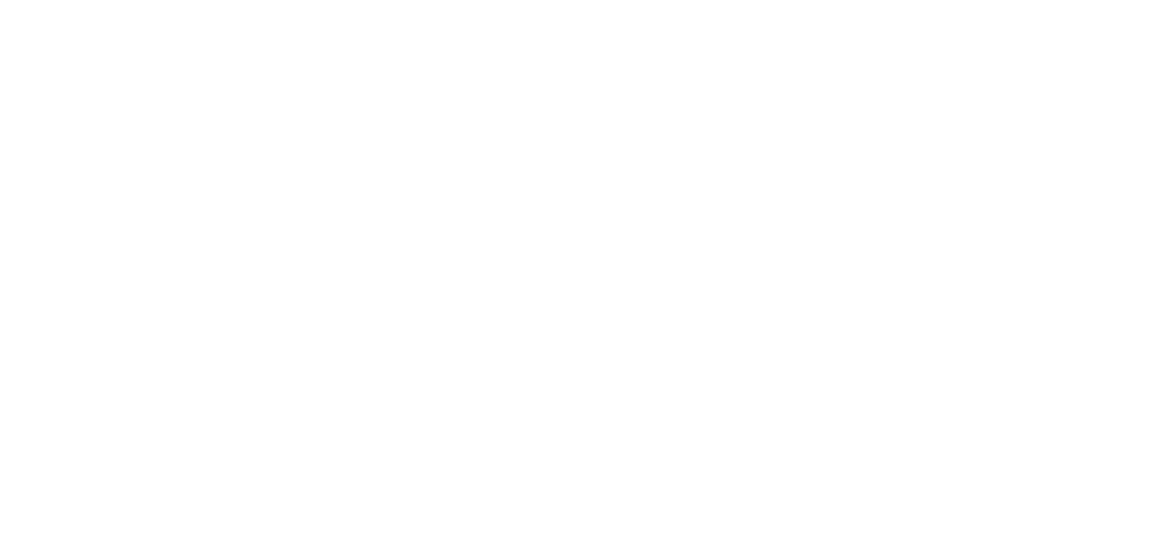 scroll, scrollTop: 0, scrollLeft: 0, axis: both 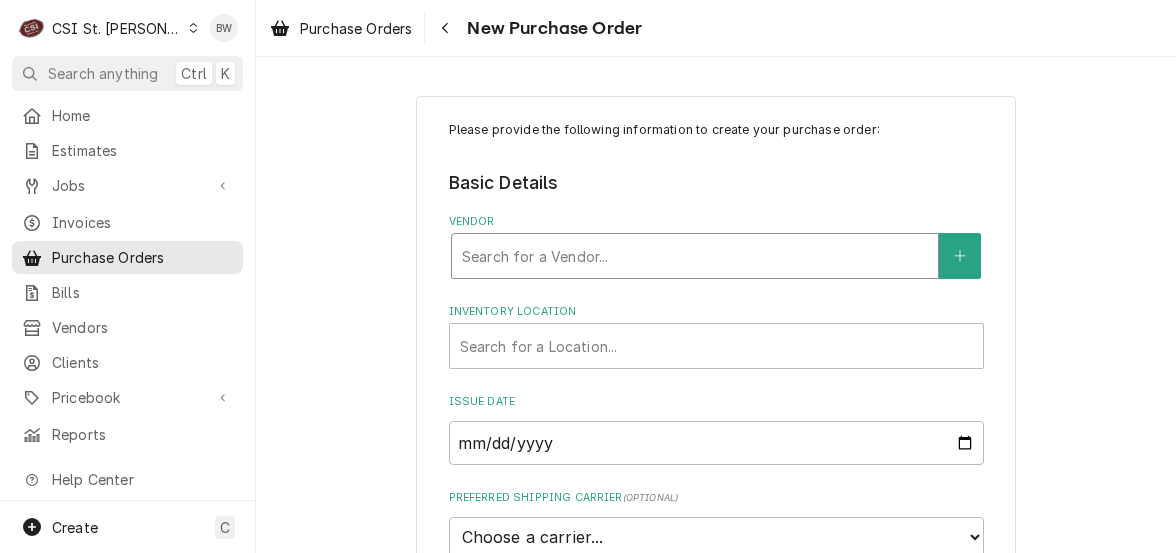 click at bounding box center (695, 256) 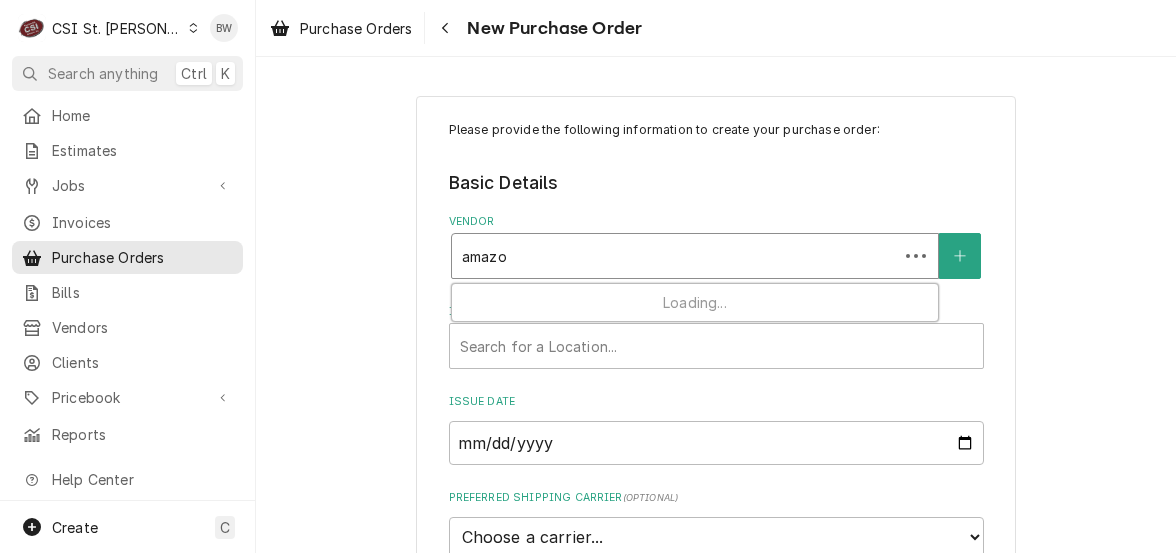 type on "amazon" 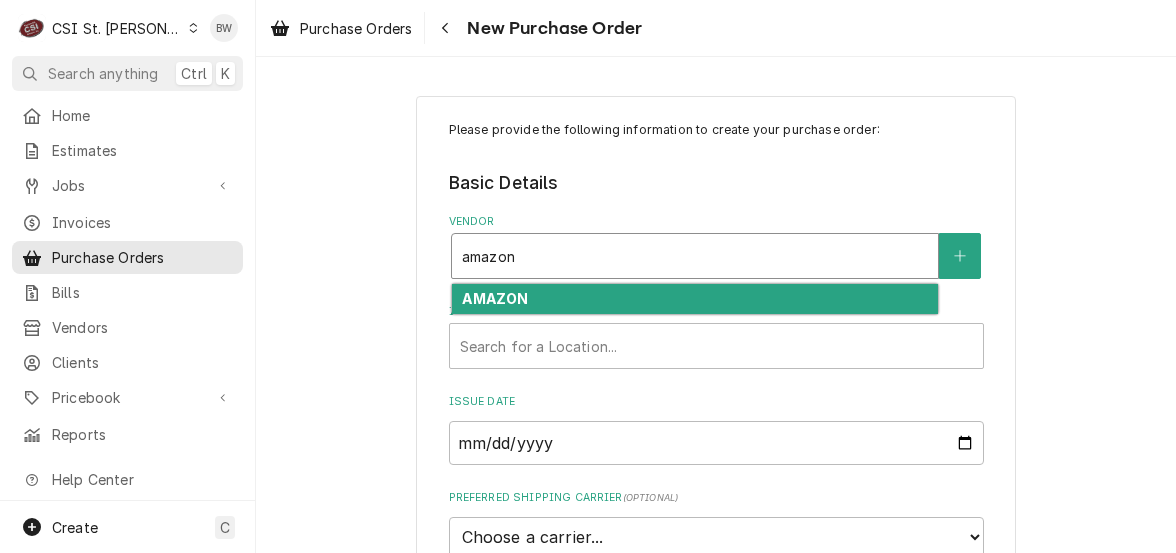 click on "AMAZON" at bounding box center (495, 298) 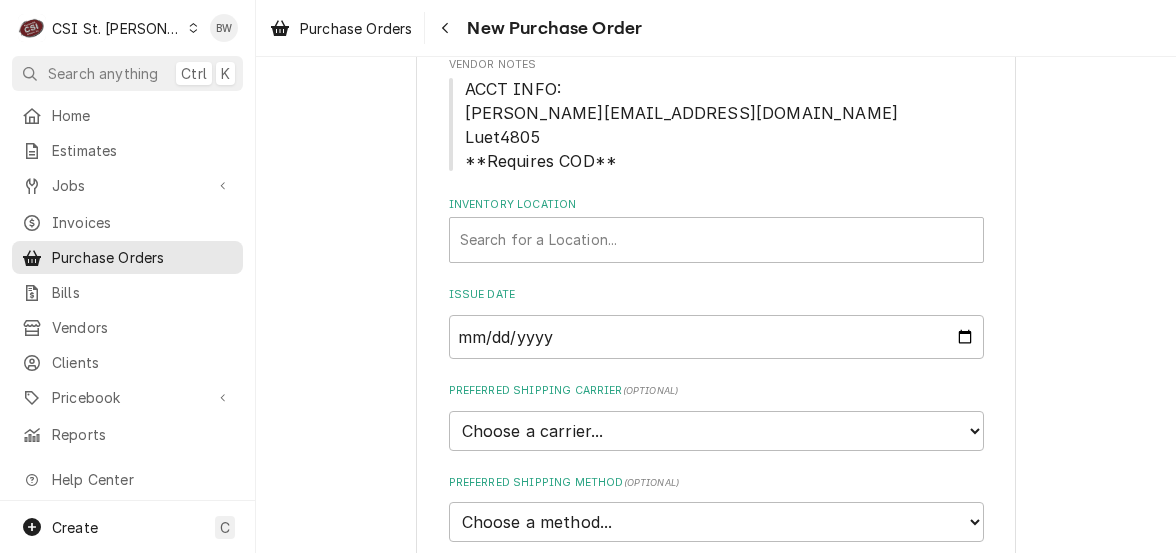 scroll, scrollTop: 300, scrollLeft: 0, axis: vertical 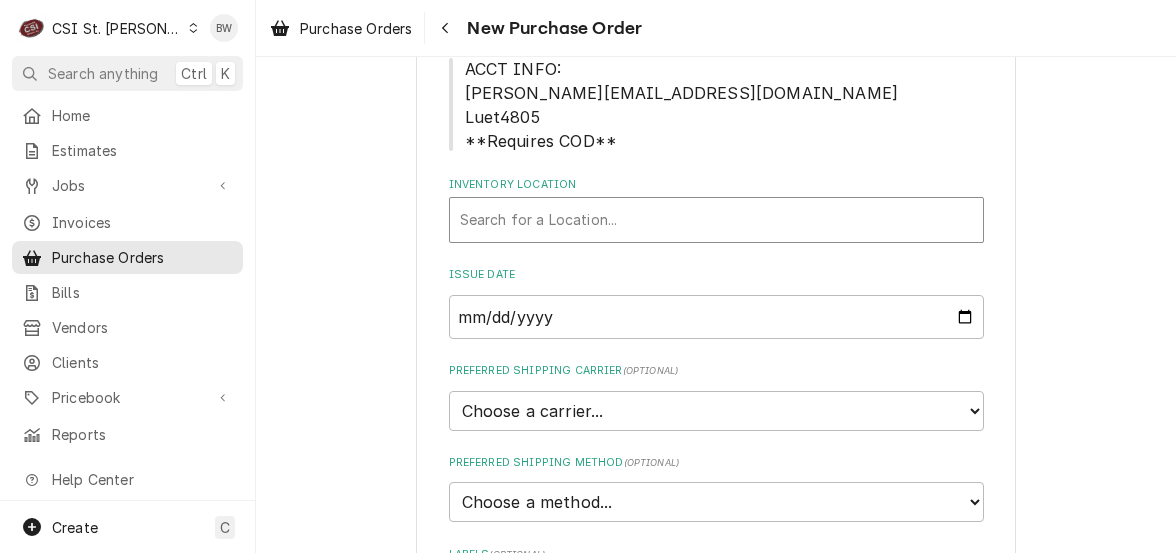 click at bounding box center (716, 220) 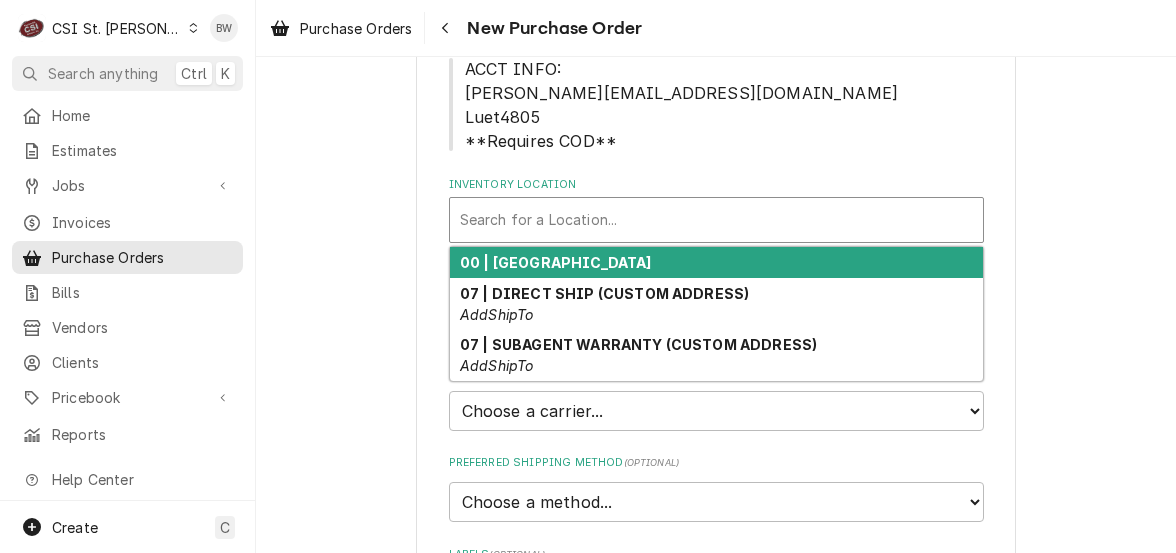 click on "00 | [GEOGRAPHIC_DATA]" at bounding box center (556, 262) 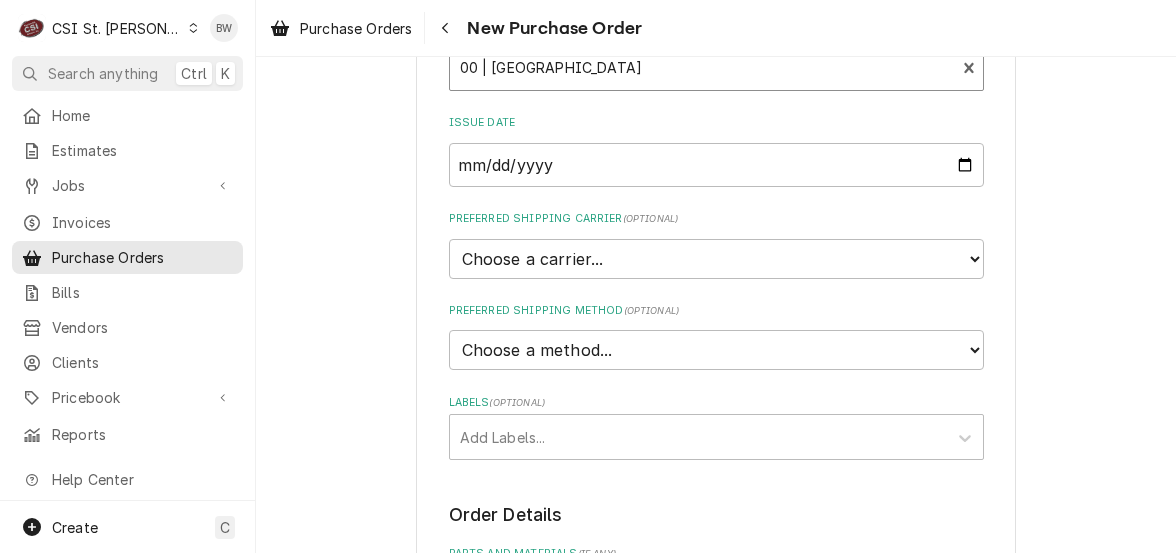 scroll, scrollTop: 500, scrollLeft: 0, axis: vertical 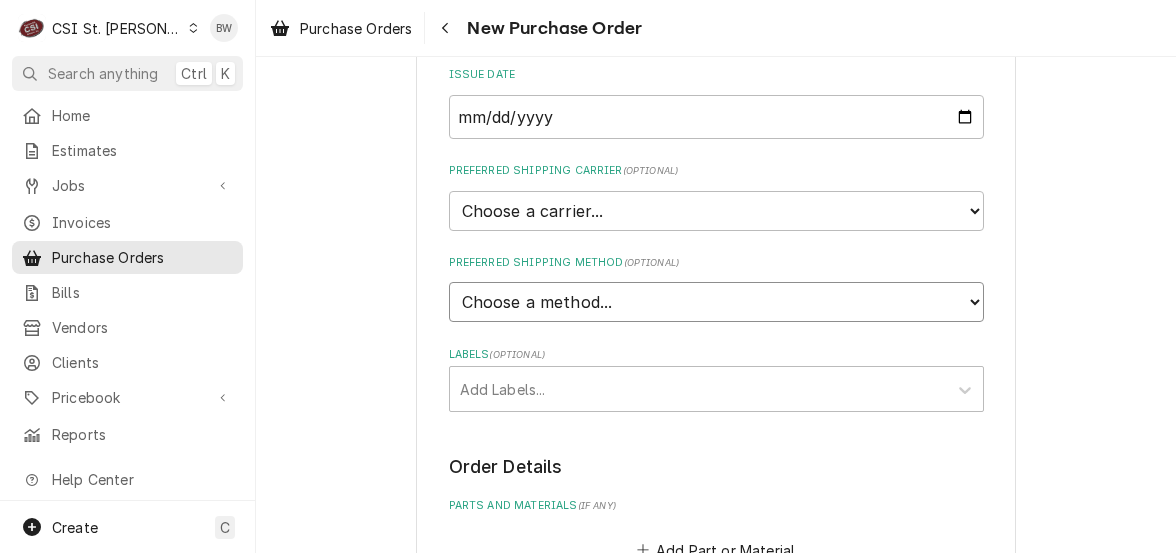 click on "Choose a method... Ground Next Day Early AM Next Day Air 2 Day Air Other" at bounding box center [716, 302] 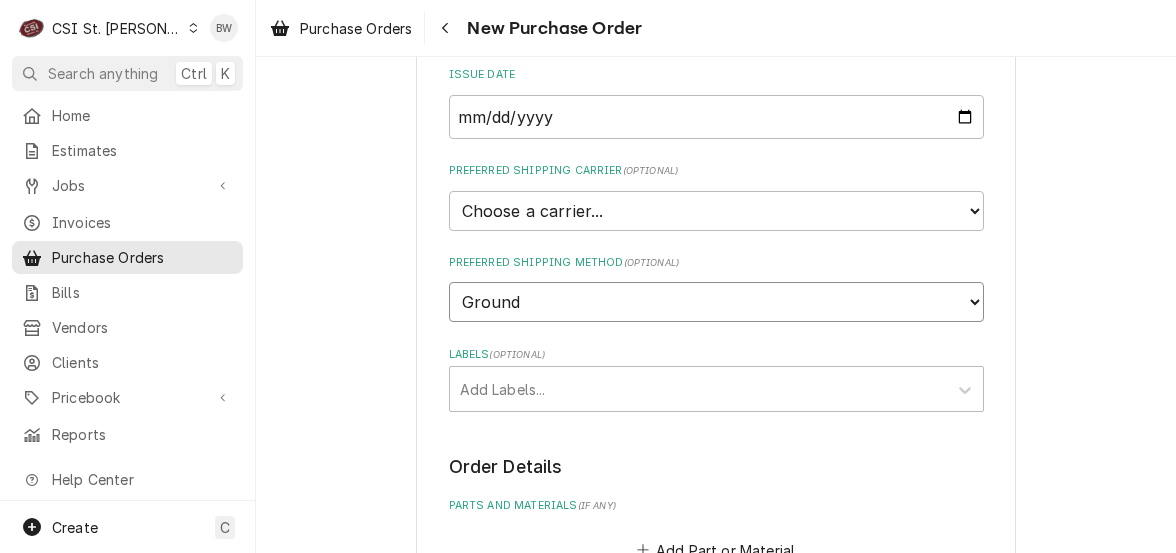 click on "Choose a method... Ground Next Day Early AM Next Day Air 2 Day Air Other" at bounding box center (716, 302) 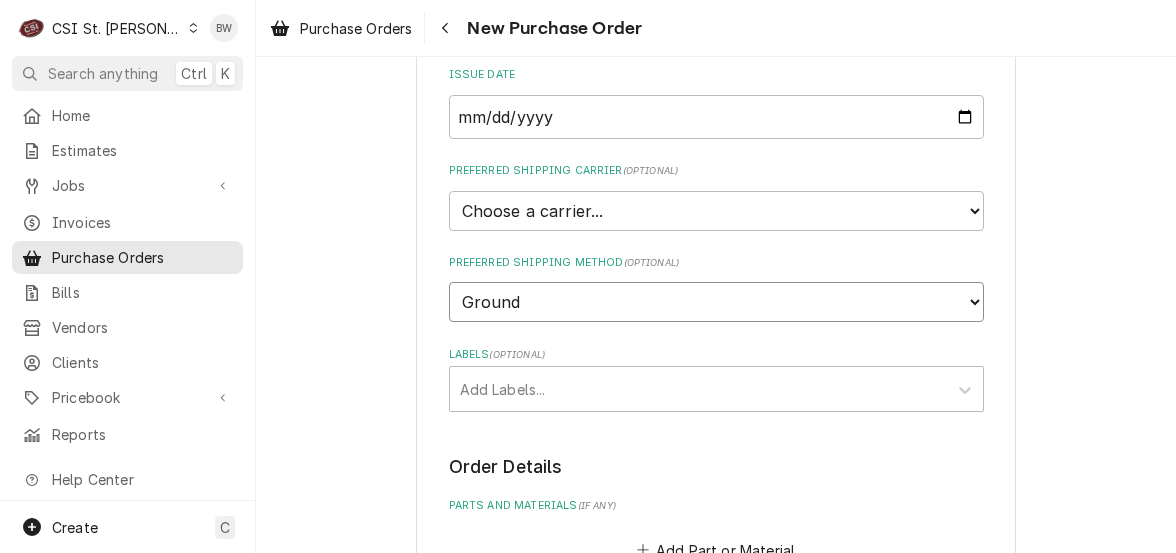 type on "x" 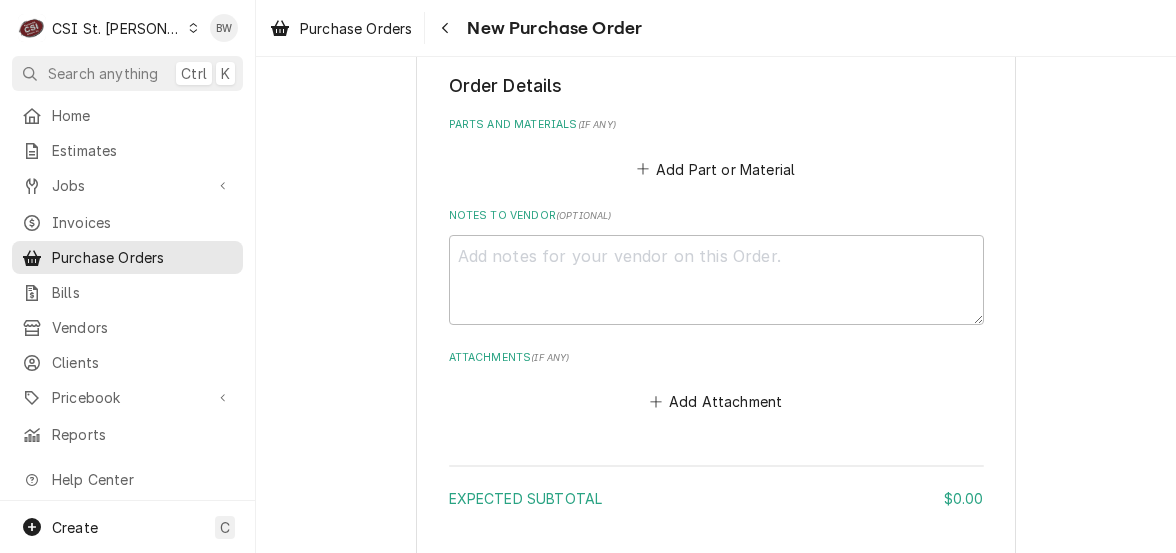 scroll, scrollTop: 900, scrollLeft: 0, axis: vertical 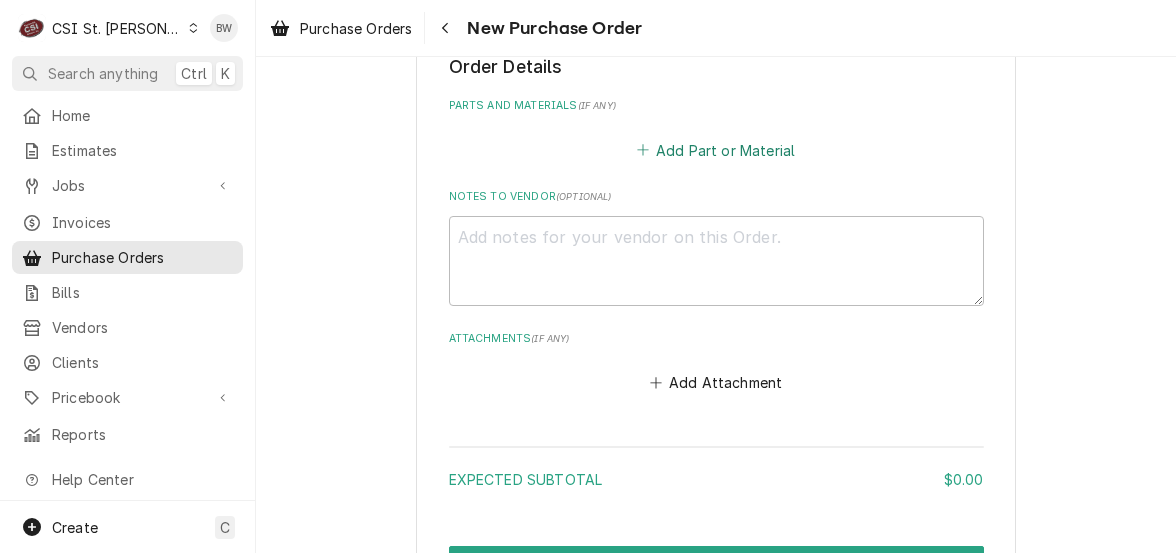 click on "Add Part or Material" at bounding box center [715, 150] 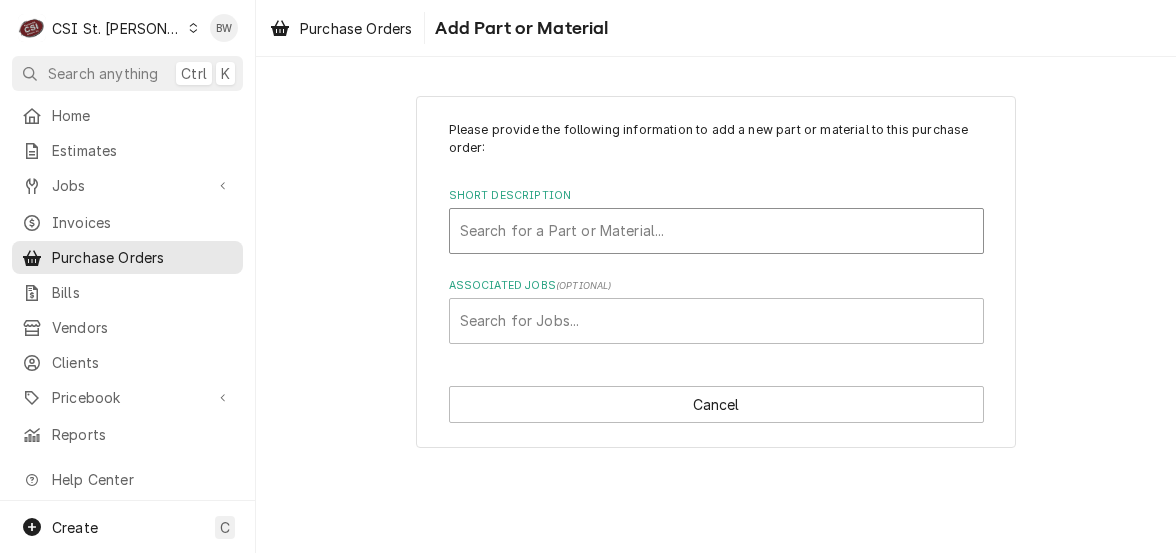 click at bounding box center [716, 231] 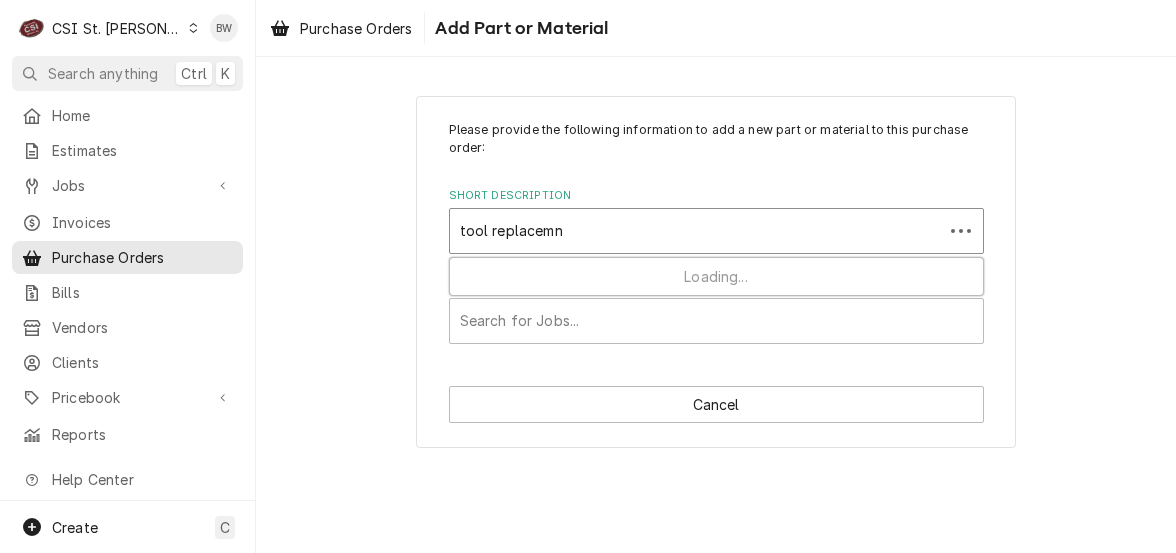 type on "tool replacem" 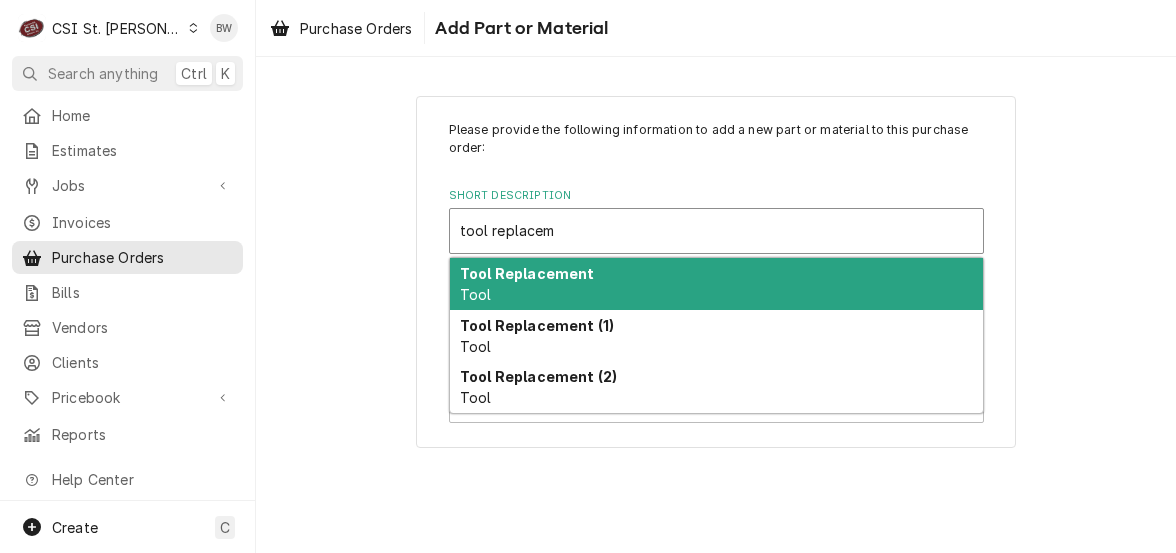 click on "Tool Replacement" at bounding box center [527, 273] 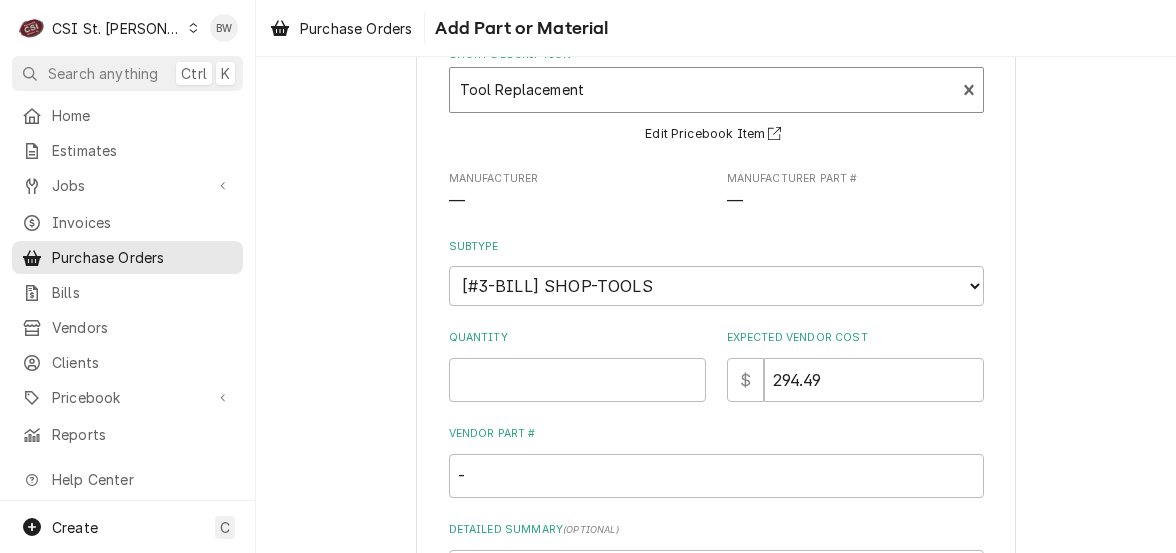 scroll, scrollTop: 200, scrollLeft: 0, axis: vertical 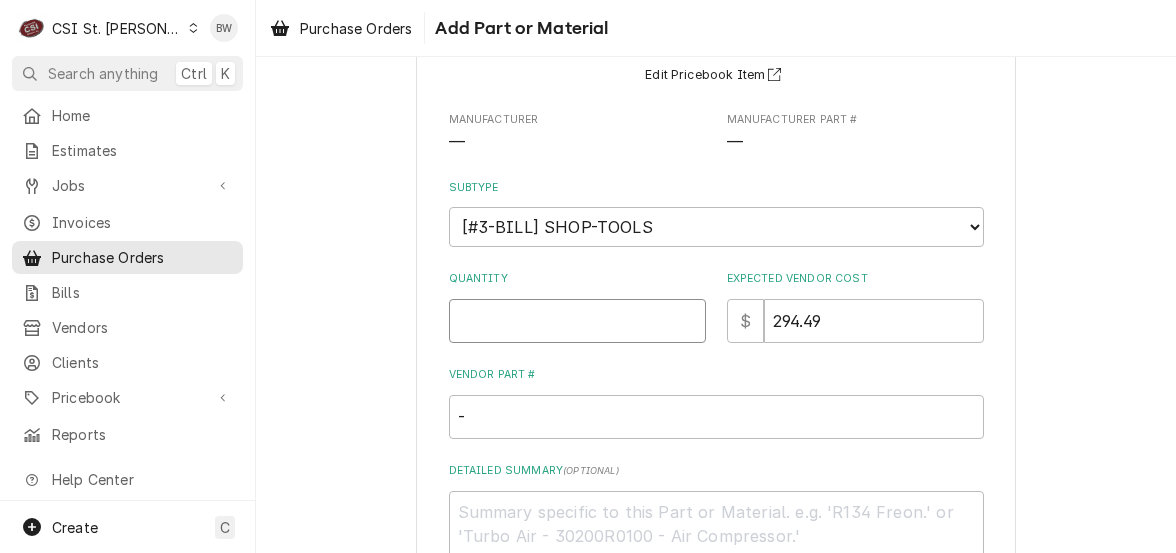 click on "Quantity" at bounding box center [577, 321] 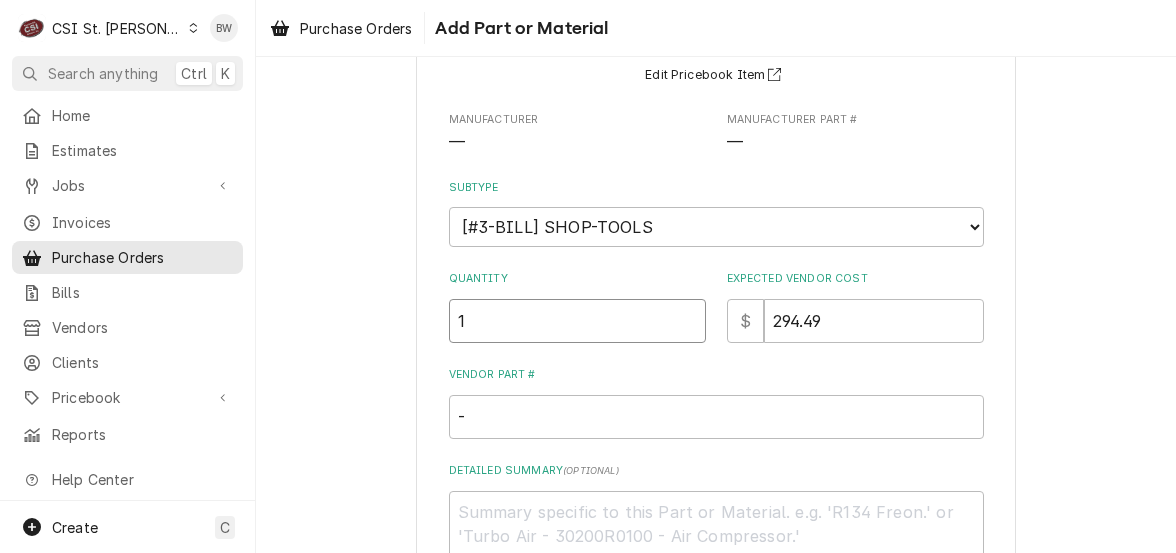 type on "1" 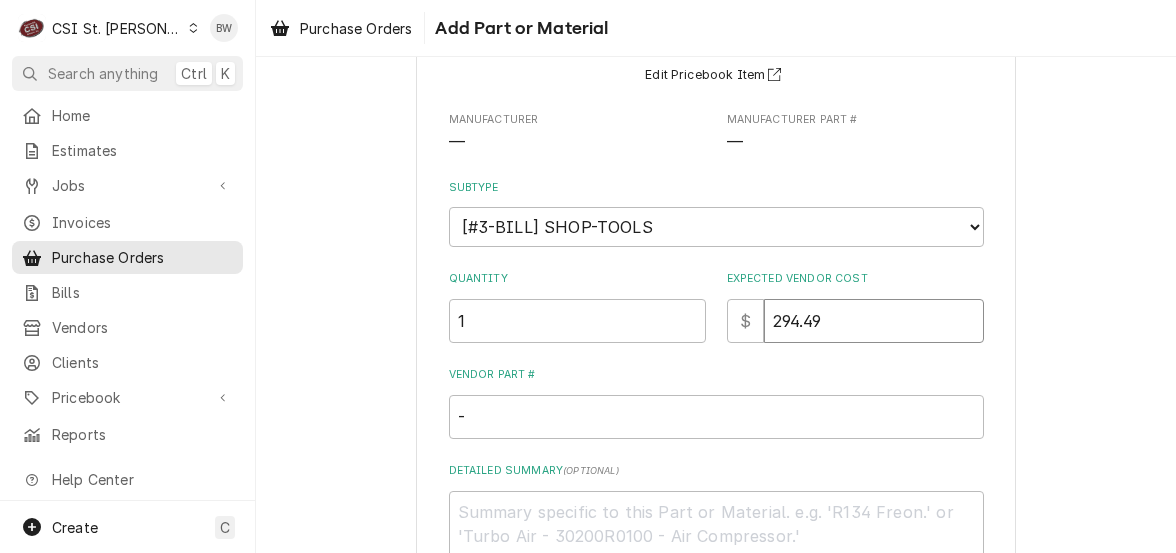 drag, startPoint x: 850, startPoint y: 322, endPoint x: 737, endPoint y: 319, distance: 113.03982 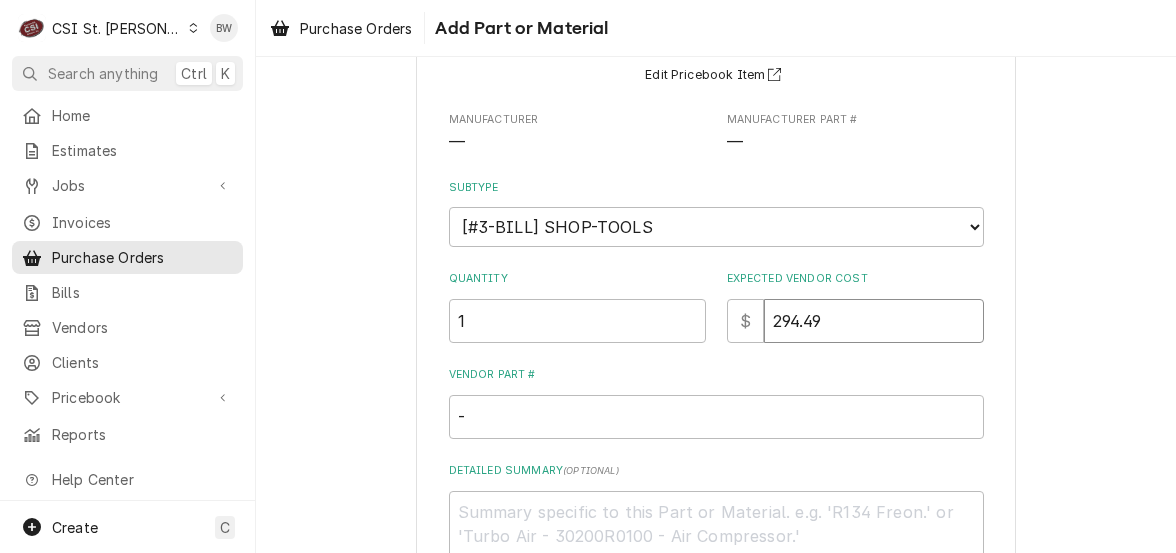 type on "x" 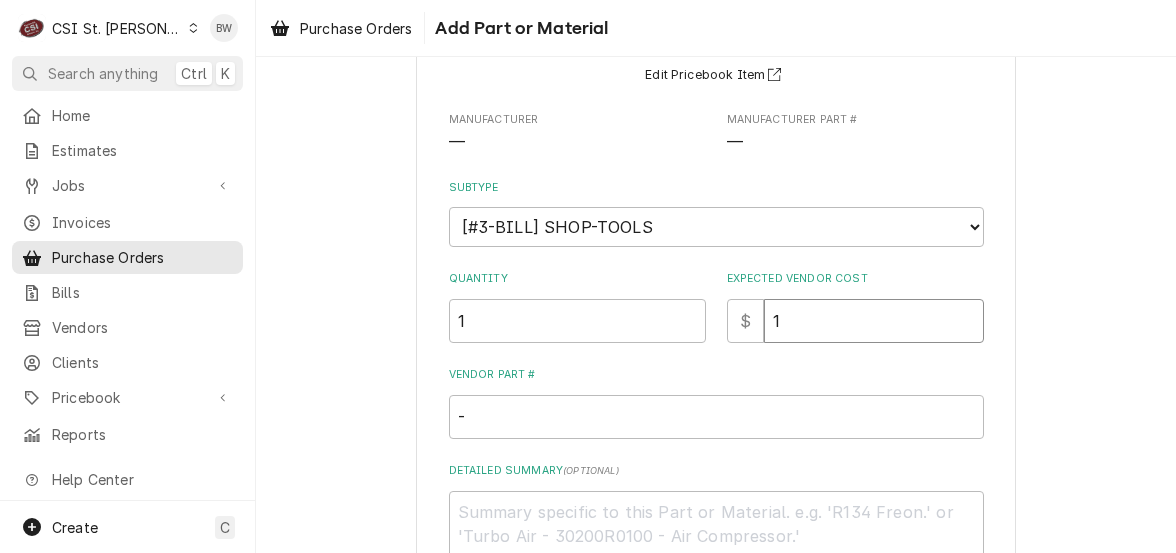 type on "x" 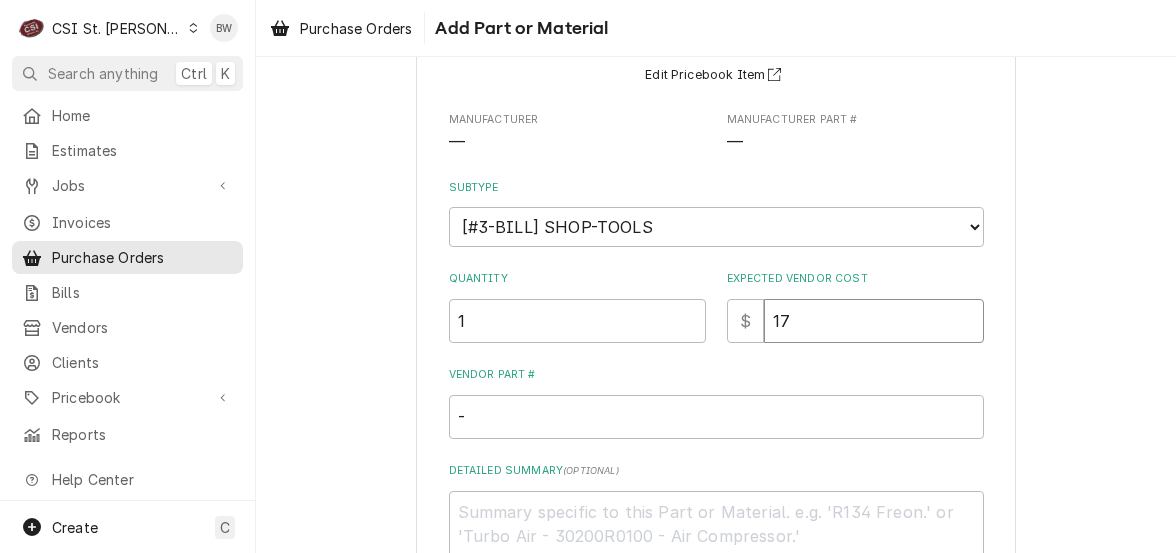 type on "x" 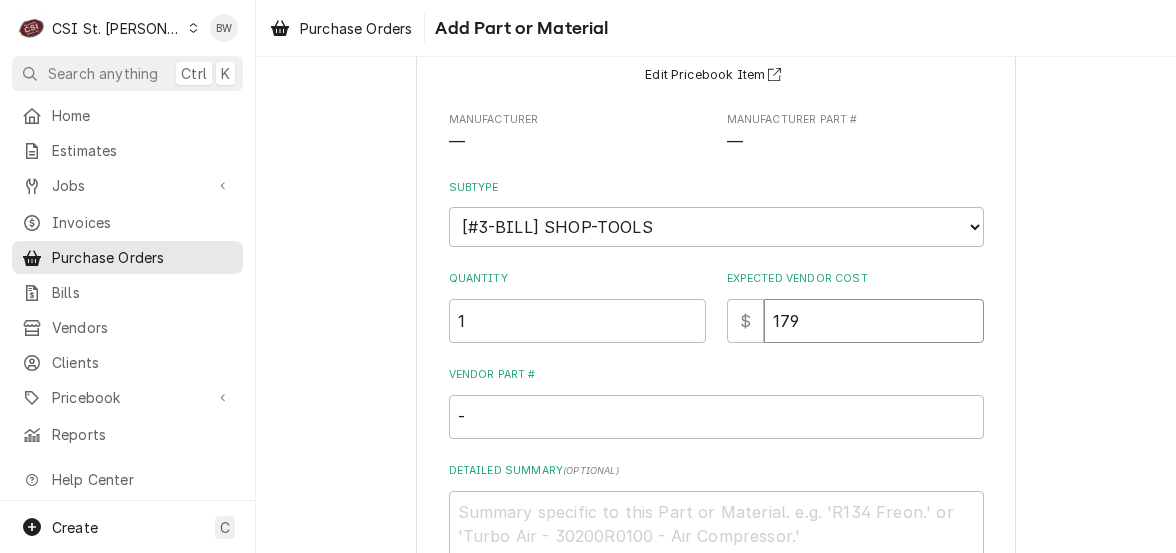 type on "x" 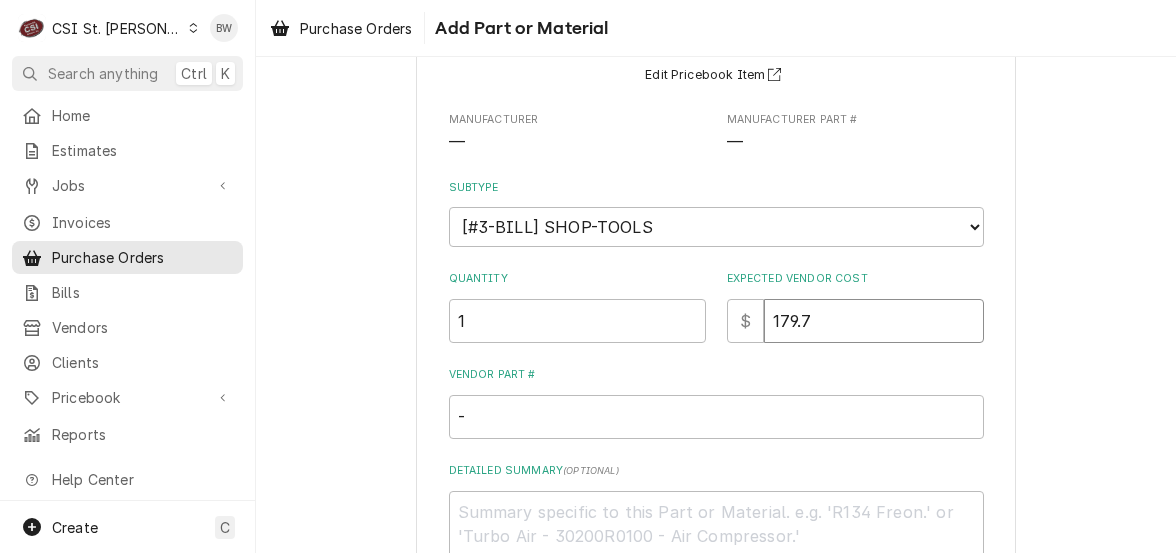 type on "x" 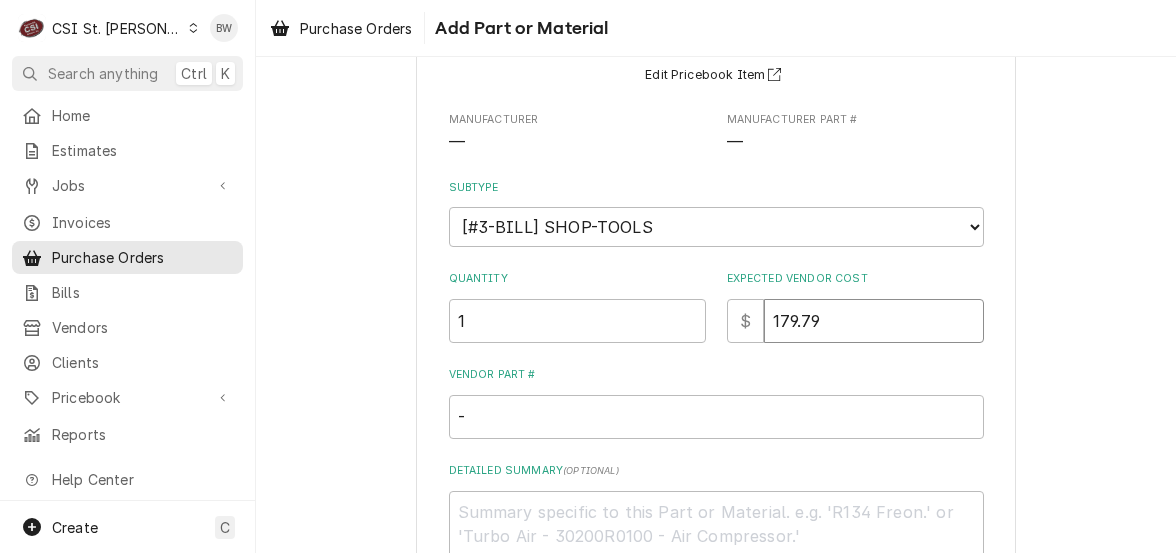 type on "179.79" 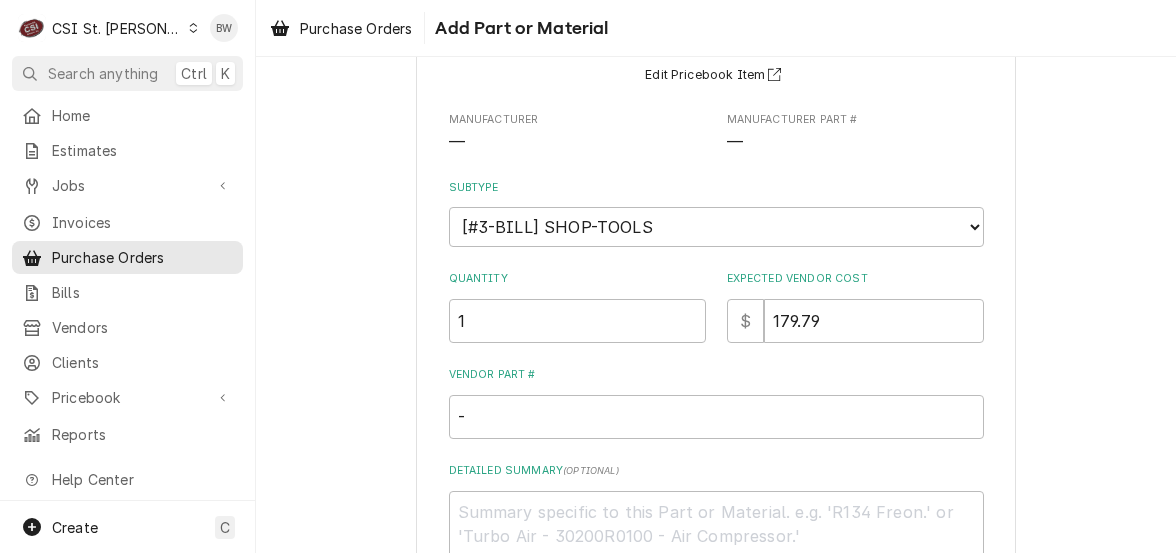 click on "Subtype" at bounding box center [716, 188] 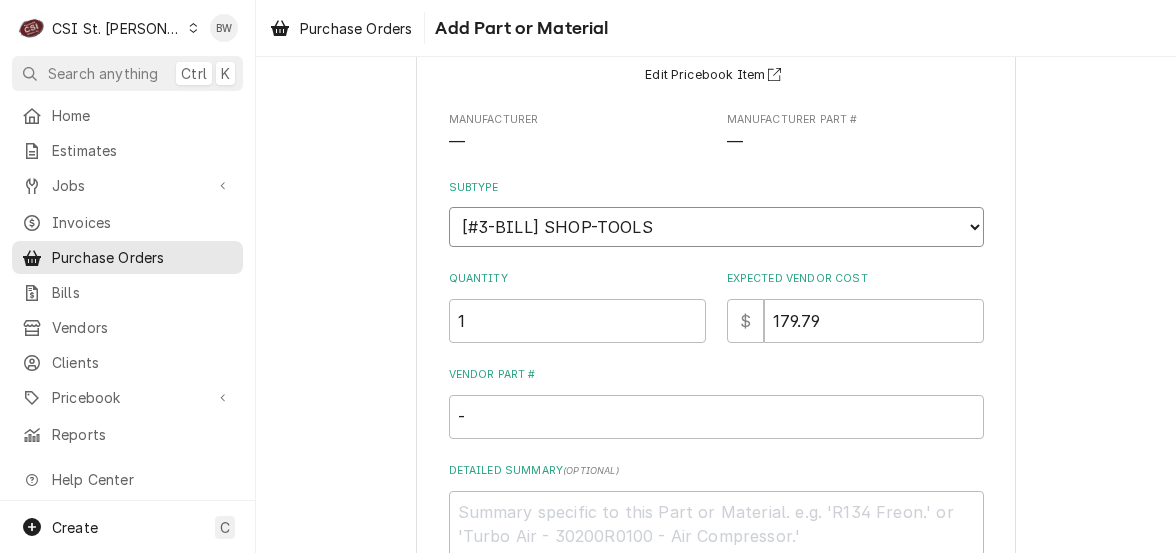 click on "Choose a subtype... [#2-DUAL] AFTERHRS-WH-CHG-2 [#2-DUAL] BEV-EQUIP [#2-DUAL] BEV-MATS [#2-DUAL] CONT-LABR-2 [#2-DUAL] CRANE-LIFT-2 [#2-DUAL] EQUIP-RENT-2 [#2-DUAL] INVEN-PARTS [#2-DUAL] MAINT-SUPPLY [#2-DUAL] MISC-EQUIP [#2-DUAL] MISC-NON-INVEN [#2-DUAL] PROJ-CONT-LABR-2 [#2-DUAL] PROJ-EQUIP [#2-DUAL] PROJ-MATS [#3-BILL] SHOP-TOOLS" at bounding box center [716, 227] 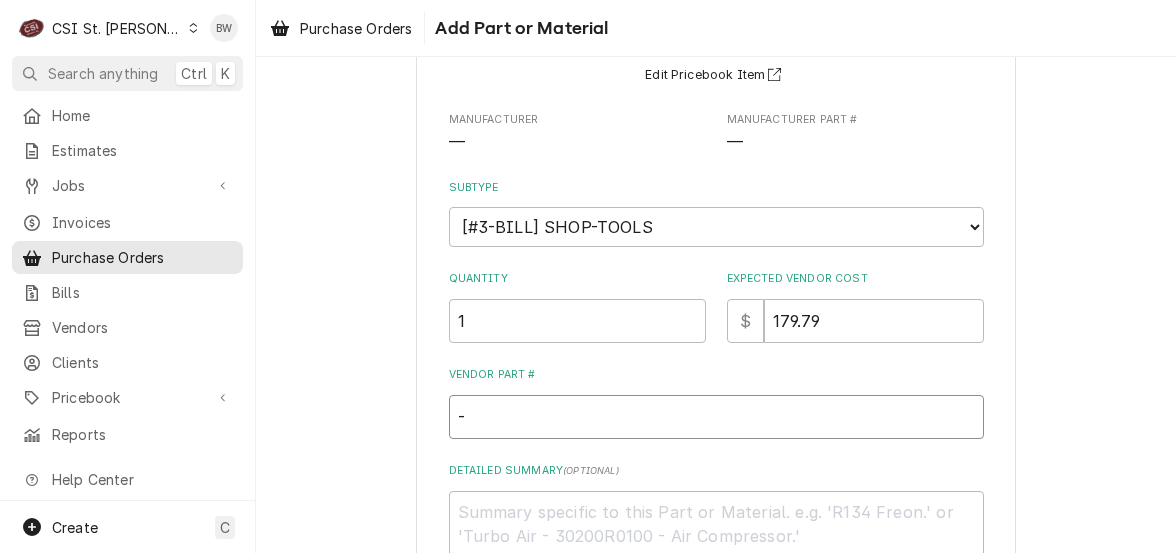 click on "-" at bounding box center (716, 417) 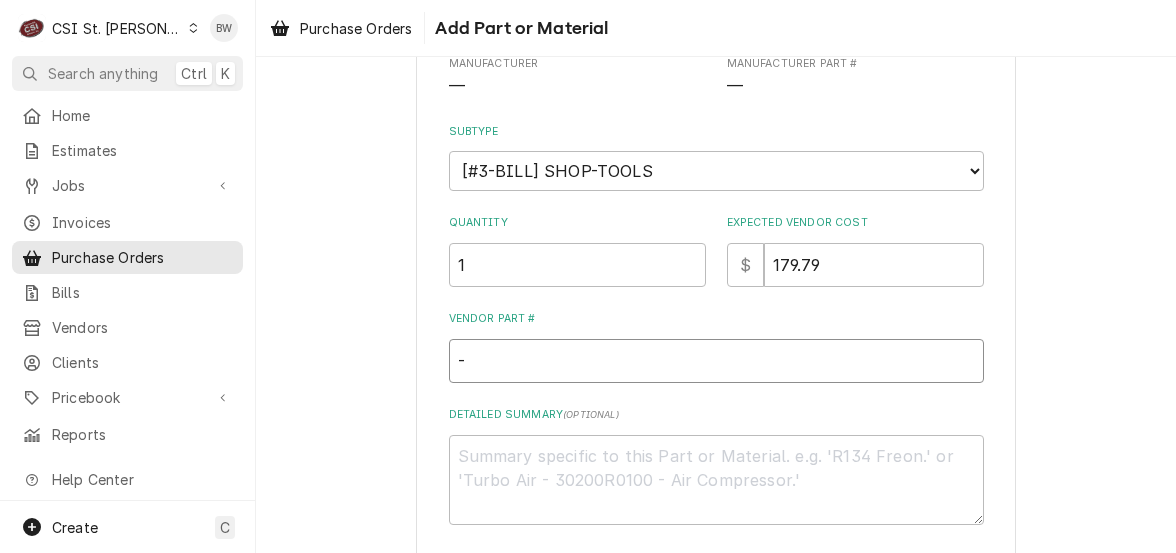 scroll, scrollTop: 300, scrollLeft: 0, axis: vertical 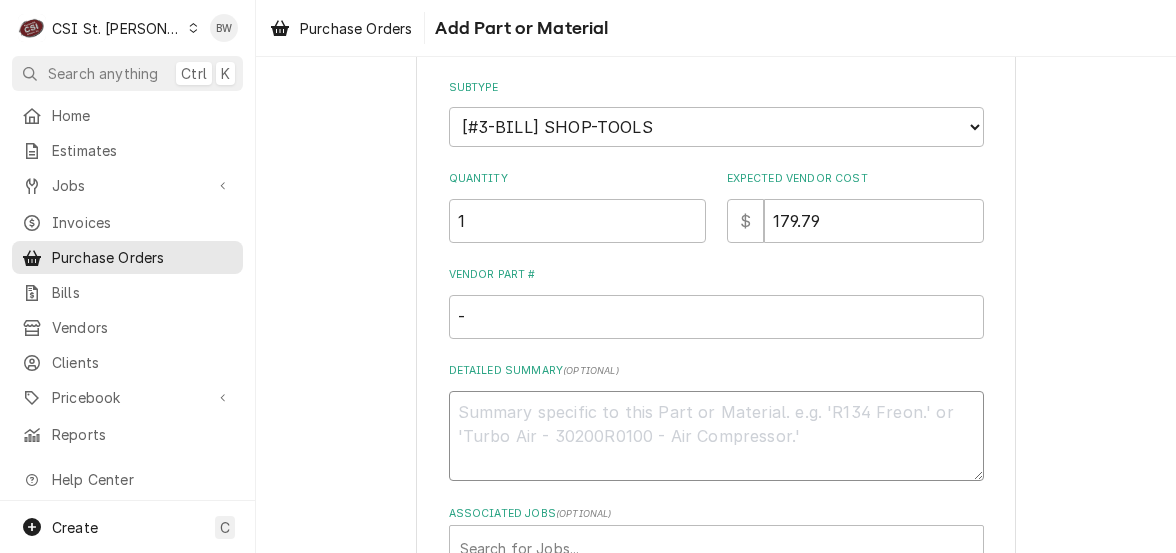 click on "Detailed Summary  ( optional )" at bounding box center [716, 436] 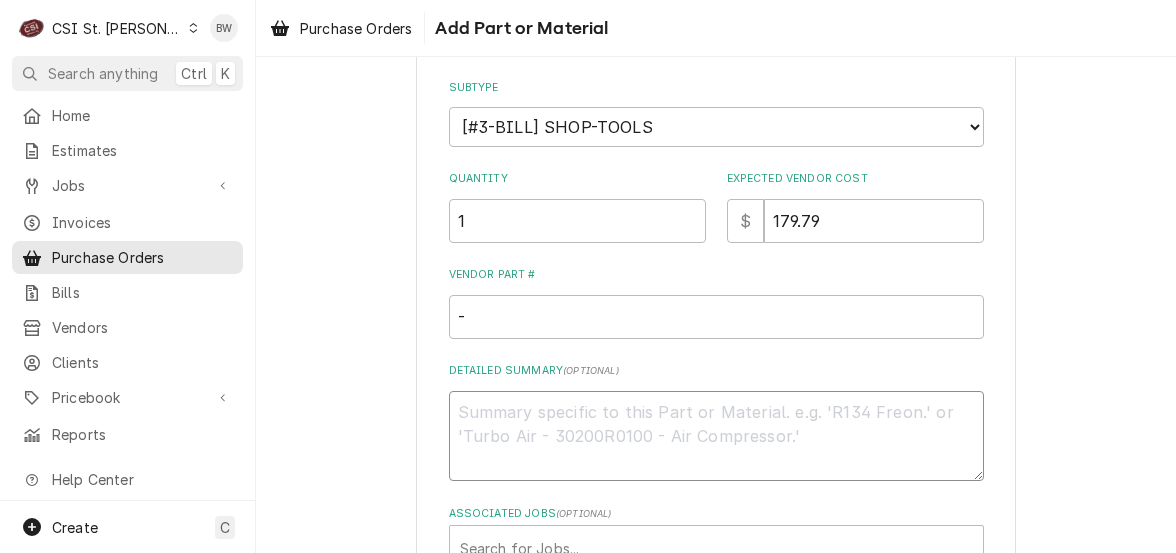 type on "x" 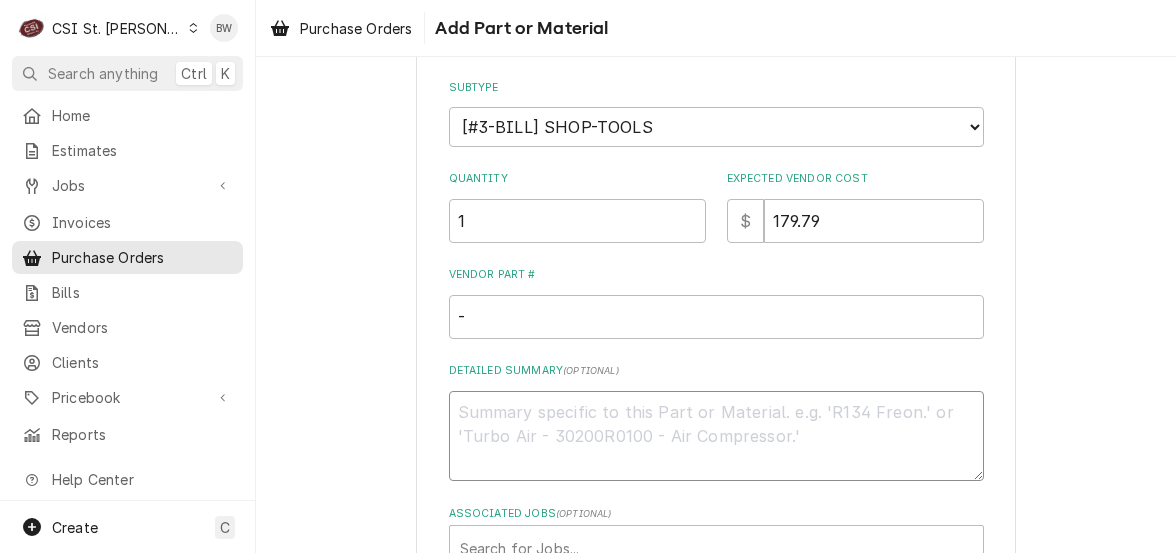 type on "C" 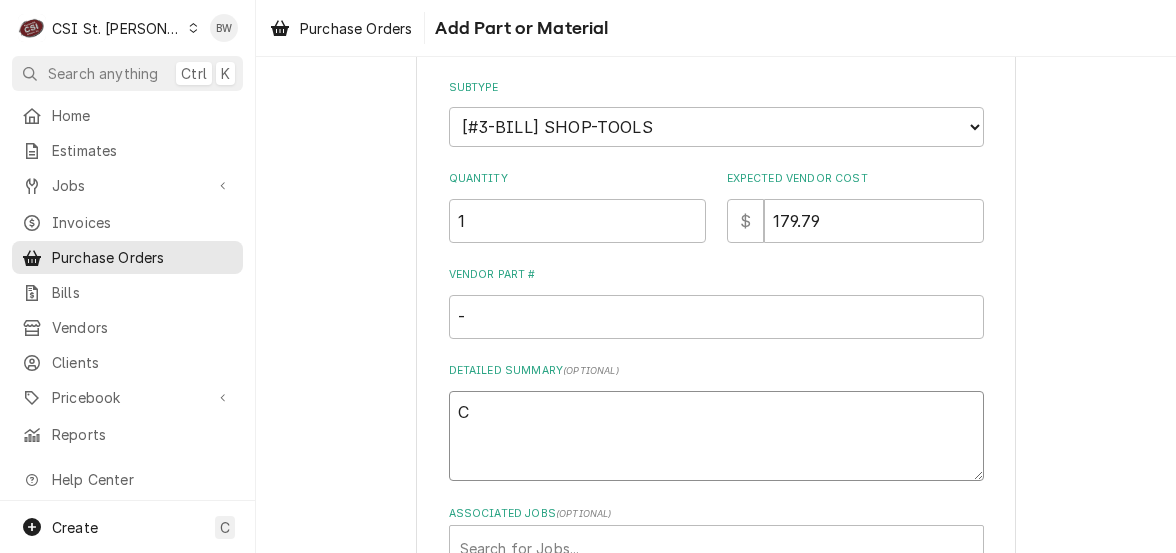 type on "x" 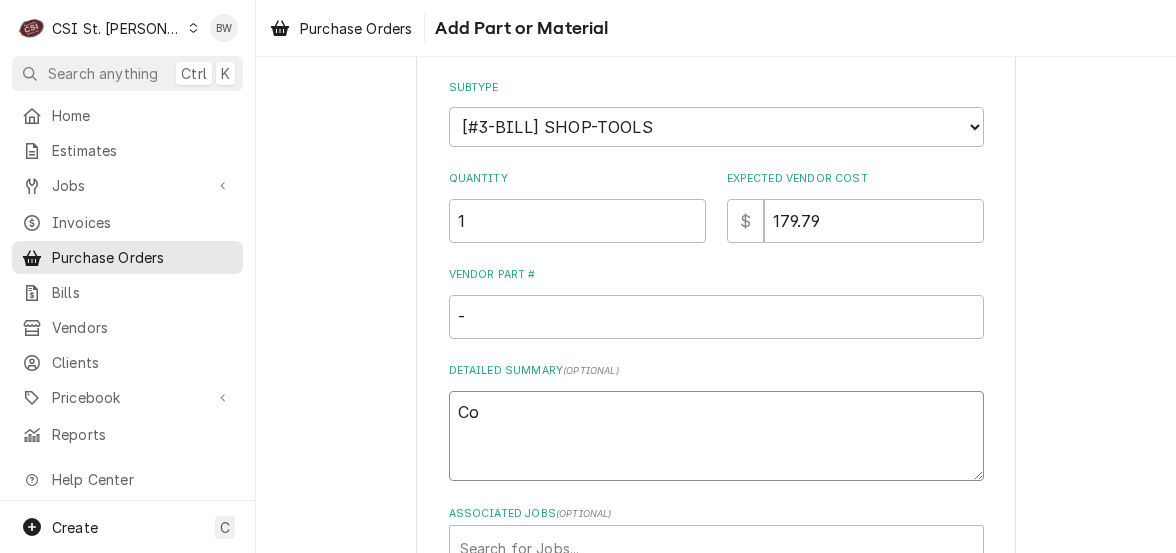 type on "x" 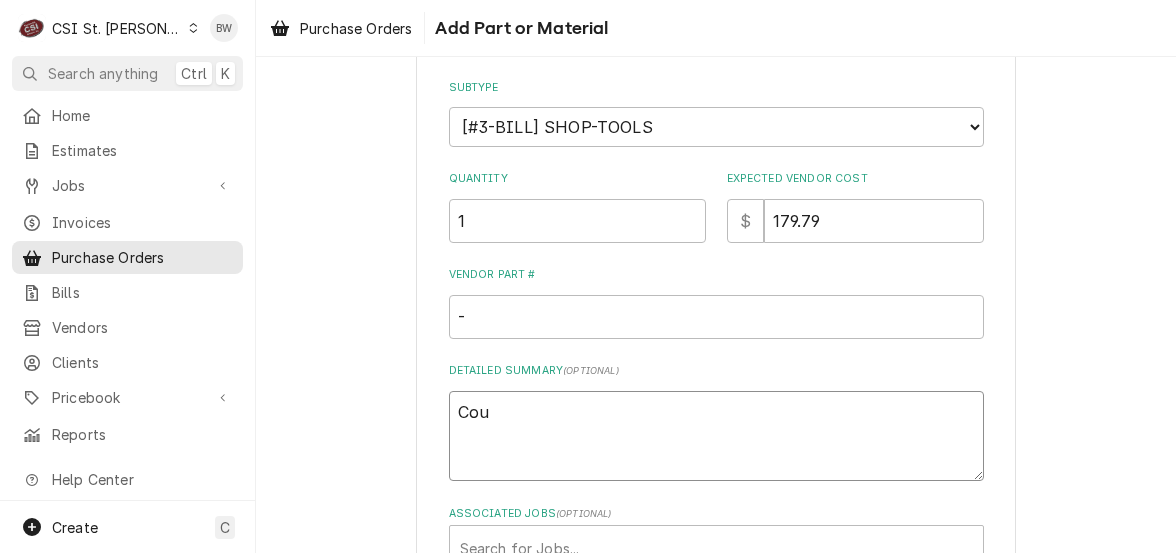 type on "x" 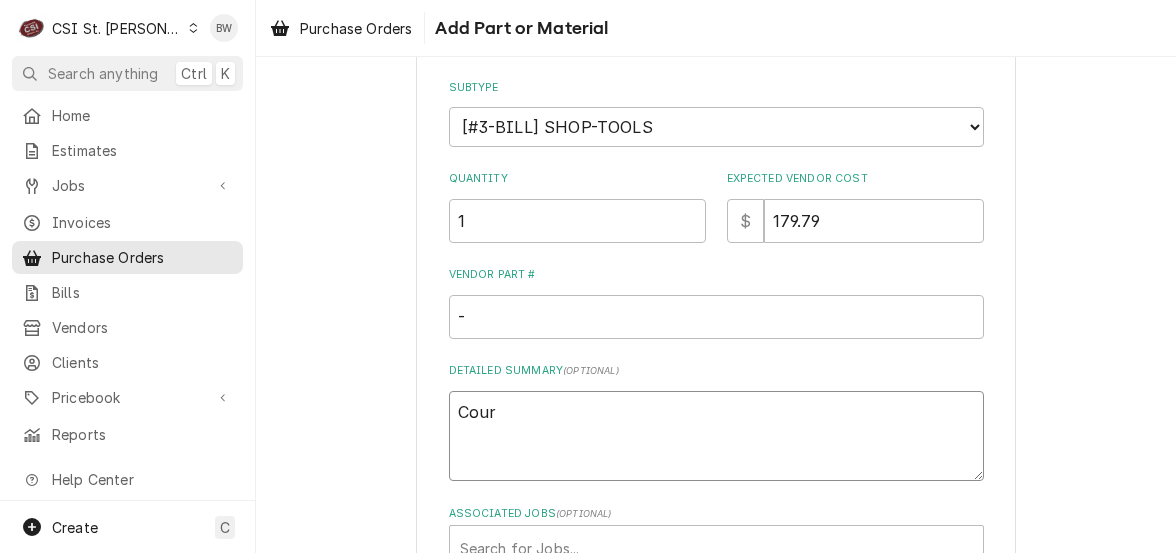 type on "x" 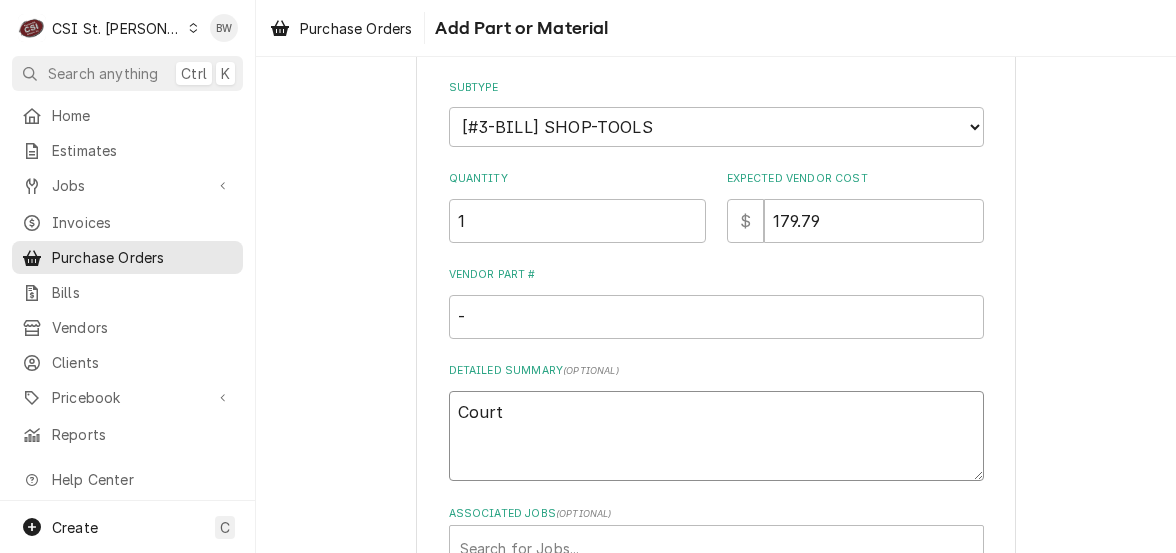 type on "x" 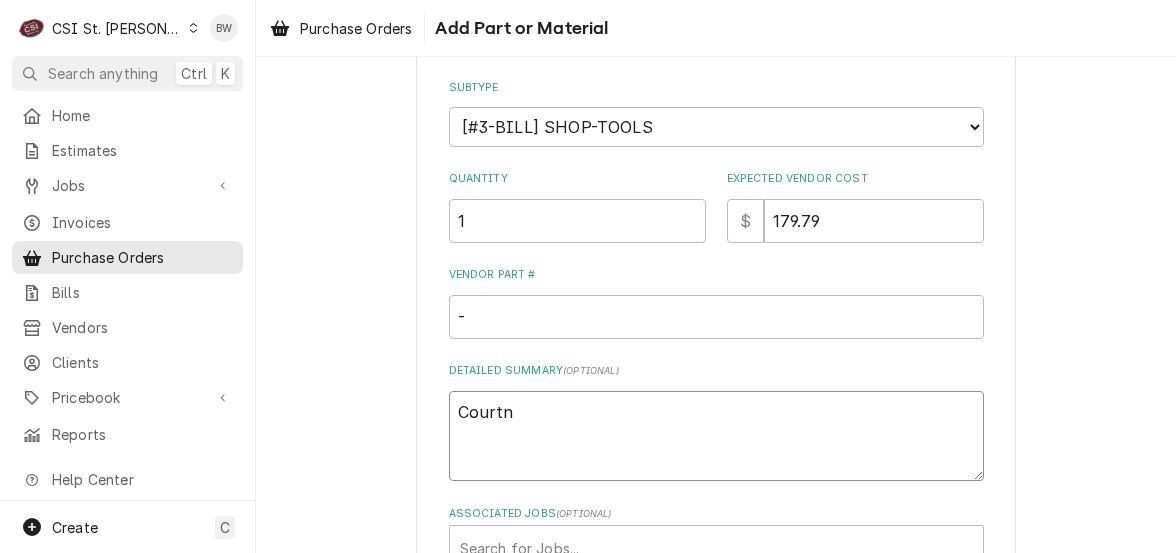 type on "x" 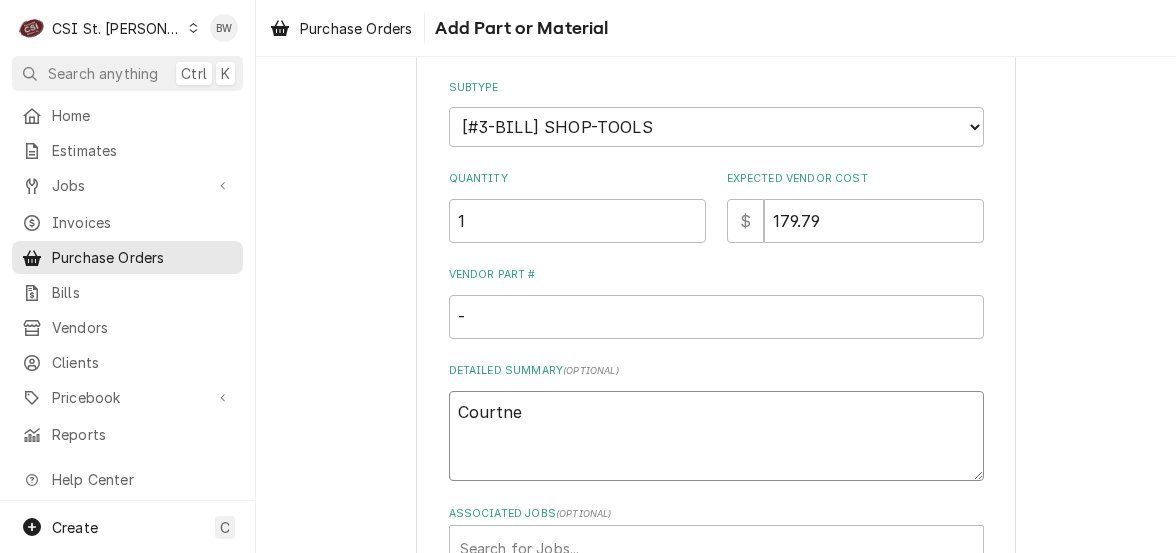 type on "x" 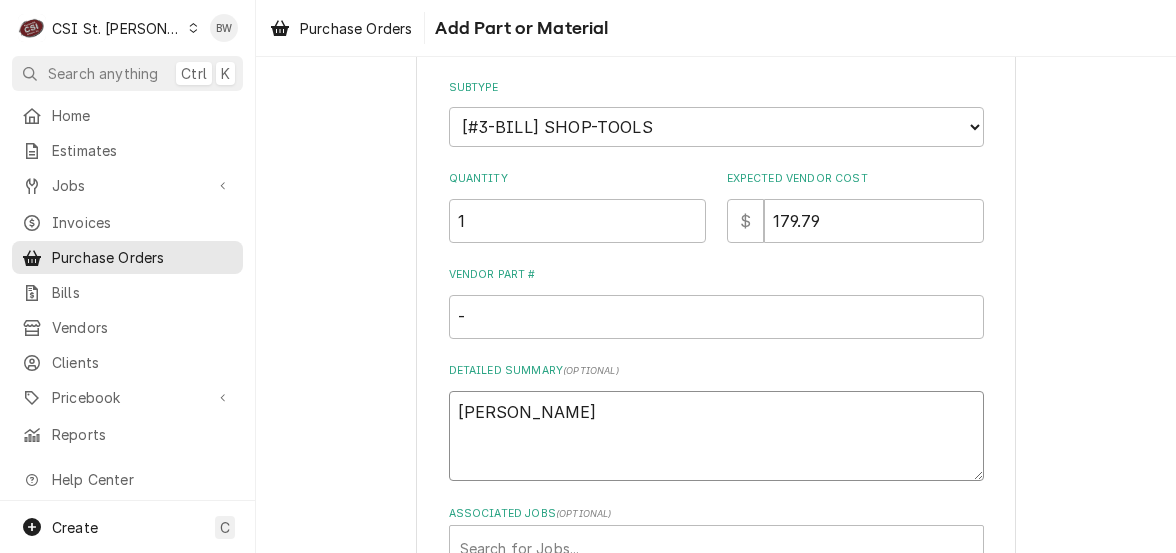 type on "x" 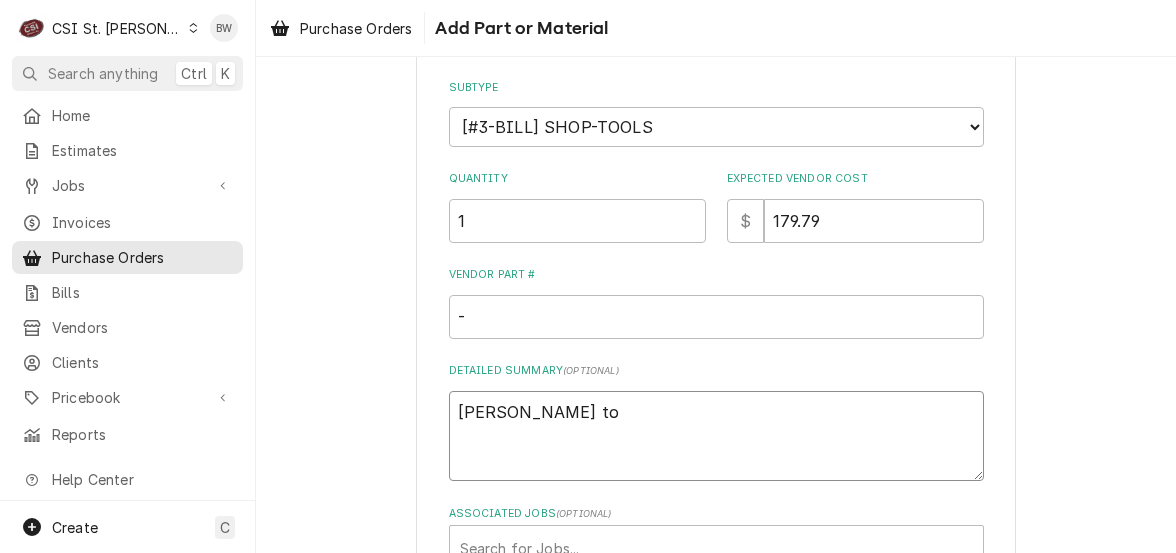 type on "x" 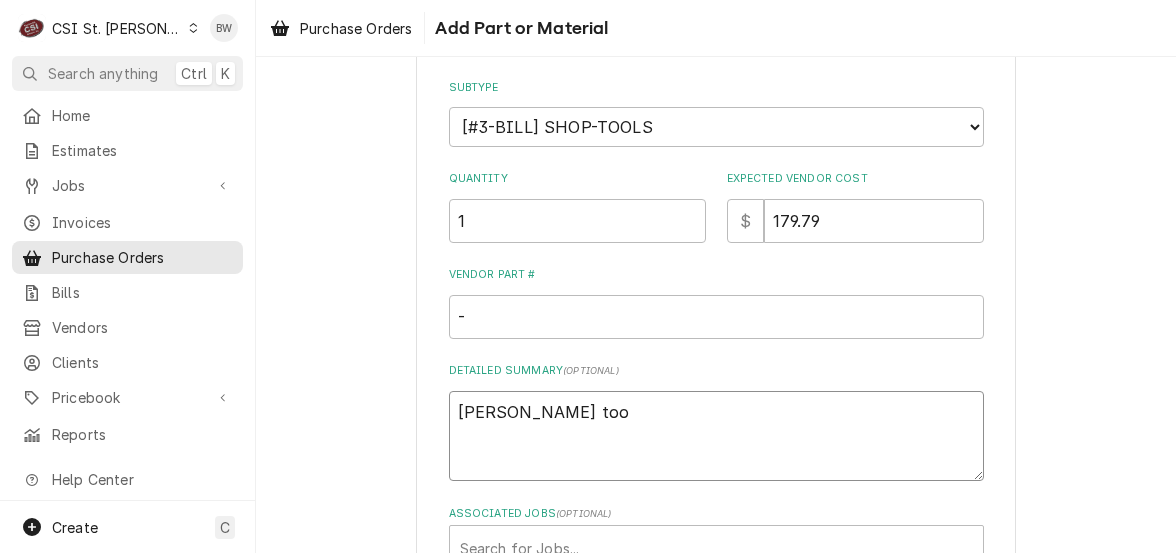 type on "x" 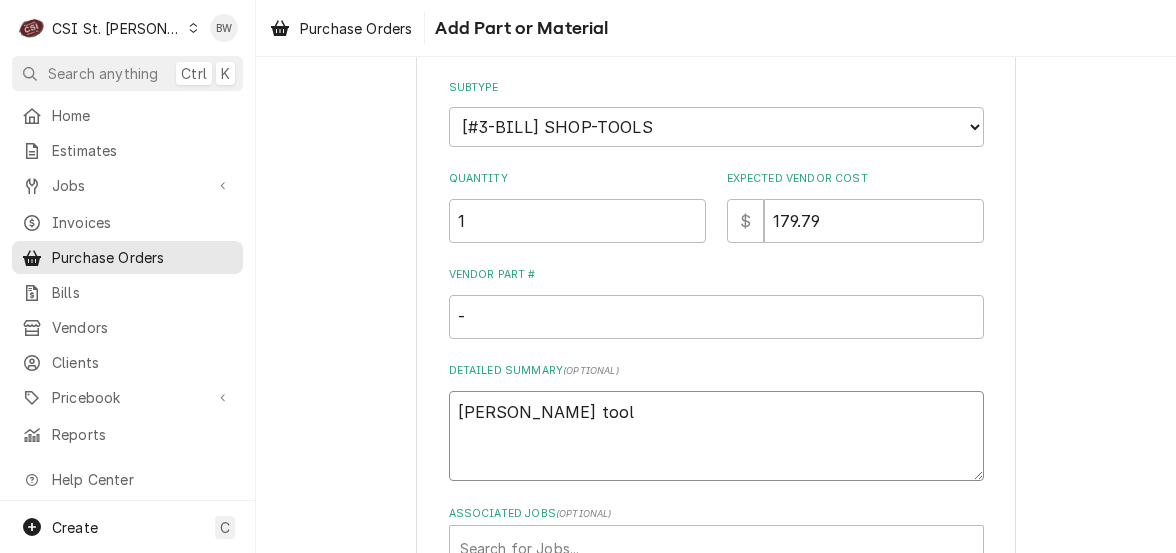 type on "x" 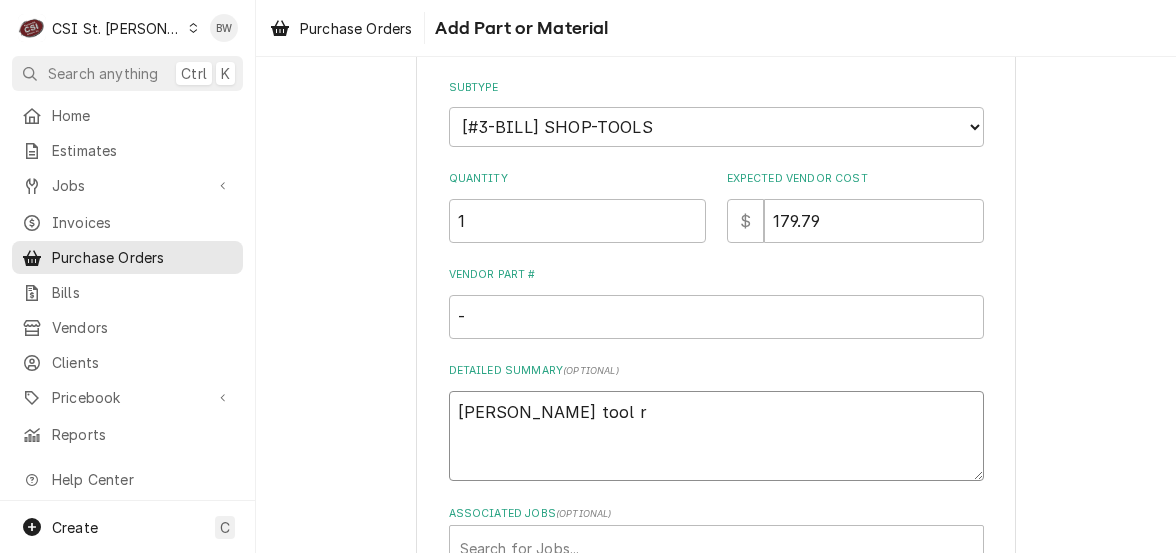 type on "x" 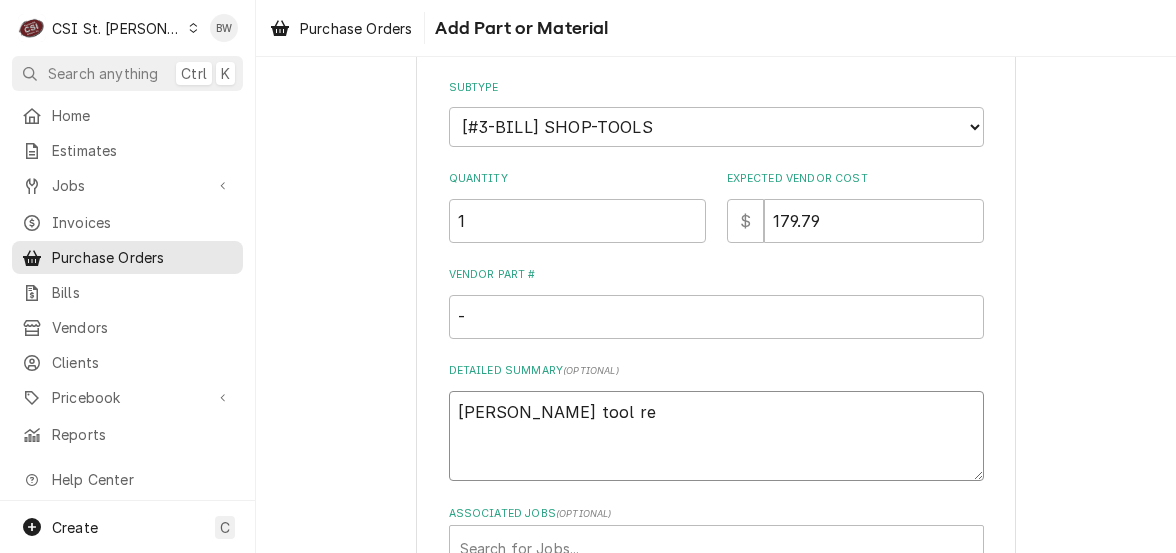 type on "x" 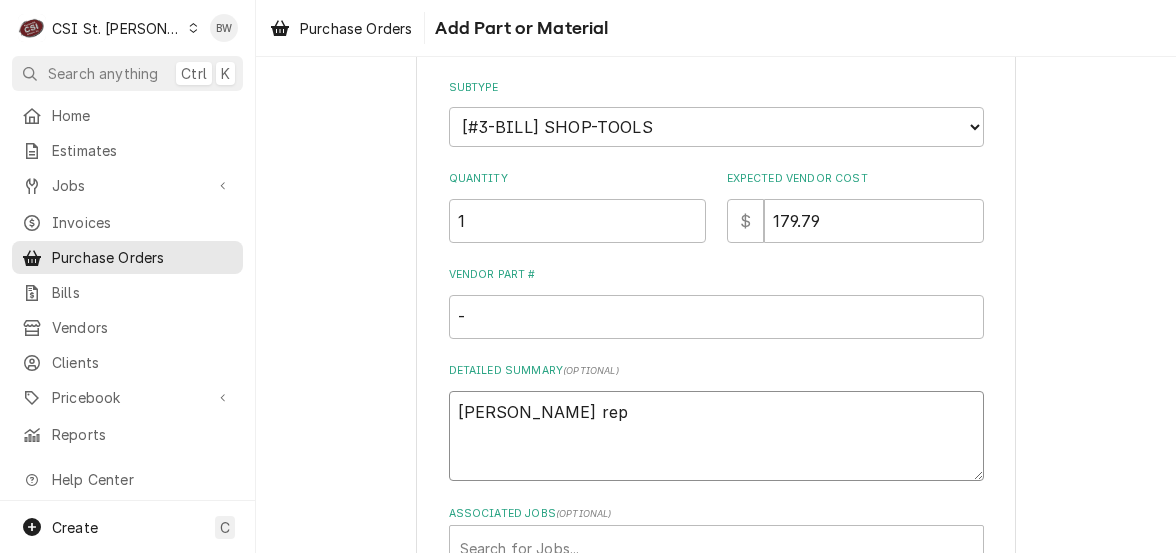 type on "x" 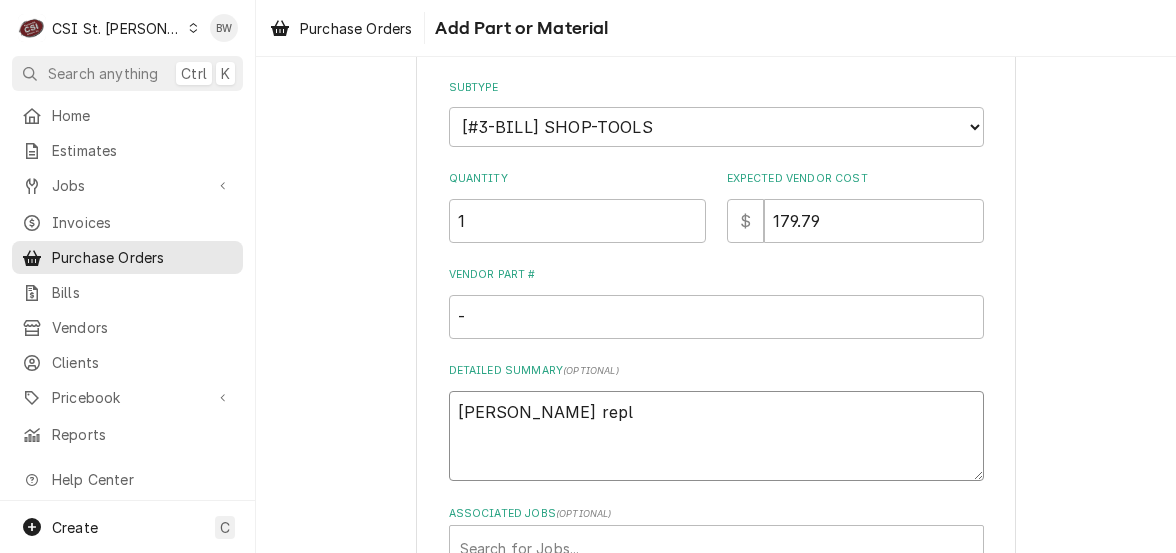 type on "x" 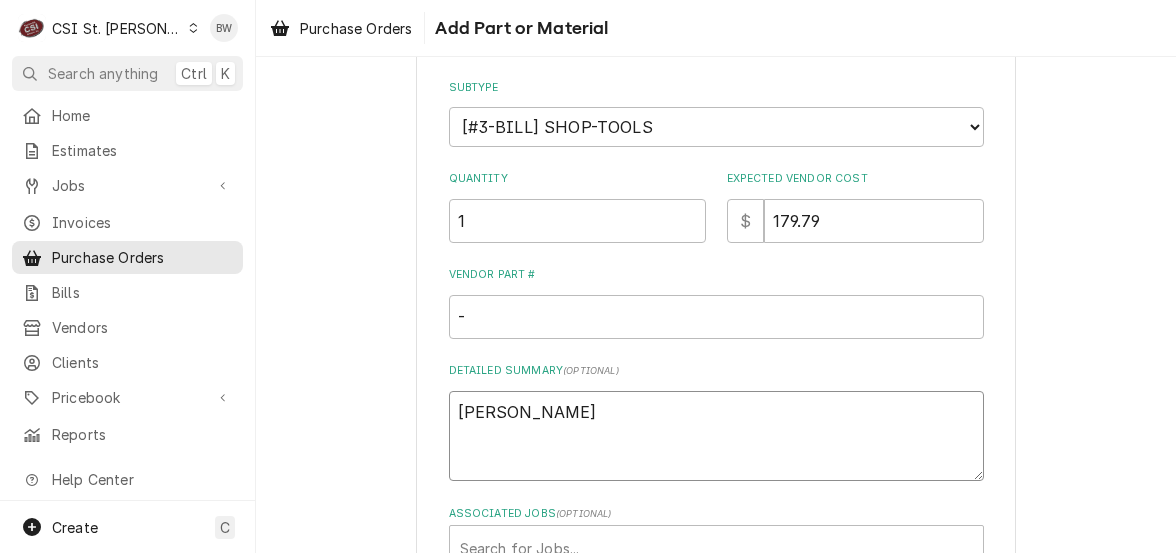 type on "x" 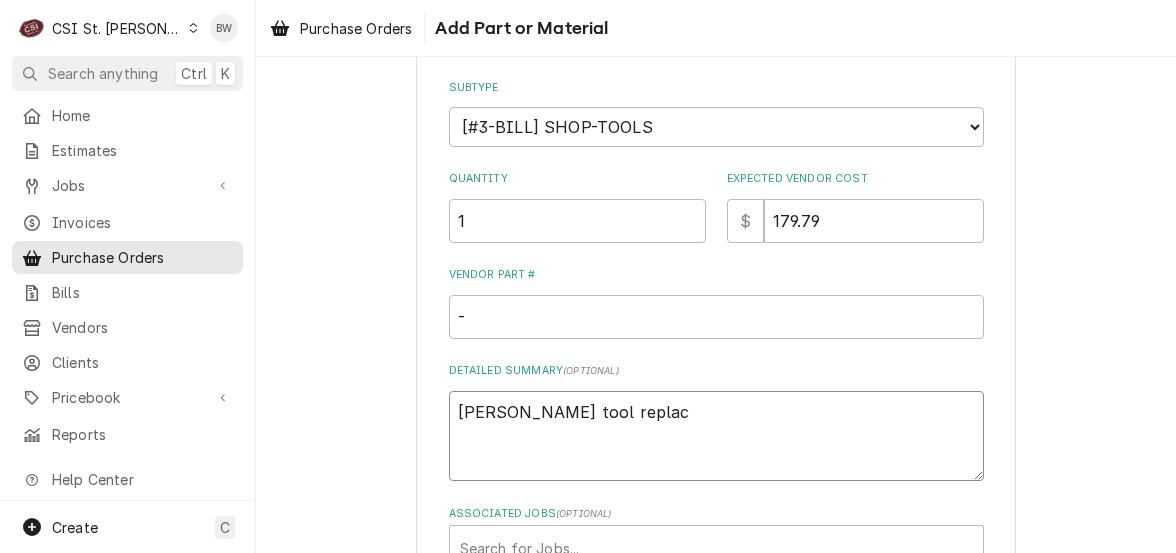 type on "x" 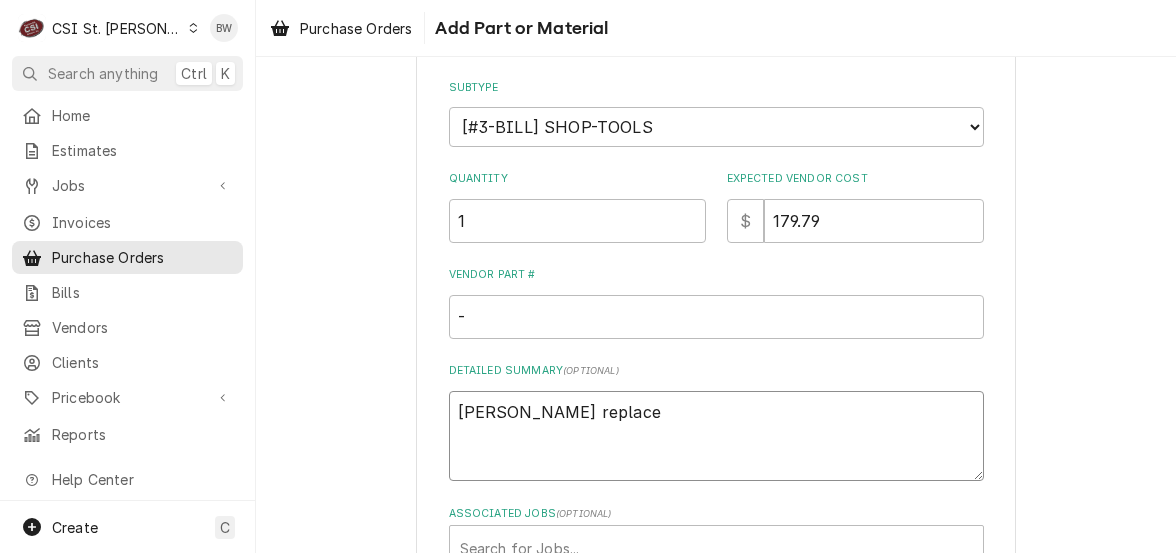 type on "x" 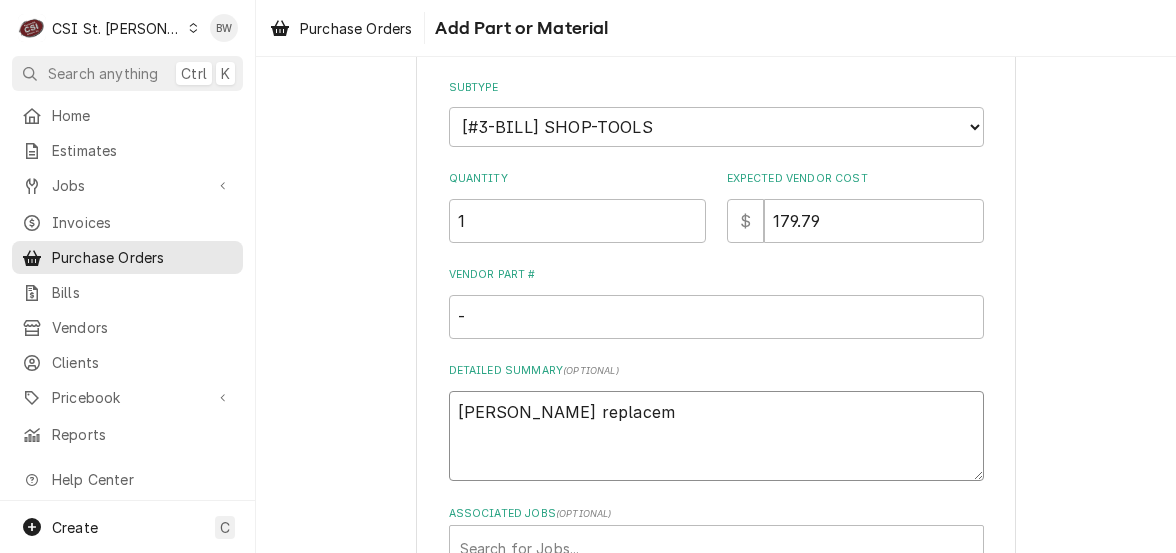 type on "Courtney tool replaceme" 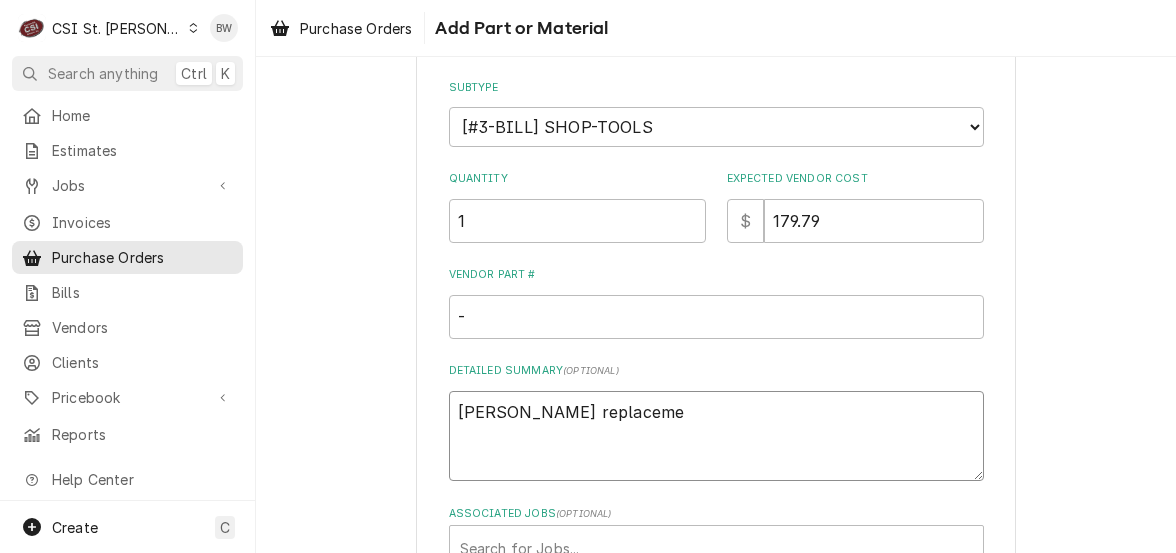 type on "x" 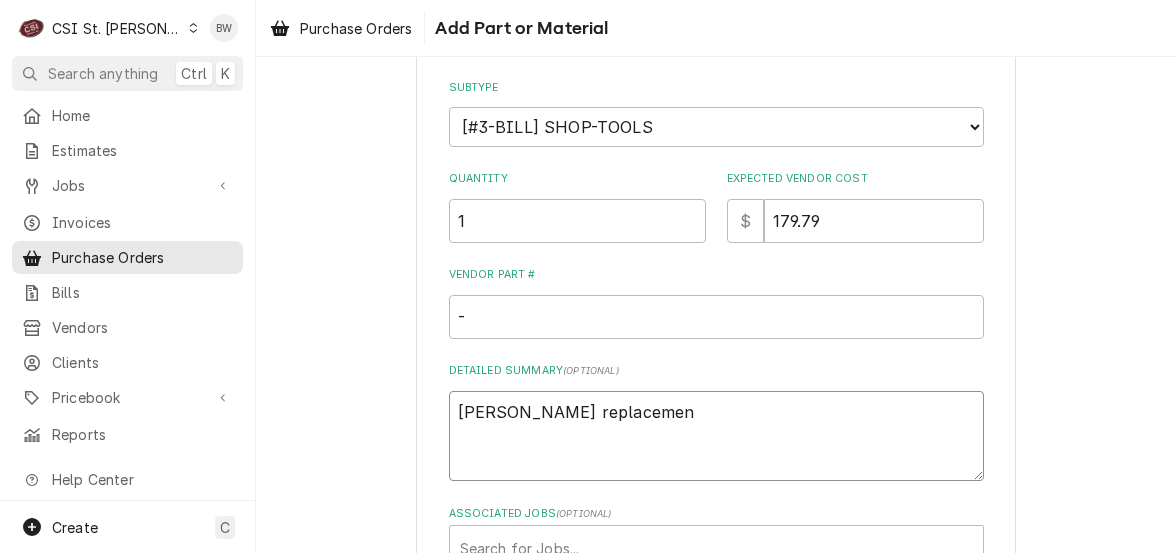 type on "x" 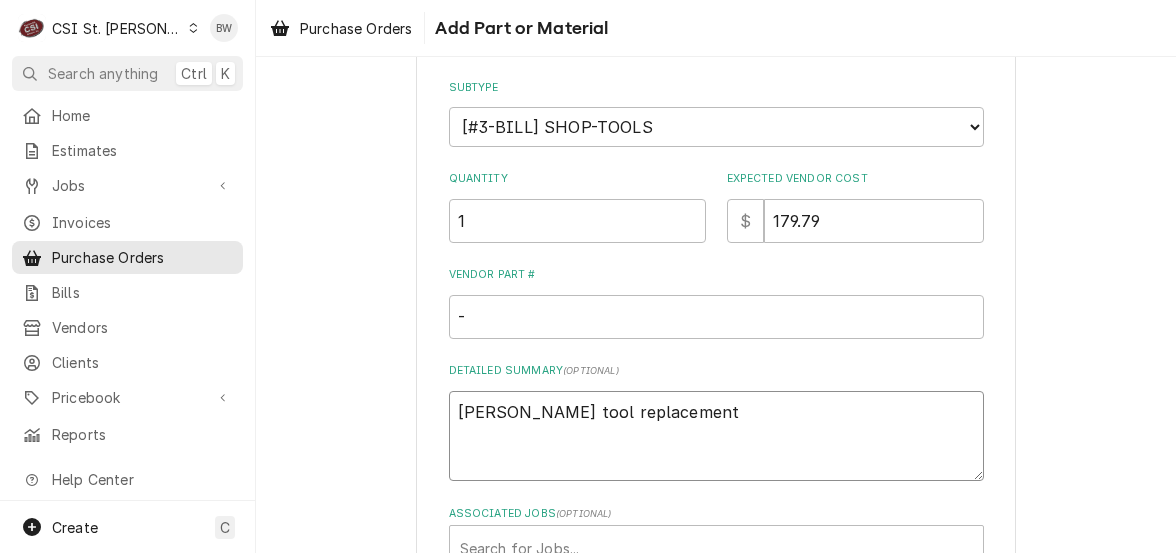 type on "x" 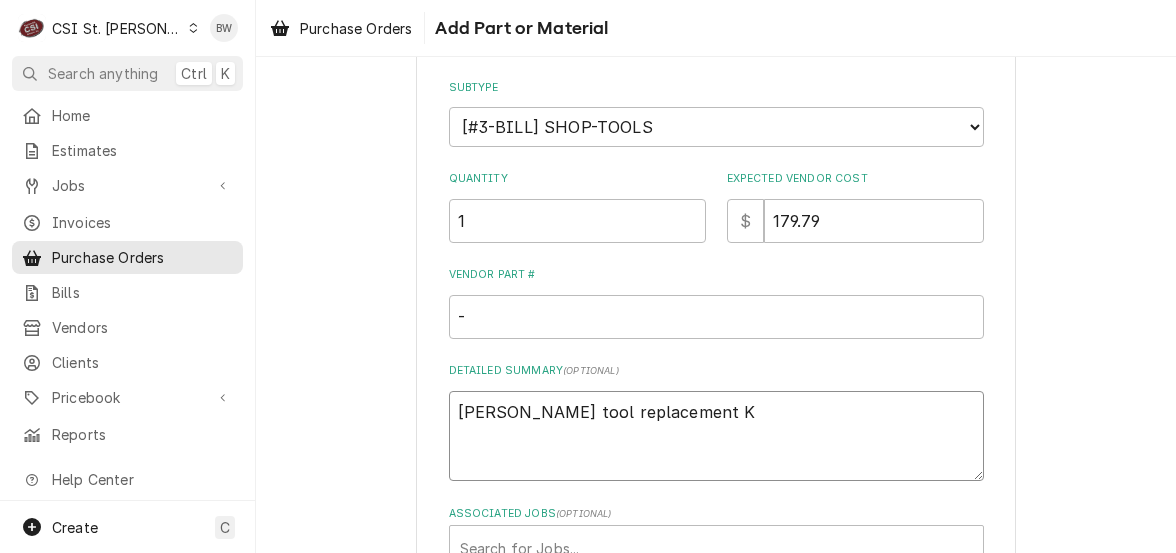 type on "x" 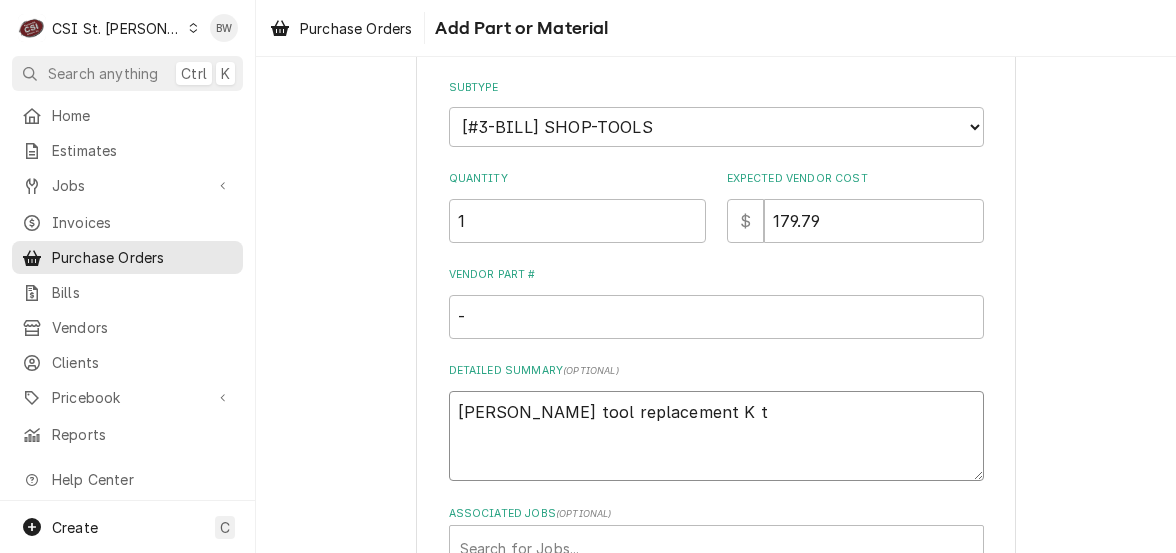 type on "x" 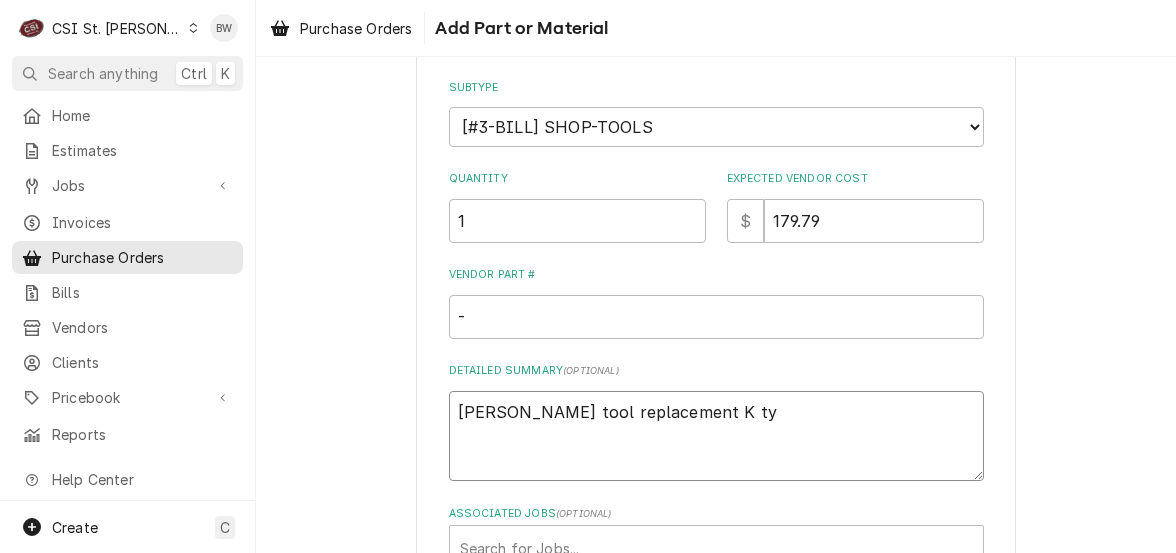 type on "x" 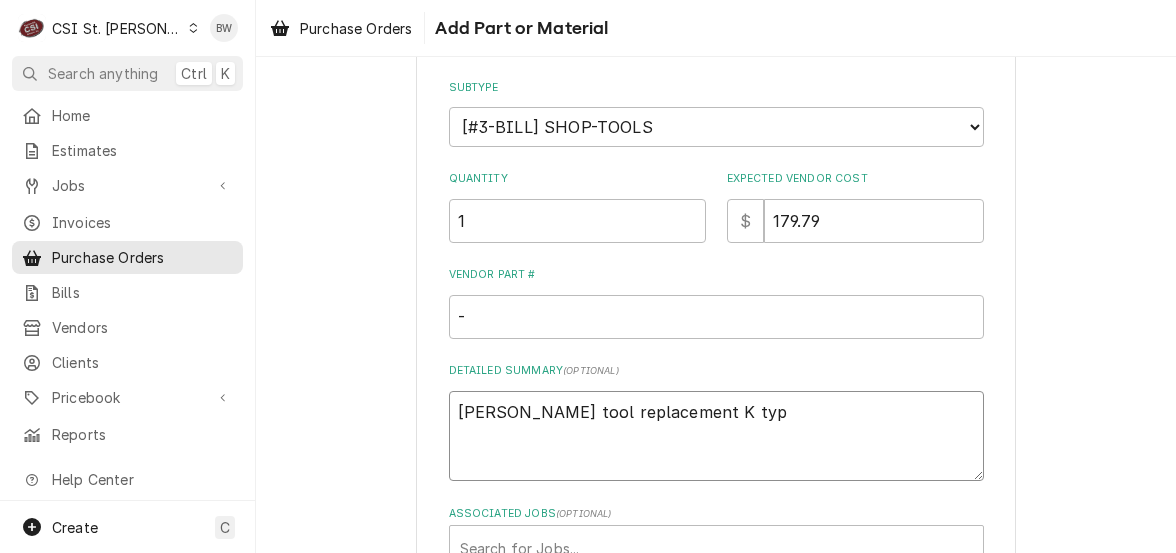 type on "x" 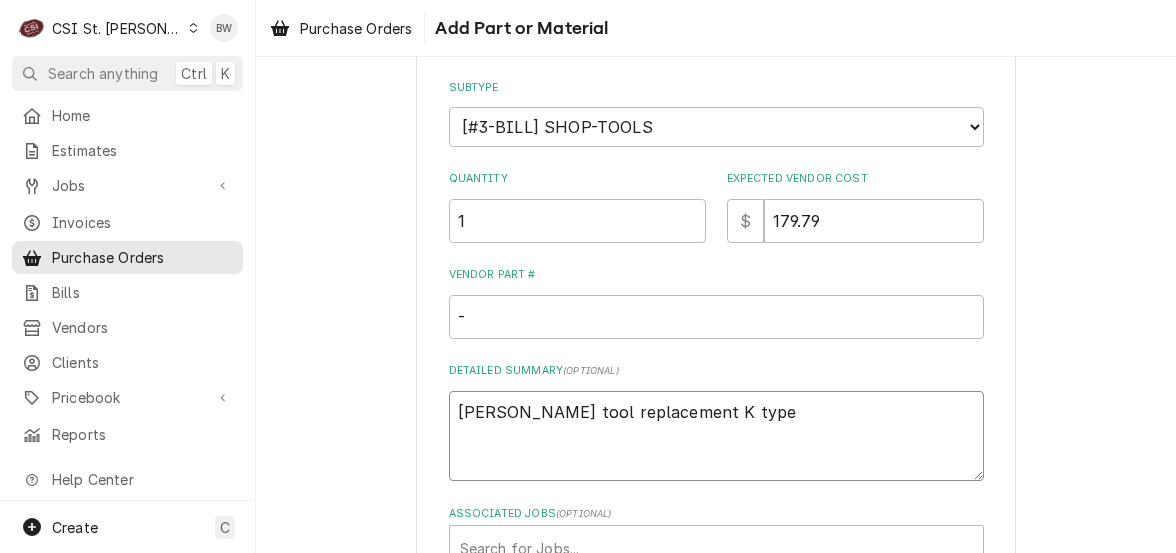 type on "x" 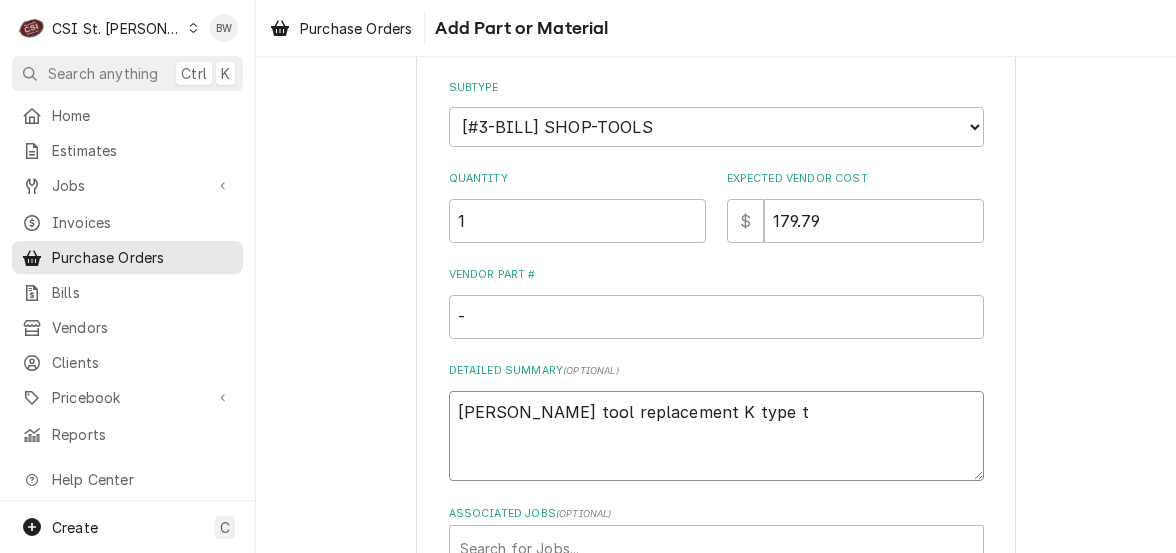 type on "x" 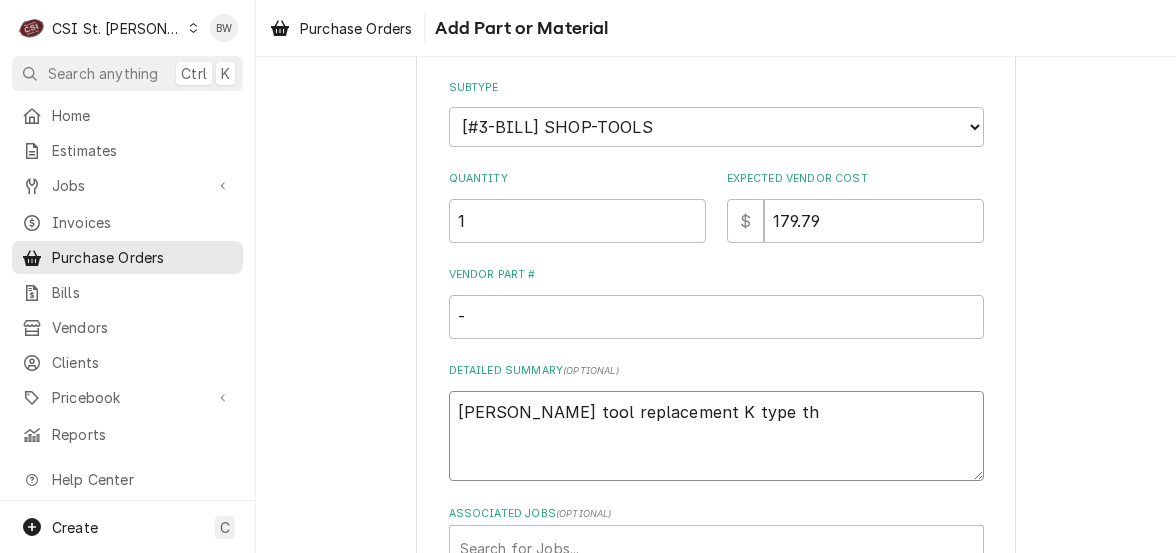 type on "x" 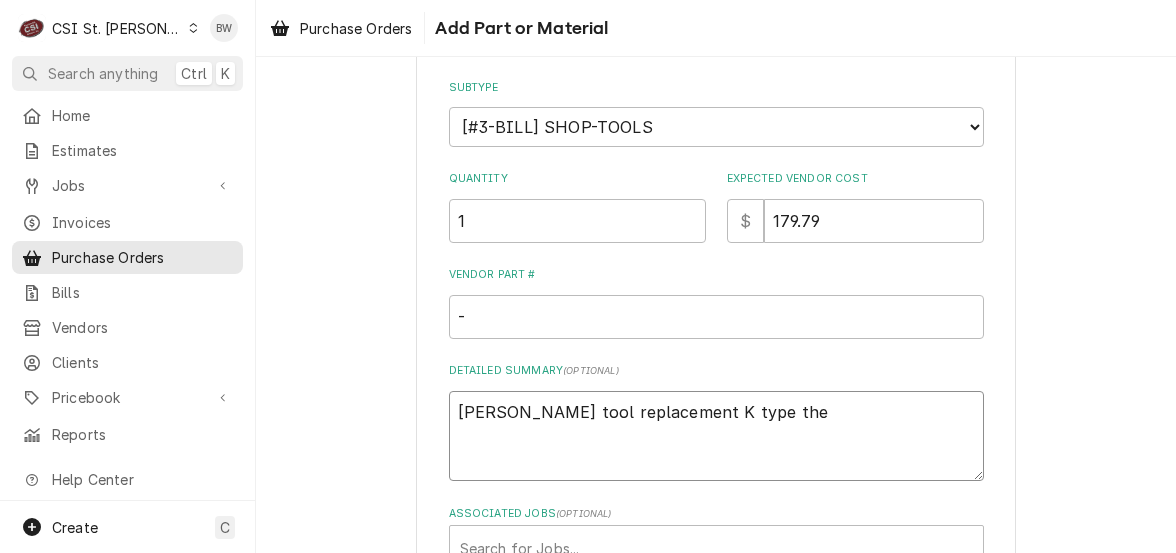 type on "x" 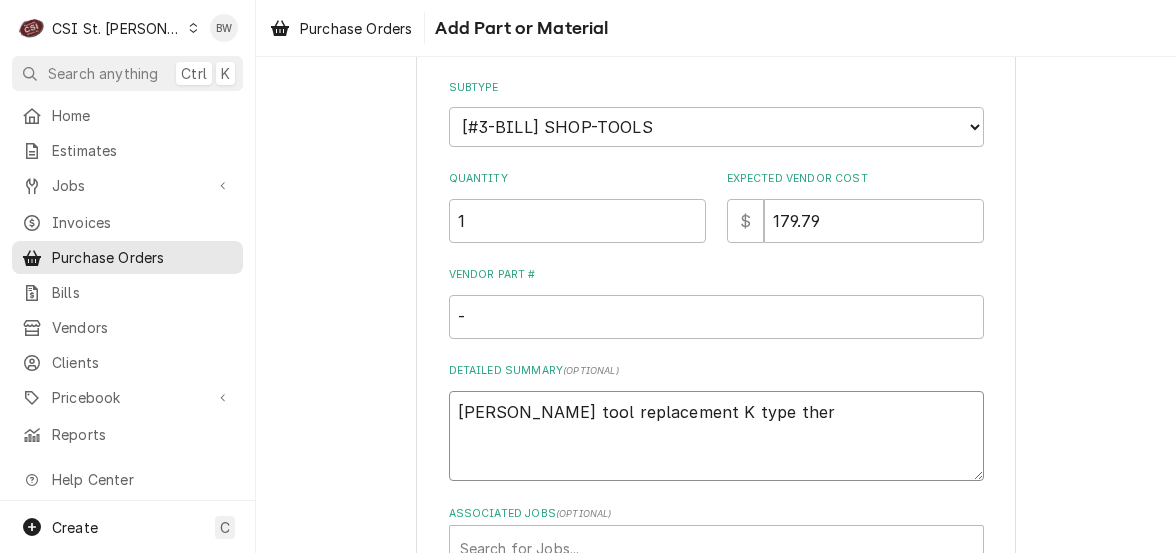 type on "x" 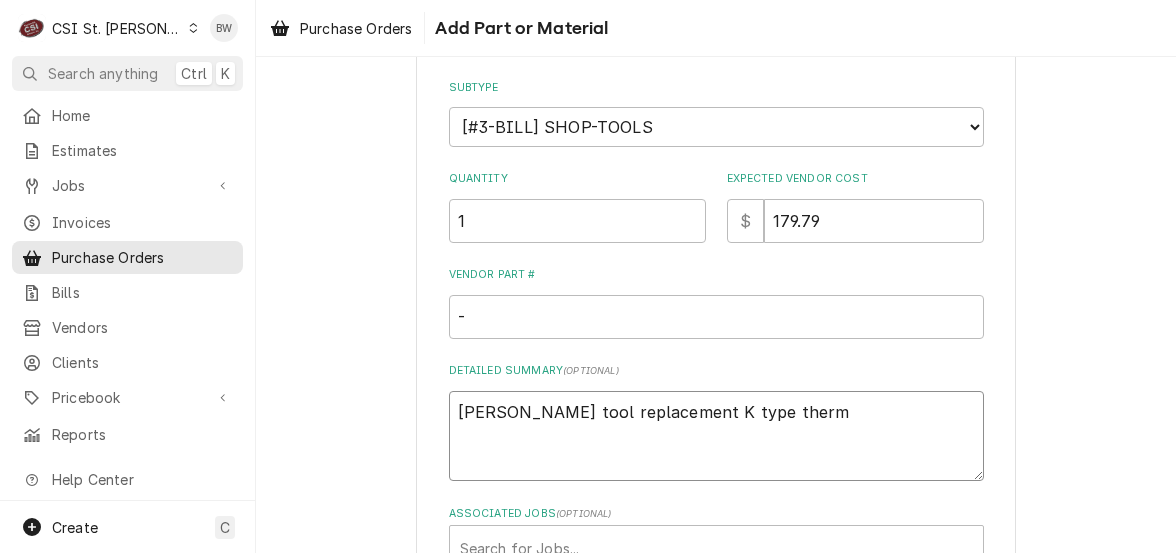 type on "x" 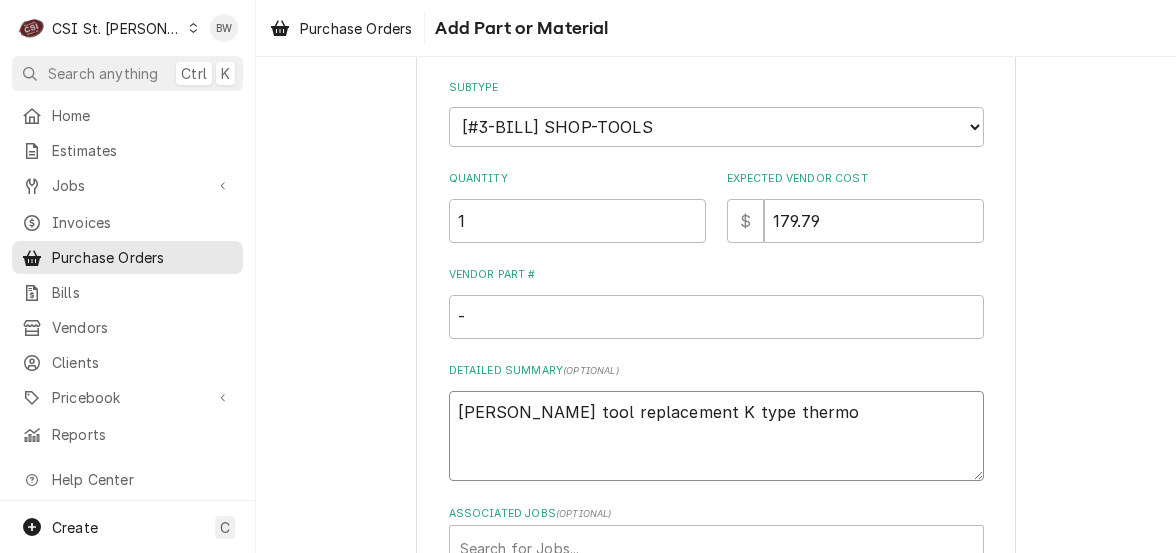 type on "x" 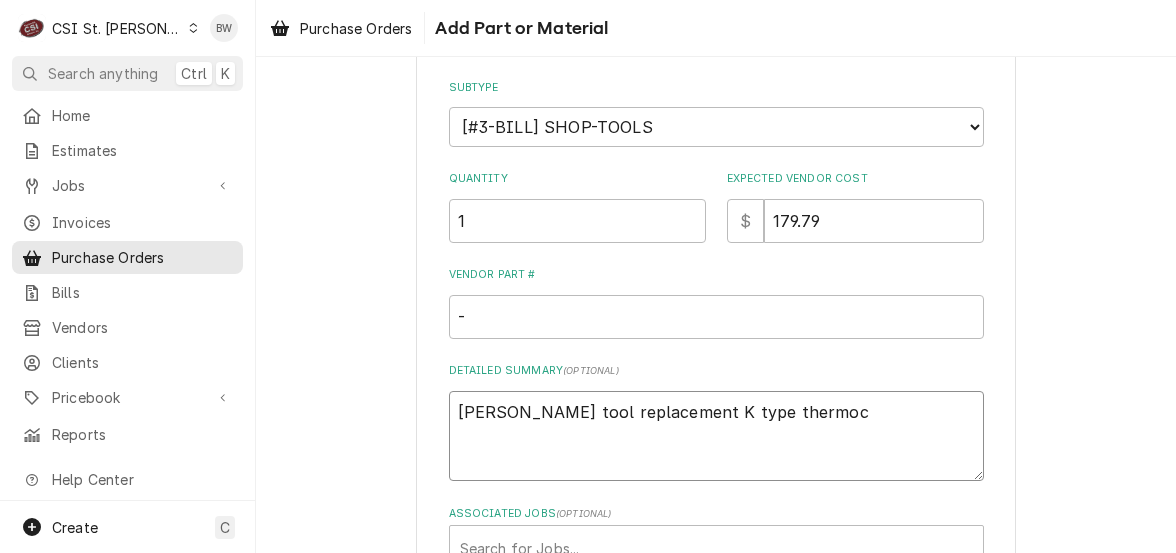 type on "Courtney tool replacement K type thermoco" 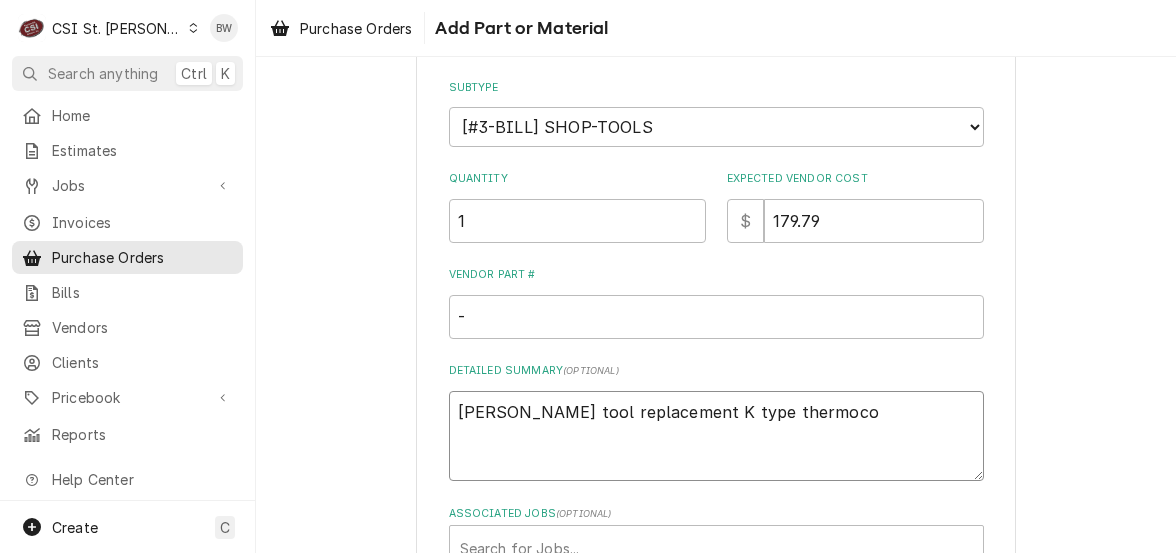 type on "x" 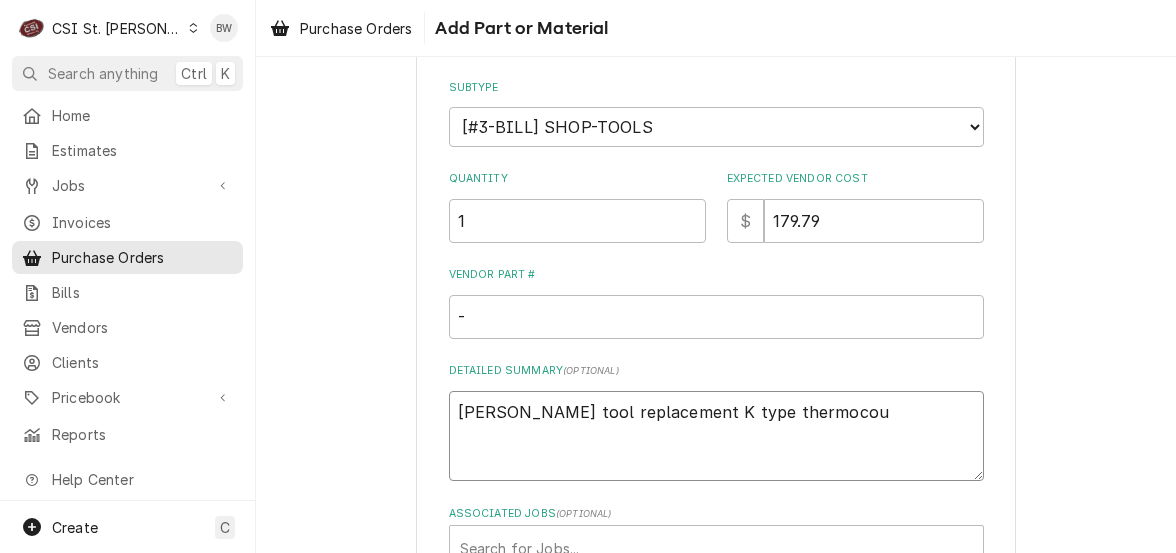 type on "x" 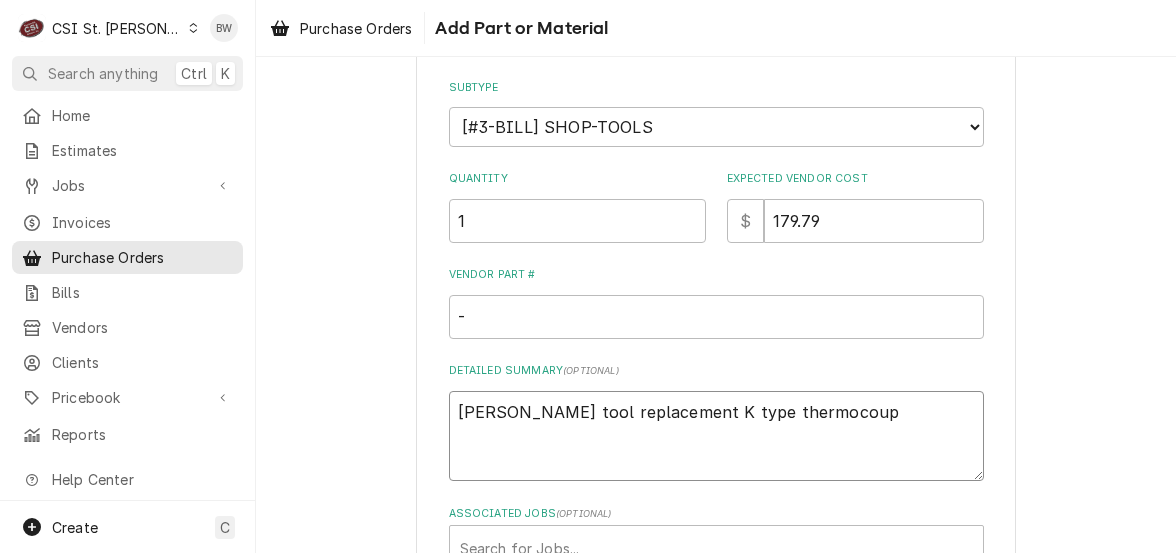 type on "x" 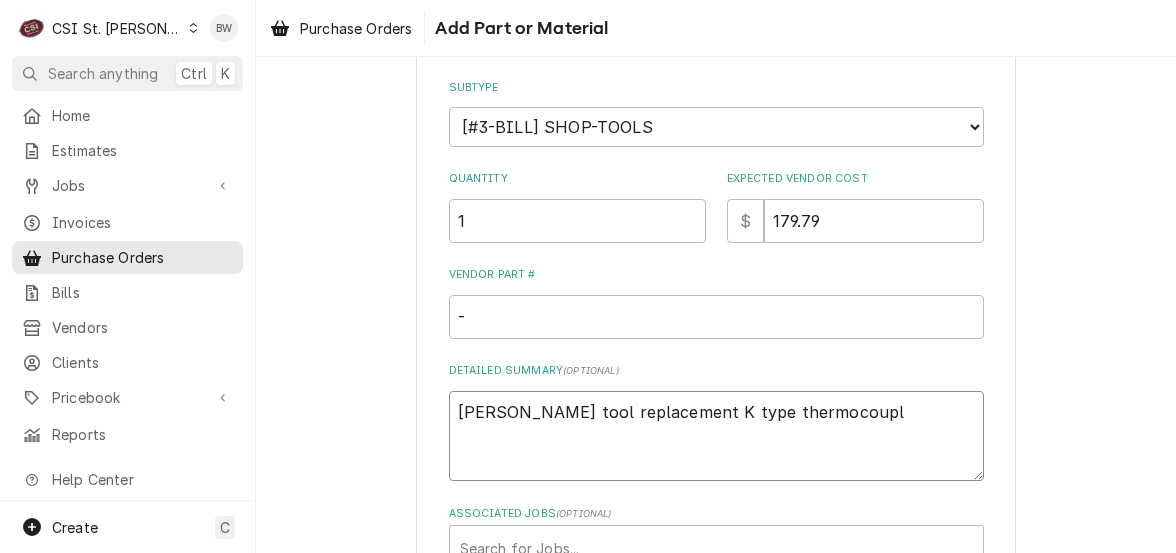 type on "x" 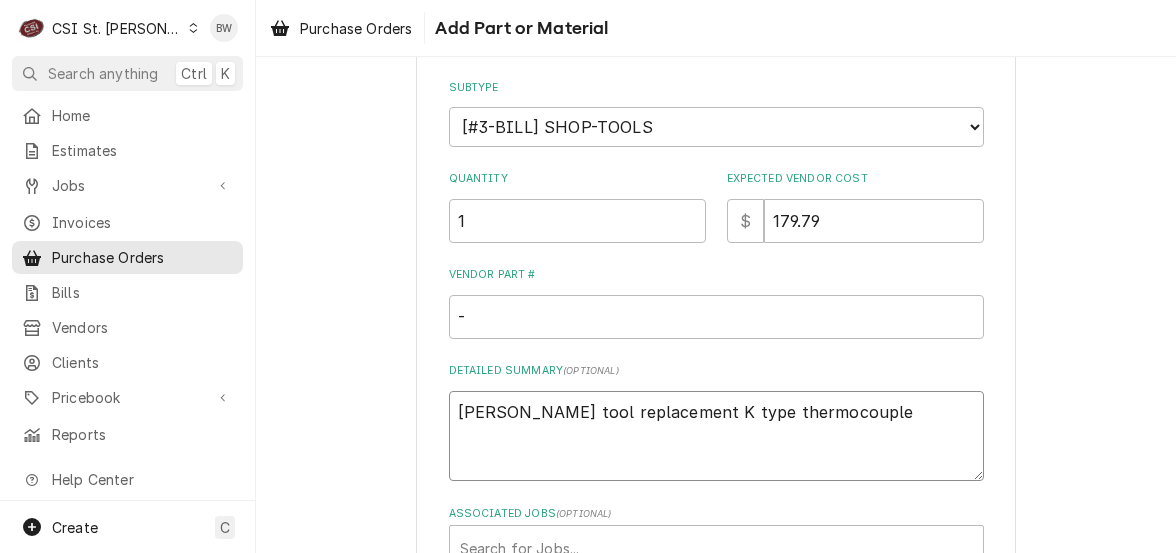 type on "x" 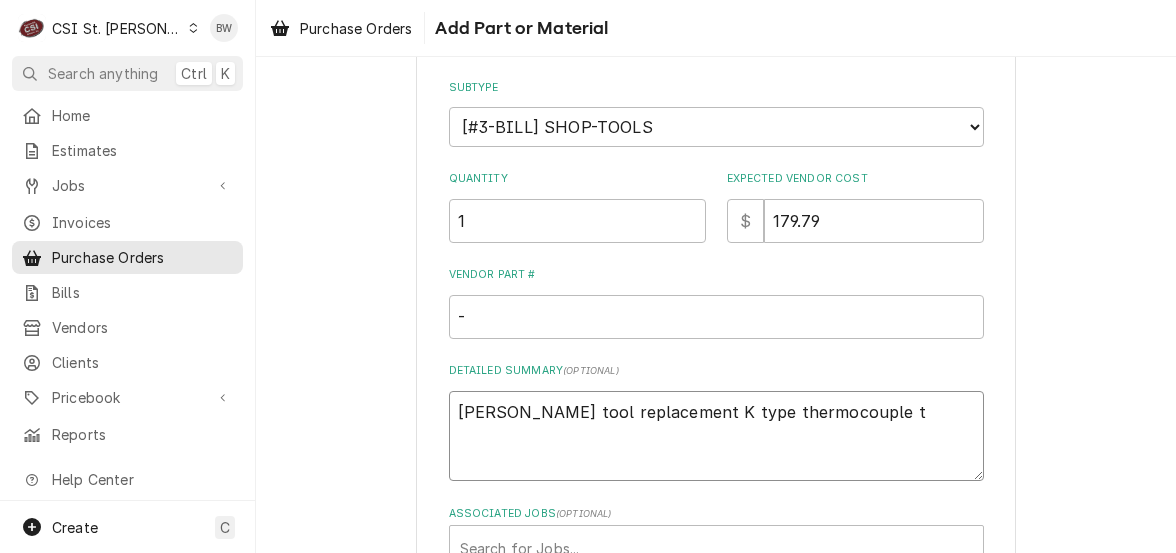 type on "x" 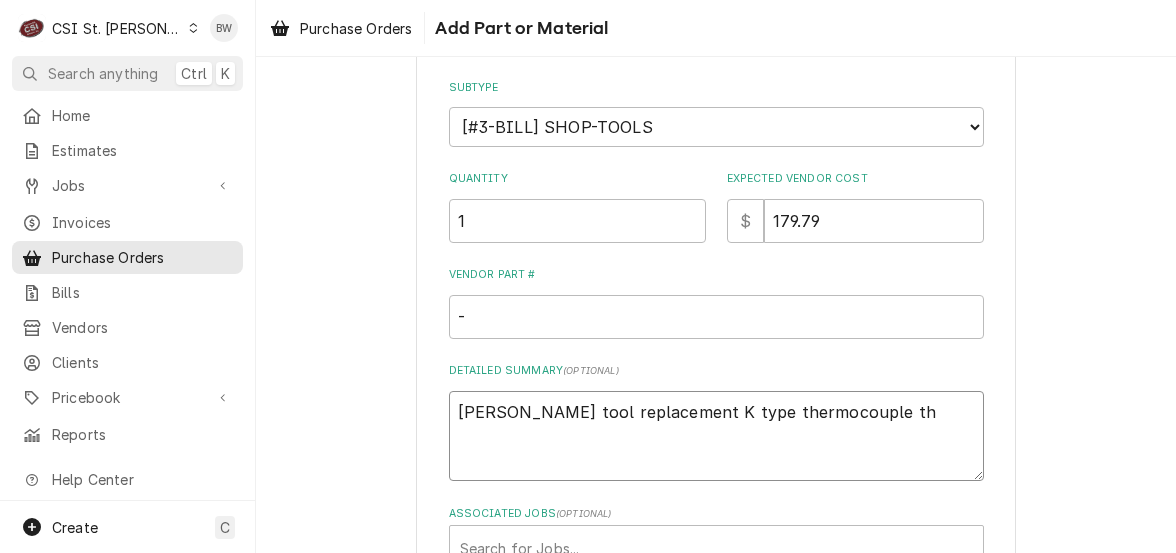 type on "x" 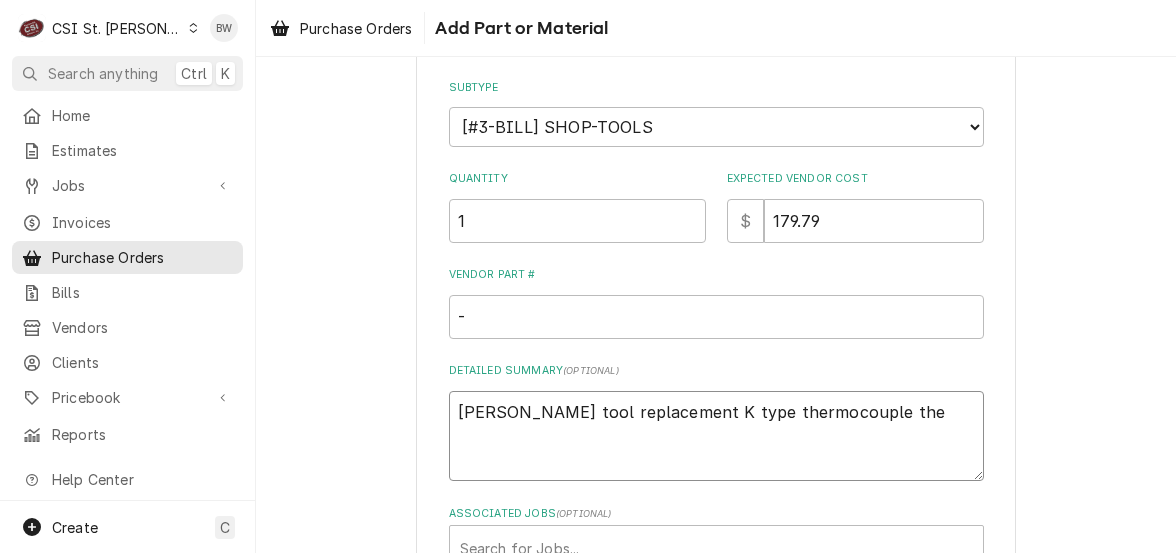 type on "Courtney tool replacement K type thermocouple ther" 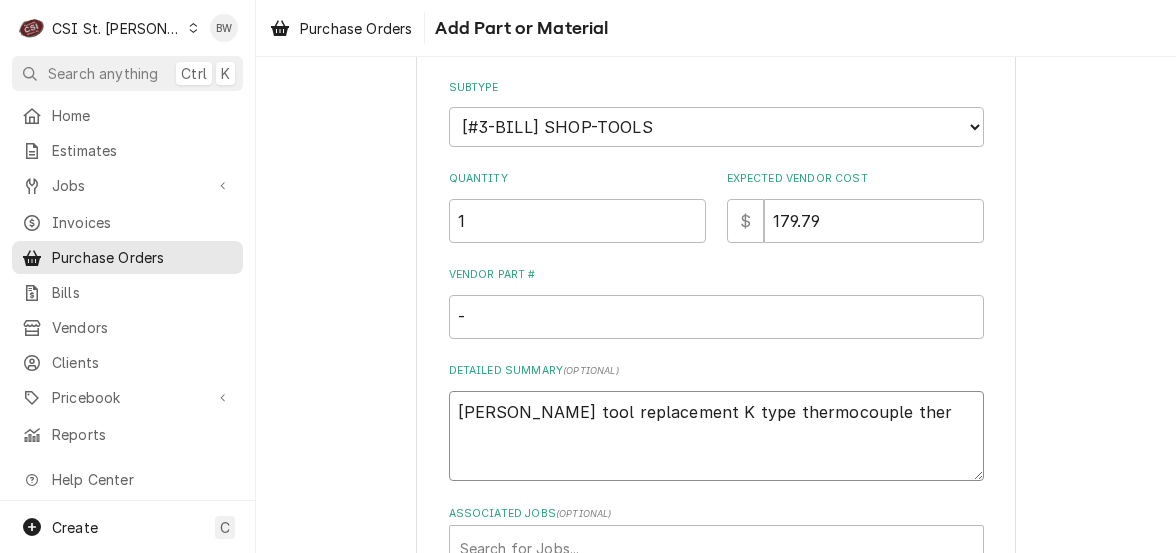 type on "x" 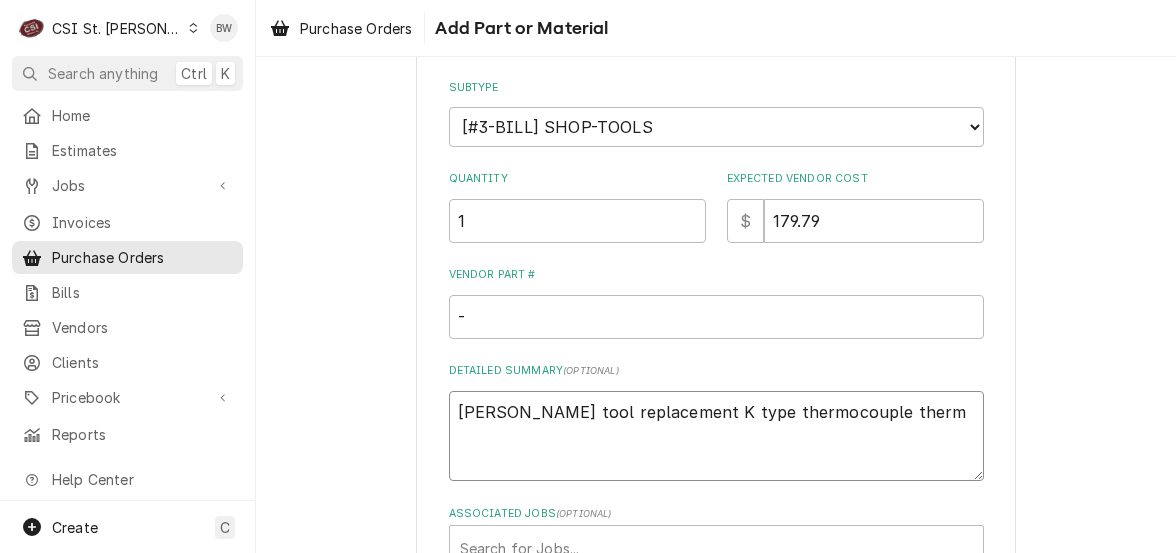type on "x" 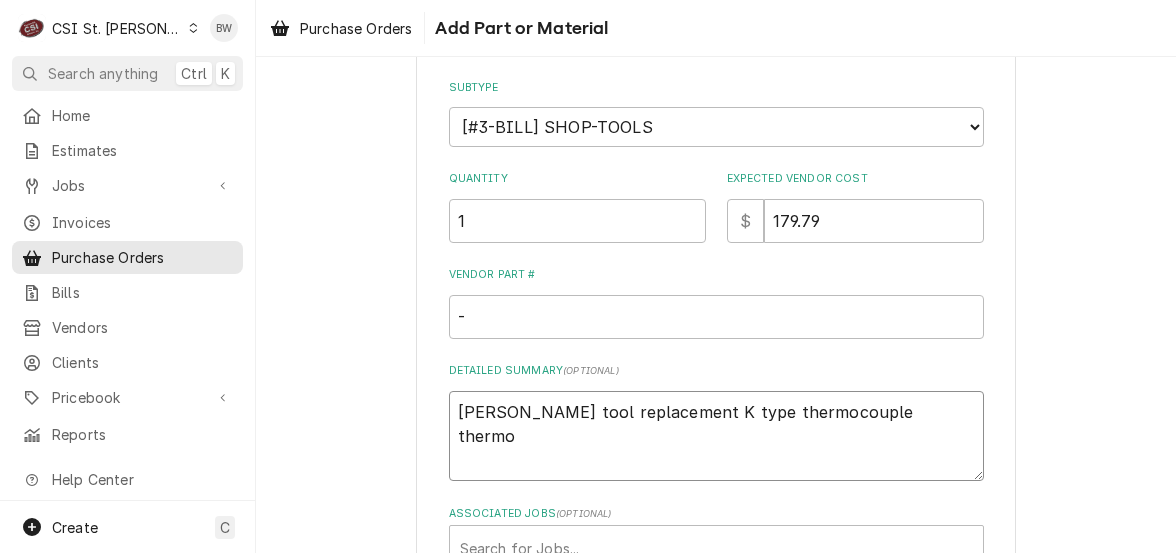 type on "x" 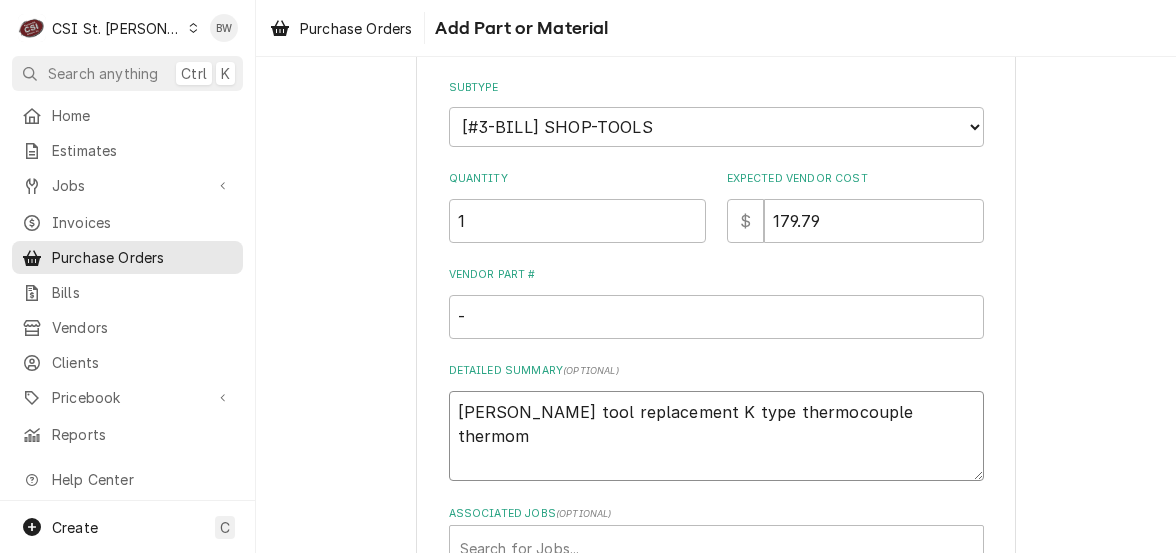 type on "x" 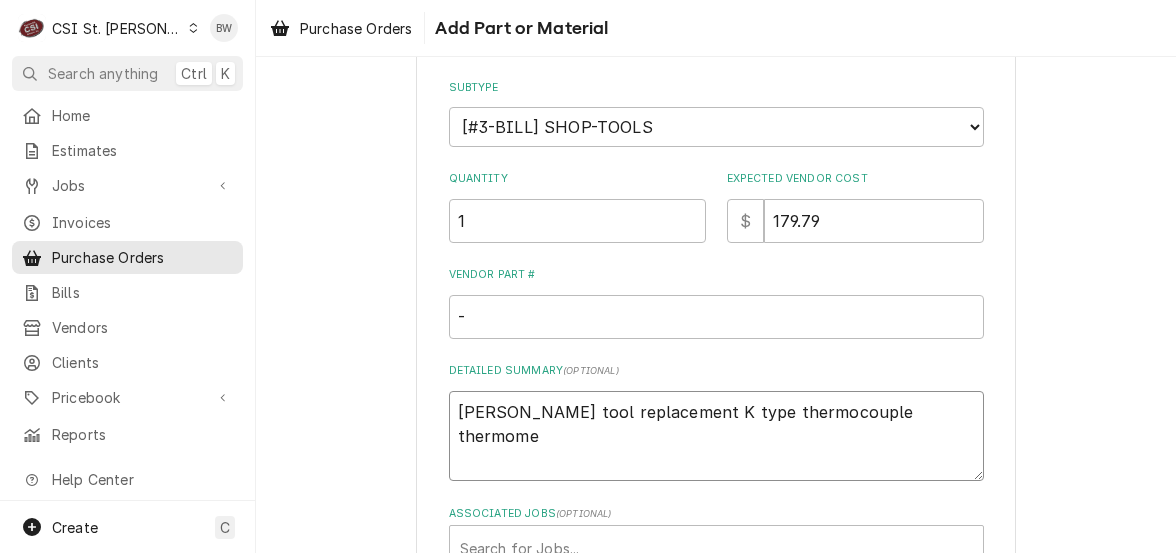type on "x" 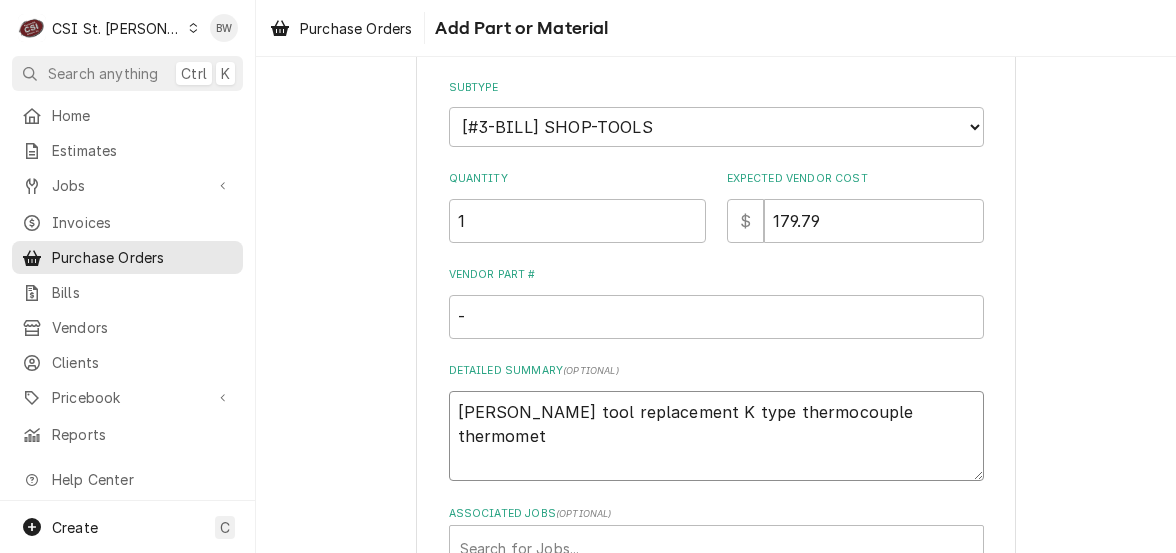 type on "x" 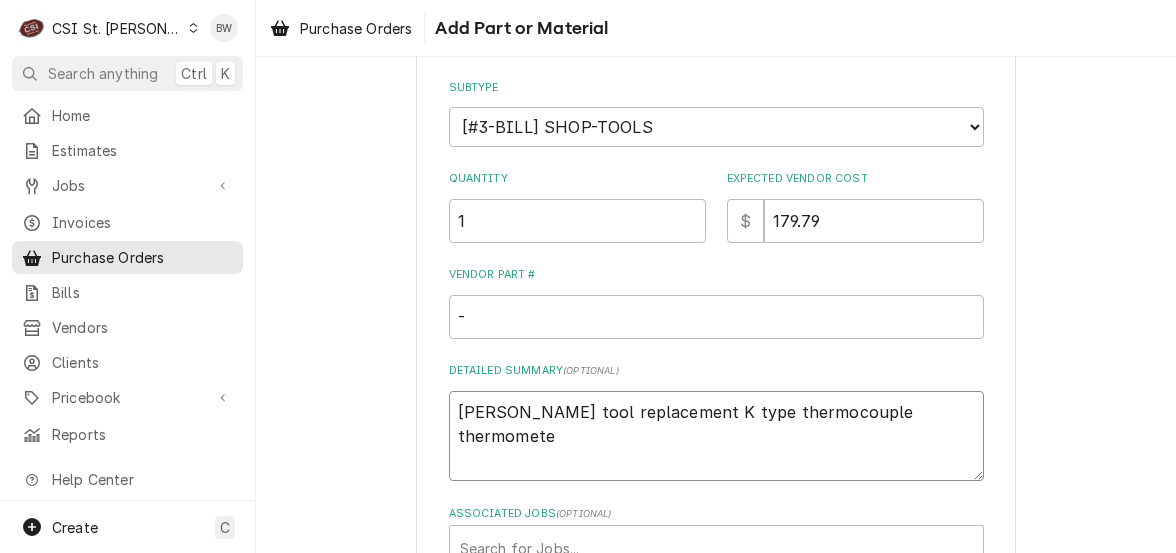 type on "x" 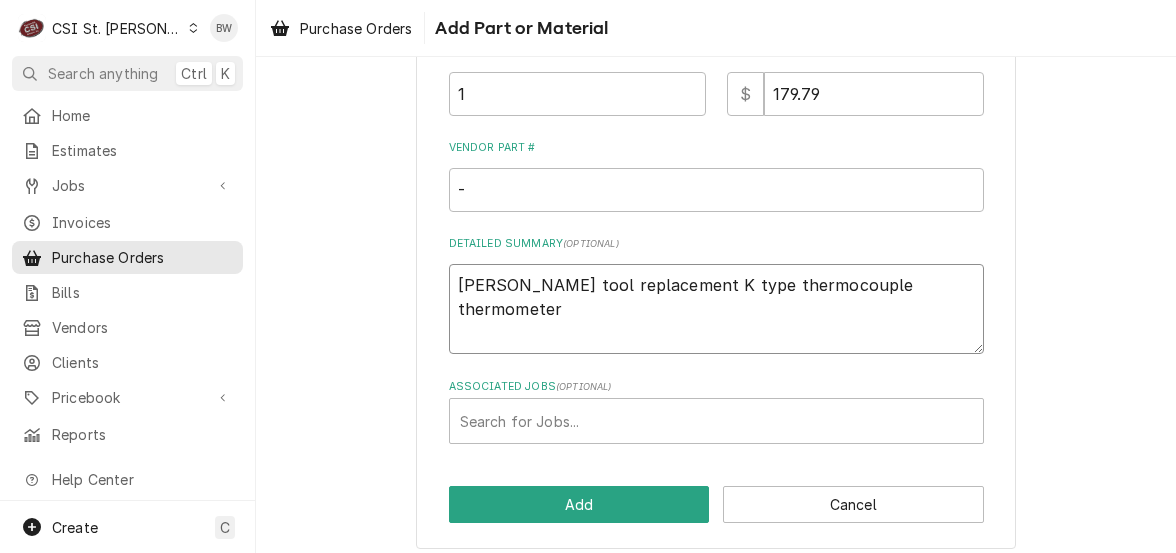 scroll, scrollTop: 438, scrollLeft: 0, axis: vertical 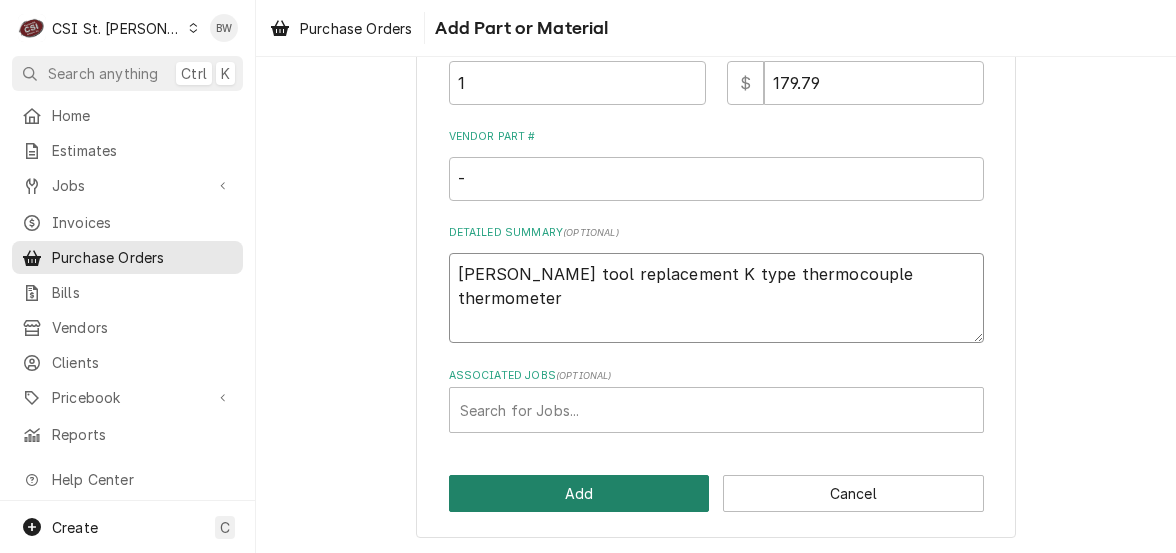 type on "[PERSON_NAME] tool replacement K type thermocouple thermometer" 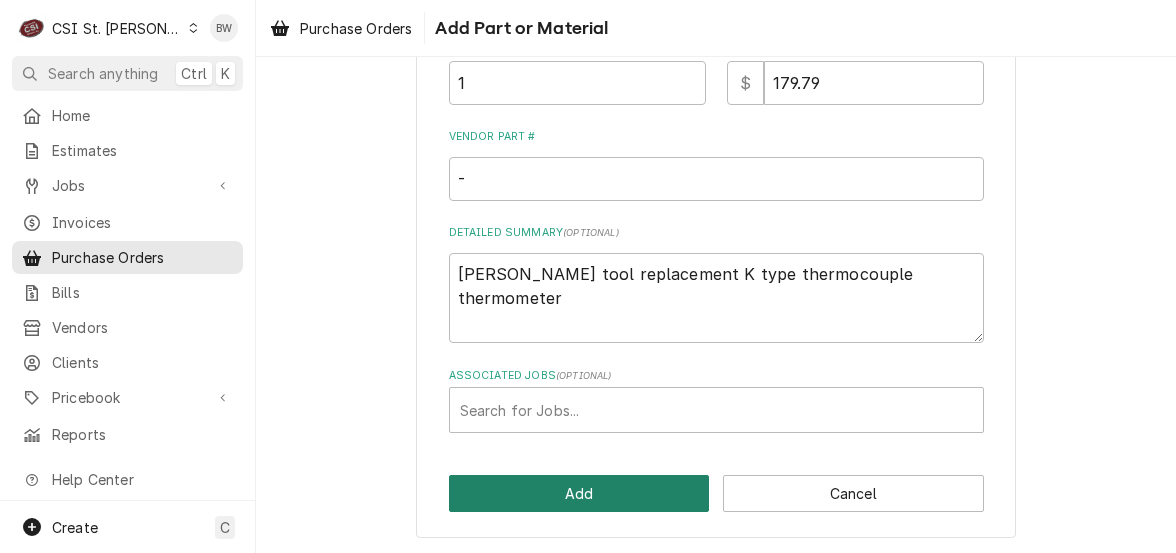 click on "Add" at bounding box center (579, 493) 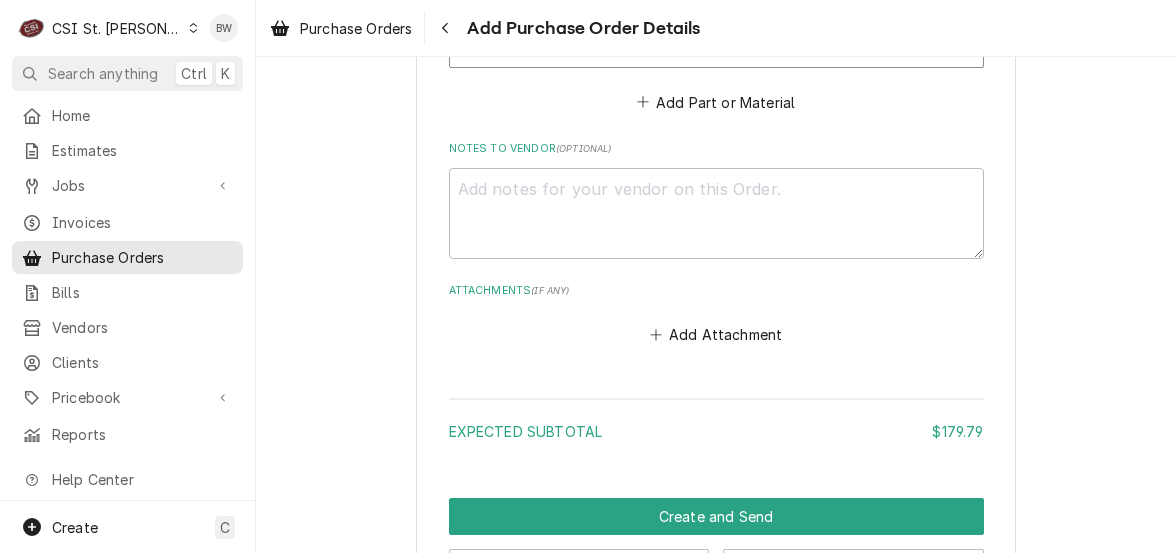 scroll, scrollTop: 1451, scrollLeft: 0, axis: vertical 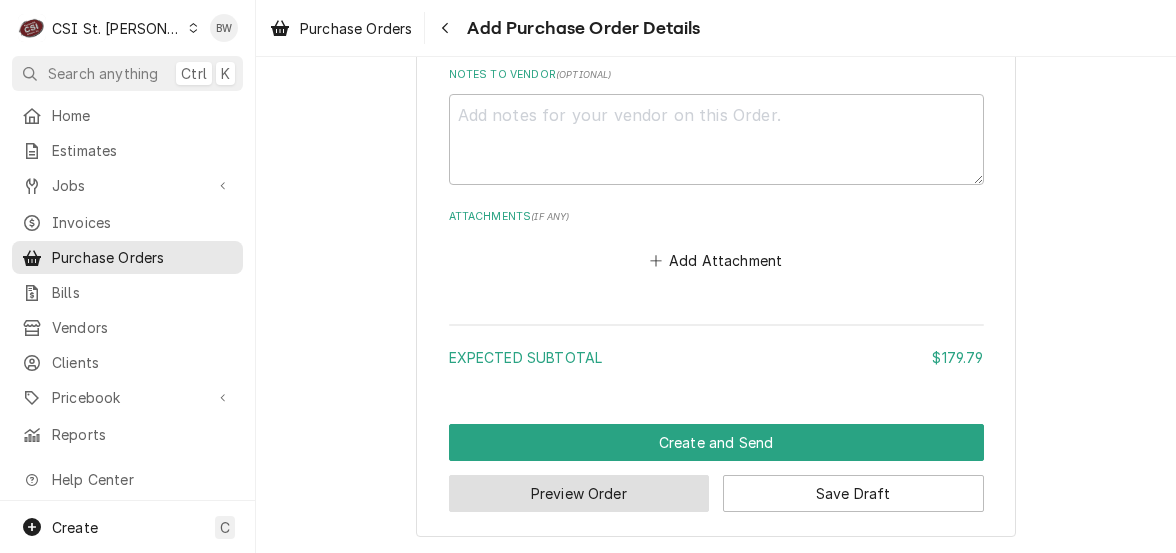click on "Preview Order" at bounding box center (579, 493) 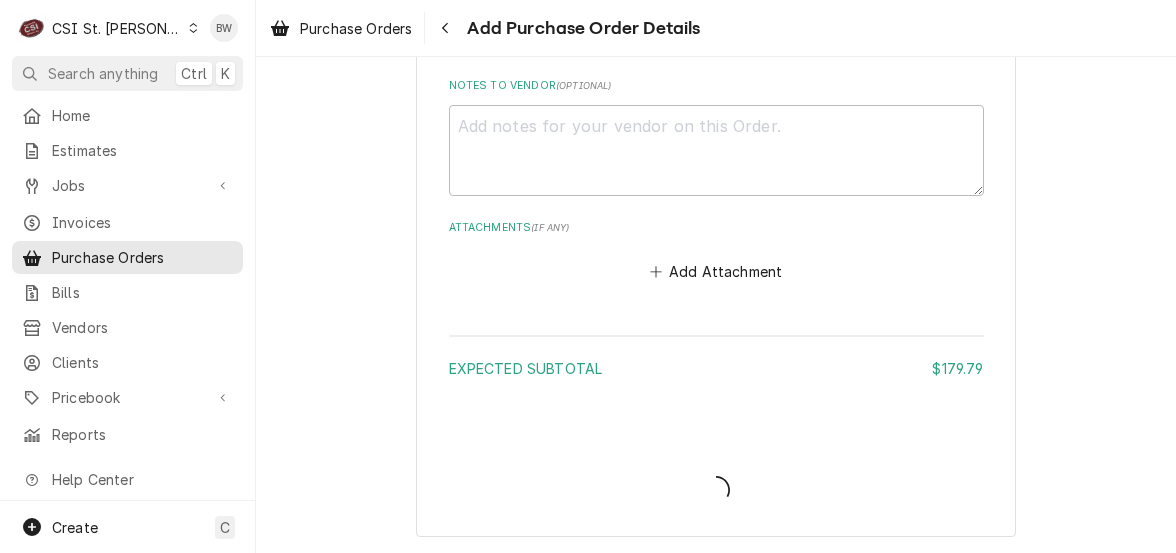 type on "x" 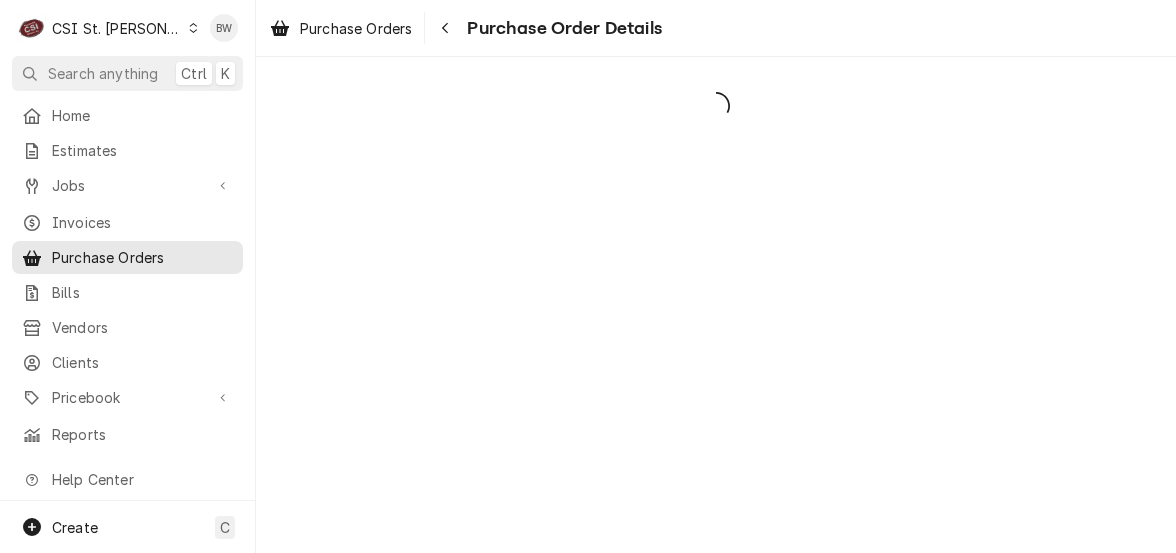 scroll, scrollTop: 0, scrollLeft: 0, axis: both 